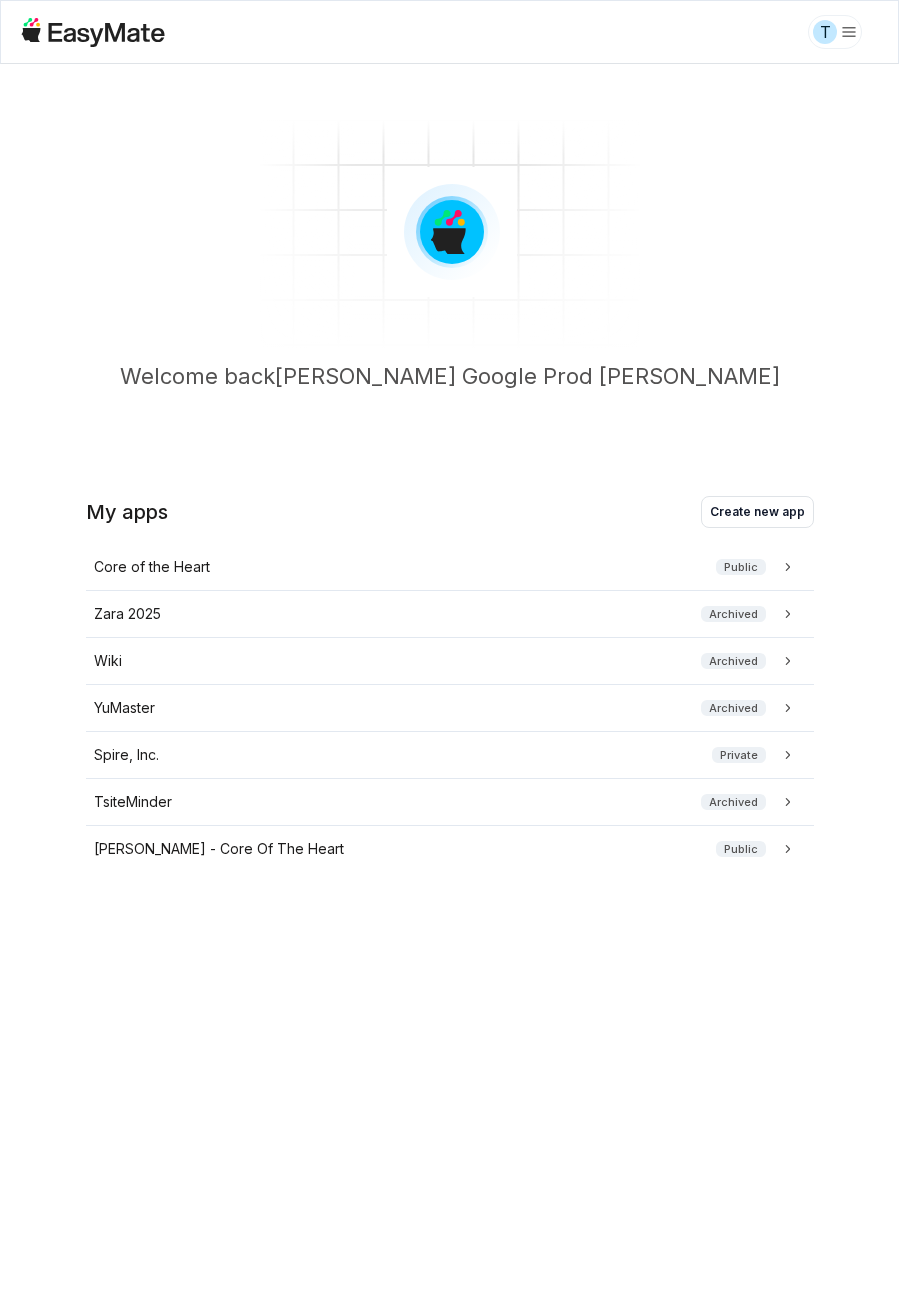 scroll, scrollTop: 0, scrollLeft: 0, axis: both 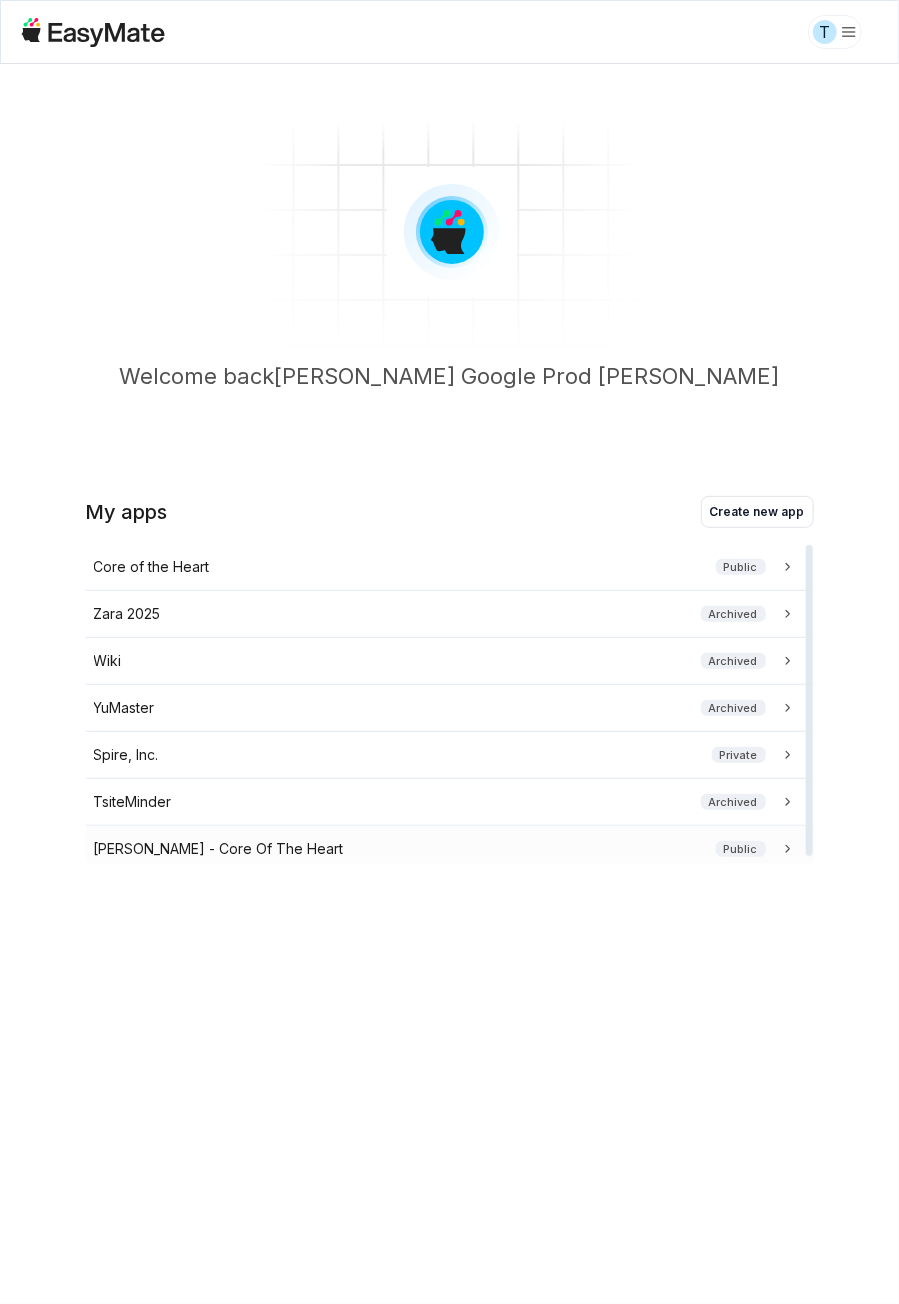 click on "[PERSON_NAME] - Core Of The Heart" at bounding box center (219, 849) 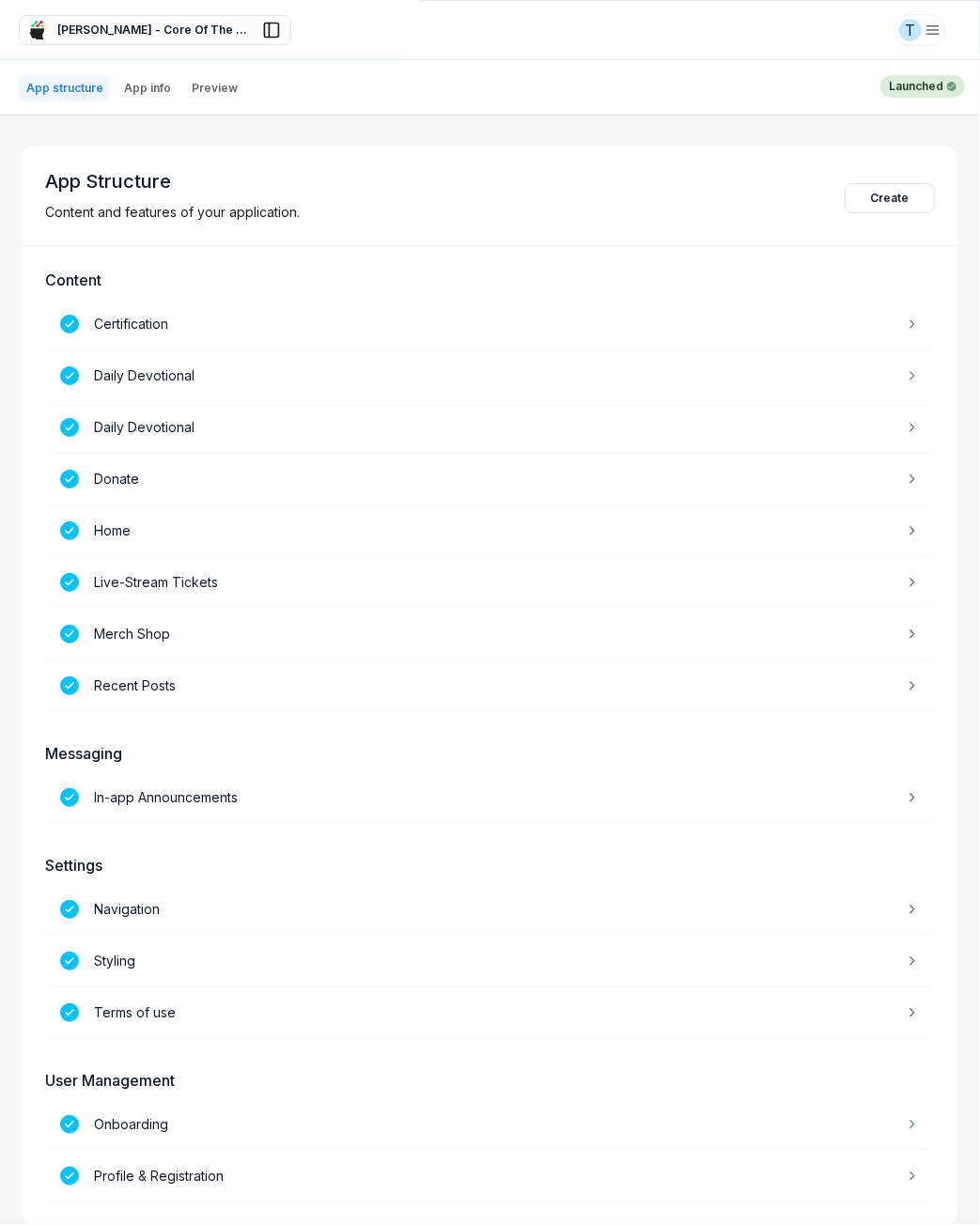 click on "[PERSON_NAME] - Core Of The Heart" at bounding box center (155, 30) 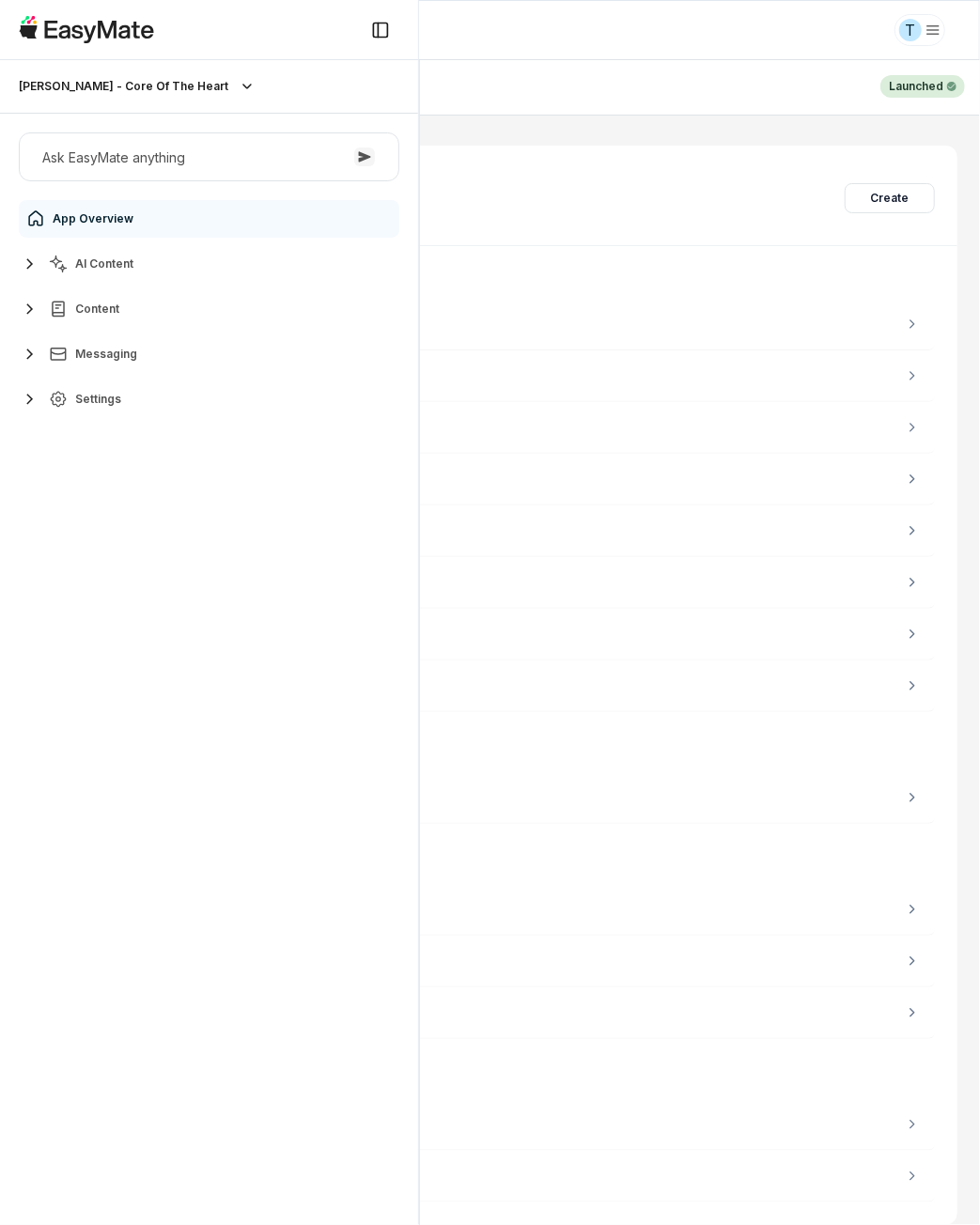 click on "AI Content" at bounding box center [104, 264] 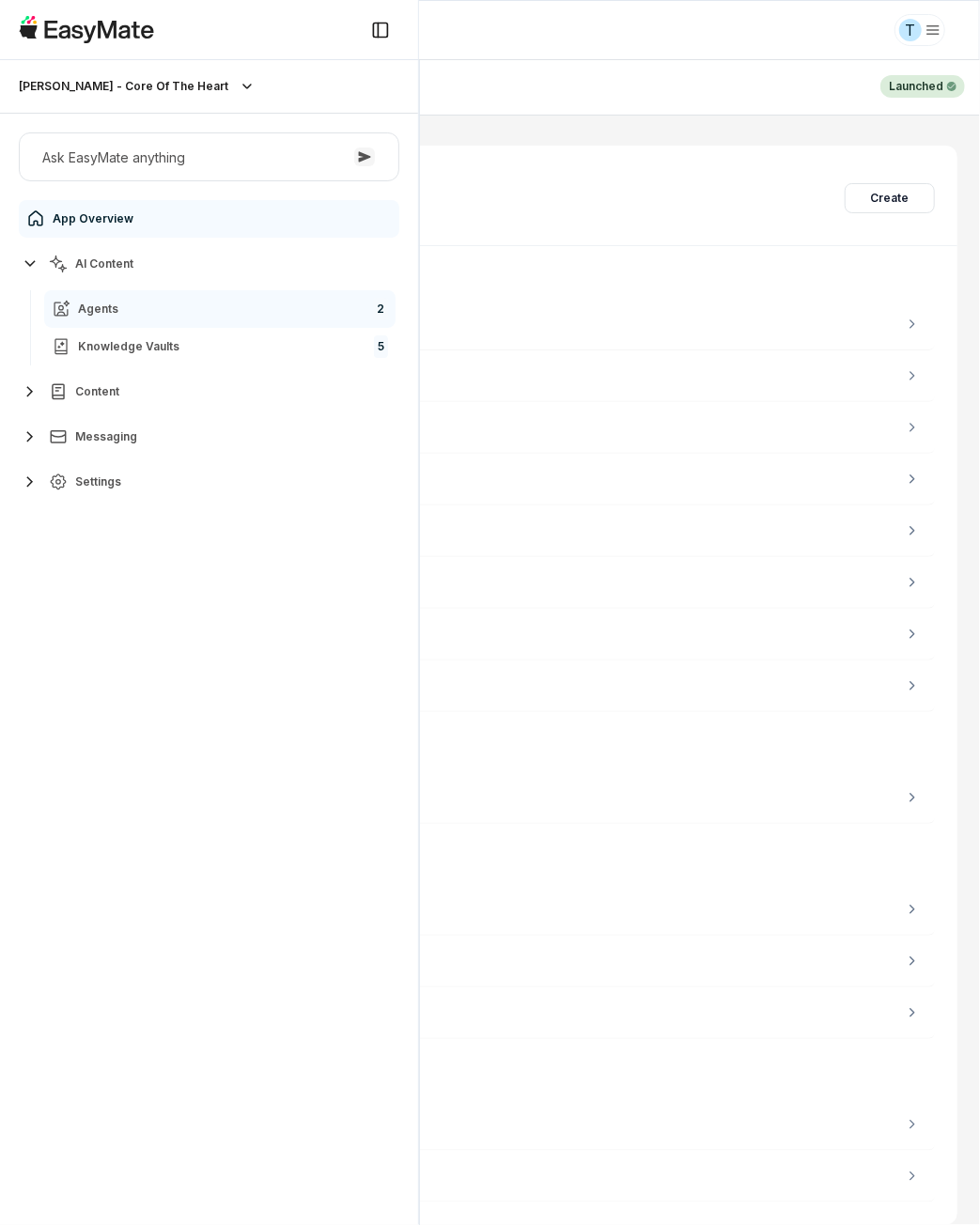 click on "Agents 2" at bounding box center [220, 309] 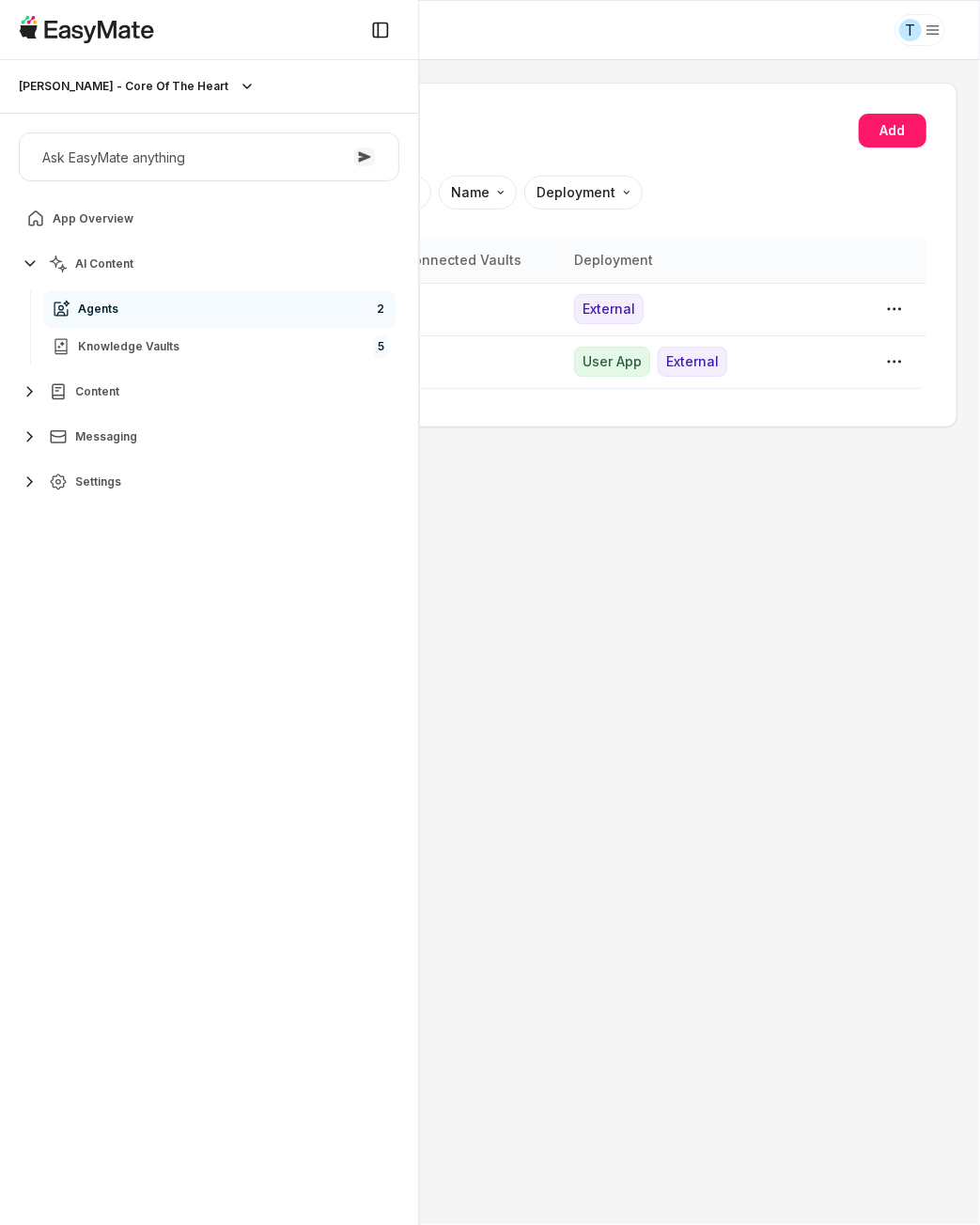 click on "Agents Add Sort by: default Direction Name Deployment Name Description Connected Vaults Deployment [PERSON_NAME] The Agent is used for [URL][PERSON_NAME][DOMAIN_NAME] website 1 External Virtual [PERSON_NAME] -- 1 User App External" at bounding box center [490, 643] 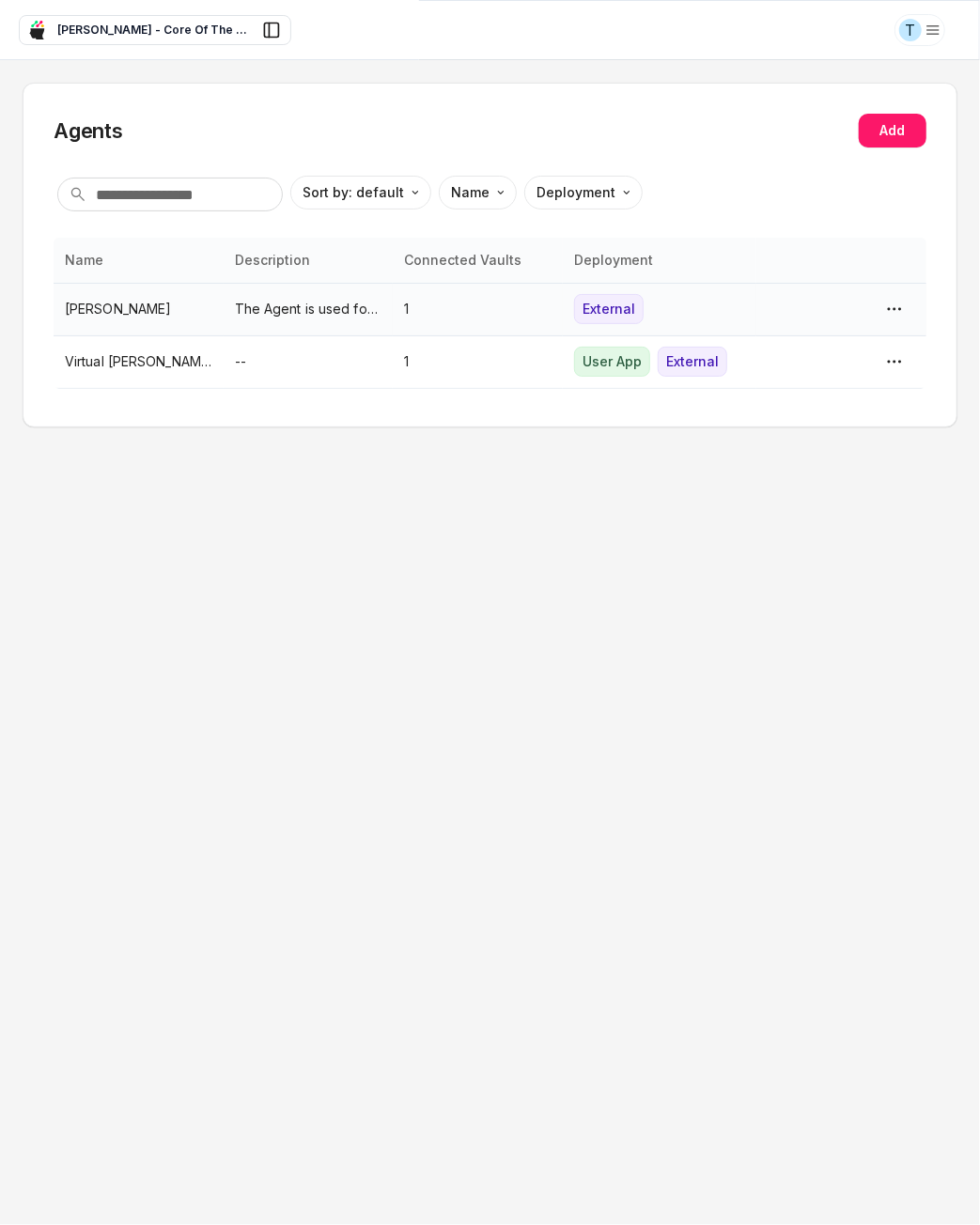 click on "The Agent is used for [URL][PERSON_NAME][DOMAIN_NAME] website" at bounding box center (308, 309) 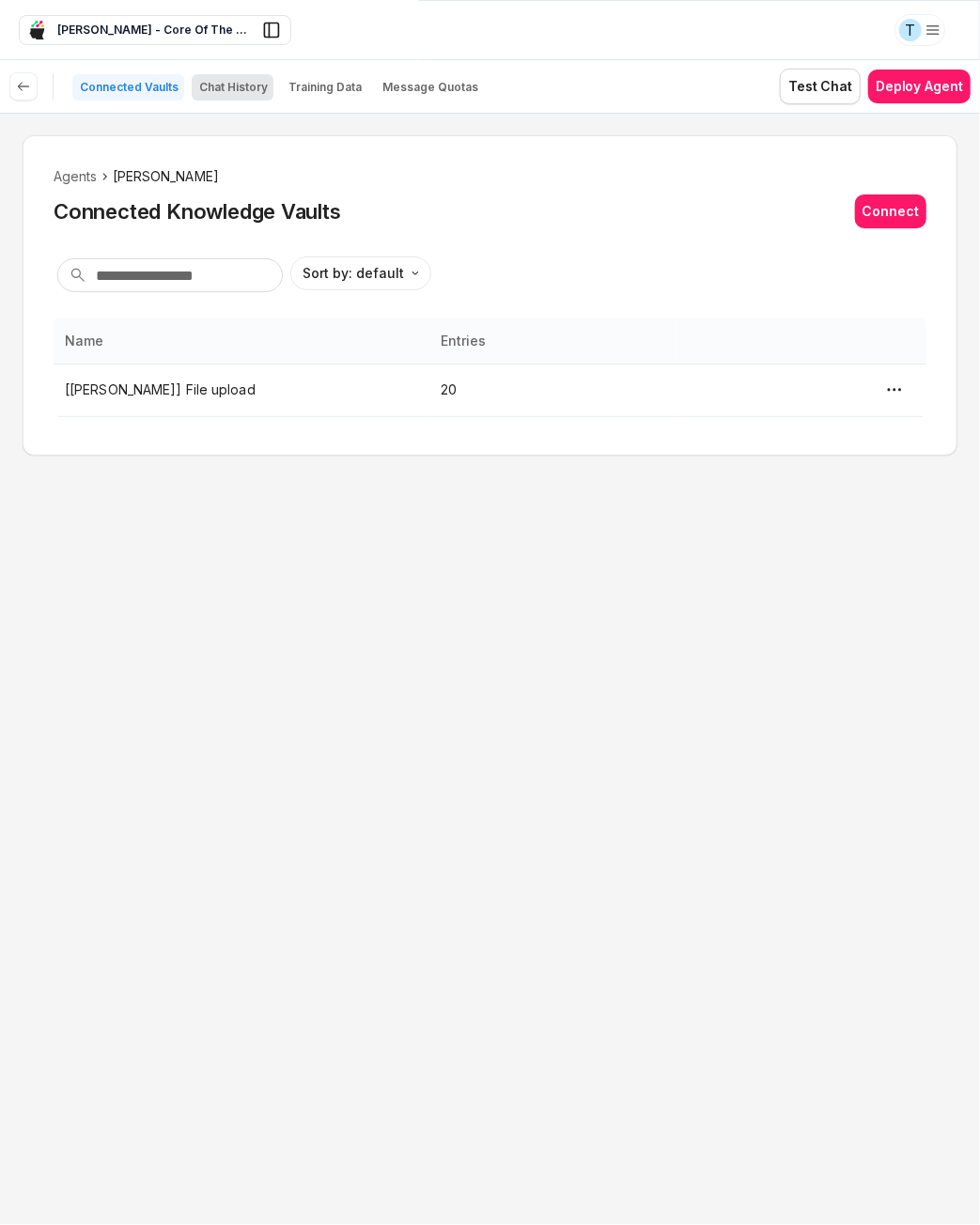 click on "Chat History" at bounding box center [232, 87] 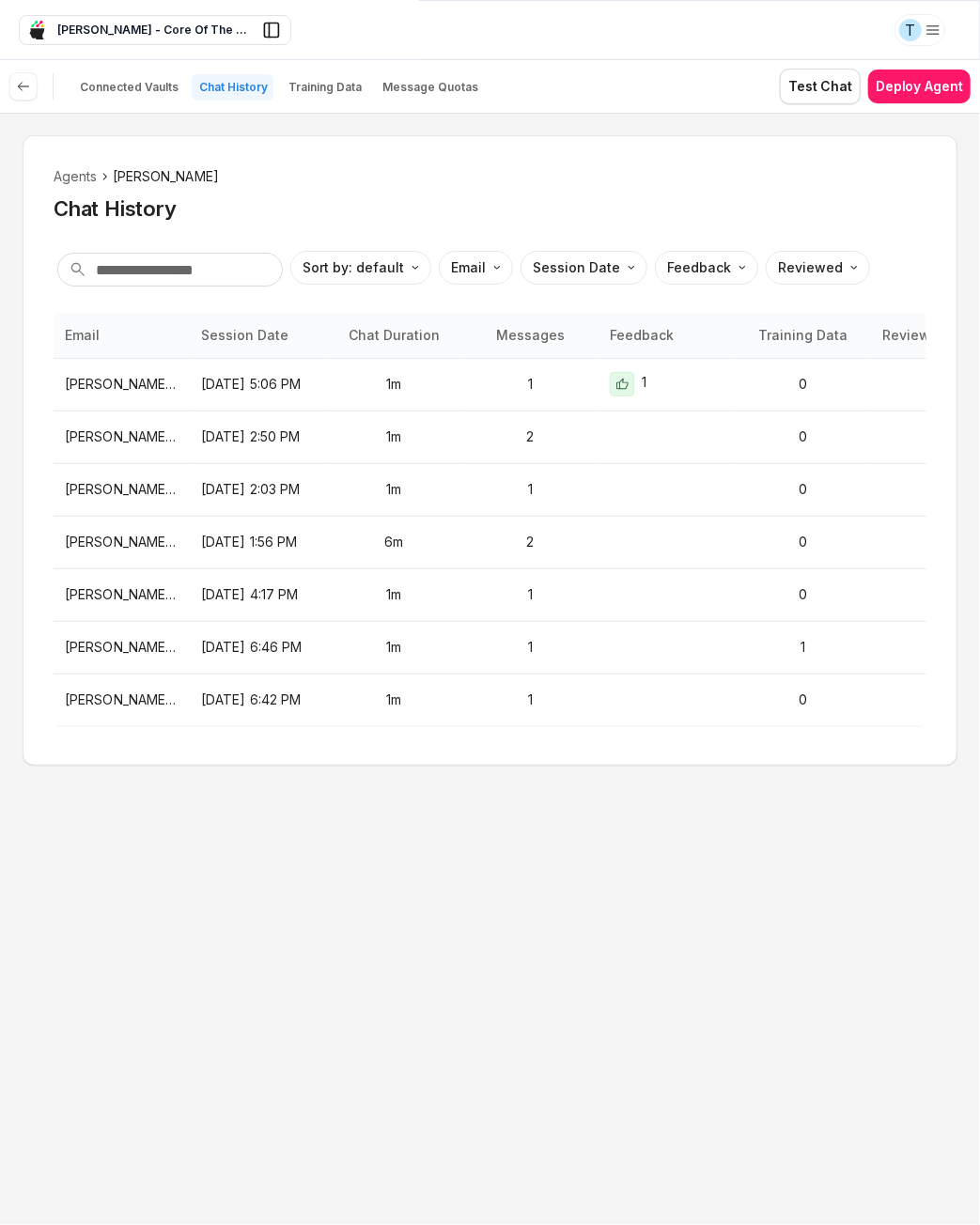 type 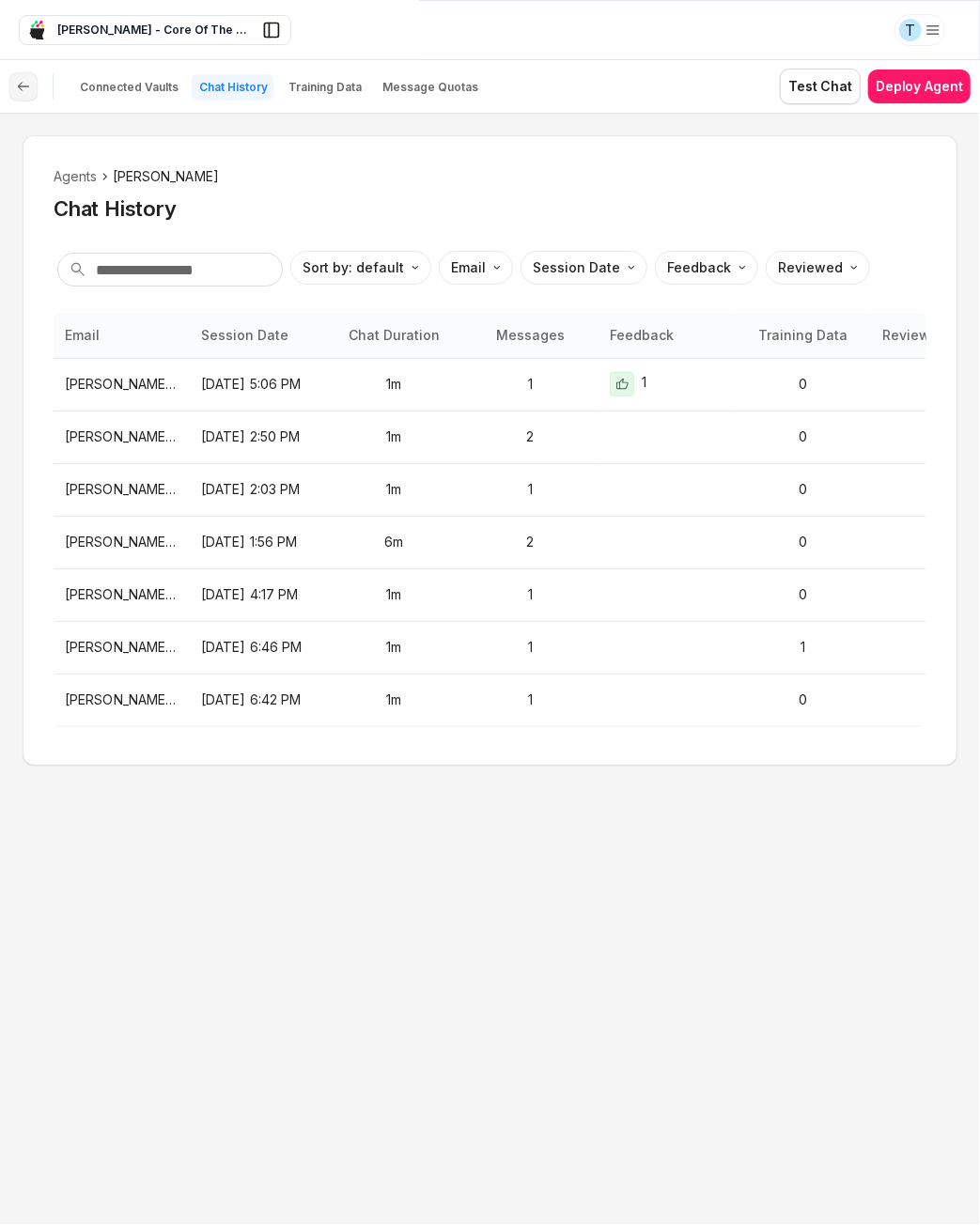 click 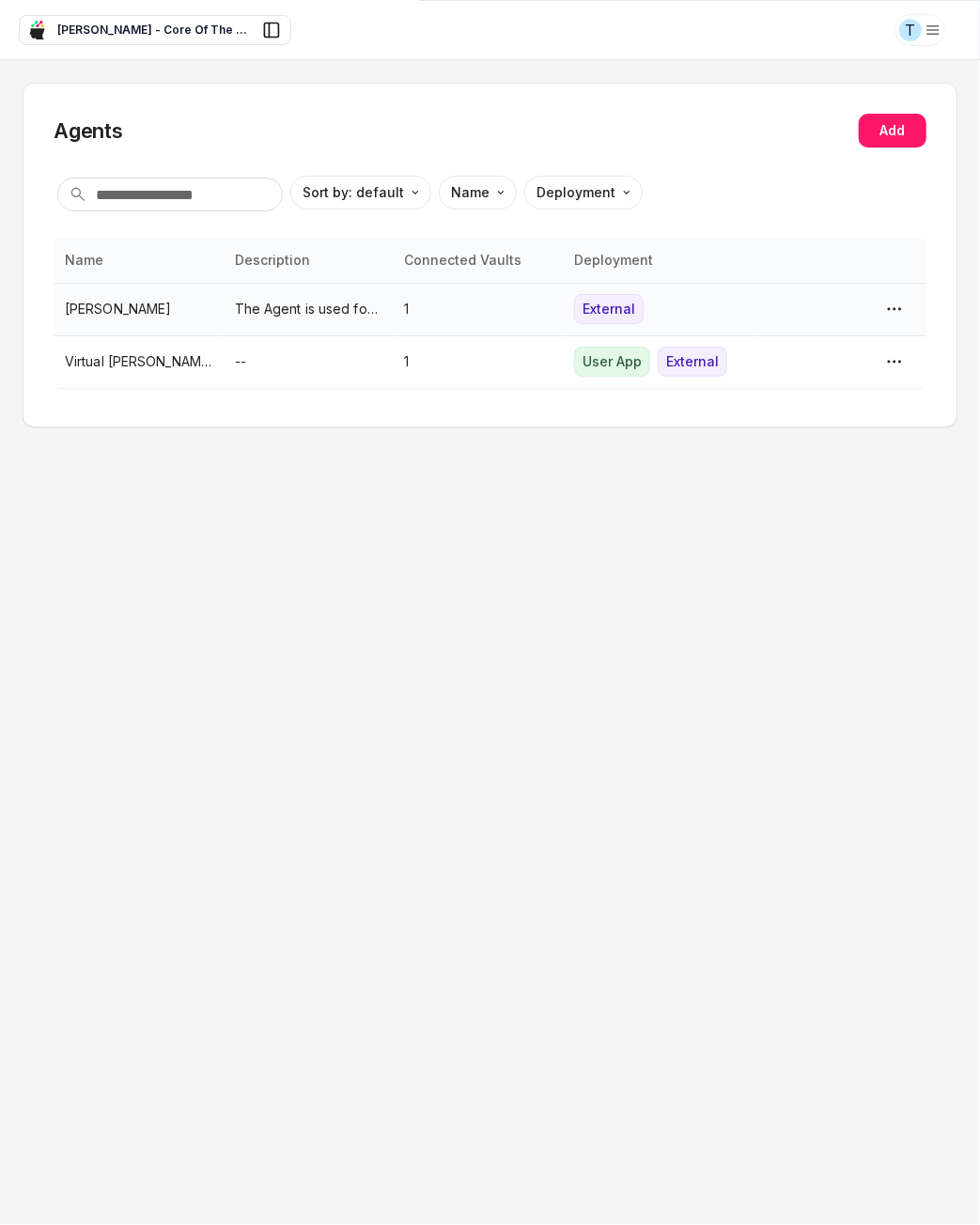 click on "[PERSON_NAME]" at bounding box center [138, 309] 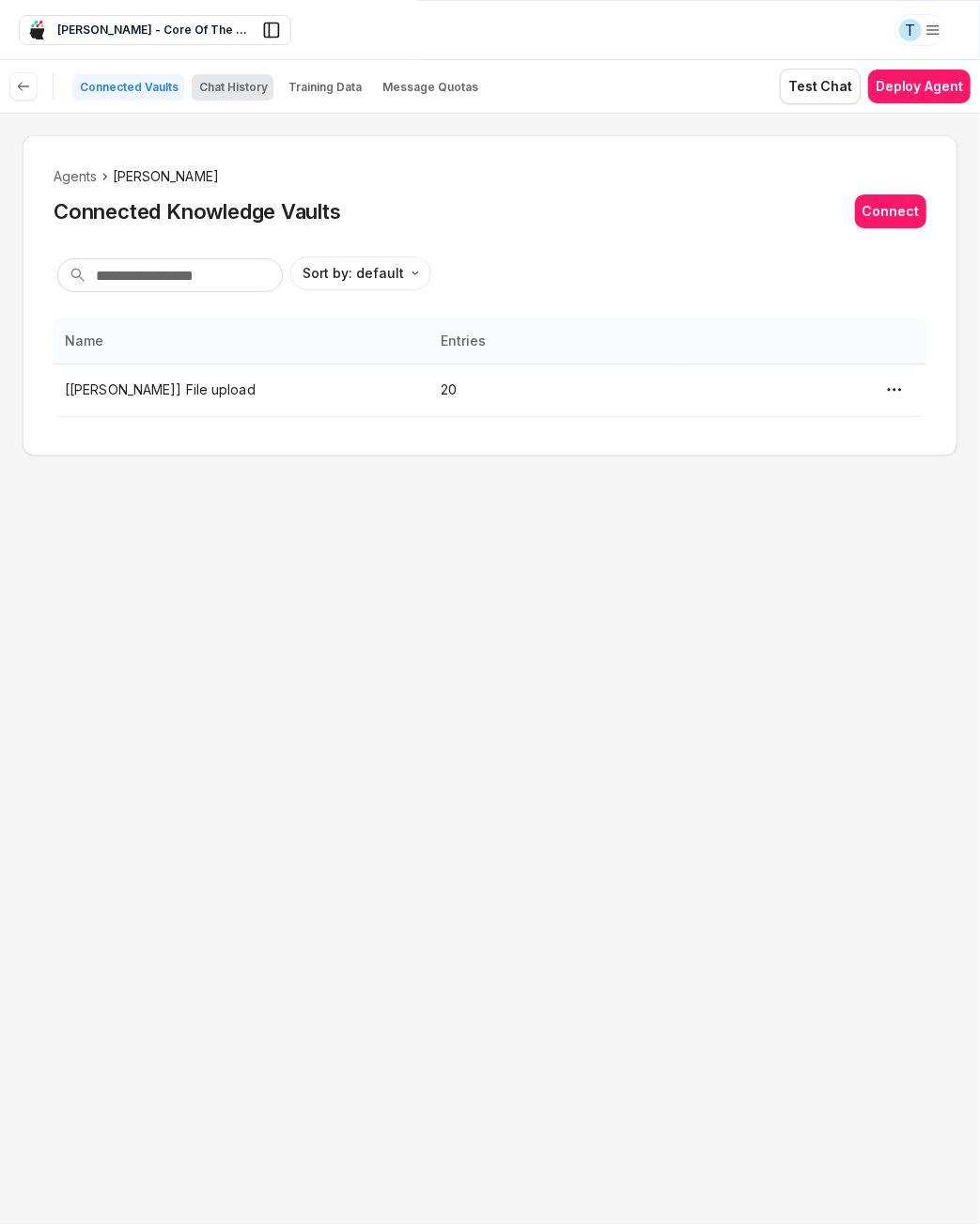 click on "Chat History" at bounding box center [233, 87] 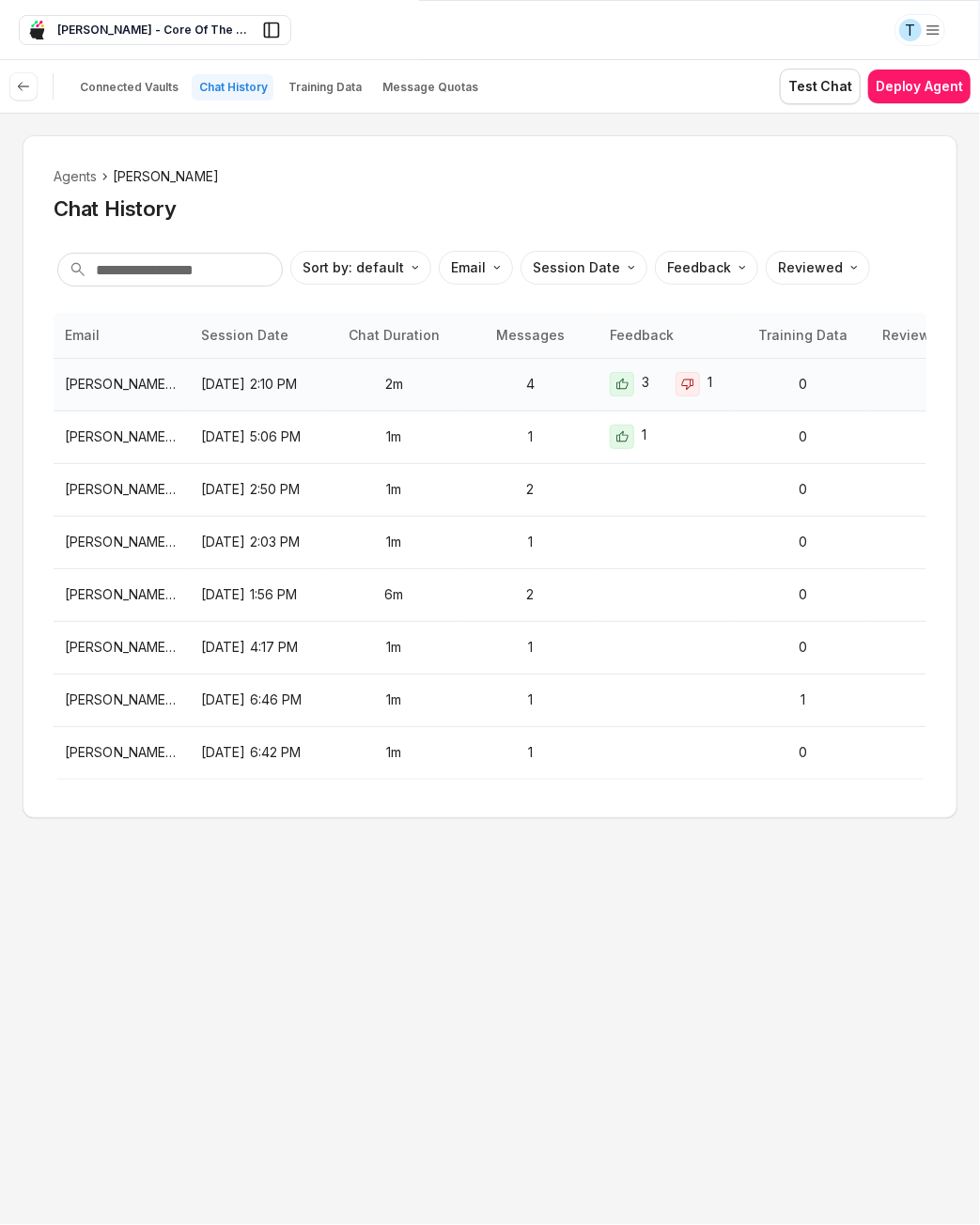 click 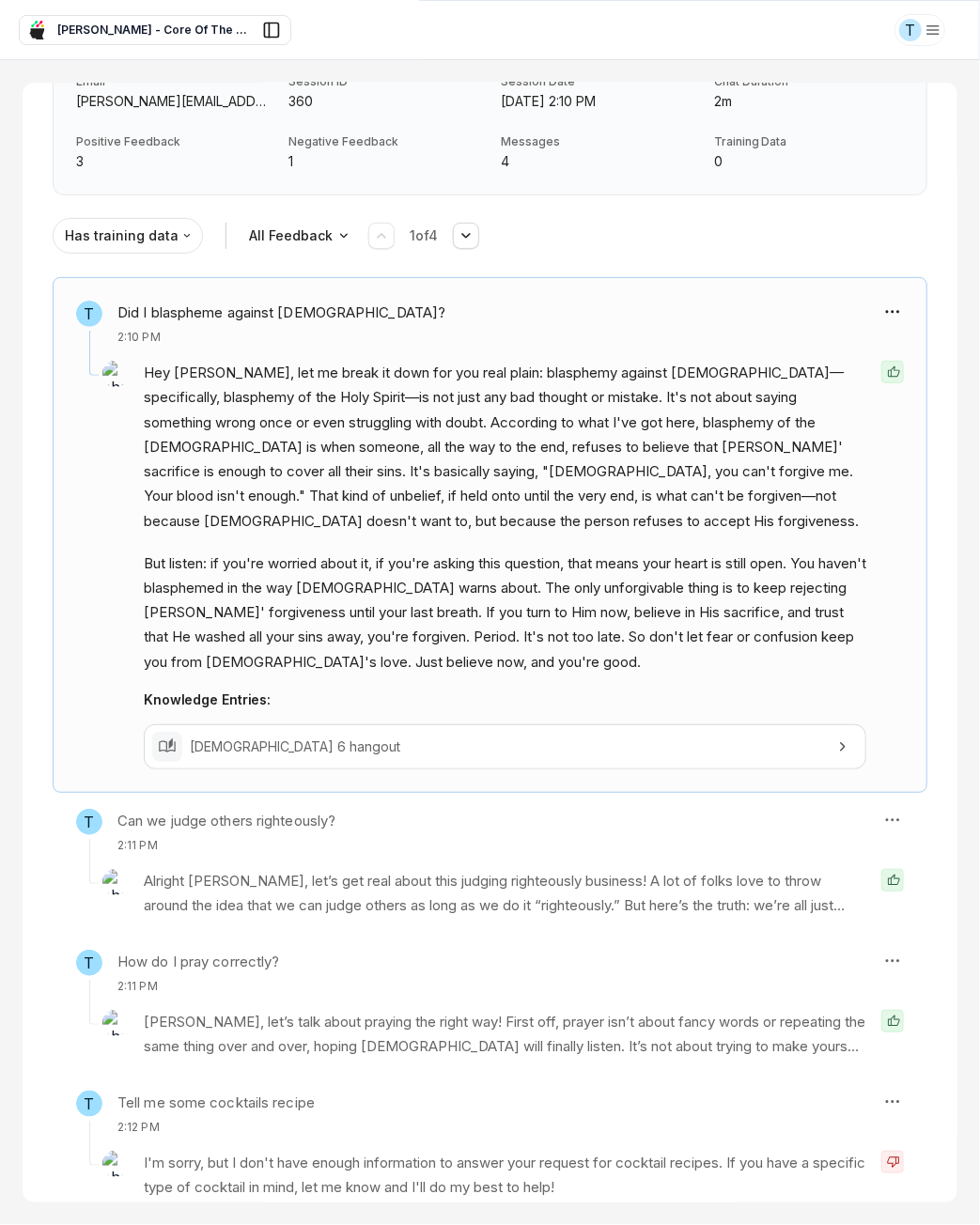 scroll, scrollTop: 186, scrollLeft: 0, axis: vertical 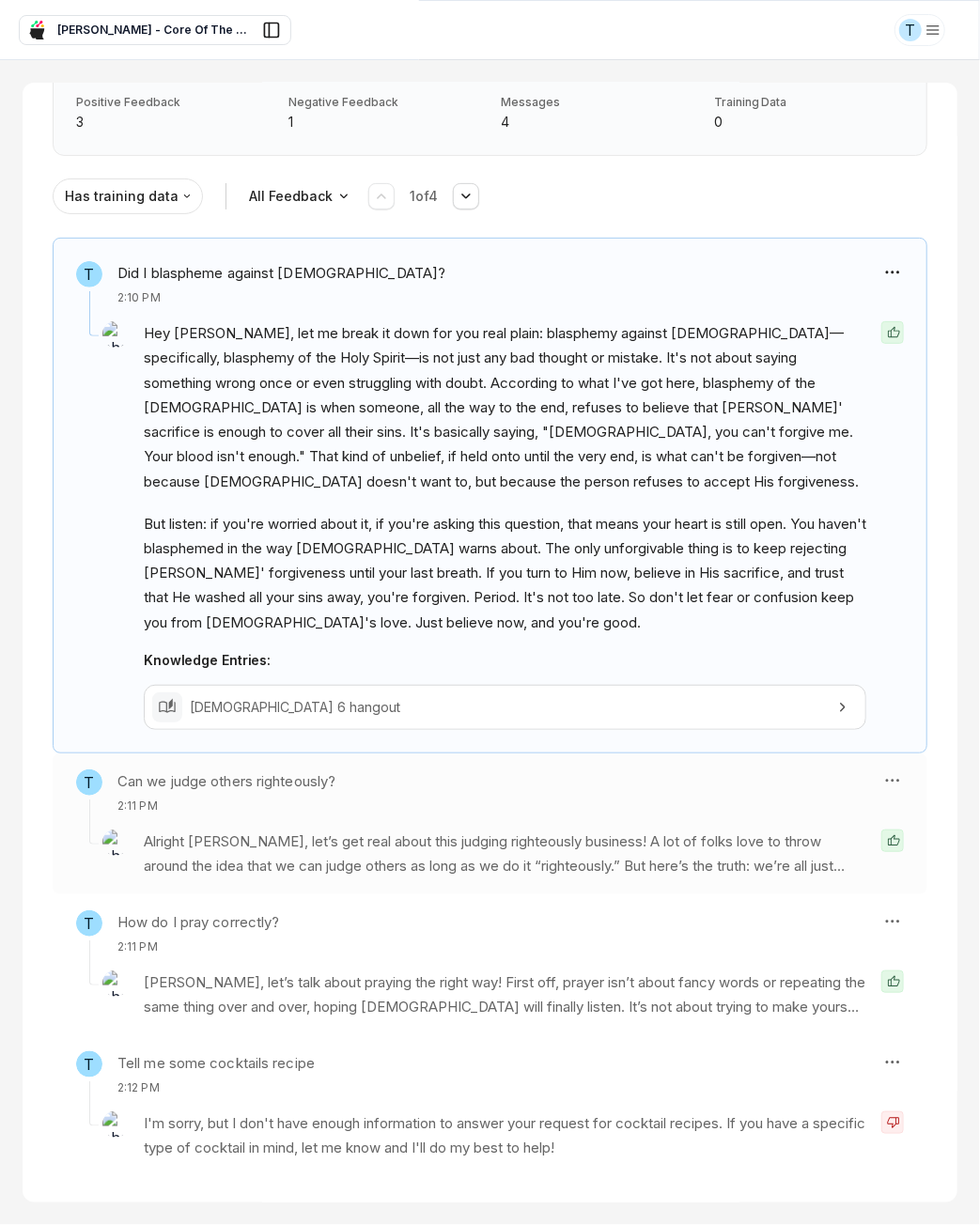 click on "Alright Tuyet, let’s get real about this judging righteously business! A lot of folks love to throw around the idea that we can judge others as long as we do it “righteously.” But here’s the truth: we’re all just sinners judging other people for sinning differently. That’s the real talk! The only standard that matters is God’s, not ours. You might think you’re better because you sin less, but in God’s eyes, a little bit of sin makes you just as much a sinner as anyone else. It’s like putting a tiny drop of dirt in a glass of water—it’s still dirty!" at bounding box center (505, 854) 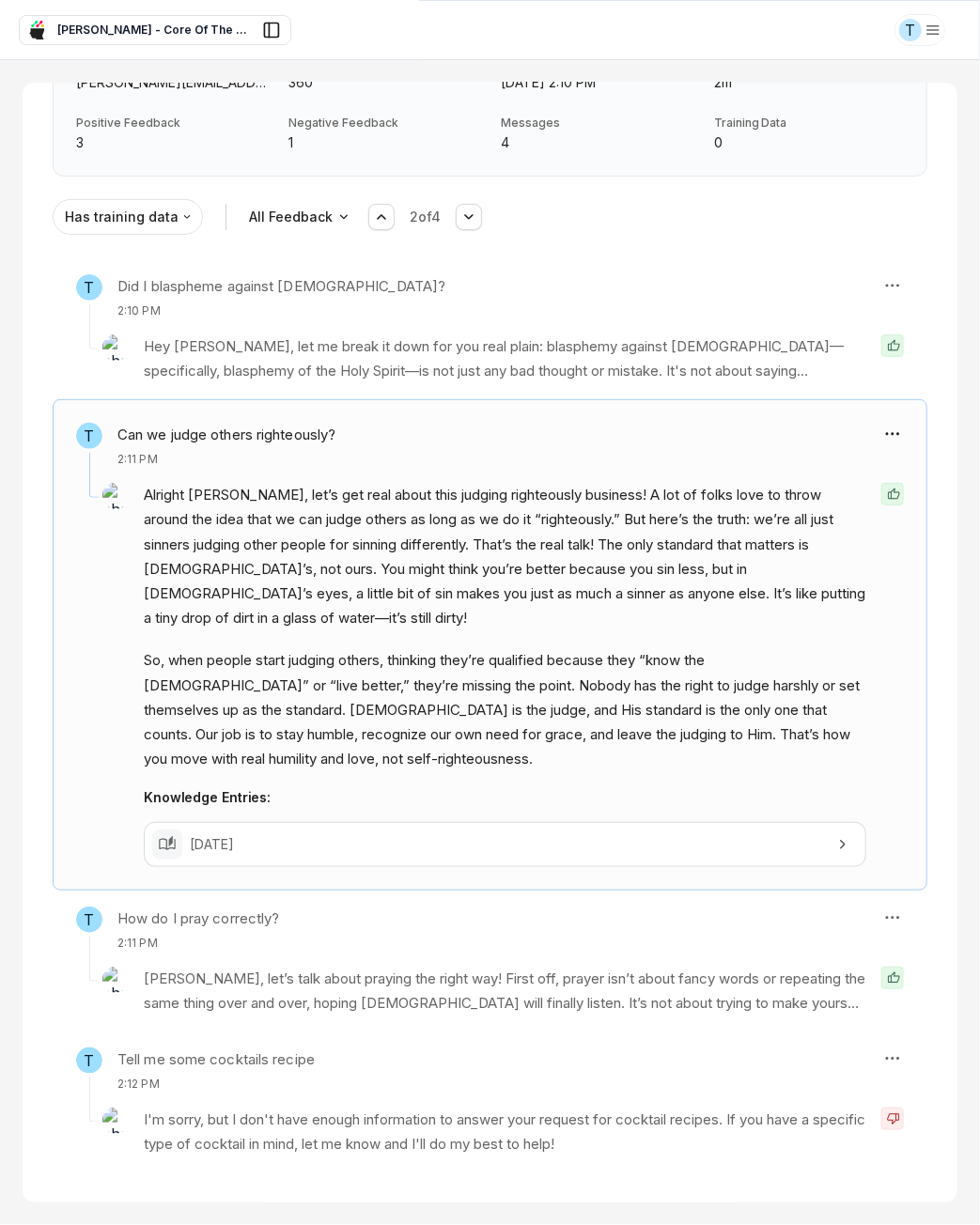 scroll, scrollTop: 136, scrollLeft: 0, axis: vertical 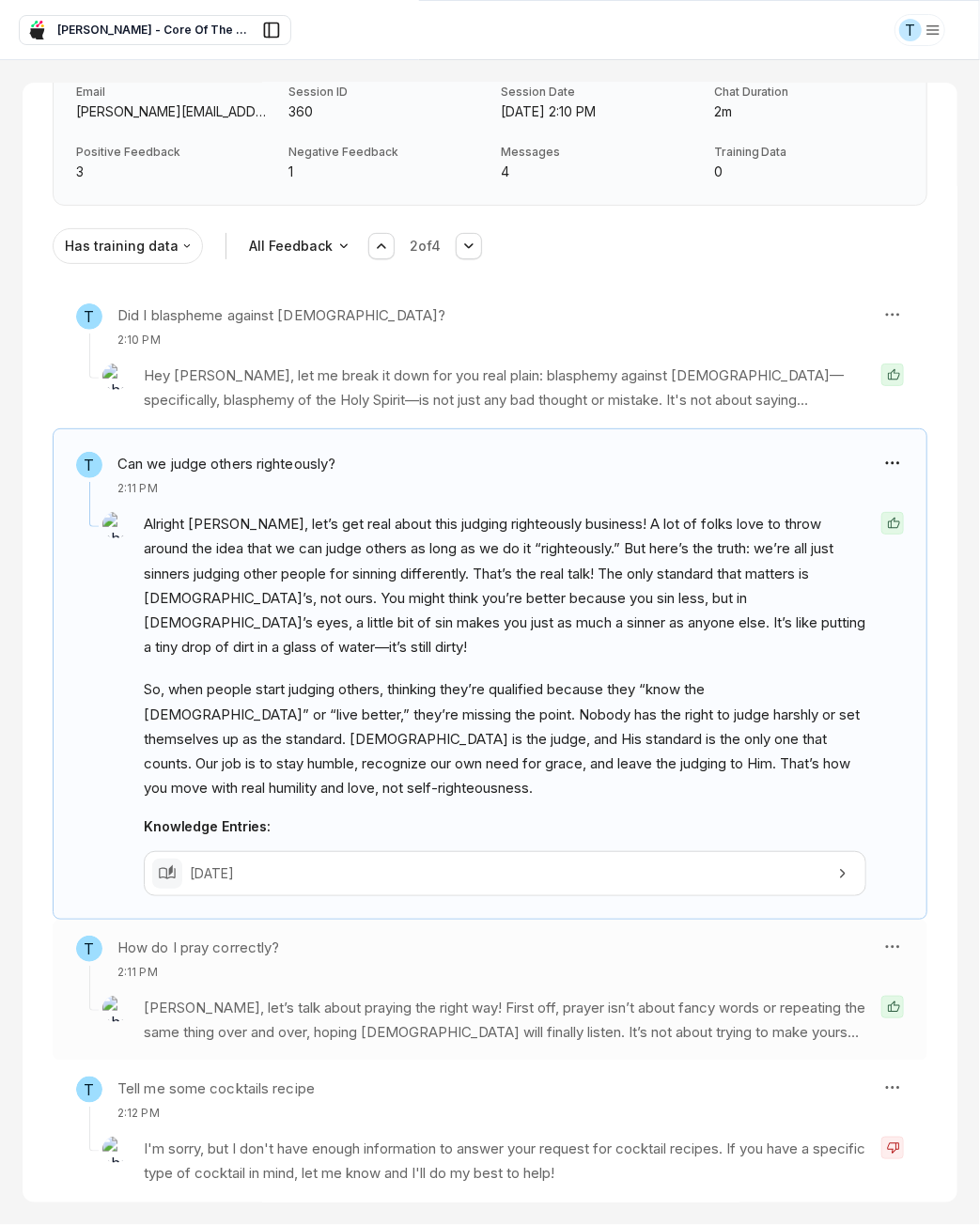 click on "Tuyet, let’s talk about praying the right way! First off, prayer isn’t about fancy words or repeating the same thing over and over, hoping God will finally listen. It’s not about trying to make yourself feel better by begging for forgiveness again and again. That’s just fear and unbelief talking! Instead, prayer is about aligning your heart, your thoughts, and your decisions with God’s Word. It’s about trusting that your salvation is already secure because of Jesus—not because of how perfectly you pray." at bounding box center (505, 1020) 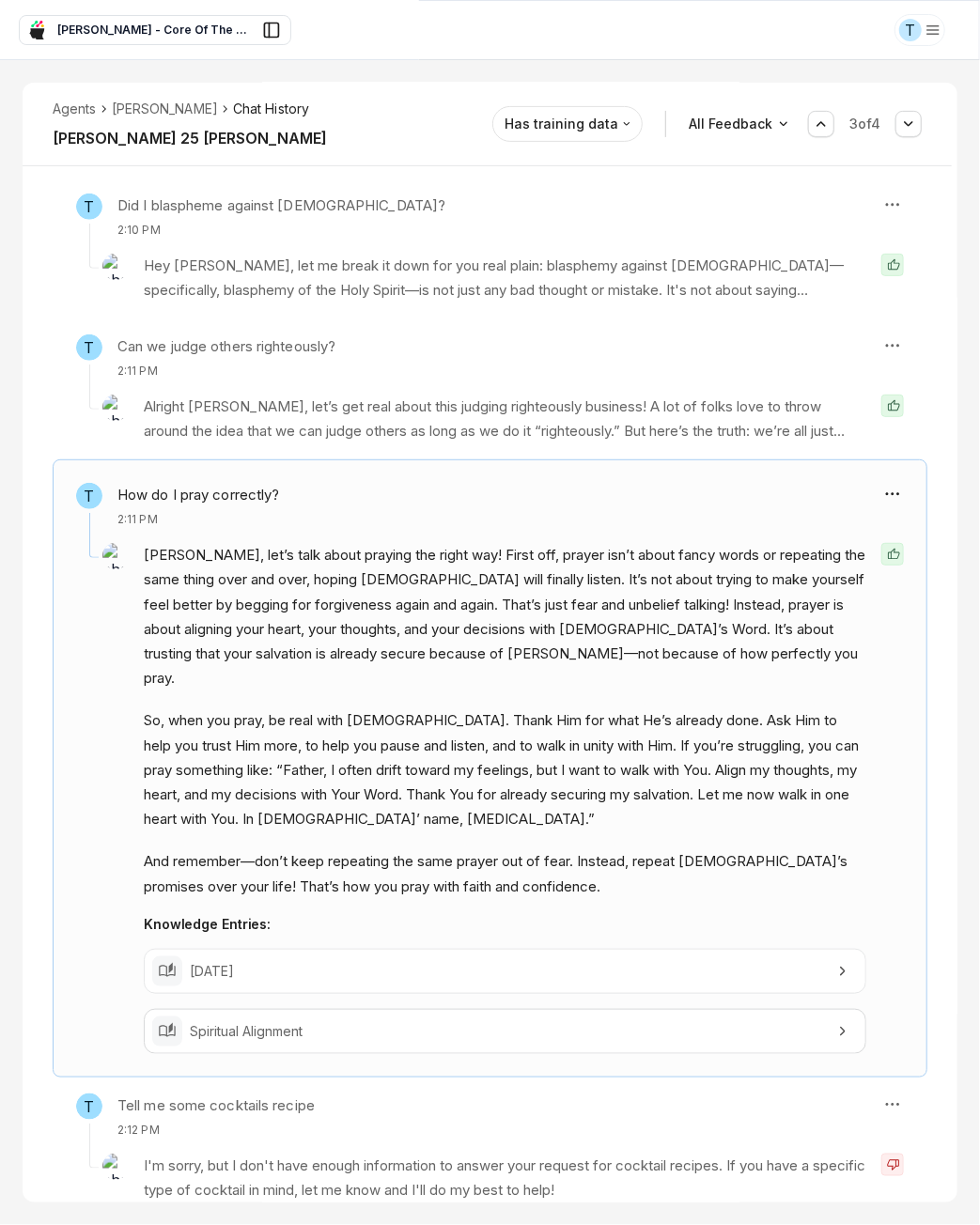 scroll, scrollTop: 280, scrollLeft: 0, axis: vertical 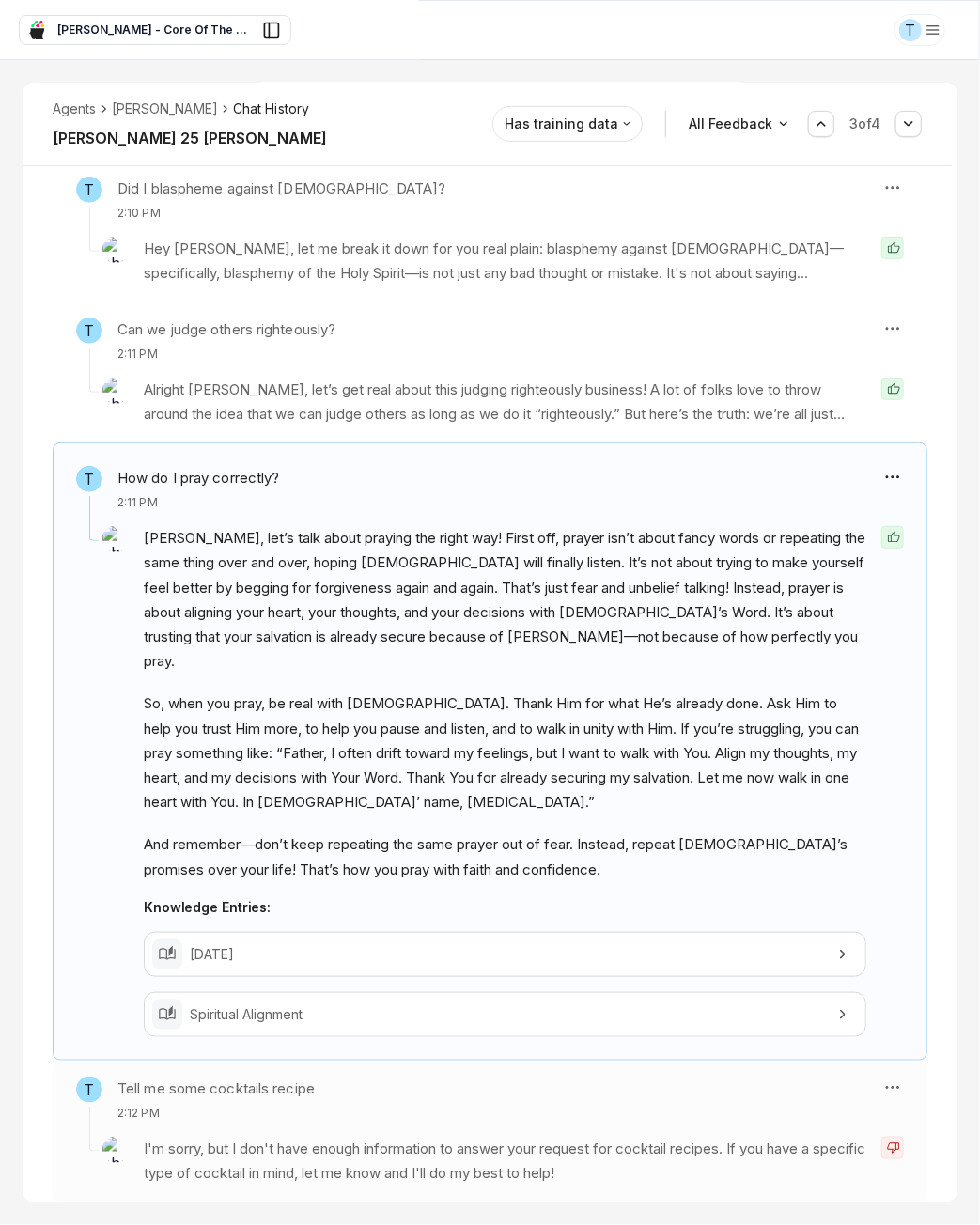 click on "I'm sorry, but I don't have enough information to answer your request for cocktail recipes. If you have a specific type of cocktail in mind, let me know and I'll do my best to help!" at bounding box center (505, 1161) 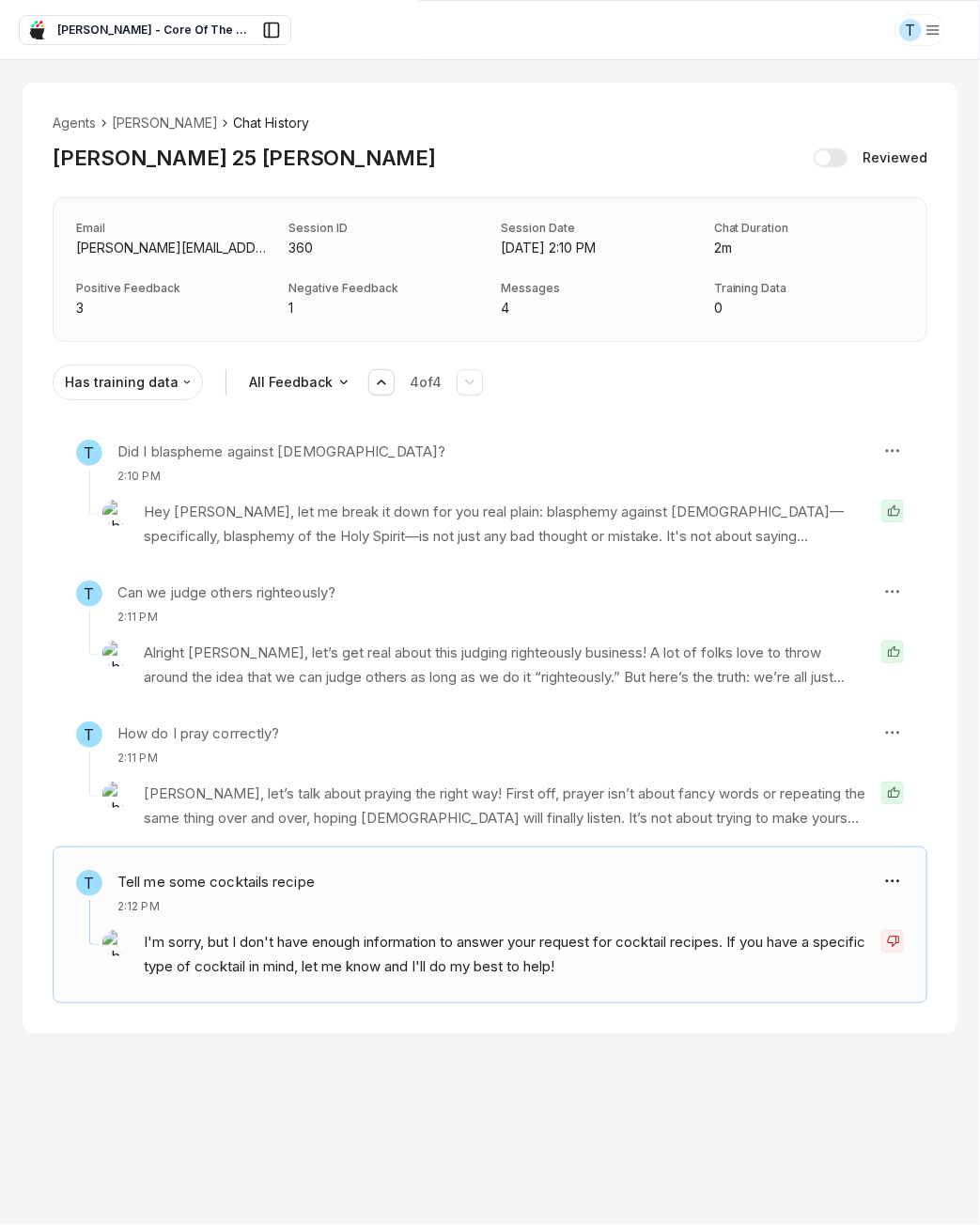scroll, scrollTop: 0, scrollLeft: 0, axis: both 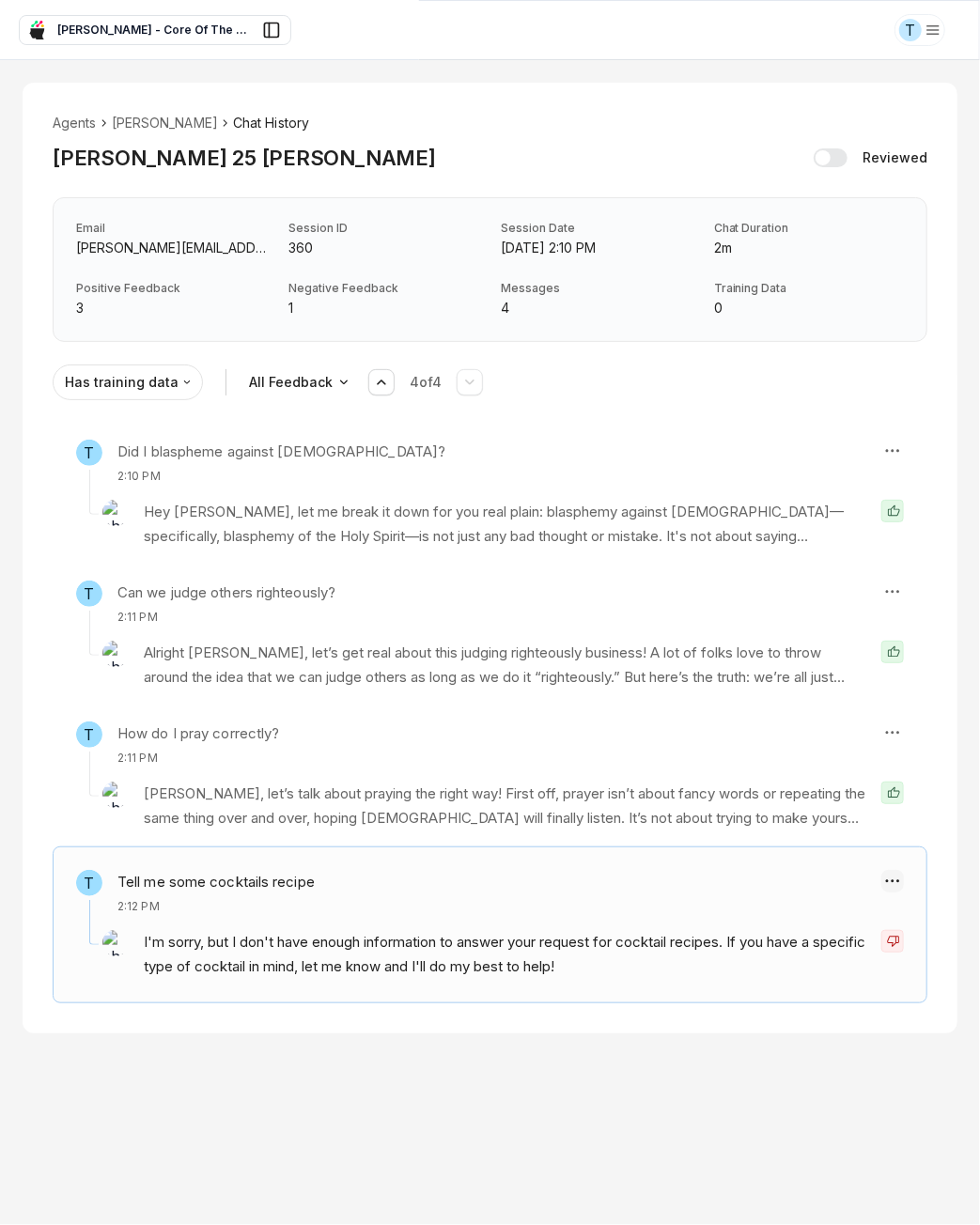 type on "*" 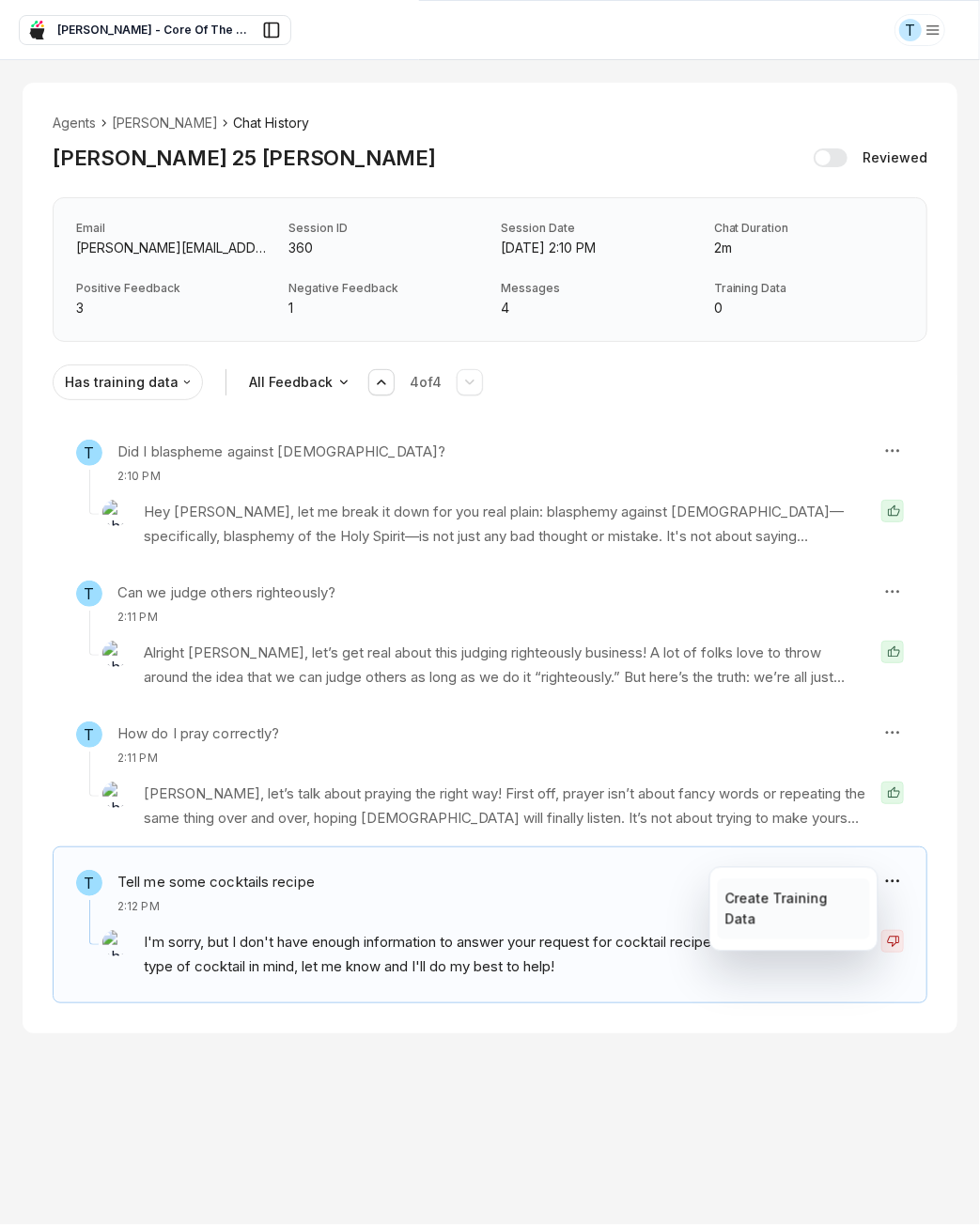 click on "Create Training Data" at bounding box center [793, 909] 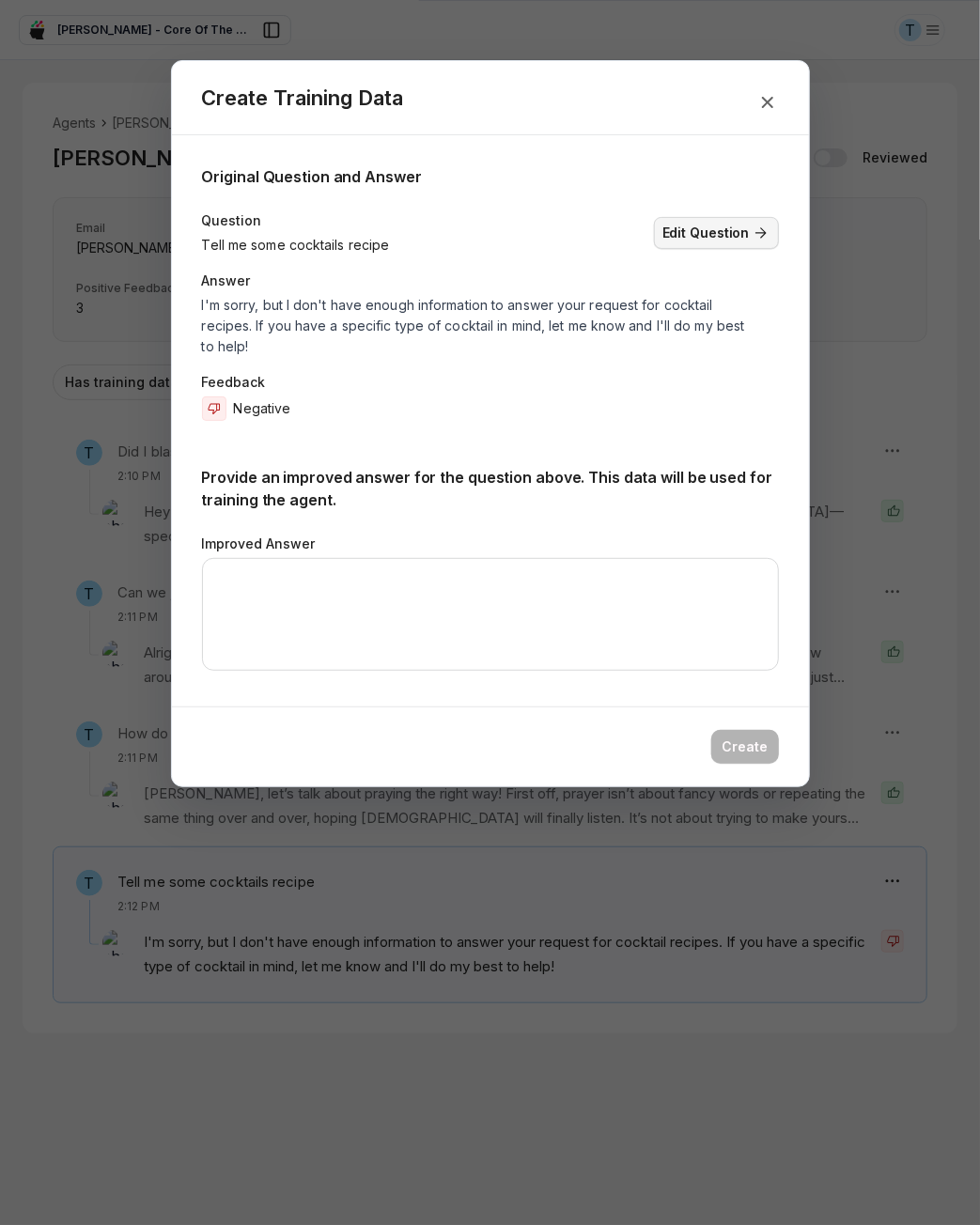 click on "Edit Question" at bounding box center (716, 233) 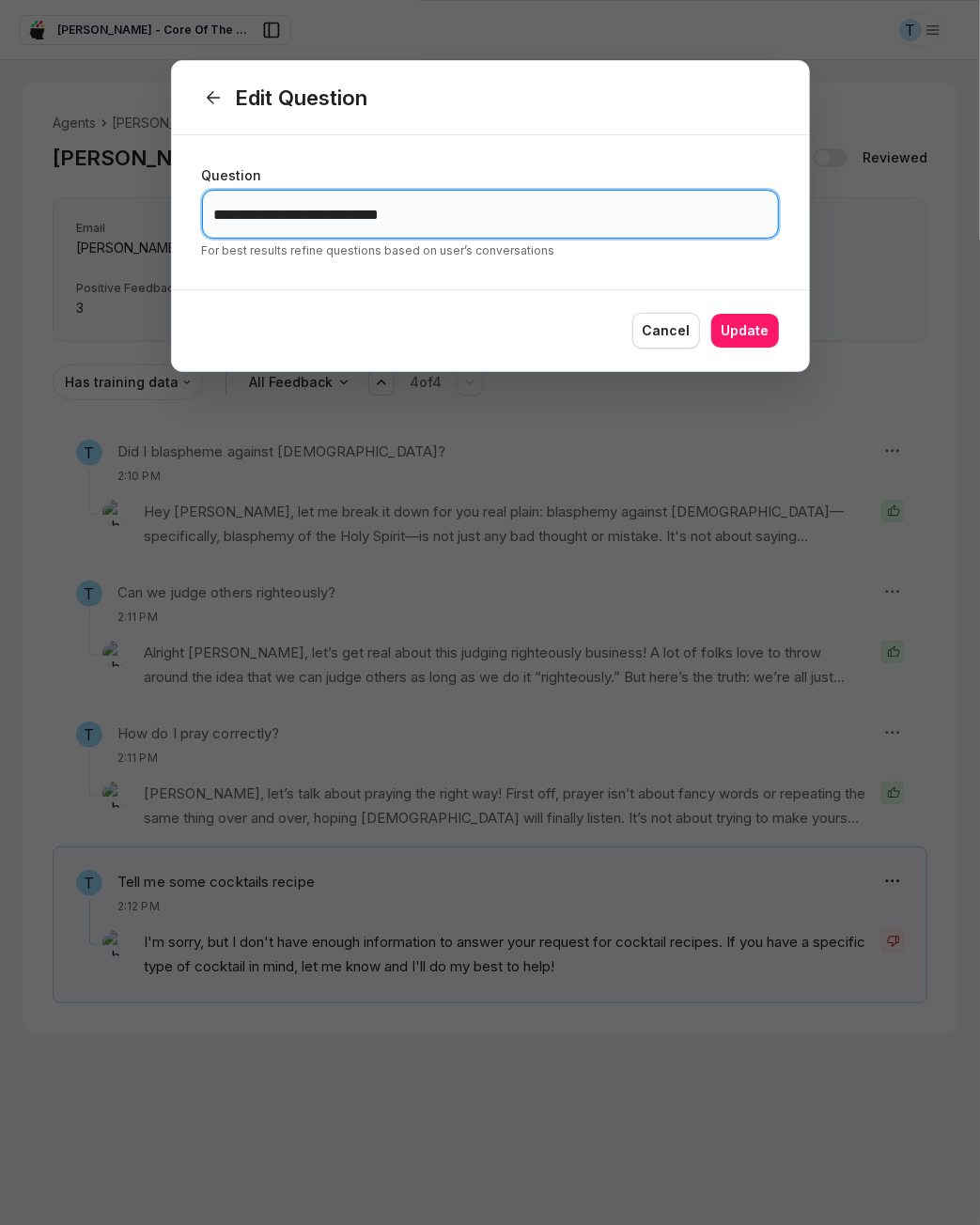 click on "**********" at bounding box center [490, 214] 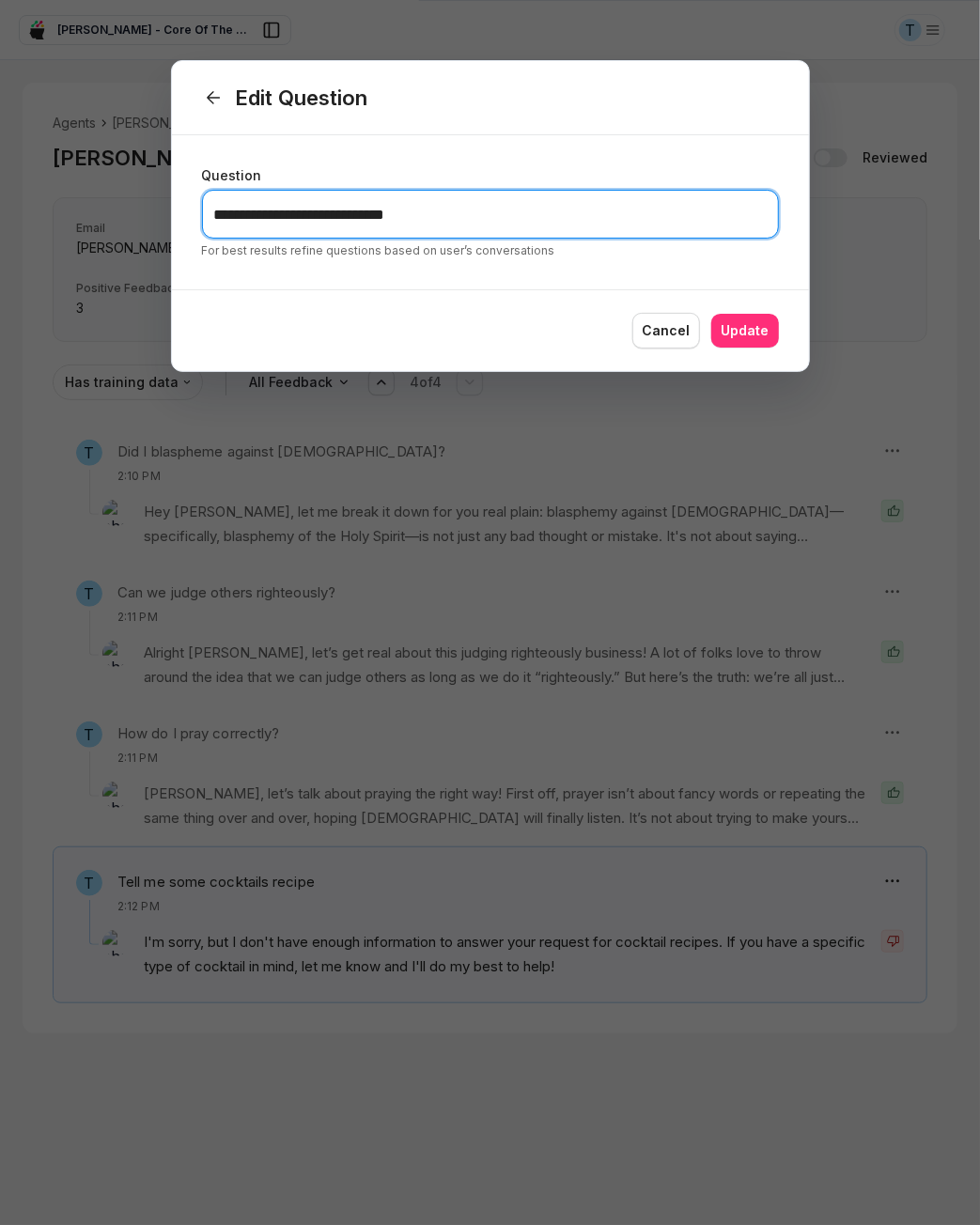 type on "**********" 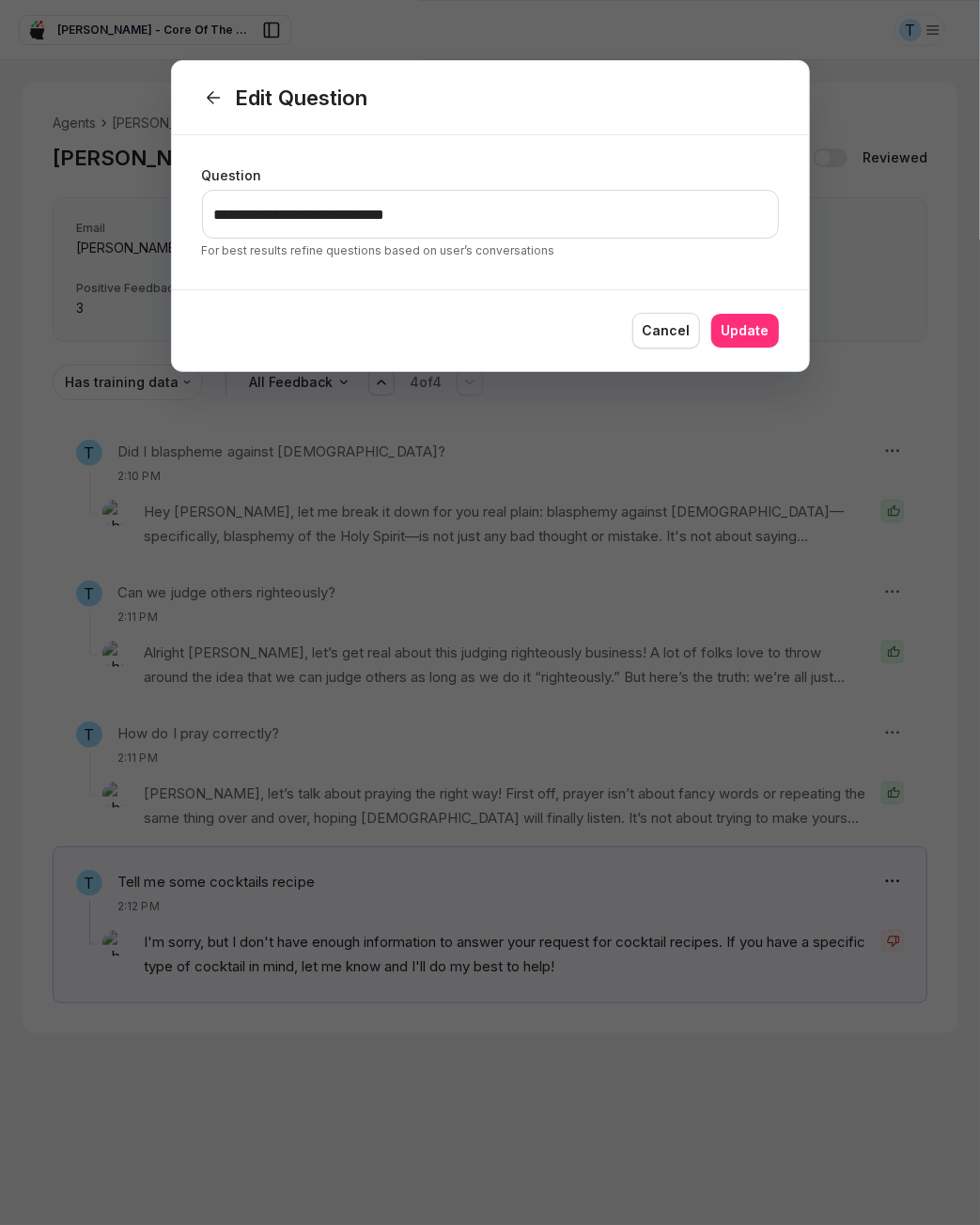 click on "Update" at bounding box center [745, 331] 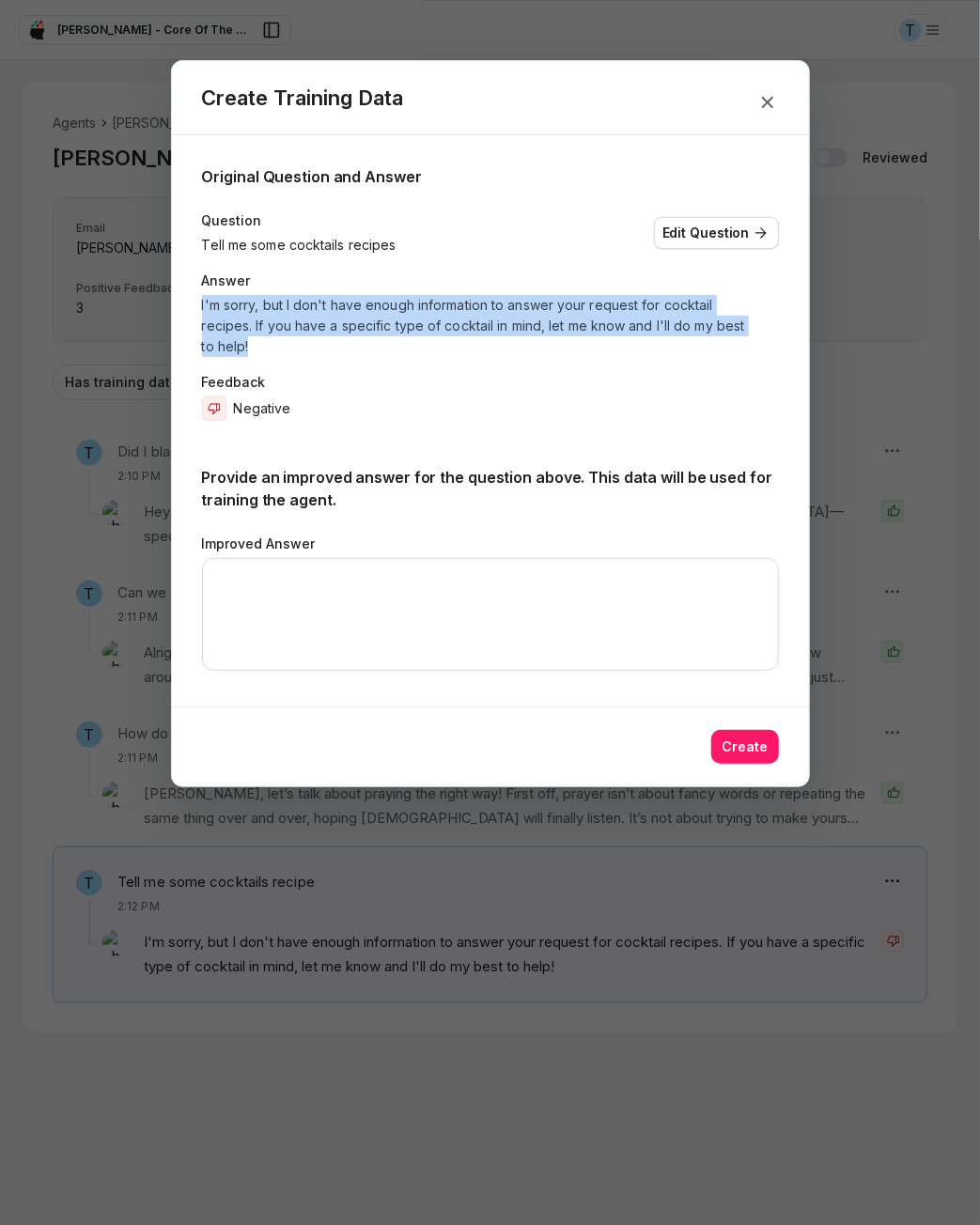 drag, startPoint x: 199, startPoint y: 302, endPoint x: 306, endPoint y: 338, distance: 112.89376 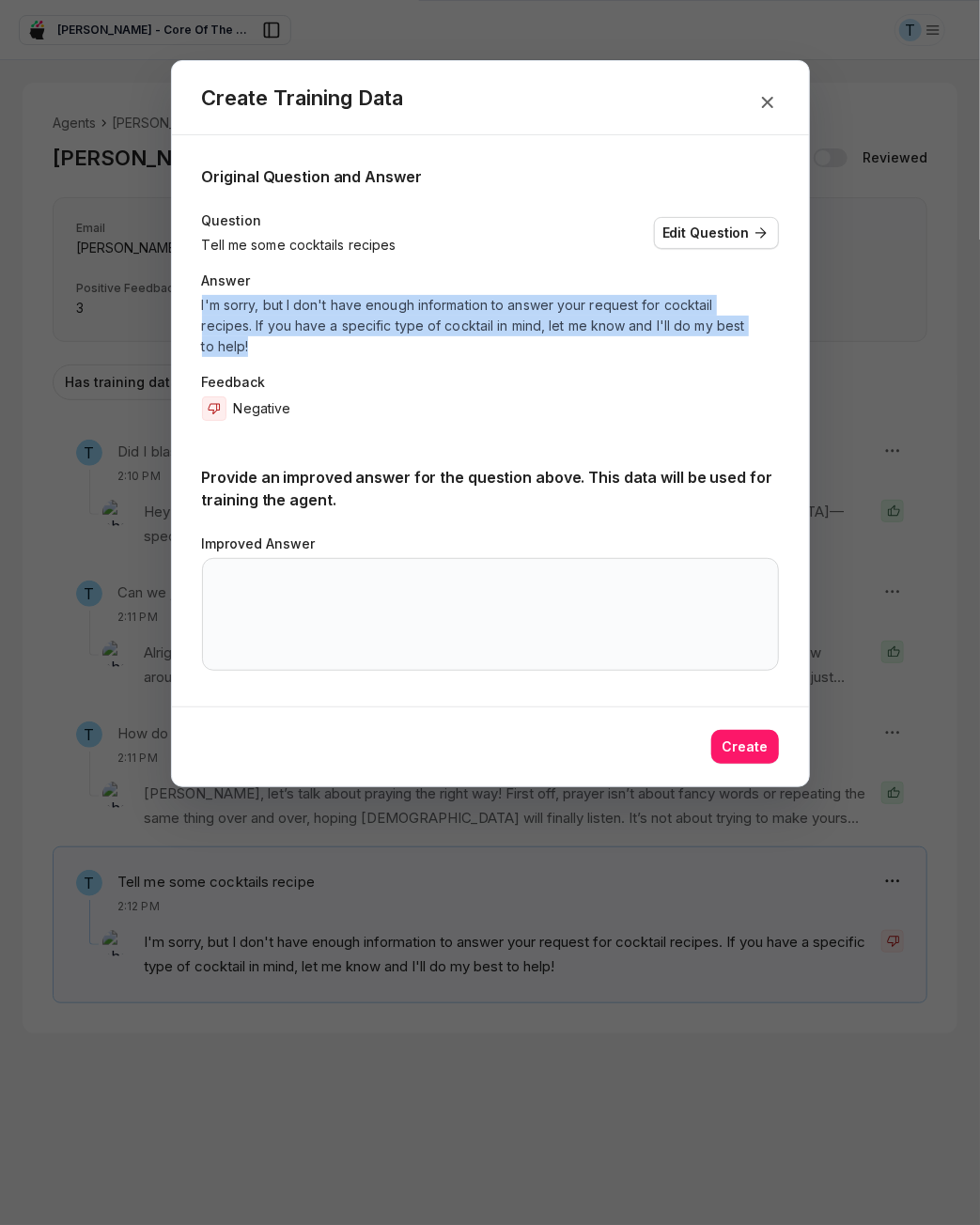 copy on "I'm sorry, but I don't have enough information to answer your request for cocktail recipes. If you have a specific type of cocktail in mind, let me know and I'll do my best to help!" 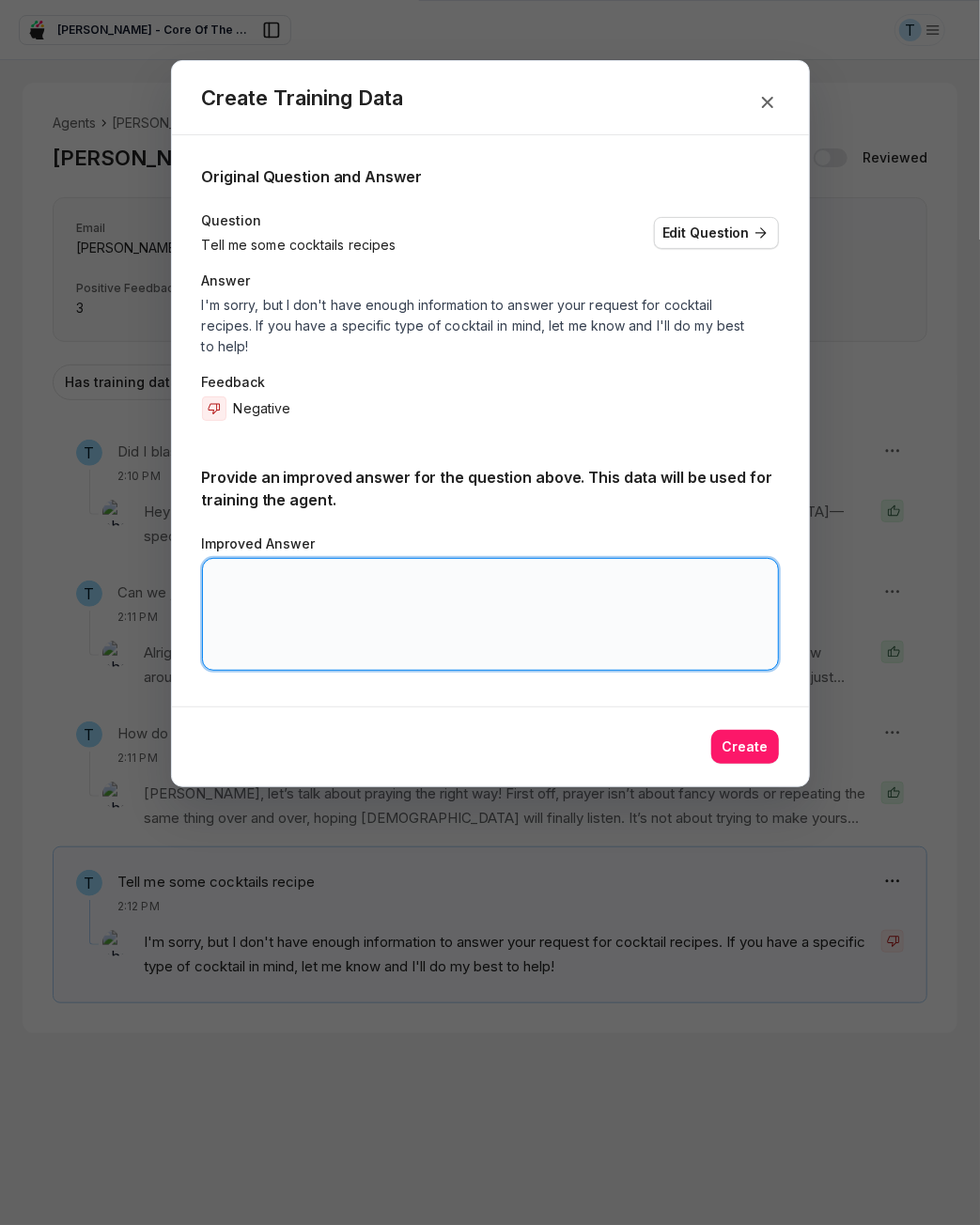click on "Improved Answer" at bounding box center (490, 614) 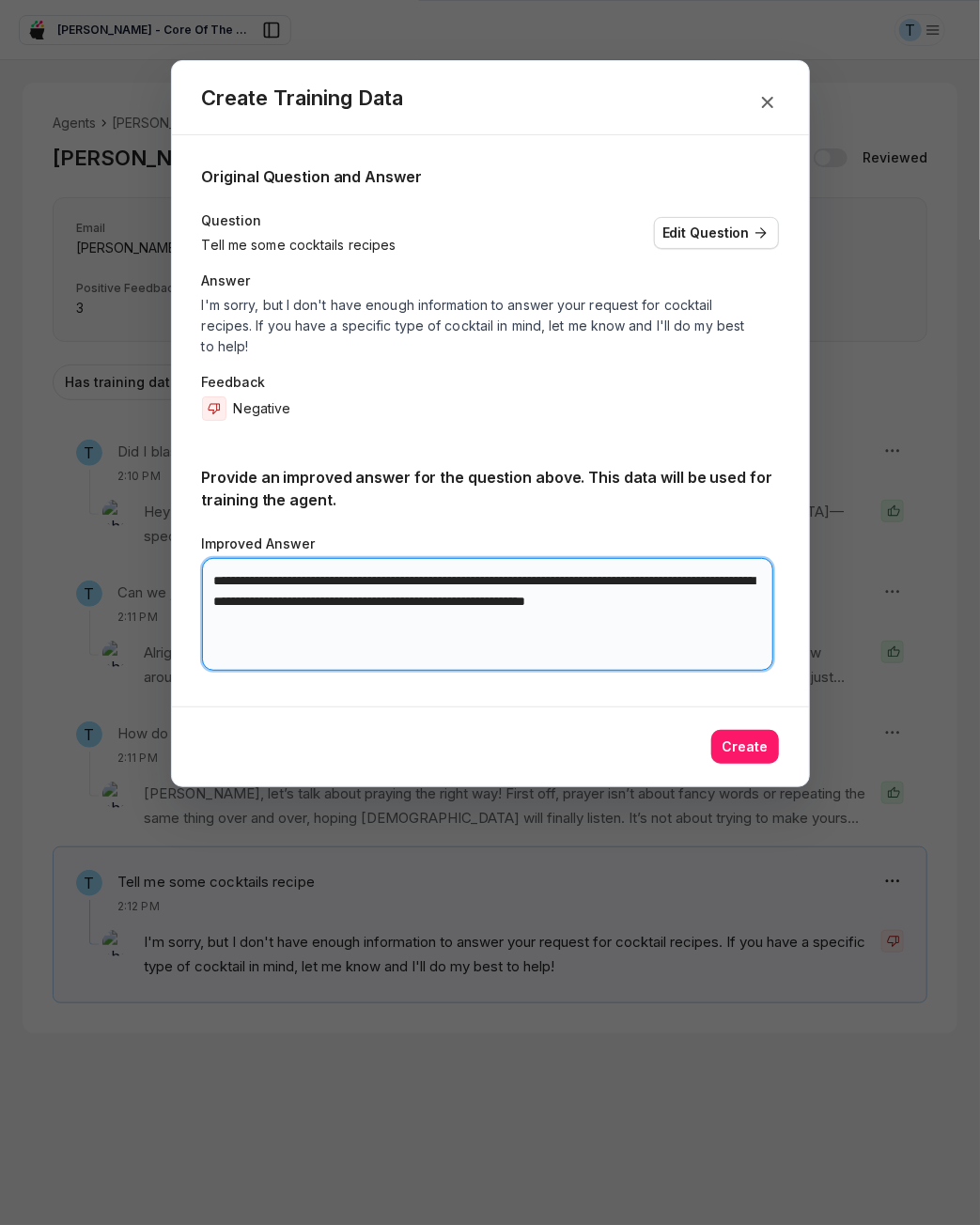 click on "**********" at bounding box center (488, 614) 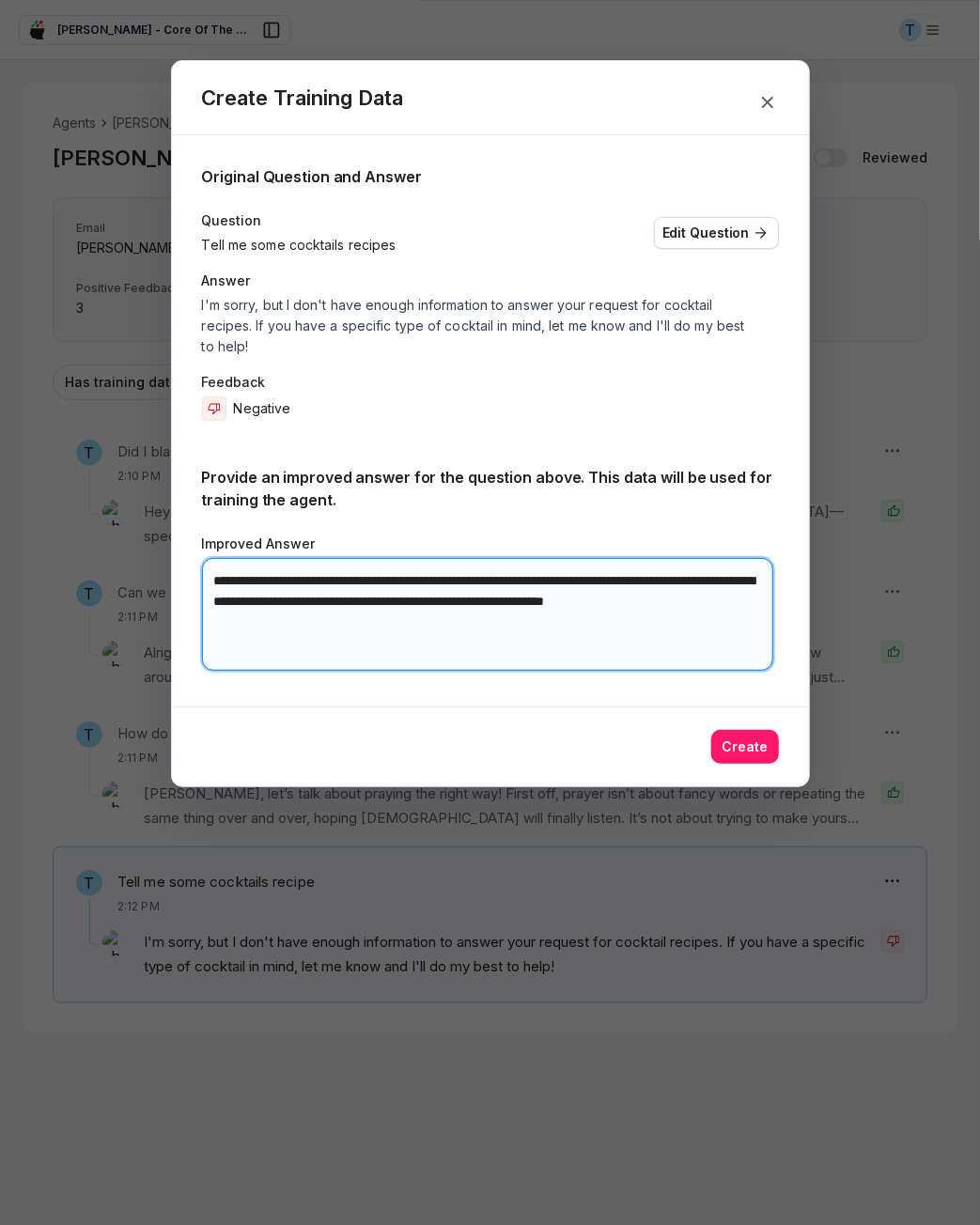type on "**********" 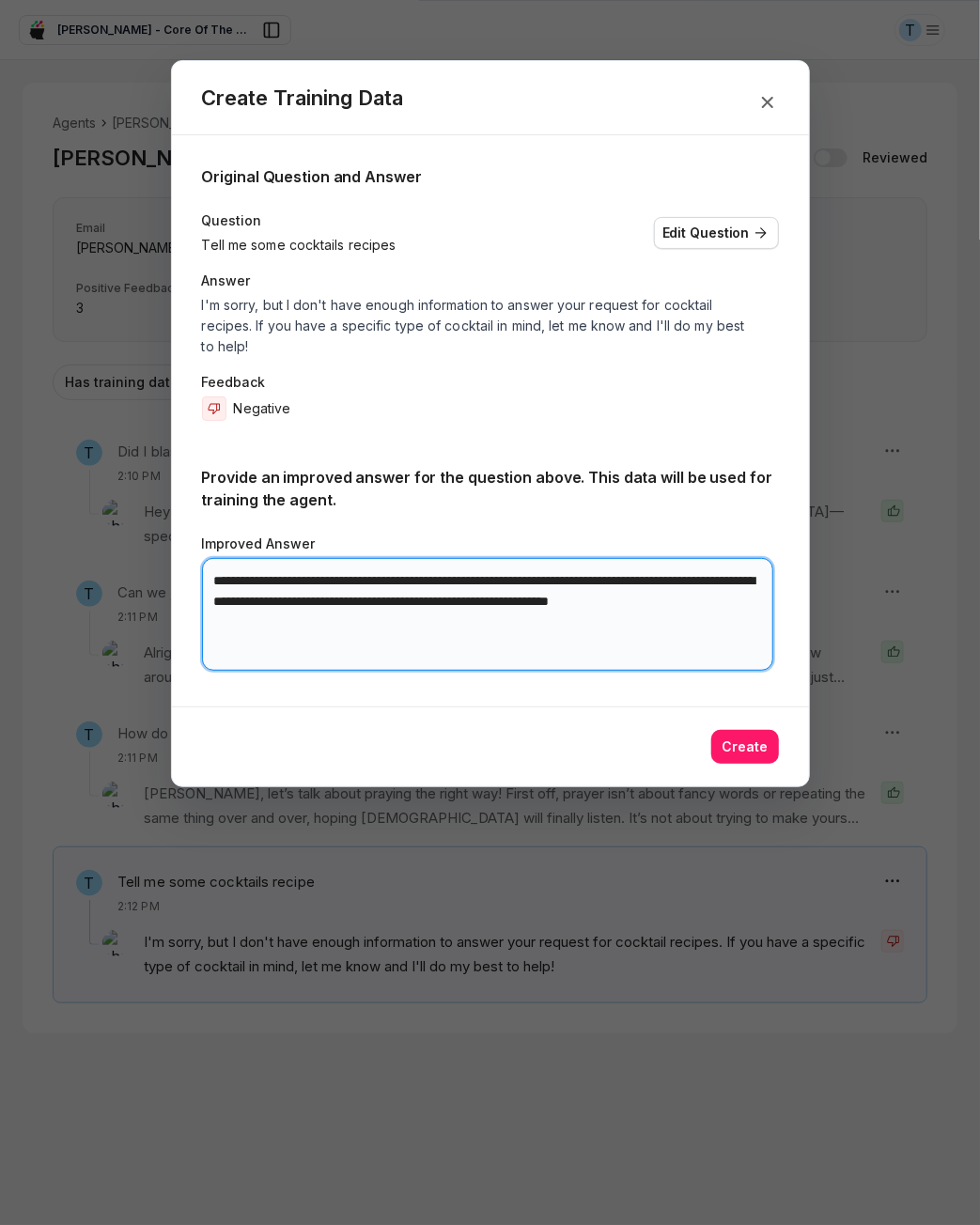 type on "*" 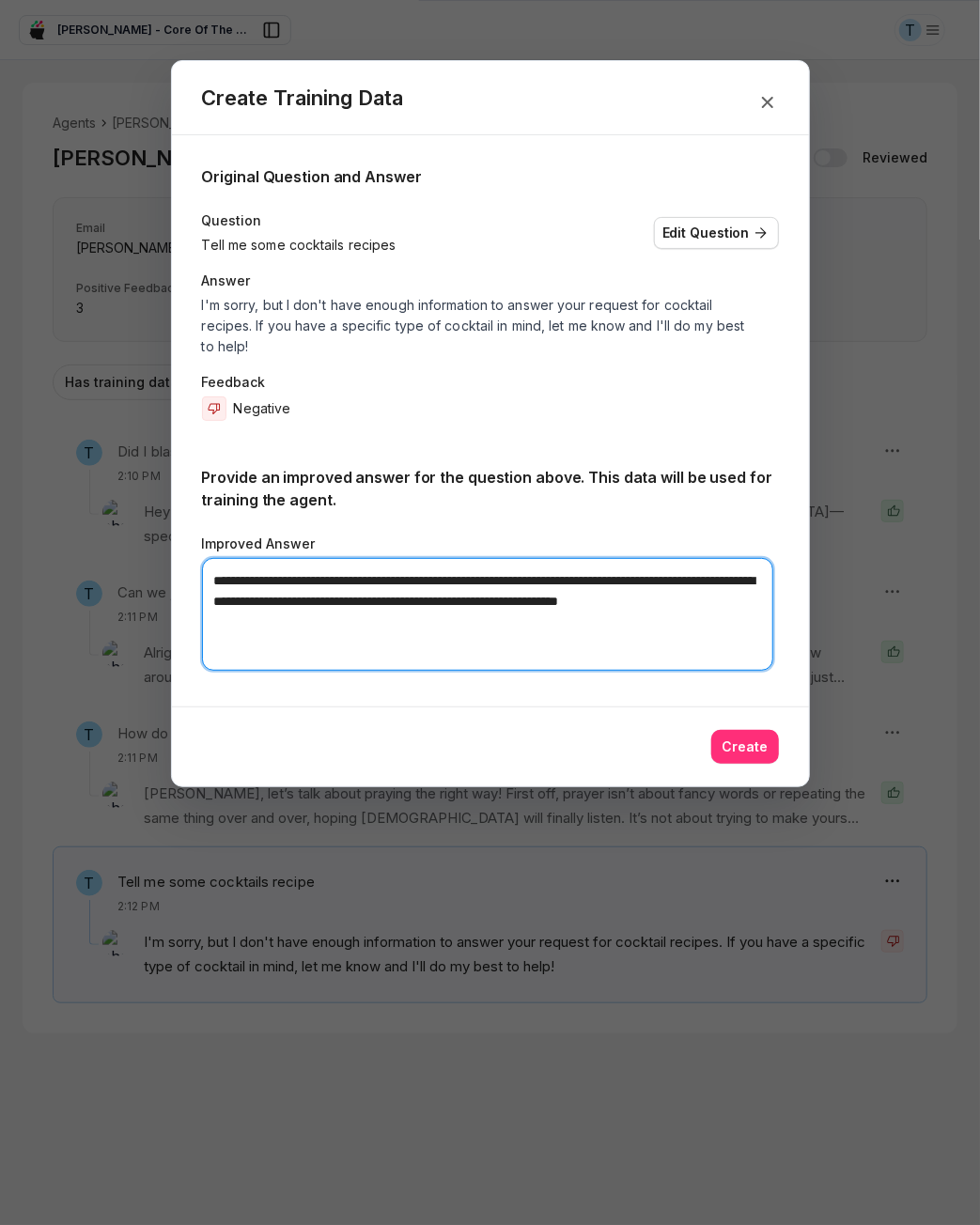 type on "**********" 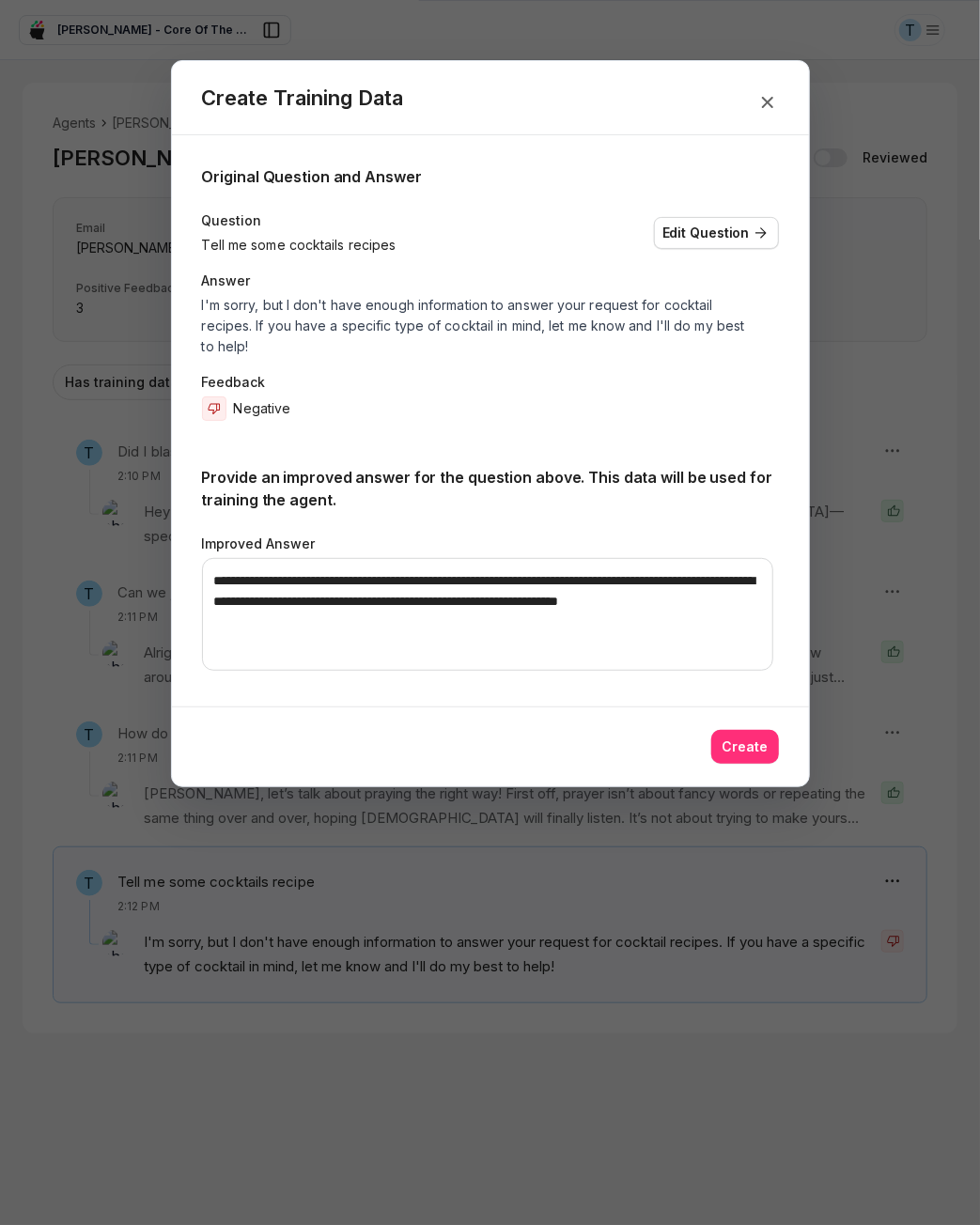 click on "Create" at bounding box center [745, 747] 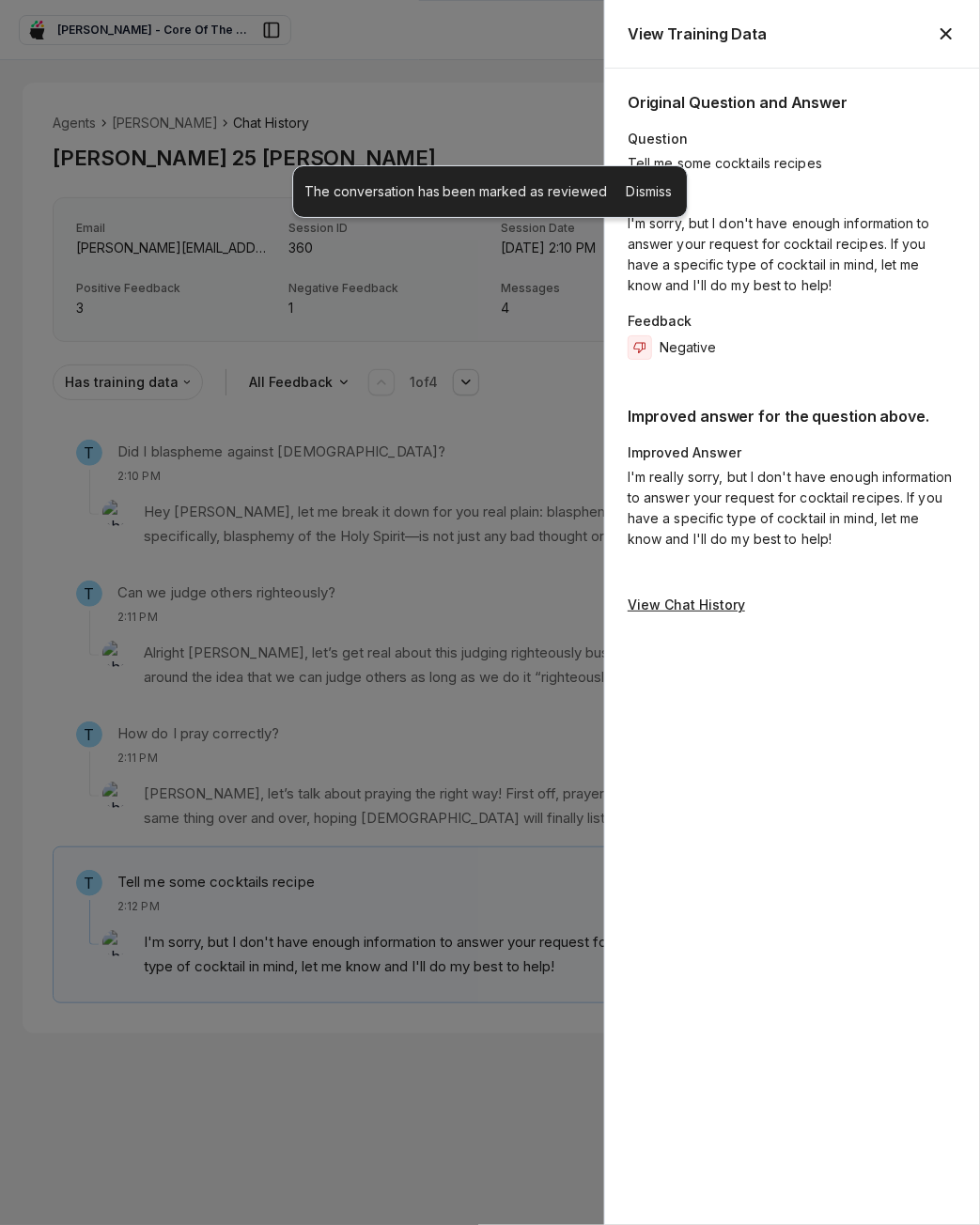 click on "Dismiss" at bounding box center (649, 192) 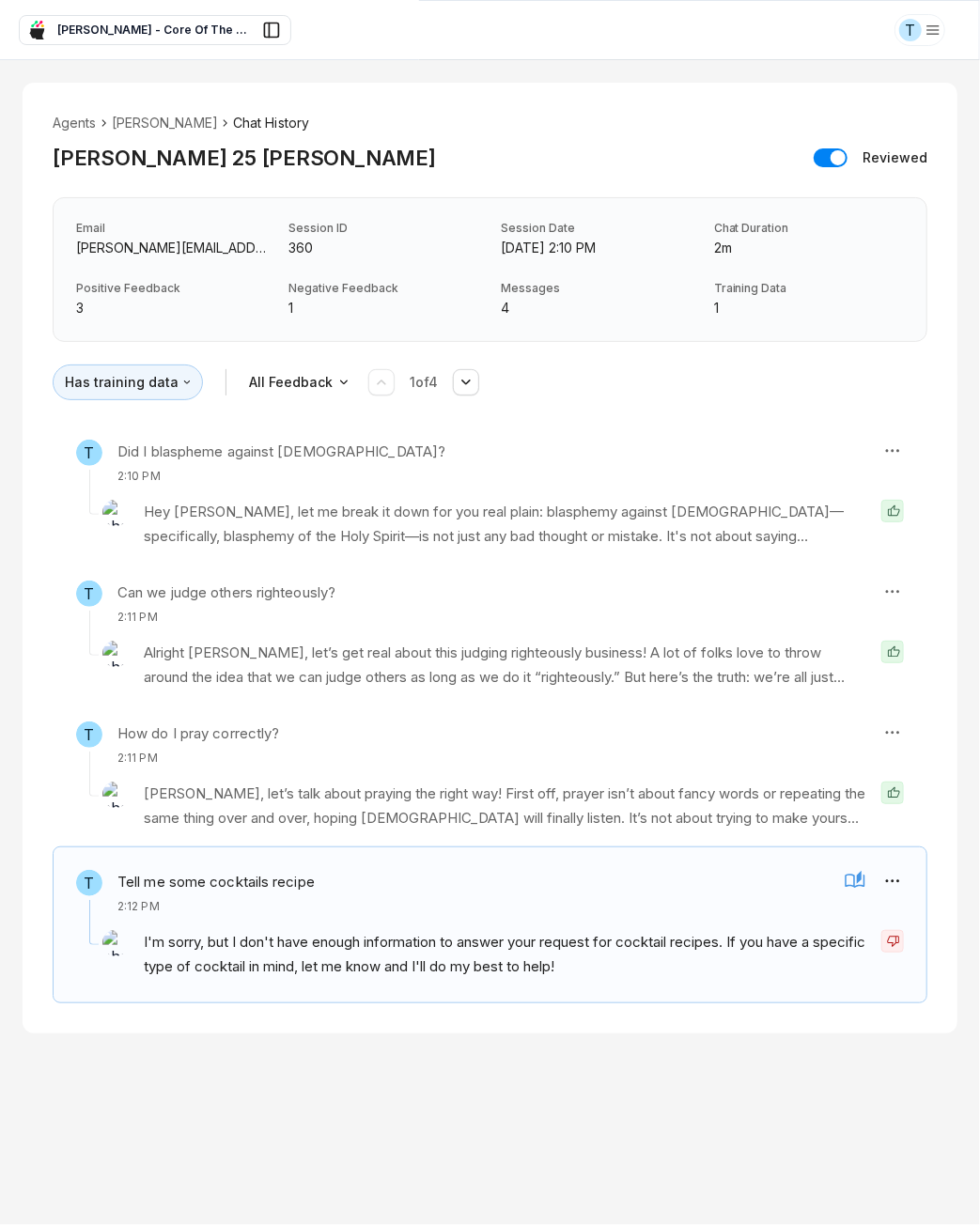 click on "T Sam - Core Of The Heart Sam - Core Of The Heart Ask EasyMate anything App Overview AI Content Agents 2 Knowledge Vaults 5 Content Messaging Settings B How can I help you today? Scroll to bottom Send Agents Sam Chat History Tuyet 25 Tran Reviewed Email tuyet.tran+25@asnet.com.vn Session ID 360 Session Date Jul 1, 2025, 2:10 PM Chat Duration  2m Positive Feedback 3 Negative Feedback 1 Messages 4 Training Data 1 Has training data All Feedback 1  of  4 T Did I blaspheme against God? 2:10 PM
But listen: if you're worried about it, if you're asking this question, that means your heart is still open. You haven't blasphemed in the way the Bible warns about. The only unforgivable thing is to keep rejecting Jesus' forgiveness until your last breath. If you turn to Him now, believe in His sacrifice, and trust that He washed all your sins away, you're forgiven. Period. It's not too late. So don't let fear or confusion keep you from God's love. Just believe now, and you're good. Knowledge Entries: Leviticus 6 hangout" at bounding box center (490, 612) 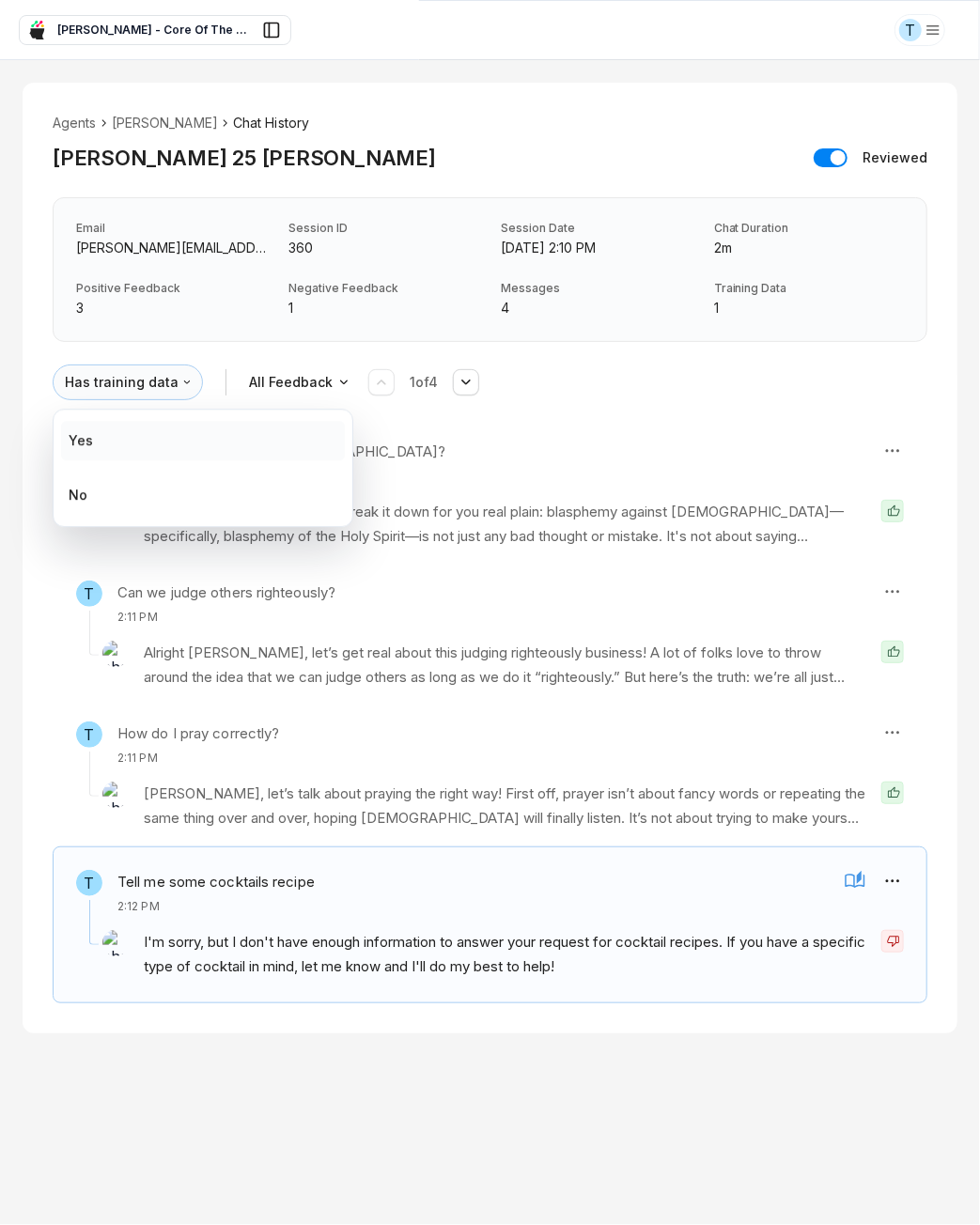 click on "Yes" at bounding box center (203, 441) 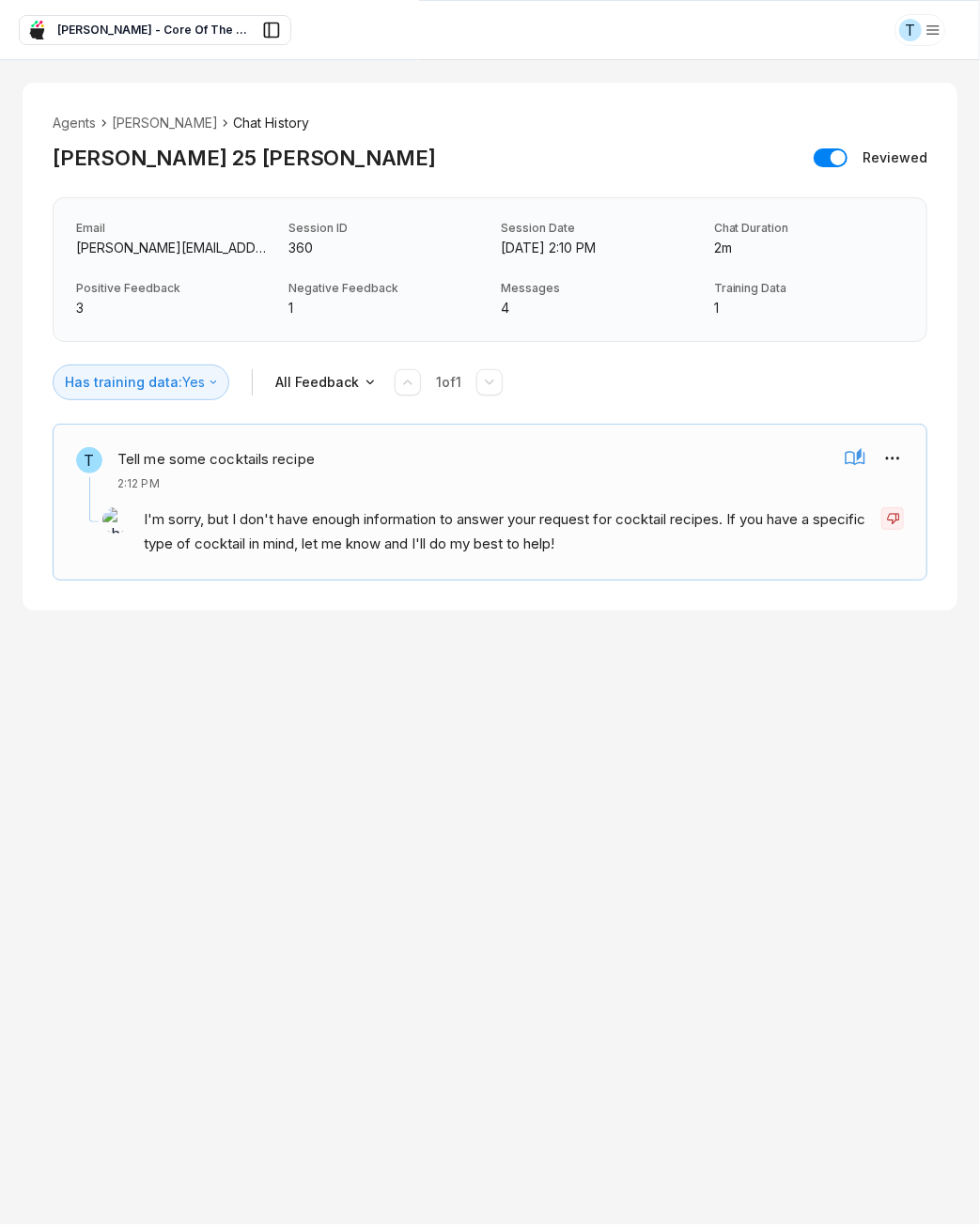 click on "I'm sorry, but I don't have enough information to answer your request for cocktail recipes. If you have a specific type of cocktail in mind, let me know and I'll do my best to help!" at bounding box center (490, 524) 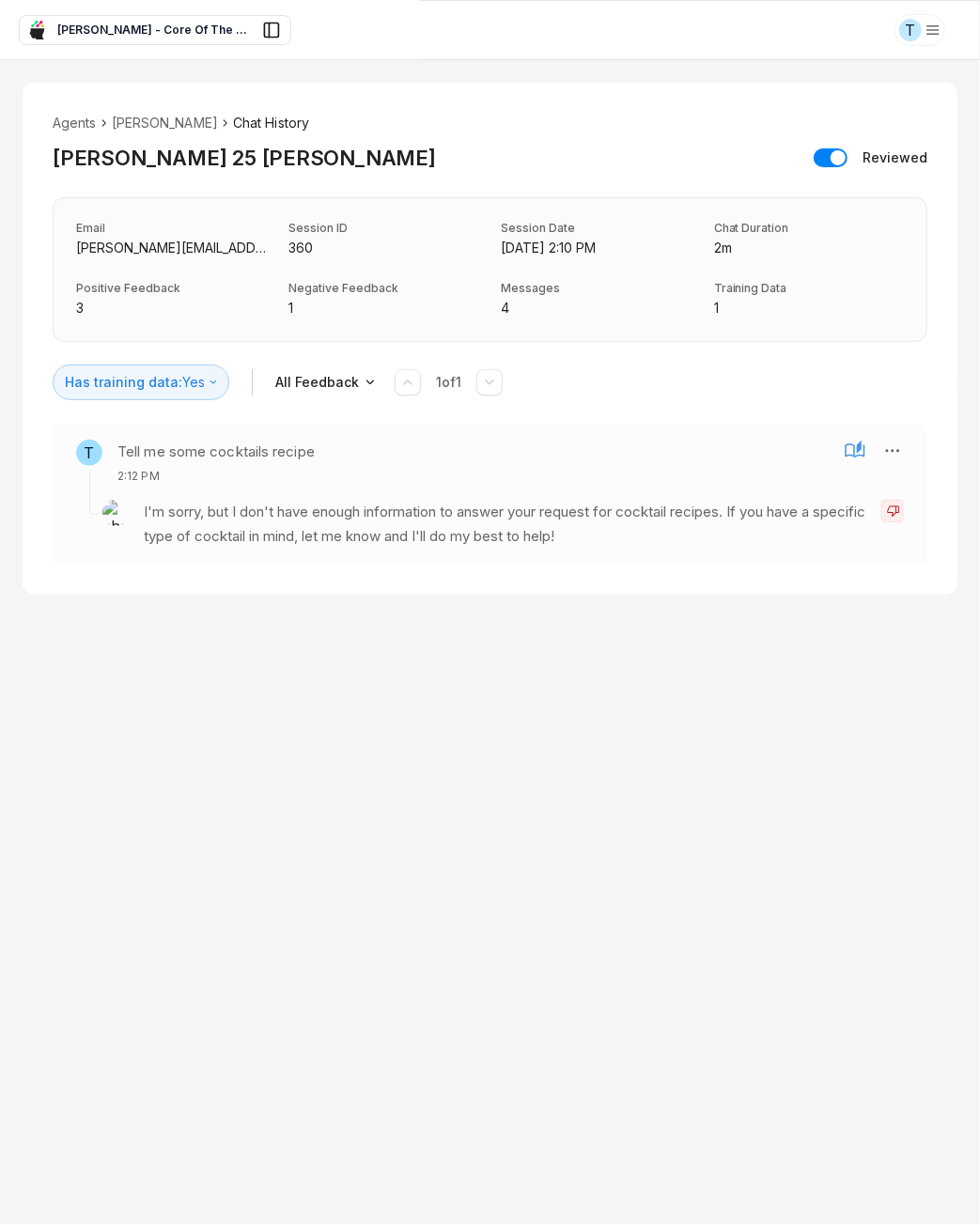 click on "I'm sorry, but I don't have enough information to answer your request for cocktail recipes. If you have a specific type of cocktail in mind, let me know and I'll do my best to help!" at bounding box center [505, 524] 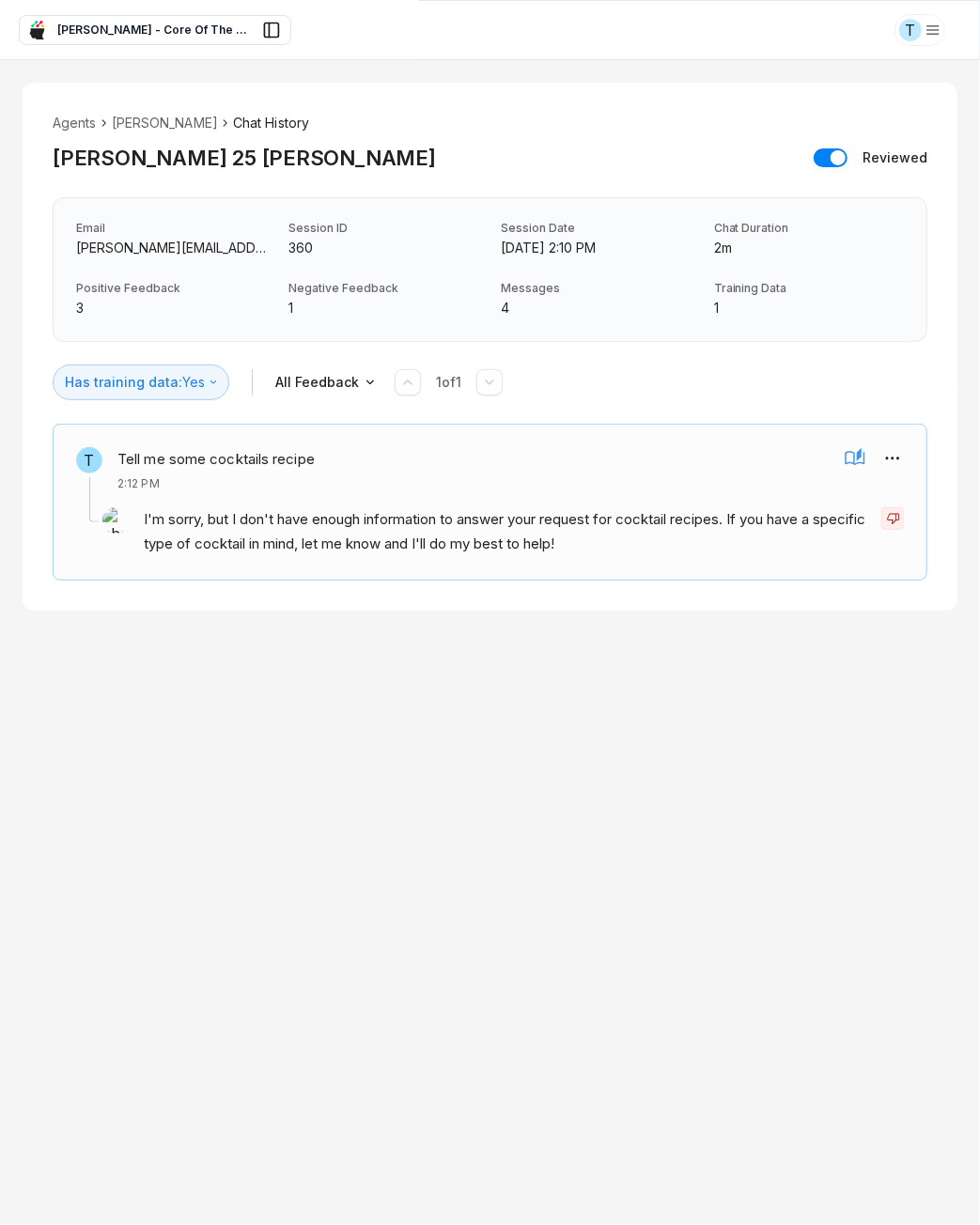click on "I'm sorry, but I don't have enough information to answer your request for cocktail recipes. If you have a specific type of cocktail in mind, let me know and I'll do my best to help!" at bounding box center (490, 524) 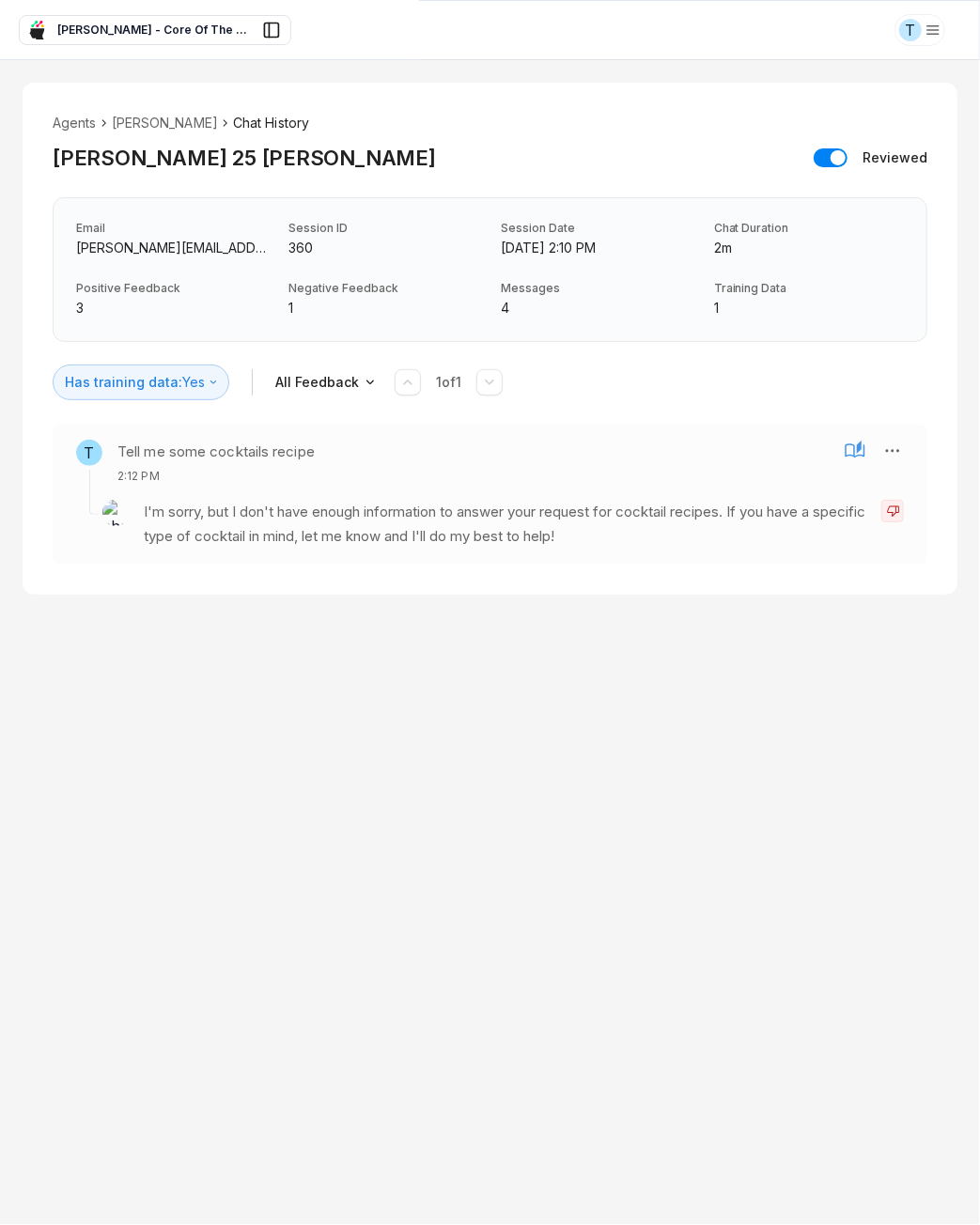 click on "I'm sorry, but I don't have enough information to answer your request for cocktail recipes. If you have a specific type of cocktail in mind, let me know and I'll do my best to help!" at bounding box center (505, 524) 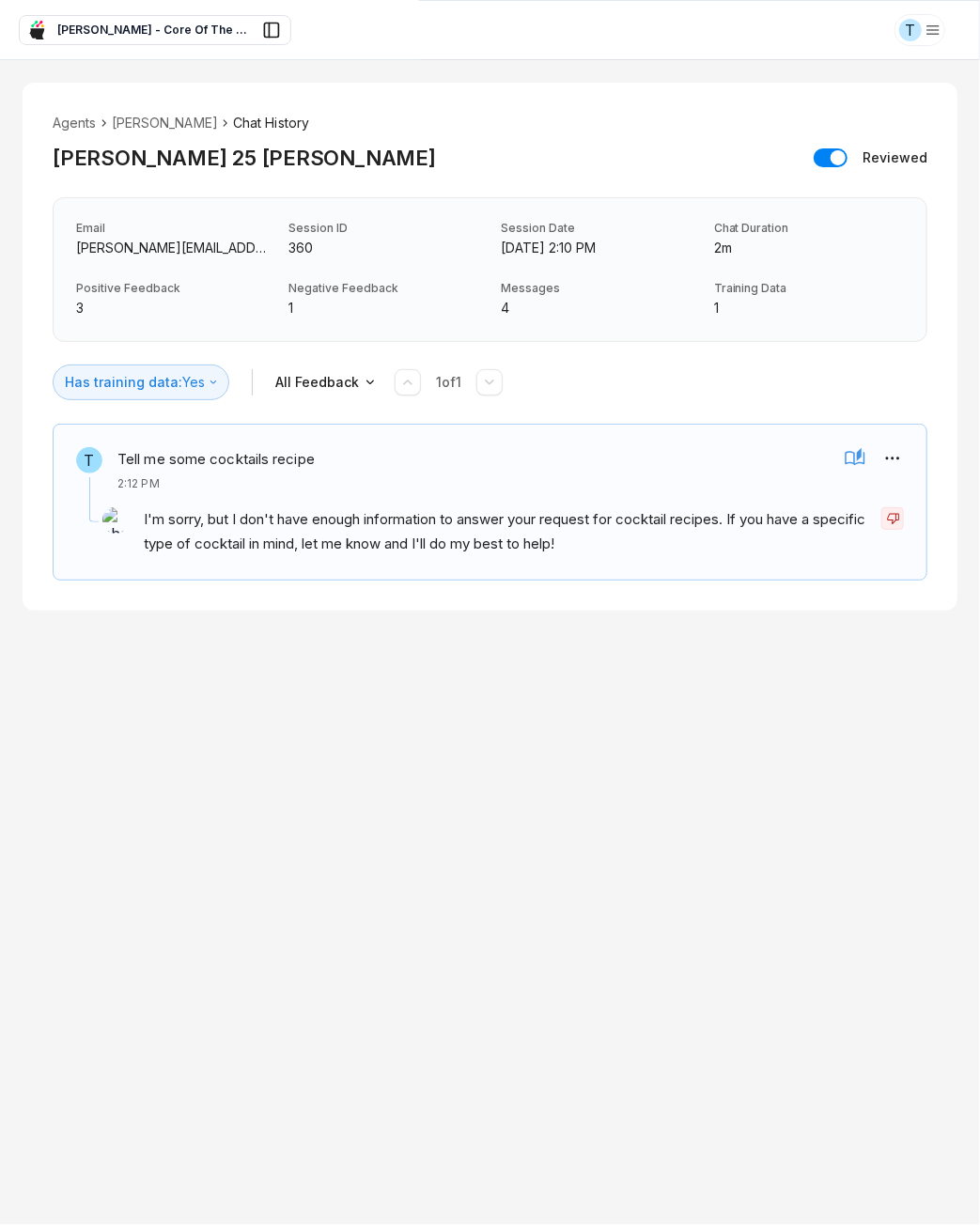 click on "T Sam - Core Of The Heart Sam - Core Of The Heart Ask EasyMate anything App Overview AI Content Agents 2 Knowledge Vaults 5 Content Messaging Settings B How can I help you today? Scroll to bottom Send Agents Sam Chat History Tuyet 25 Tran Reviewed Email tuyet.tran+25@asnet.com.vn Session ID 360 Session Date Jul 1, 2025, 2:10 PM Chat Duration  2m Positive Feedback 3 Negative Feedback 1 Messages 4 Training Data 1 Has training data:  Yes All Feedback 1  of  1 T Tell me some cocktails recipe 2:12 PM I'm sorry, but I don't have enough information to answer your request for cocktail recipes. If you have a specific type of cocktail in mind, let me know and I'll do my best to help!
*" at bounding box center [490, 612] 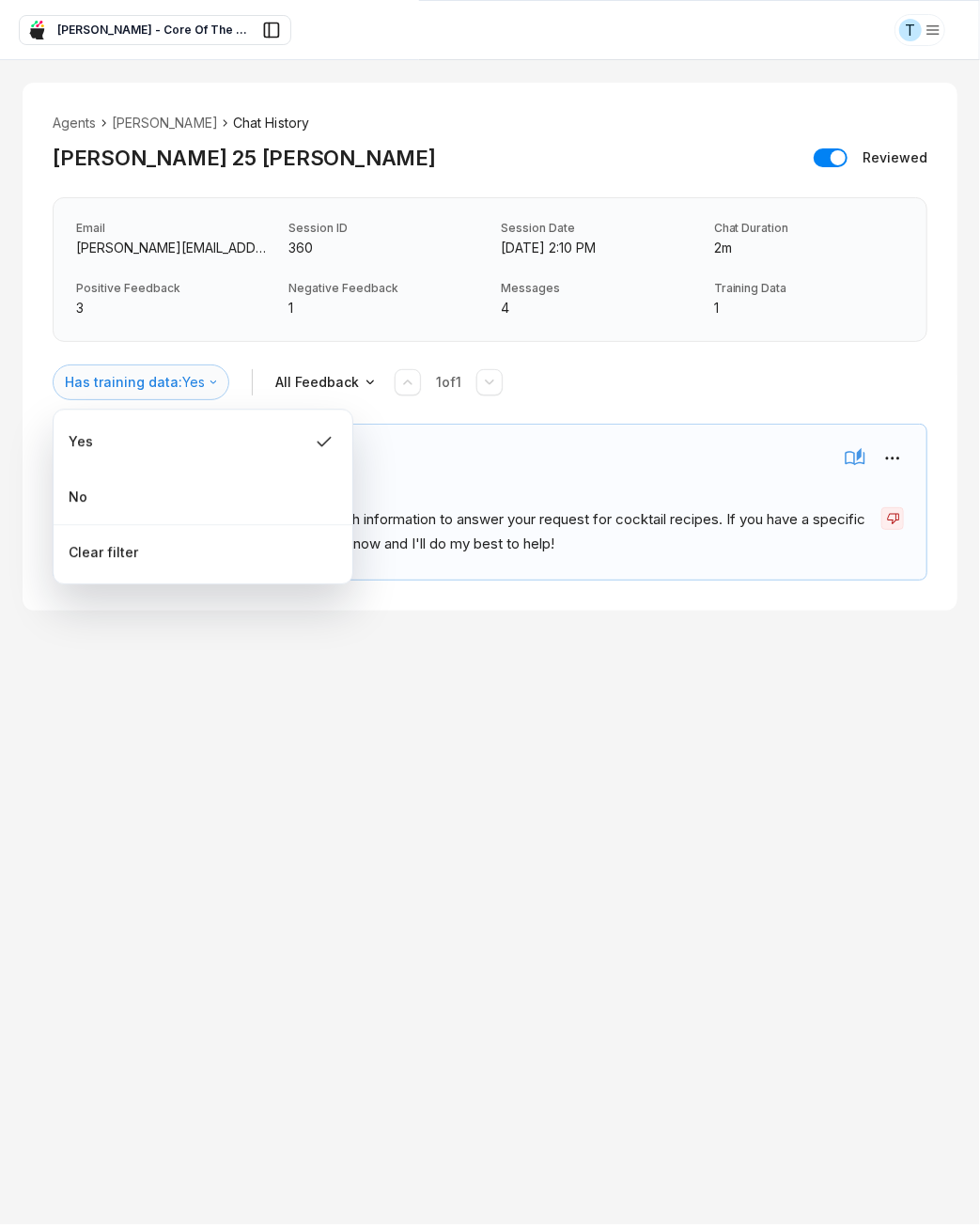 click on "No" at bounding box center [203, 497] 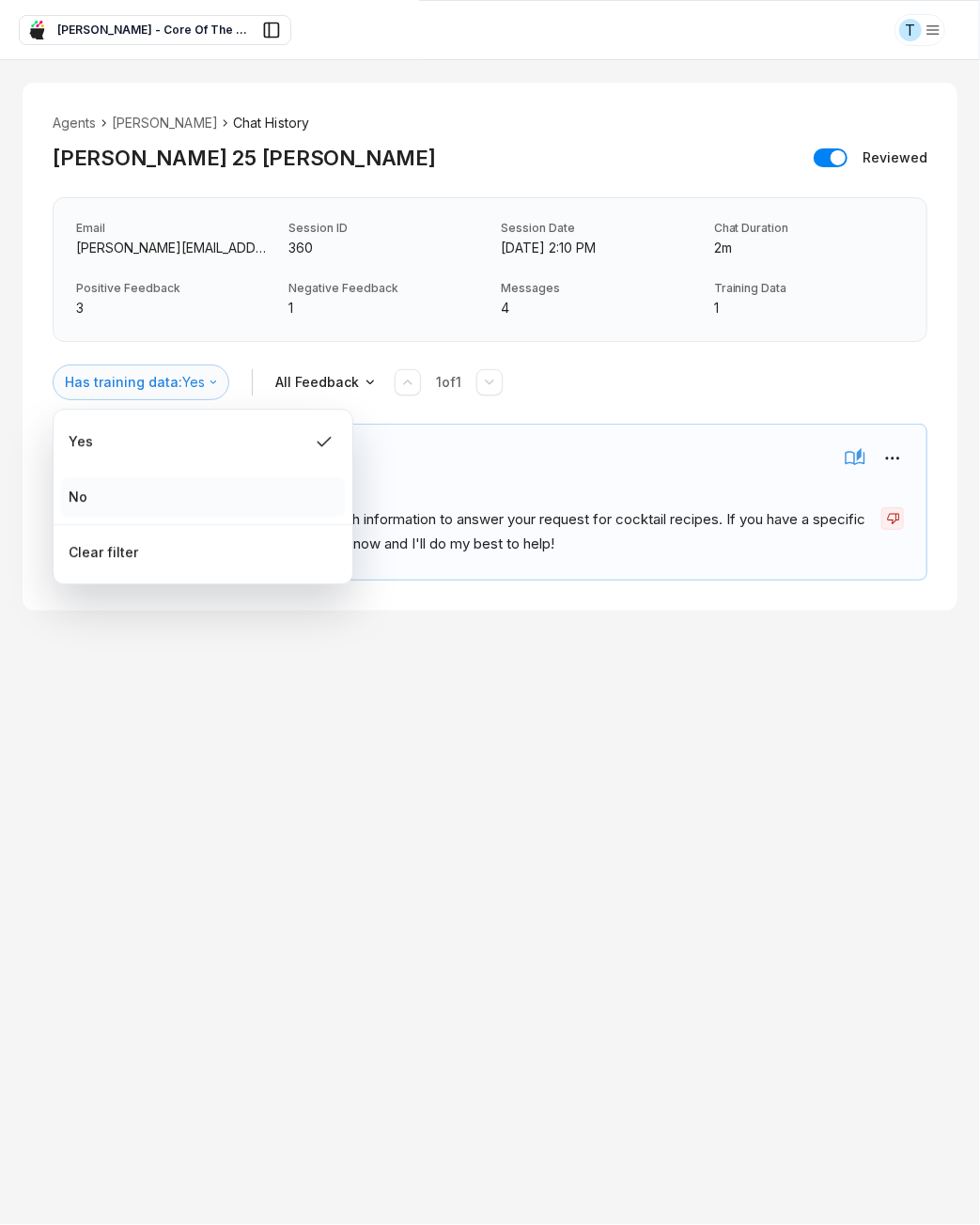 click on "No" at bounding box center [203, 497] 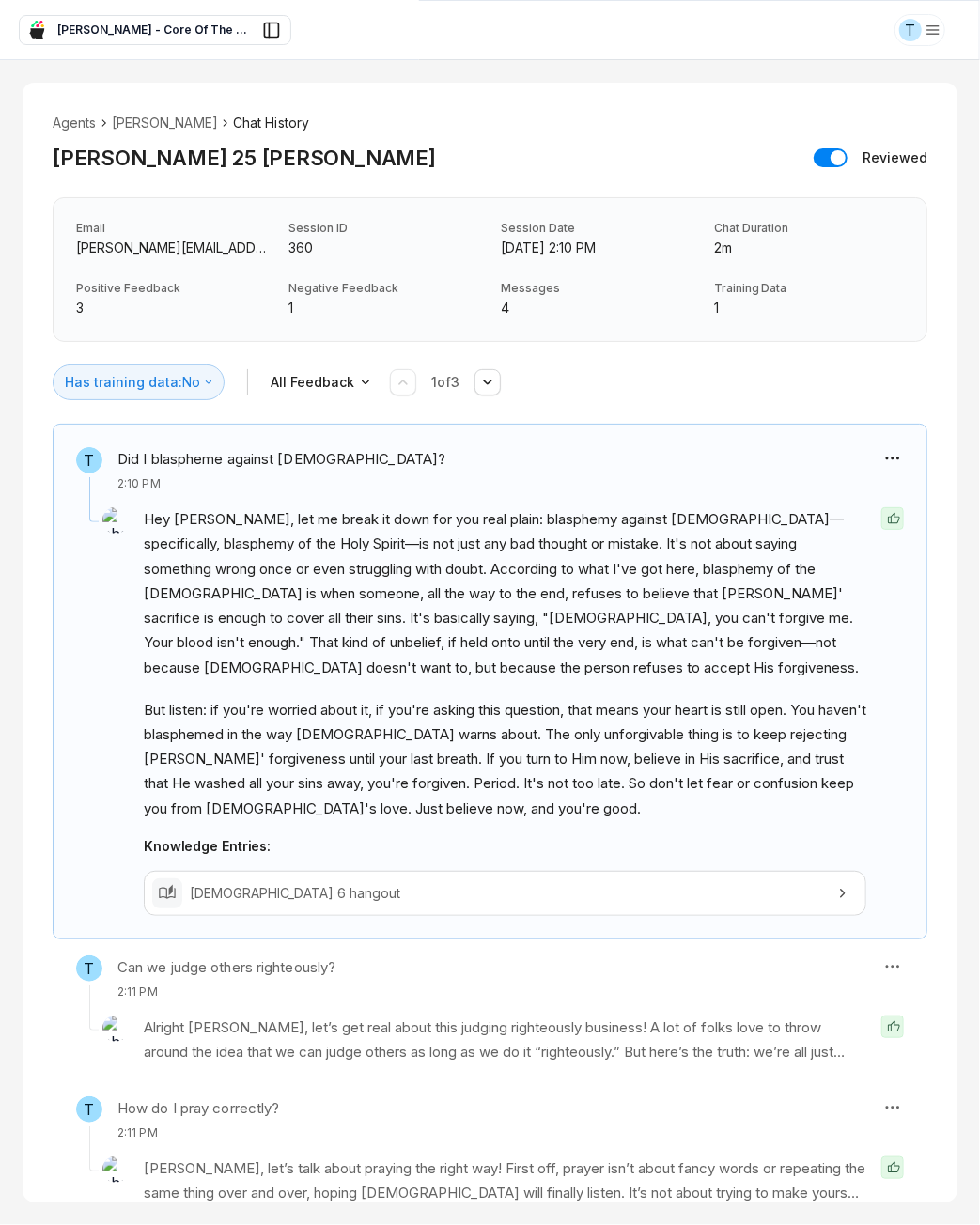 scroll, scrollTop: 45, scrollLeft: 0, axis: vertical 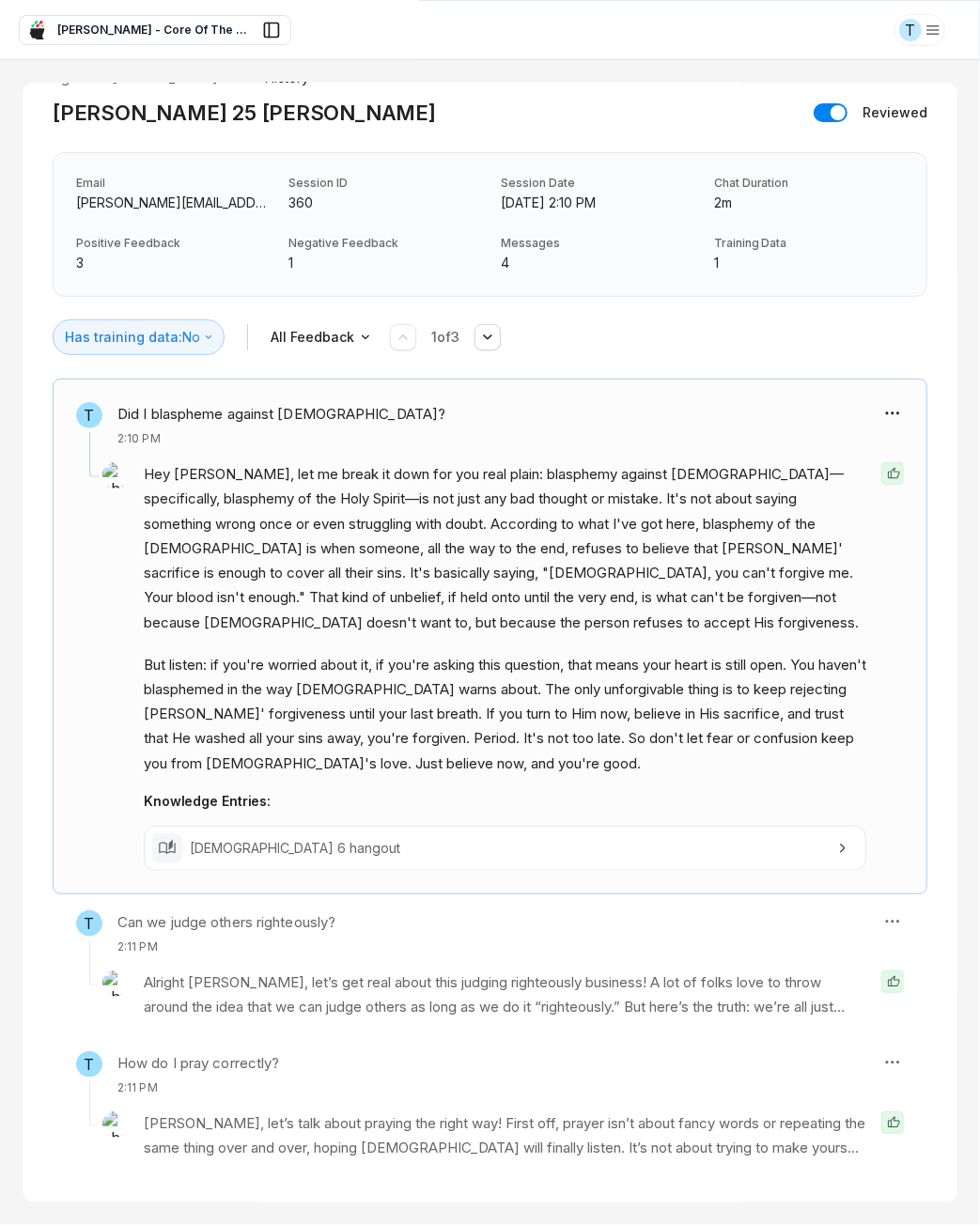 click on "Leviticus 6 hangout" at bounding box center [505, 848] 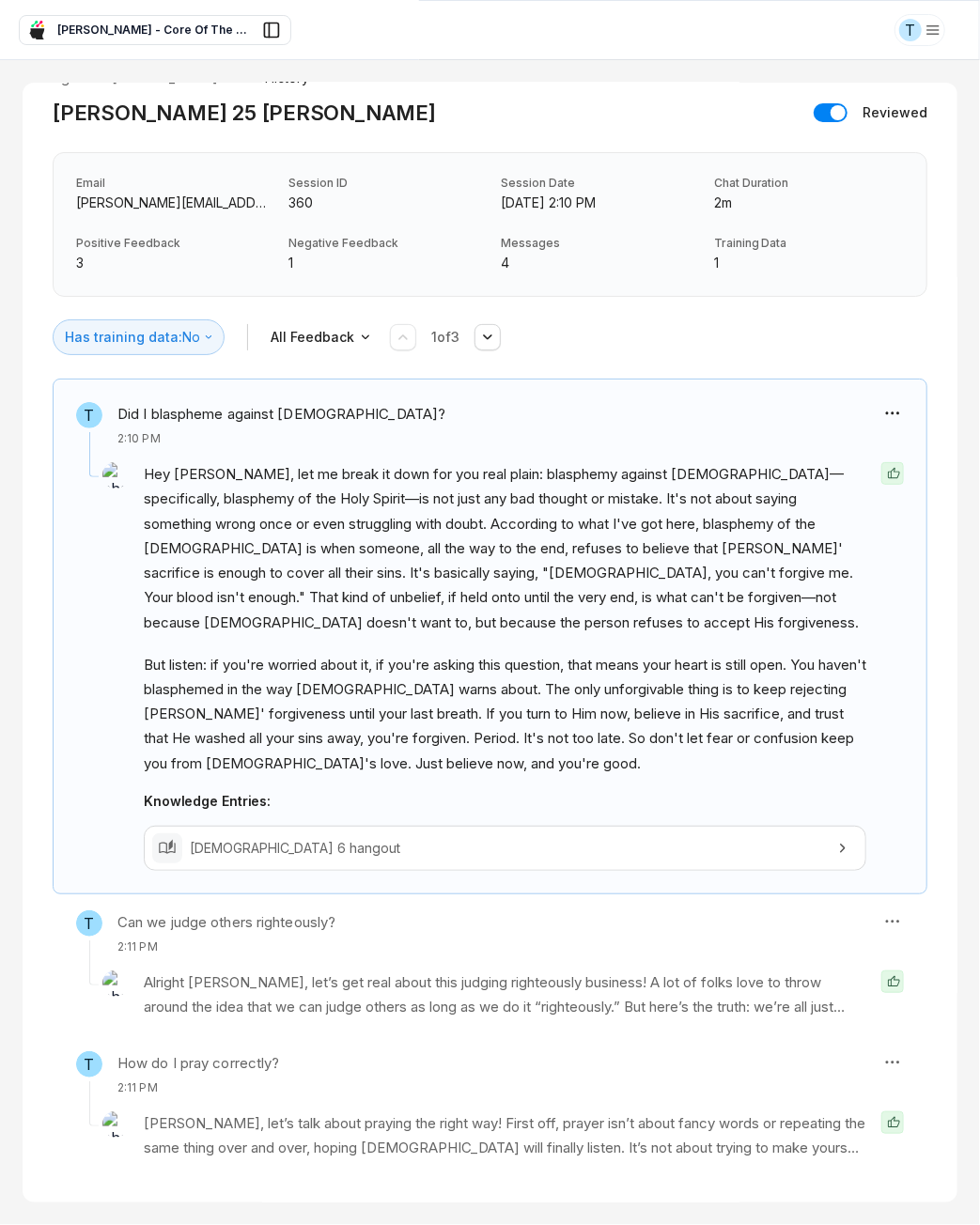 scroll, scrollTop: 0, scrollLeft: 0, axis: both 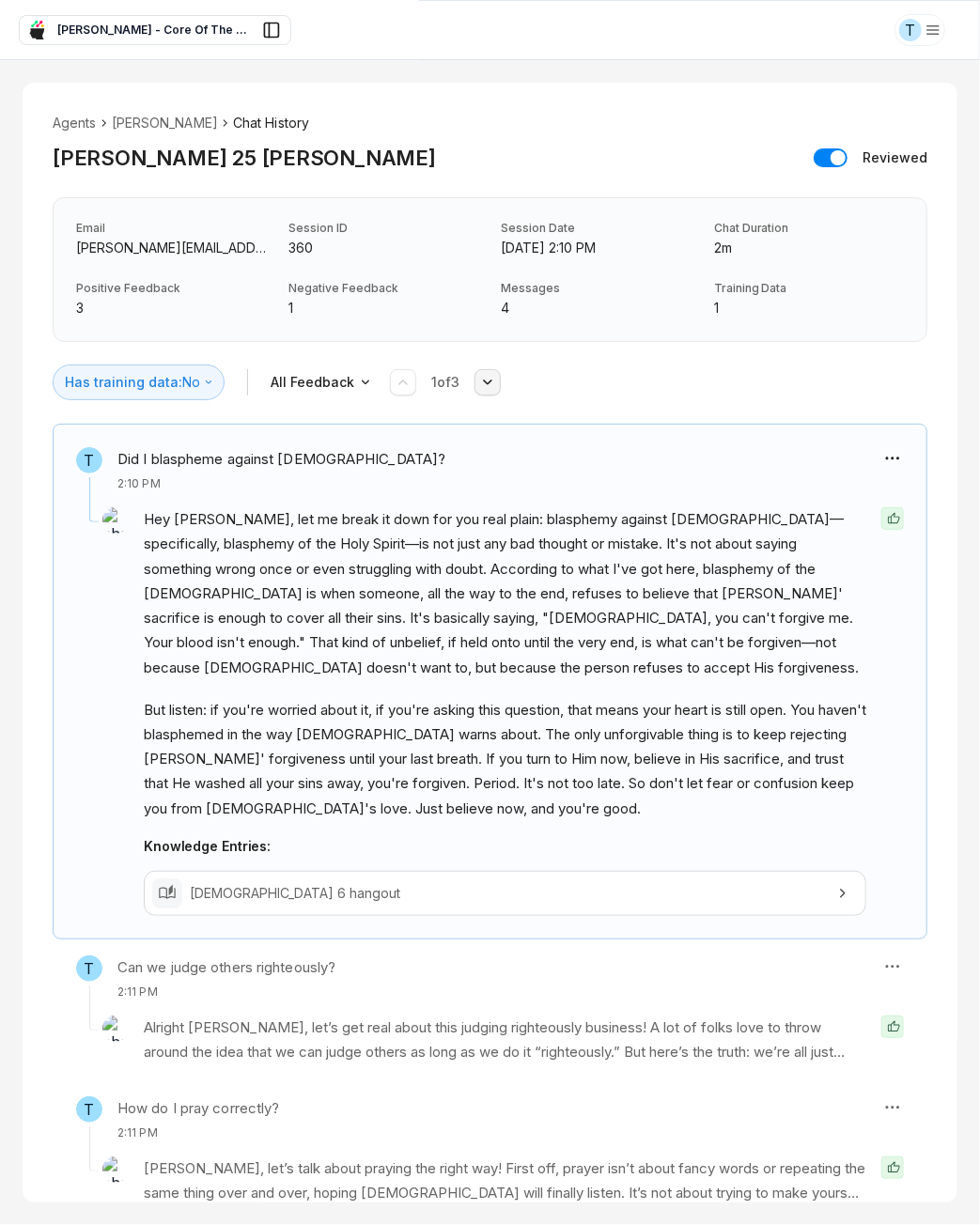 click 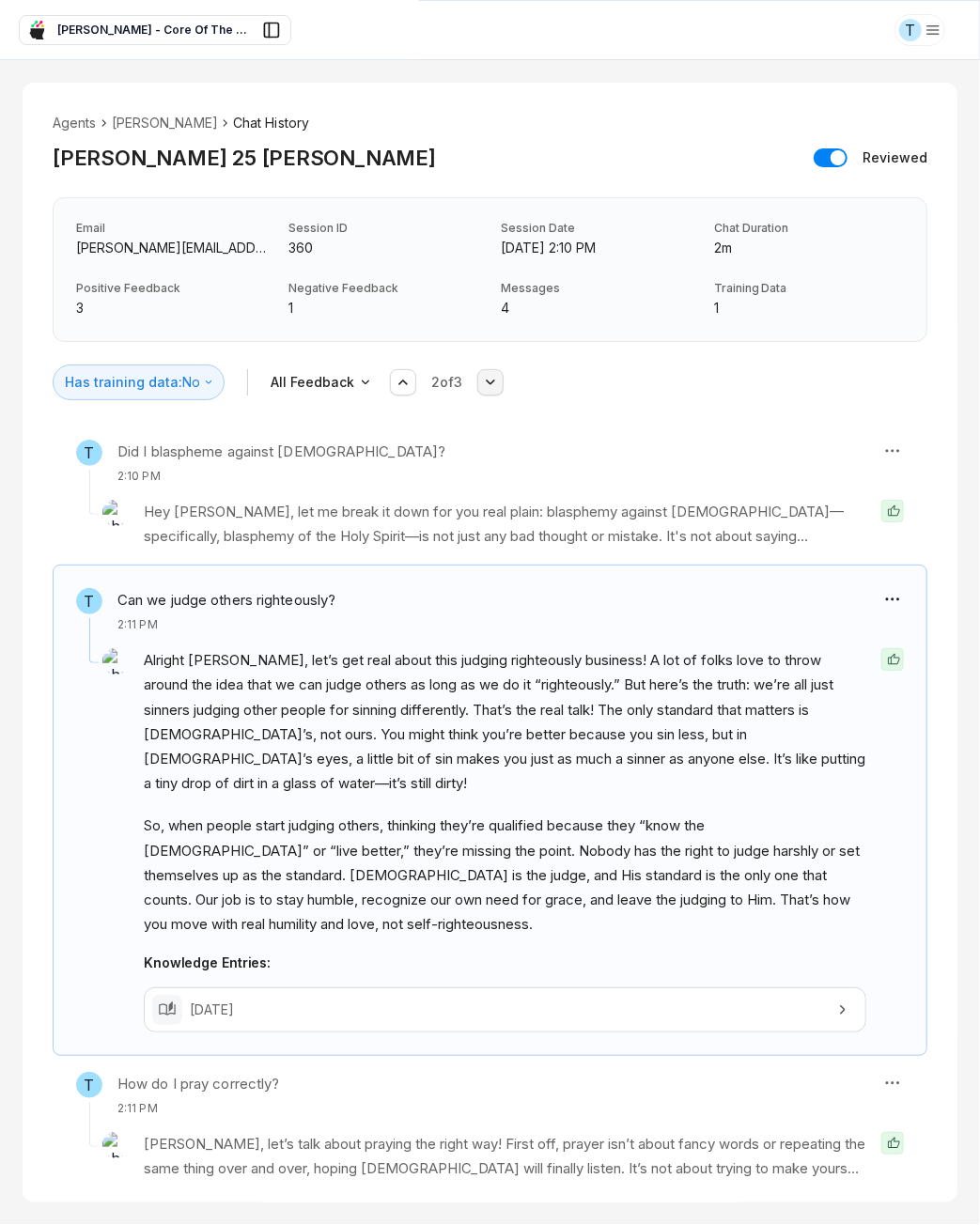 click 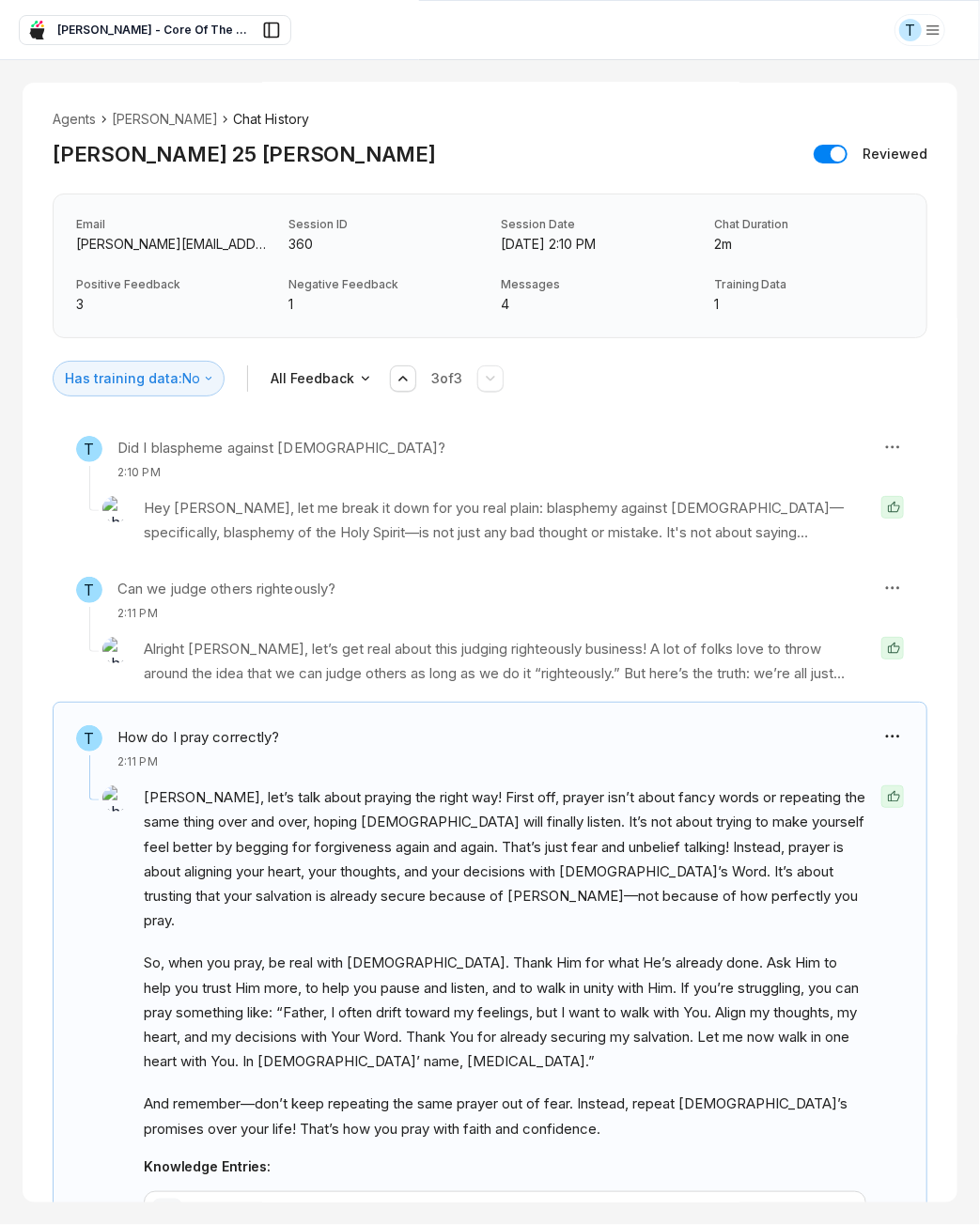 scroll, scrollTop: 0, scrollLeft: 0, axis: both 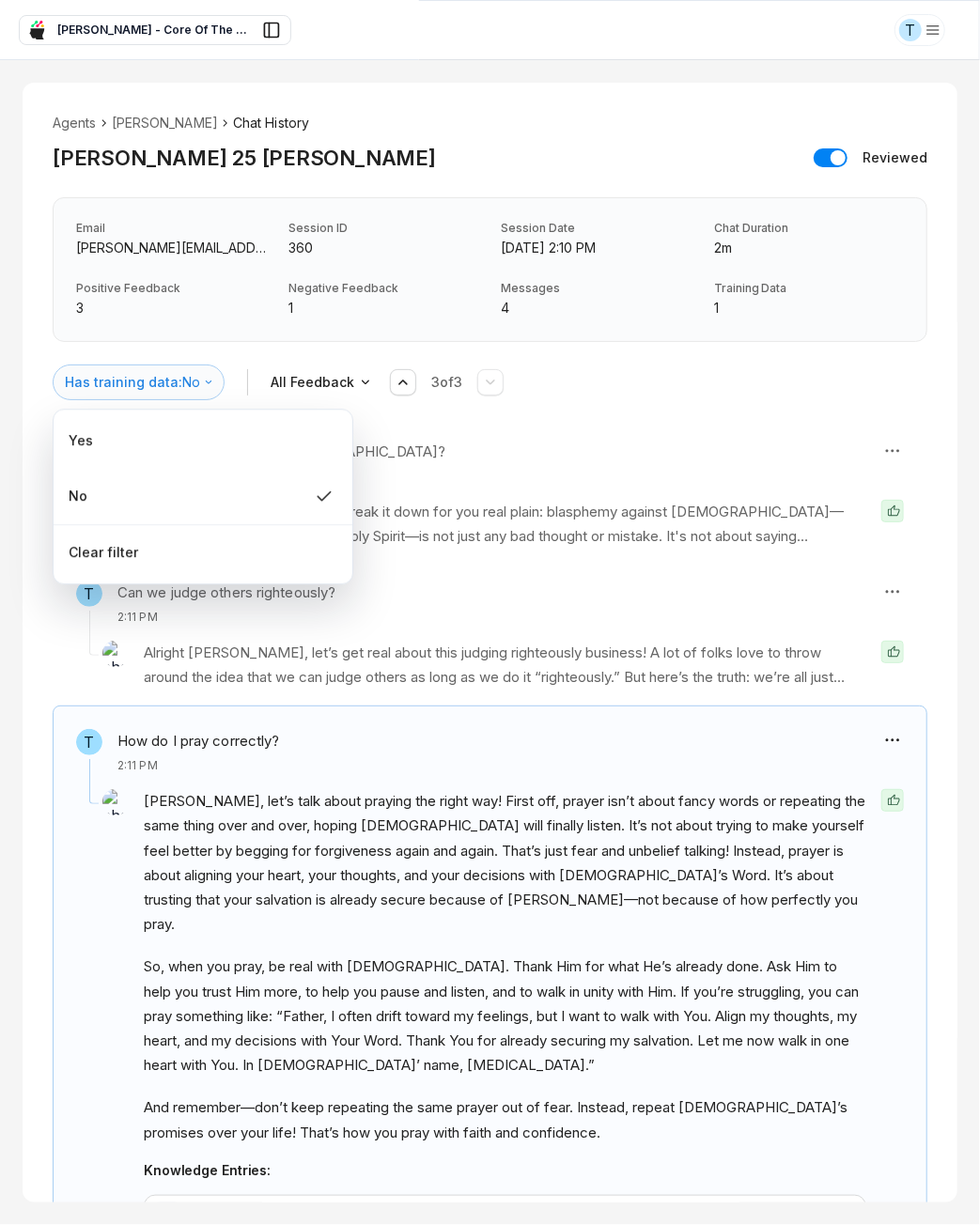 click on "T Sam - Core Of The Heart Sam - Core Of The Heart Ask EasyMate anything App Overview AI Content Agents 2 Knowledge Vaults 5 Content Messaging Settings B How can I help you today? Scroll to bottom Send Agents Sam Chat History Tuyet 25 Tran Reviewed Email tuyet.tran+25@asnet.com.vn Session ID 360 Session Date Jul 1, 2025, 2:10 PM Chat Duration  2m Positive Feedback 3 Negative Feedback 1 Messages 4 Training Data 1 Has training data:  No All Feedback 3  of  3 T Did I blaspheme against God? 2:10 PM
But listen: if you're worried about it, if you're asking this question, that means your heart is still open. You haven't blasphemed in the way the Bible warns about. The only unforgivable thing is to keep rejecting Jesus' forgiveness until your last breath. If you turn to Him now, believe in His sacrifice, and trust that He washed all your sins away, you're forgiven. Period. It's not too late. So don't let fear or confusion keep you from God's love. Just believe now, and you're good. Knowledge Entries: T 2:11 PM
T" at bounding box center [490, 612] 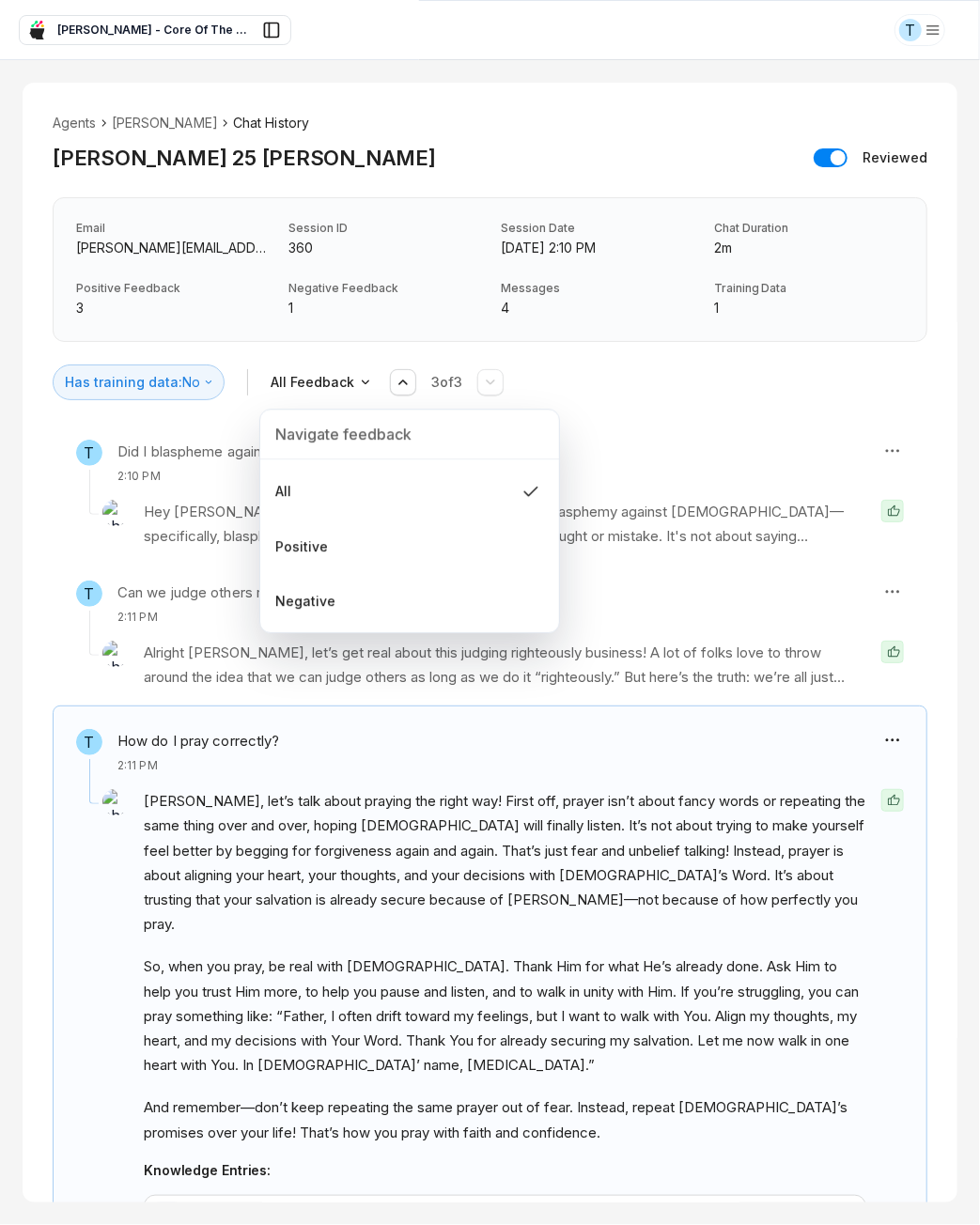click on "T Sam - Core Of The Heart Sam - Core Of The Heart Ask EasyMate anything App Overview AI Content Agents 2 Knowledge Vaults 5 Content Messaging Settings B How can I help you today? Scroll to bottom Send Agents Sam Chat History Tuyet 25 Tran Reviewed Email tuyet.tran+25@asnet.com.vn Session ID 360 Session Date Jul 1, 2025, 2:10 PM Chat Duration  2m Positive Feedback 3 Negative Feedback 1 Messages 4 Training Data 1 Has training data:  No All Feedback 3  of  3 T Did I blaspheme against God? 2:10 PM
But listen: if you're worried about it, if you're asking this question, that means your heart is still open. You haven't blasphemed in the way the Bible warns about. The only unforgivable thing is to keep rejecting Jesus' forgiveness until your last breath. If you turn to Him now, believe in His sacrifice, and trust that He washed all your sins away, you're forgiven. Period. It's not too late. So don't let fear or confusion keep you from God's love. Just believe now, and you're good. Knowledge Entries: T 2:11 PM
T" at bounding box center (490, 612) 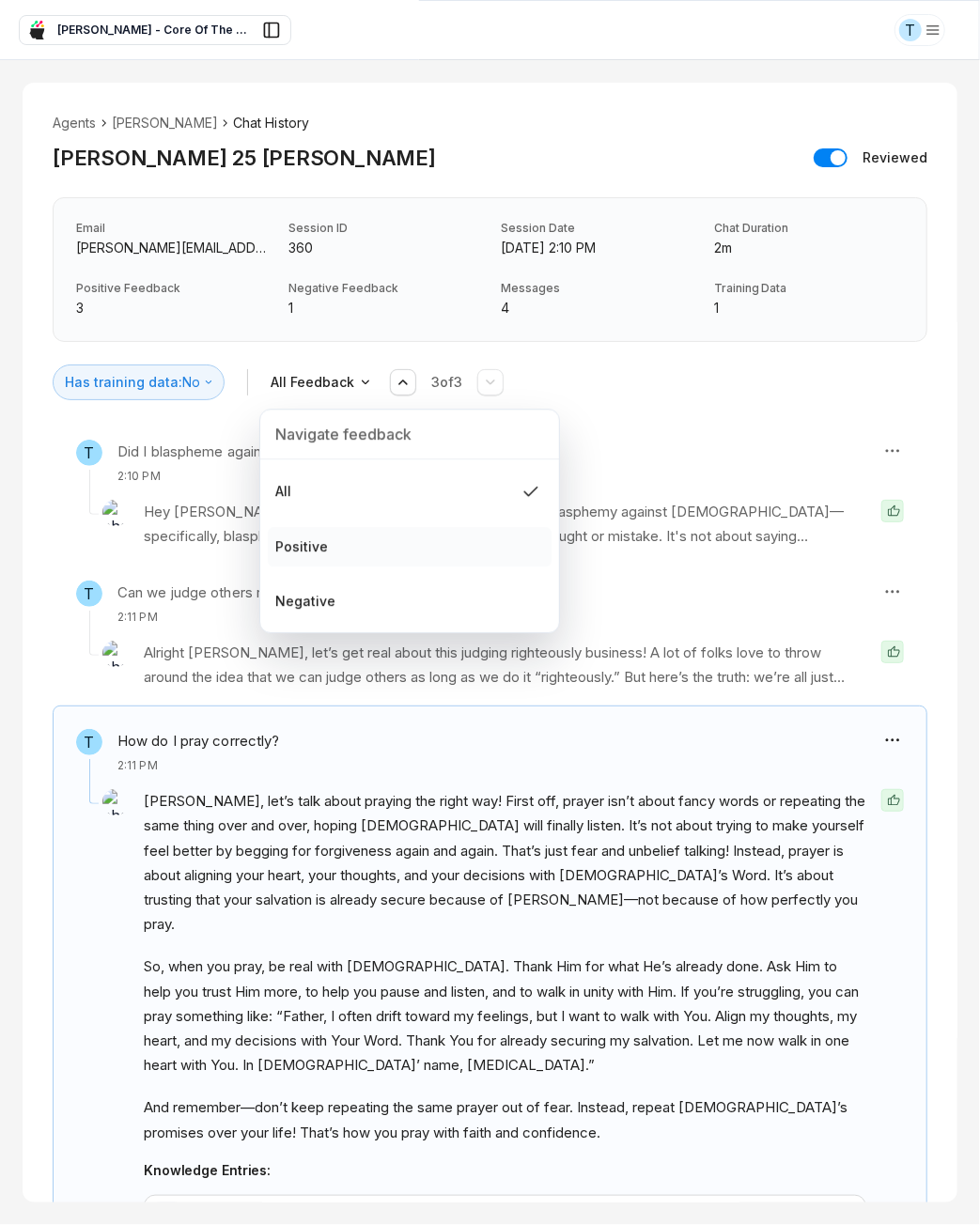 click on "Positive" at bounding box center [410, 547] 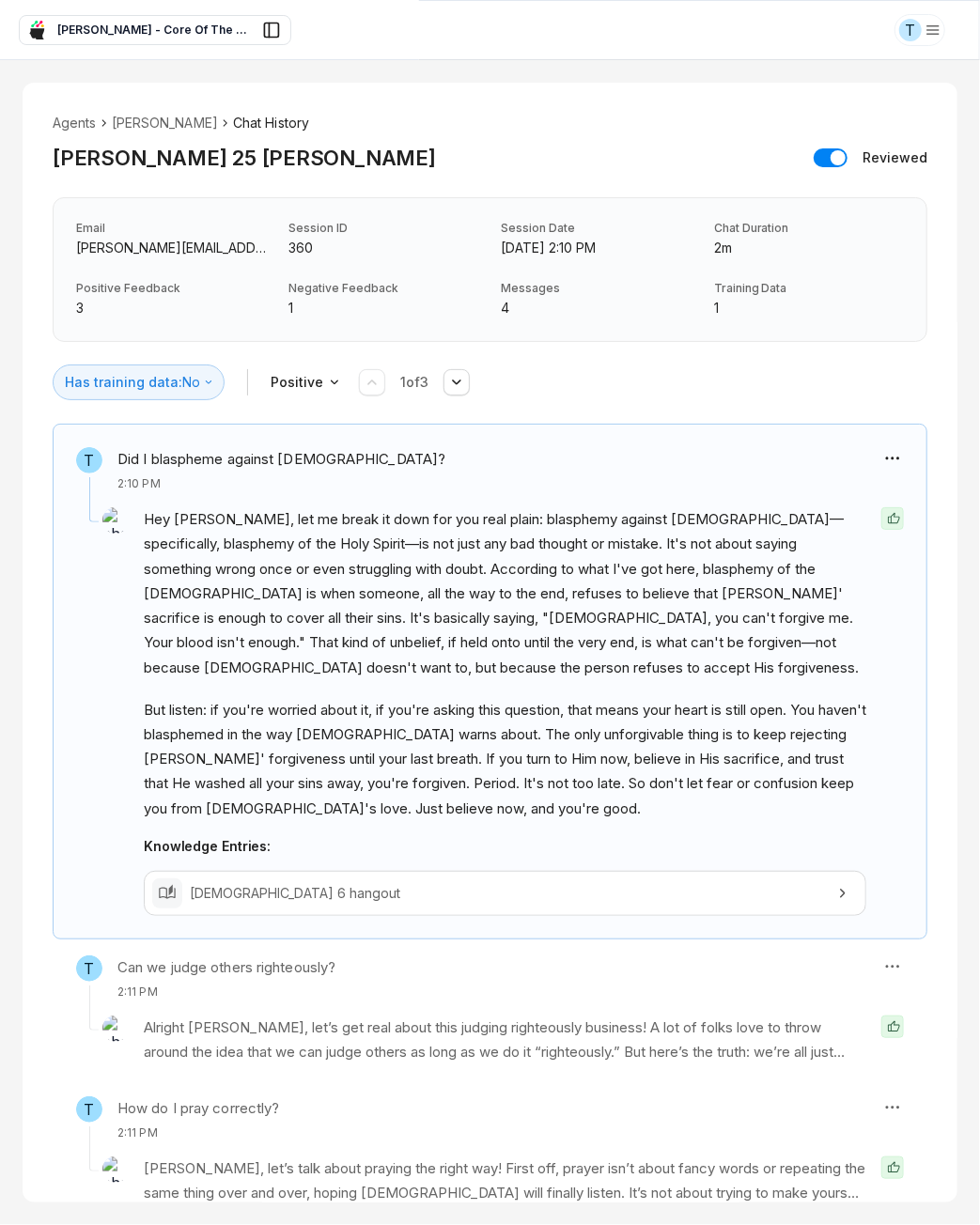 scroll, scrollTop: 45, scrollLeft: 0, axis: vertical 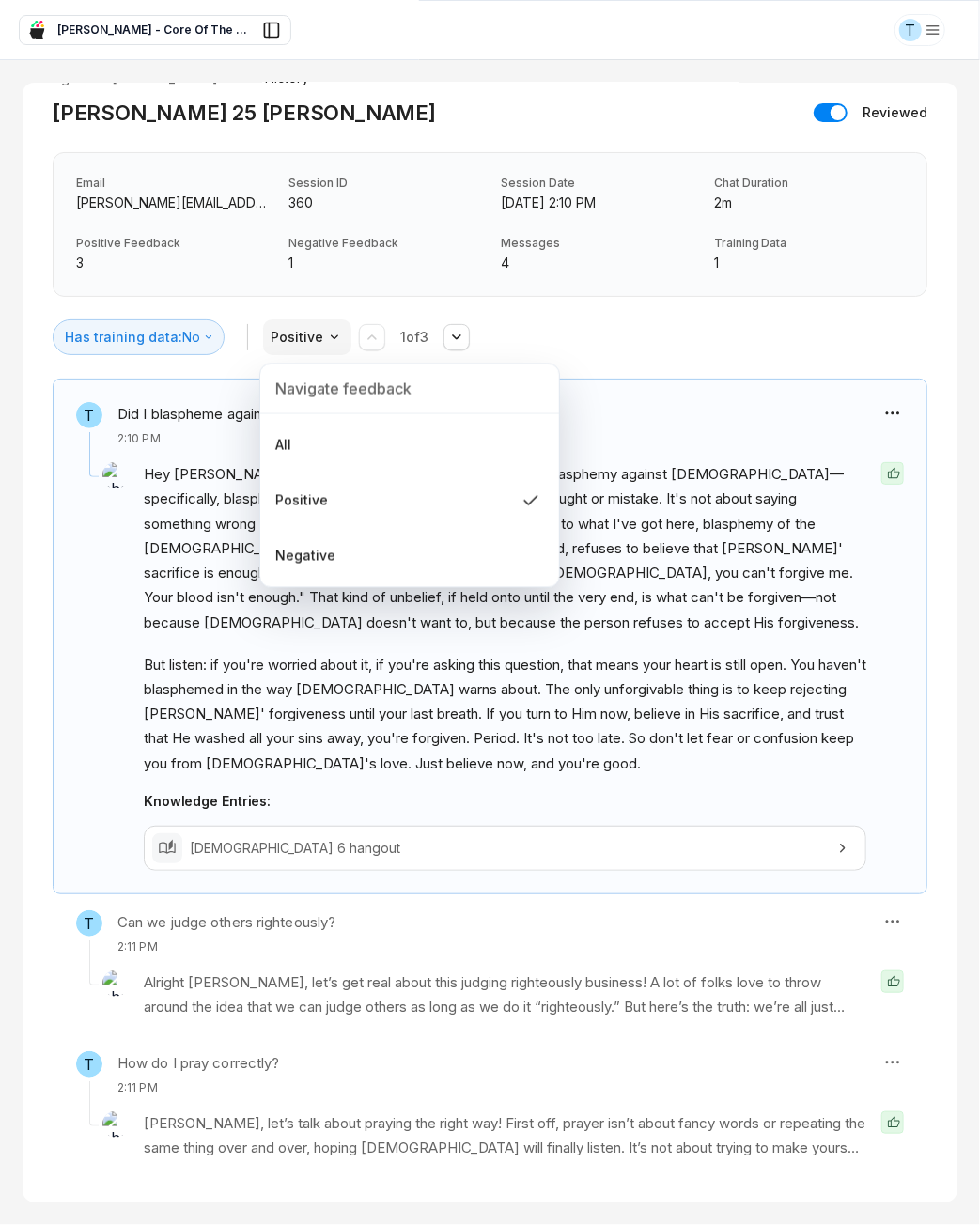 click on "T Sam - Core Of The Heart Sam - Core Of The Heart Ask EasyMate anything App Overview AI Content Agents 2 Knowledge Vaults 5 Content Messaging Settings B How can I help you today? Scroll to bottom Send Agents Sam Chat History Tuyet 25 Tran Reviewed Email tuyet.tran+25@asnet.com.vn Session ID 360 Session Date Jul 1, 2025, 2:10 PM Chat Duration  2m Positive Feedback 3 Negative Feedback 1 Messages 4 Training Data 1 Has training data:  No Positive 1  of  3 T Did I blaspheme against God? 2:10 PM
But listen: if you're worried about it, if you're asking this question, that means your heart is still open. You haven't blasphemed in the way the Bible warns about. The only unforgivable thing is to keep rejecting Jesus' forgiveness until your last breath. If you turn to Him now, believe in His sacrifice, and trust that He washed all your sins away, you're forgiven. Period. It's not too late. So don't let fear or confusion keep you from God's love. Just believe now, and you're good. Knowledge Entries: T 2:11 PM
T" at bounding box center (490, 612) 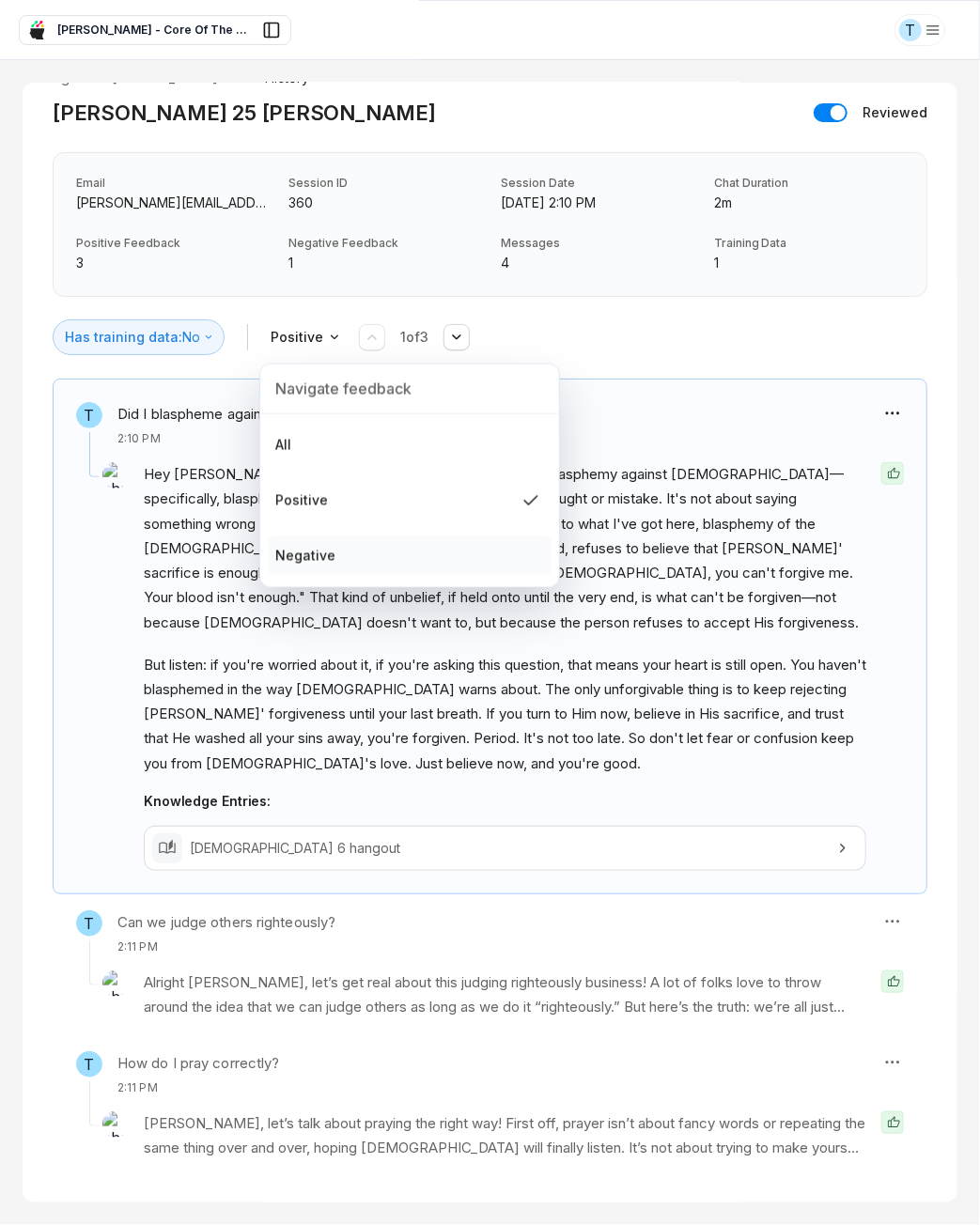 click on "Negative" at bounding box center (410, 556) 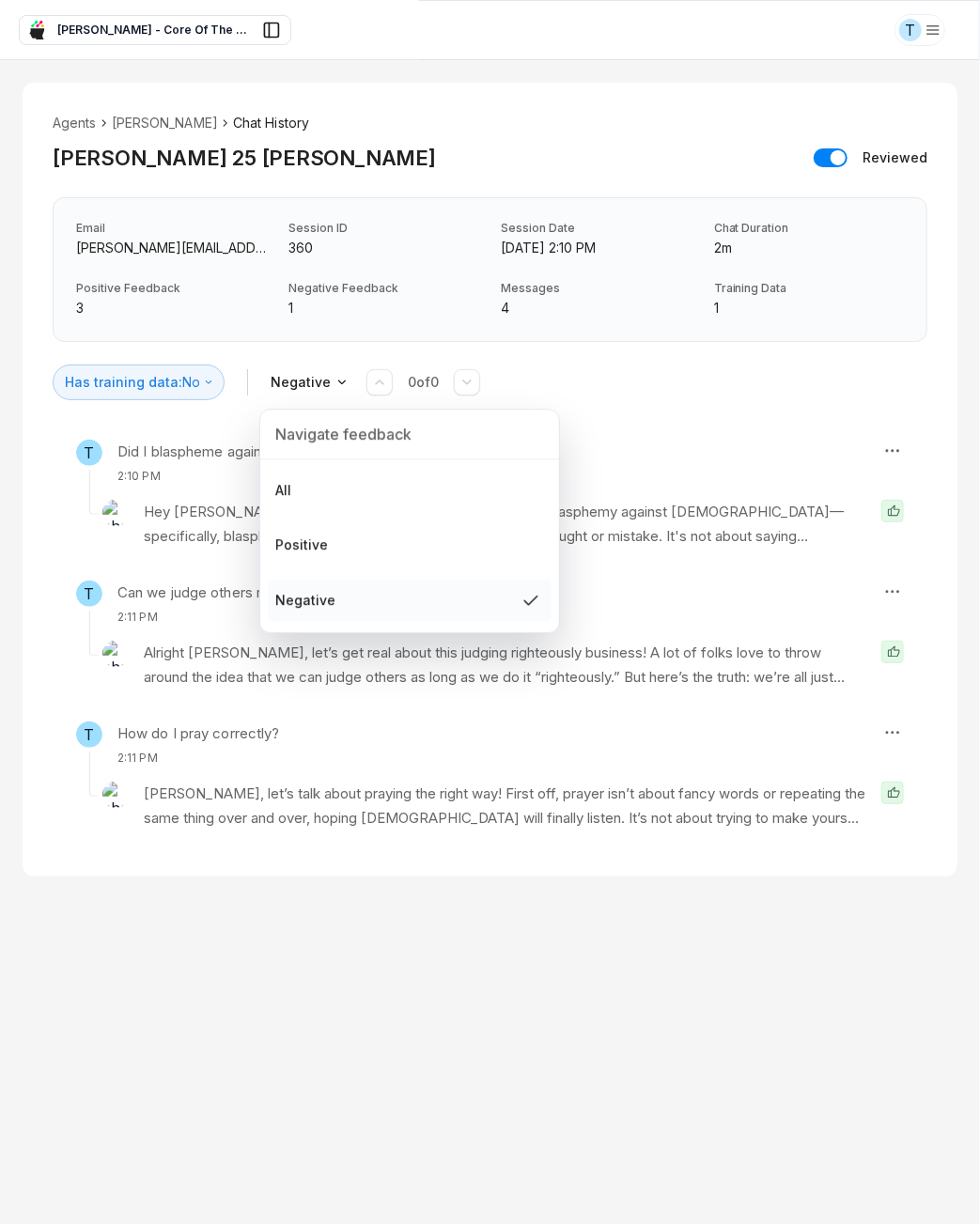 scroll, scrollTop: 0, scrollLeft: 0, axis: both 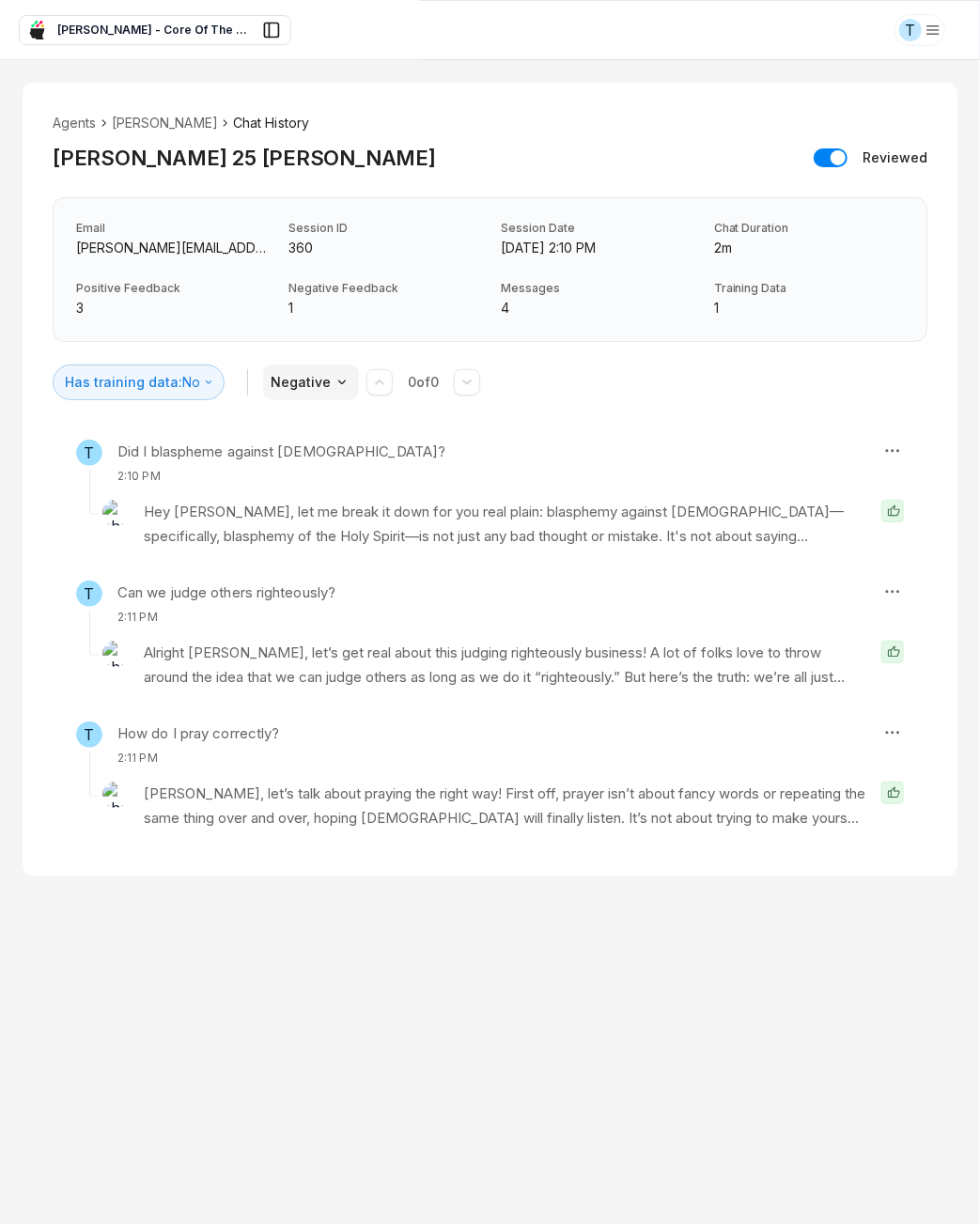 click on "T Sam - Core Of The Heart Sam - Core Of The Heart Ask EasyMate anything App Overview AI Content Agents 2 Knowledge Vaults 5 Content Messaging Settings B How can I help you today? Scroll to bottom Send Agents Sam Chat History Tuyet 25 Tran Reviewed Email tuyet.tran+25@asnet.com.vn Session ID 360 Session Date Jul 1, 2025, 2:10 PM Chat Duration  2m Positive Feedback 3 Negative Feedback 1 Messages 4 Training Data 1 Has training data:  No Negative 0  of  0 T Did I blaspheme against God? 2:10 PM
But listen: if you're worried about it, if you're asking this question, that means your heart is still open. You haven't blasphemed in the way the Bible warns about. The only unforgivable thing is to keep rejecting Jesus' forgiveness until your last breath. If you turn to Him now, believe in His sacrifice, and trust that He washed all your sins away, you're forgiven. Period. It's not too late. So don't let fear or confusion keep you from God's love. Just believe now, and you're good. Knowledge Entries: T 2:11 PM
T" at bounding box center [490, 612] 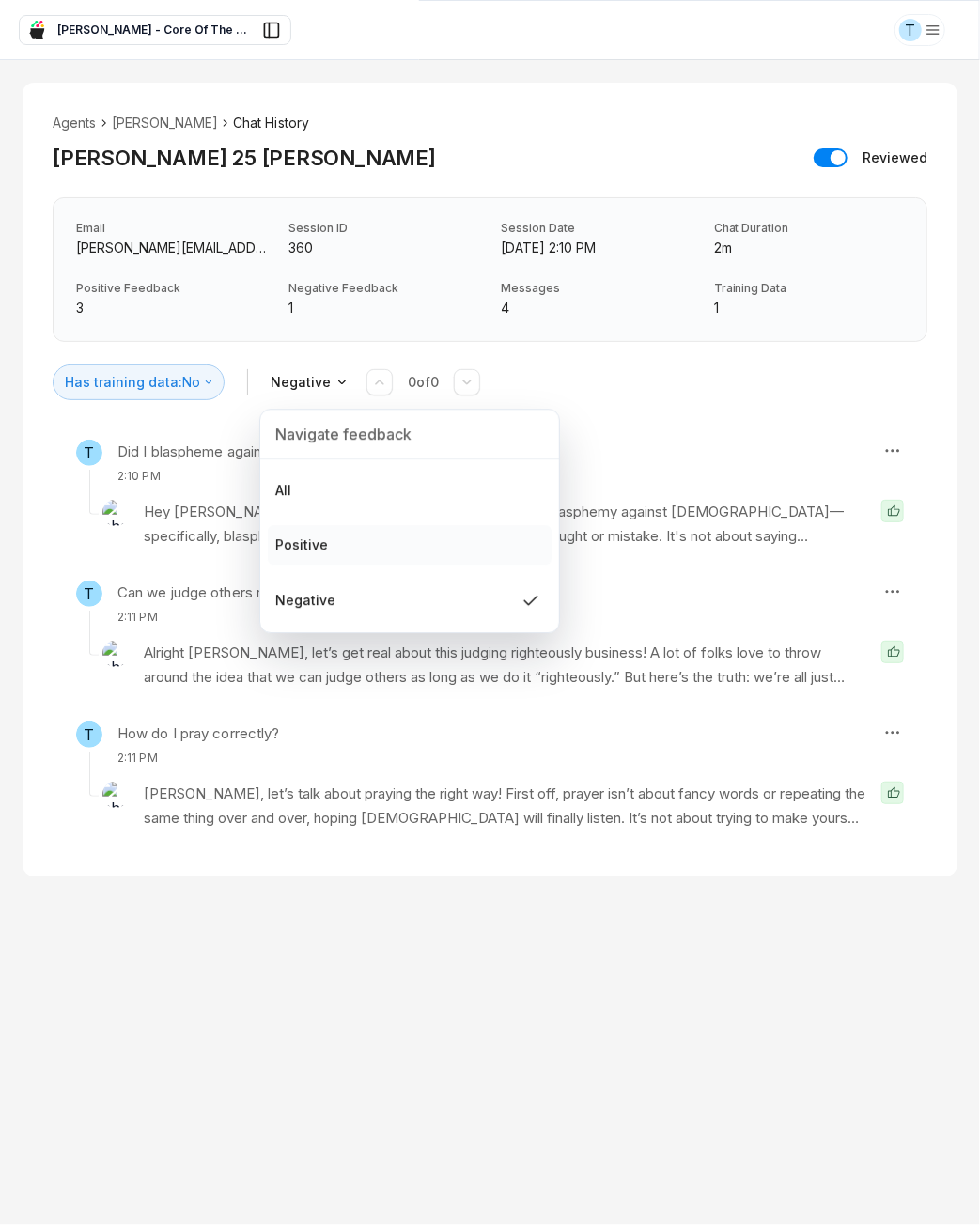 click on "Positive" at bounding box center (302, 545) 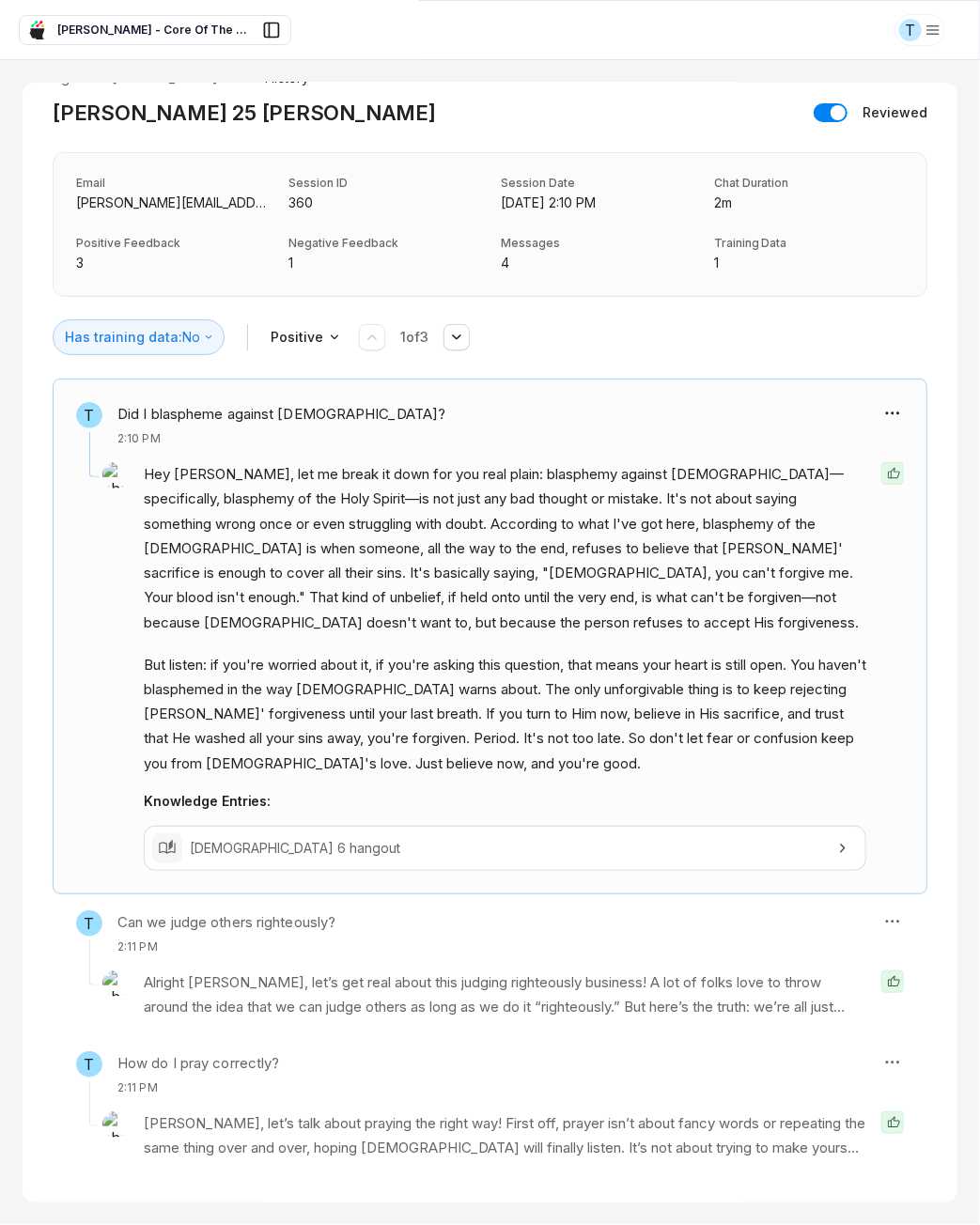 scroll, scrollTop: 0, scrollLeft: 0, axis: both 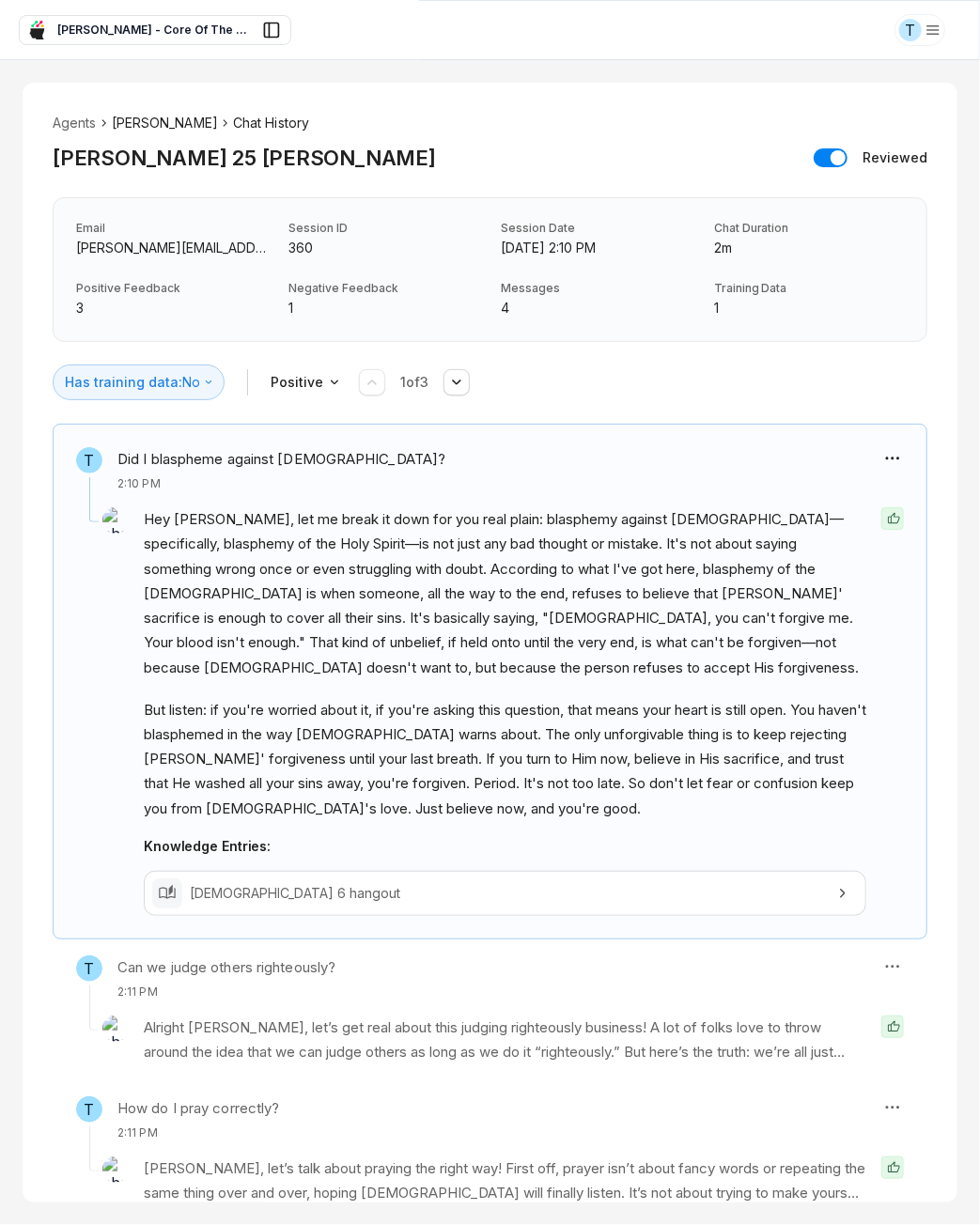 click on "Sam" at bounding box center (164, 123) 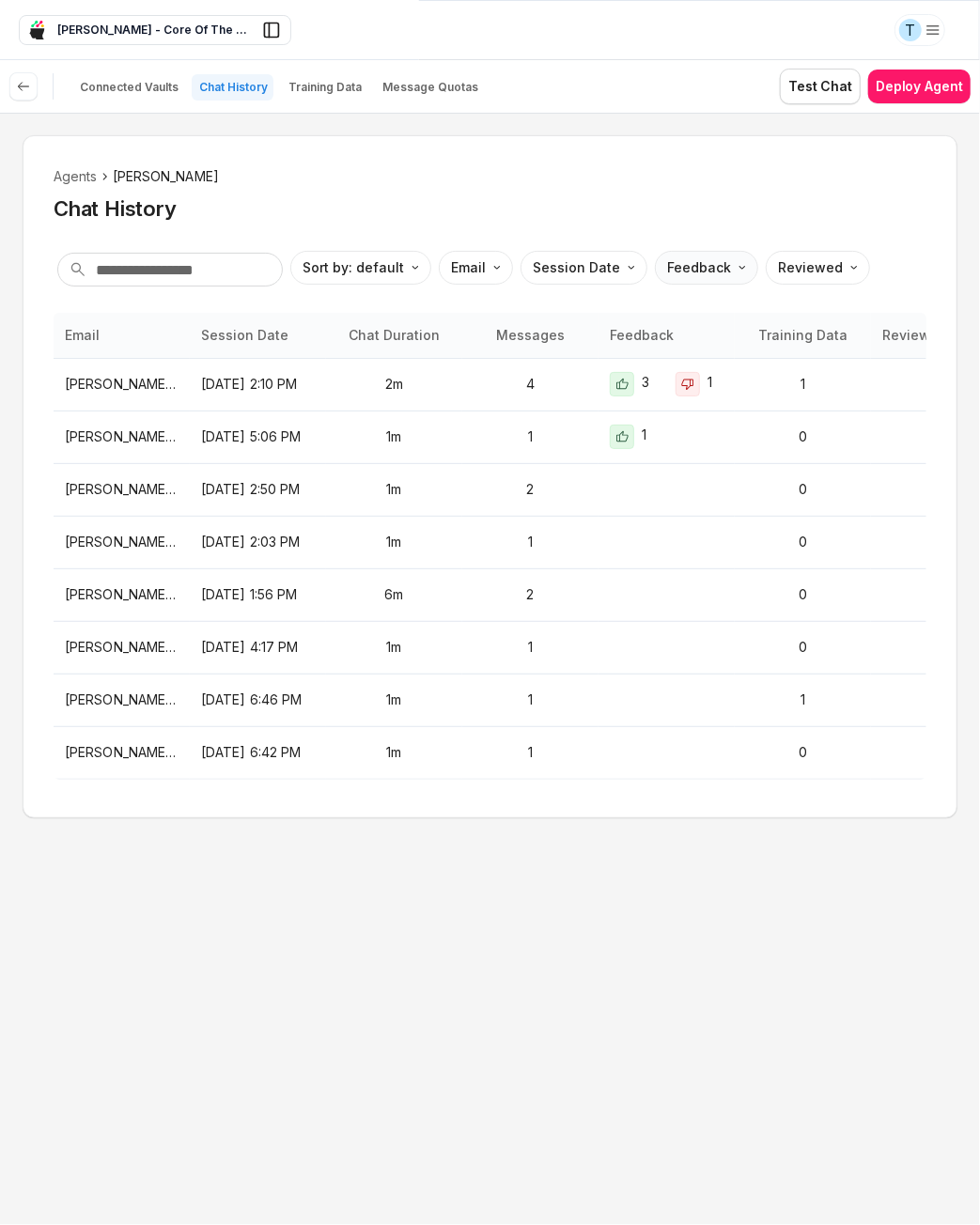 click on "T Sam - Core Of The Heart Sam - Core Of The Heart Ask EasyMate anything App Overview AI Content Agents 2 Knowledge Vaults 5 Content Messaging Settings B How can I help you today? Scroll to bottom Send Connected Vaults Chat History Training Data Message Quotas Test Chat Deploy Agent Agents Sam Chat History Sort by: default Direction Email Session Date Feedback Reviewed Email Session Date Chat Duration Messages Feedback Training Data Reviewed tuyet.tran+25@asnet.com.vn Jul 1, 2025, 2:10 PM  2m 4 3 1 1 phuc.nguyen+coth5@asnet.com.vn Jun 30, 2025, 5:06 PM 1m 1 1 0 phuc.nguyen@asnet.com.vn Jun 30, 2025, 2:50 PM  1m 2 0 tuyet.tran+25@asnet.com.vn Jun 30, 2025, 2:03 PM 1m 1 0 tuyet.tran+25@asnet.com.vn Jun 30, 2025, 1:56 PM  6m 2 0 phuc.nguyen+coth18@asnet.com.vn Jun 26, 2025, 4:17 PM 1m 1 0 phuc.nguyen@asnet.com.vn Jun 25, 2025, 6:46 PM 1m 1 1 phuc.nguyen@asnet.com.vn Jun 25, 2025, 6:42 PM 1m 1 0
*" at bounding box center [490, 612] 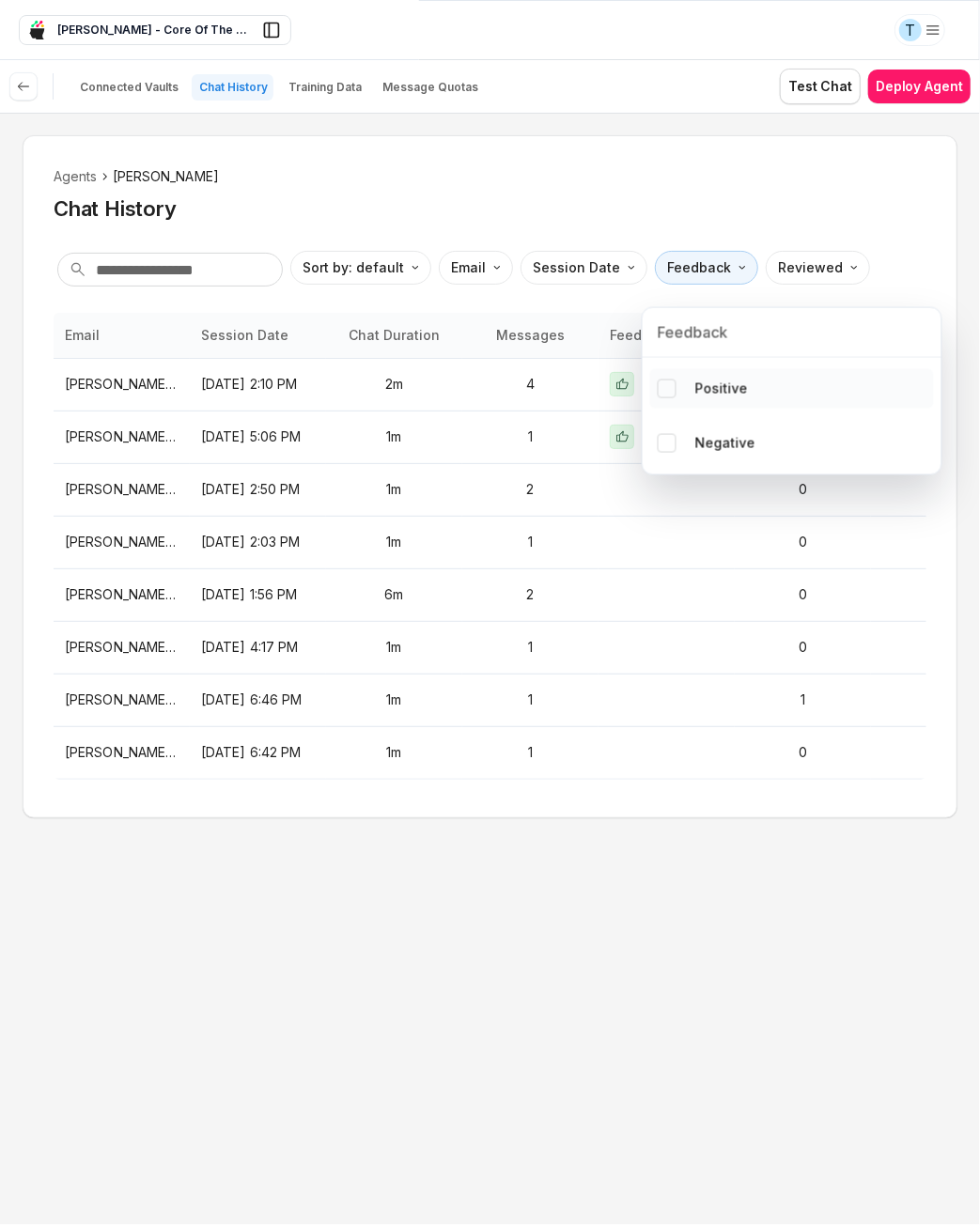 click on "Positive" at bounding box center (722, 389) 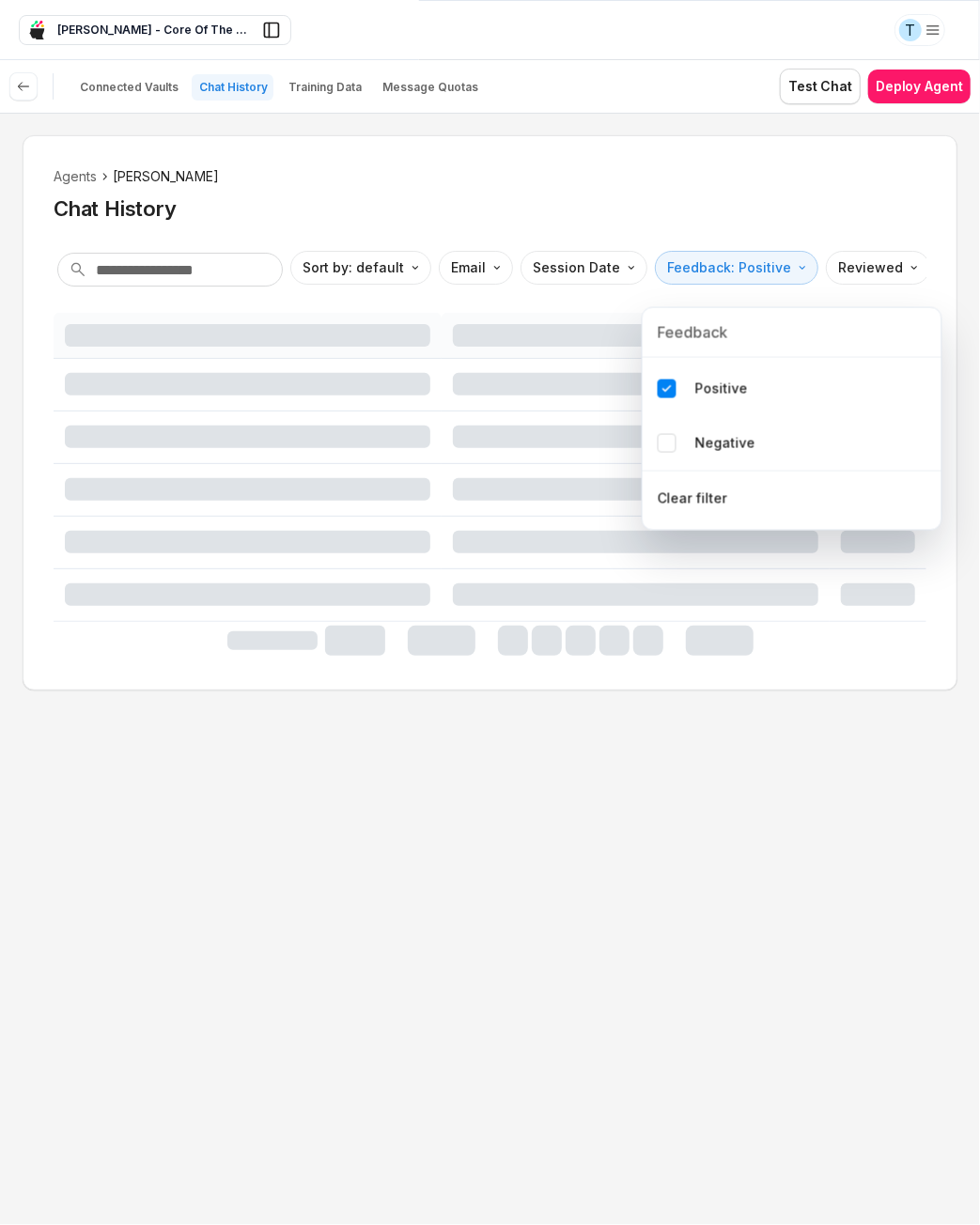 click on "T Sam - Core Of The Heart Sam - Core Of The Heart Ask EasyMate anything App Overview AI Content Agents 2 Knowledge Vaults 5 Content Messaging Settings B How can I help you today? Scroll to bottom Send Connected Vaults Chat History Training Data Message Quotas Test Chat Deploy Agent Agents Sam Chat History Sort by: default Direction Email Session Date Feedback: Positive Reviewed
* Feedback   Positive Negative Clear filter" at bounding box center [490, 612] 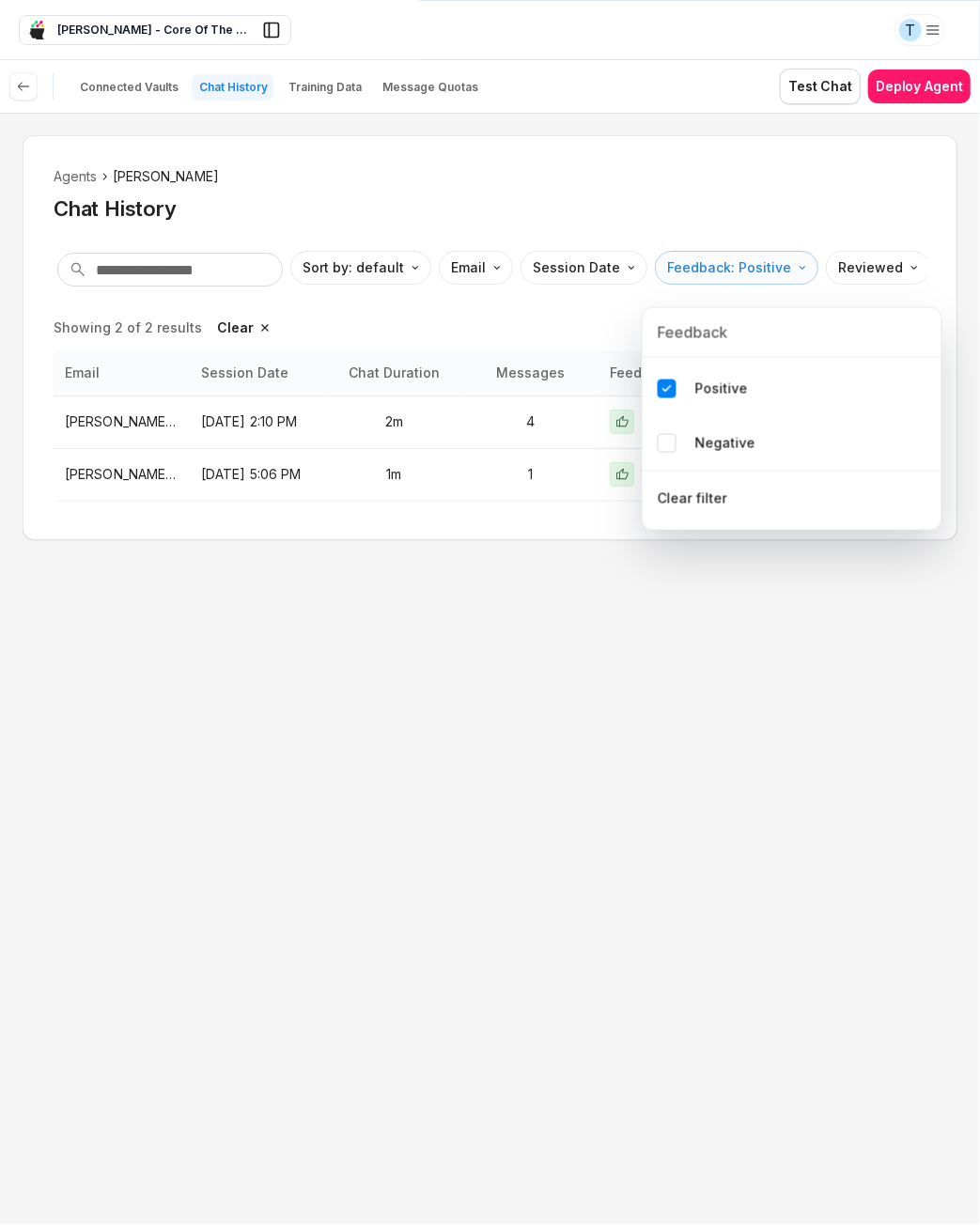 click on "T Sam - Core Of The Heart Sam - Core Of The Heart Ask EasyMate anything App Overview AI Content Agents 2 Knowledge Vaults 5 Content Messaging Settings B How can I help you today? Scroll to bottom Send Connected Vaults Chat History Training Data Message Quotas Test Chat Deploy Agent Agents Sam Chat History Sort by: default Direction Email Session Date Feedback: Positive Reviewed Showing 2 of 2 results Clear Email Session Date Chat Duration Messages Feedback Training Data Reviewed tuyet.tran+25@asnet.com.vn Jul 1, 2025, 2:10 PM  2m 4 3 1 1 phuc.nguyen+coth5@asnet.com.vn Jun 30, 2025, 5:06 PM 1m 1 1 0
* Feedback   Positive Negative Clear filter" at bounding box center (490, 612) 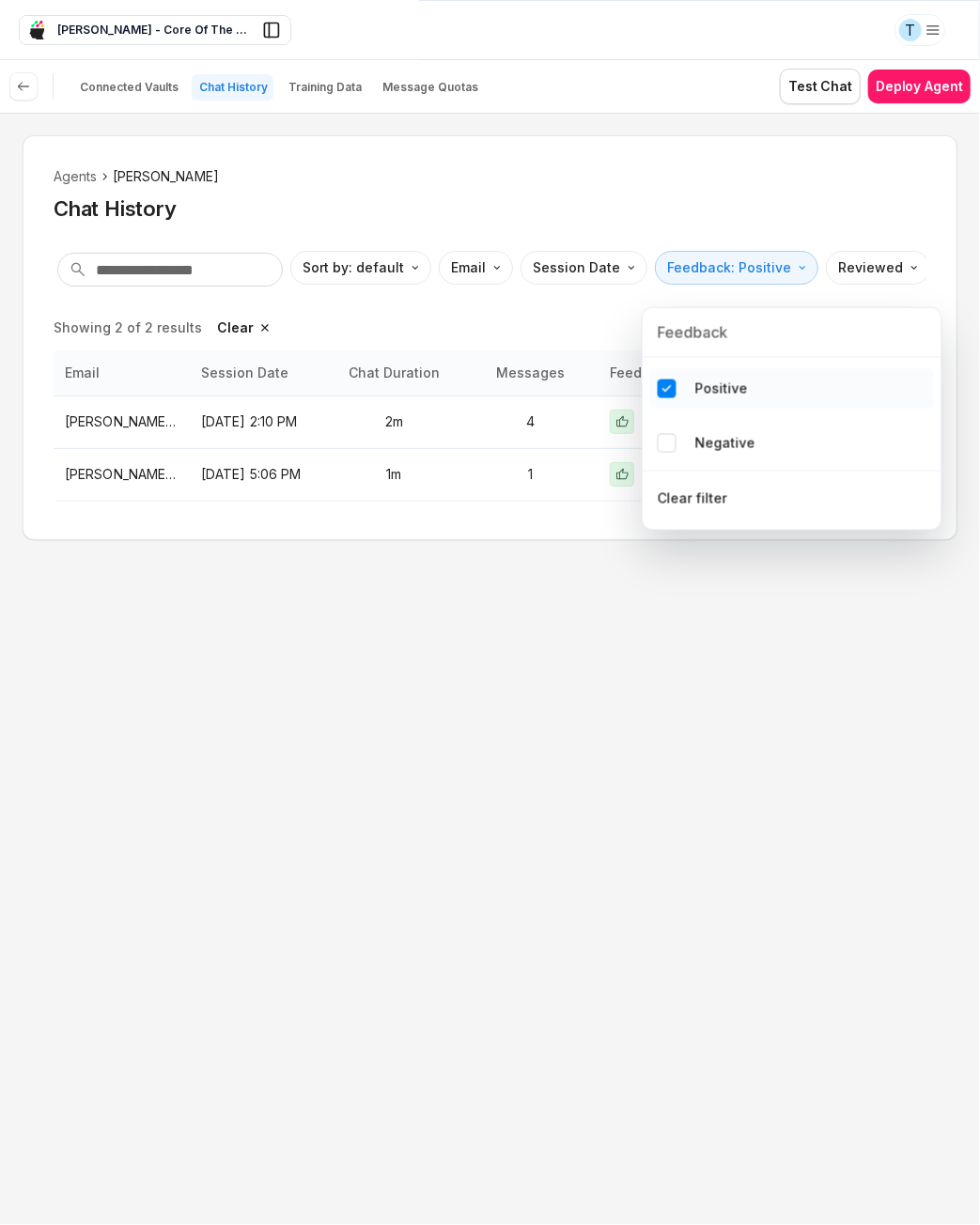click at bounding box center [667, 389] 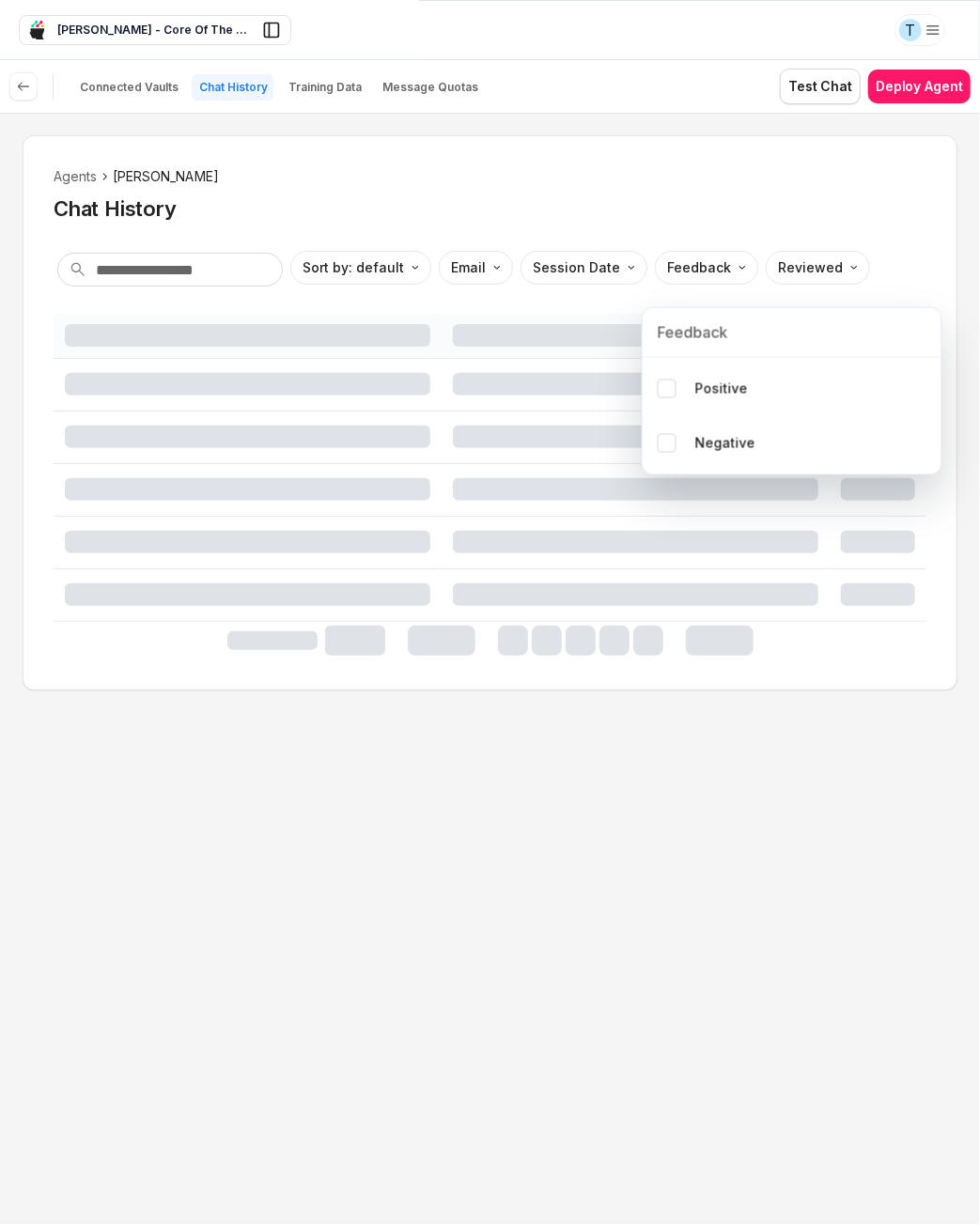 click on "T Sam - Core Of The Heart Sam - Core Of The Heart Ask EasyMate anything App Overview AI Content Agents 2 Knowledge Vaults 5 Content Messaging Settings B How can I help you today? Scroll to bottom Send Connected Vaults Chat History Training Data Message Quotas Test Chat Deploy Agent Agents Sam Chat History Sort by: default Direction Email Session Date Feedback Reviewed
* Feedback   Positive Negative" at bounding box center [490, 612] 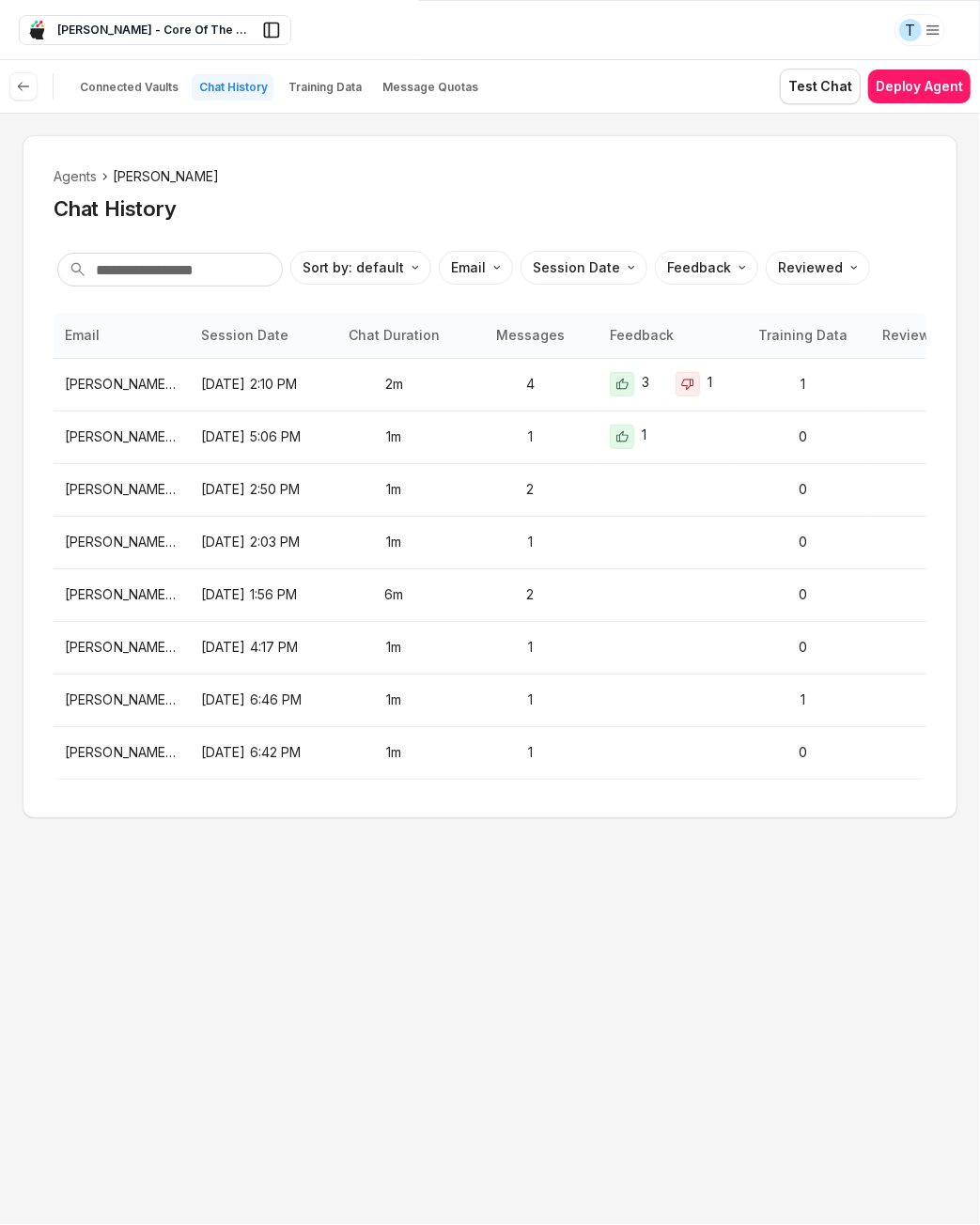 click on "T Sam - Core Of The Heart Sam - Core Of The Heart Ask EasyMate anything App Overview AI Content Agents 2 Knowledge Vaults 5 Content Messaging Settings B How can I help you today? Scroll to bottom Send Connected Vaults Chat History Training Data Message Quotas Test Chat Deploy Agent Agents Sam Chat History Sort by: default Direction Email Session Date Feedback Reviewed Email Session Date Chat Duration Messages Feedback Training Data Reviewed tuyet.tran+25@asnet.com.vn Jul 1, 2025, 2:10 PM  2m 4 3 1 1 phuc.nguyen+coth5@asnet.com.vn Jun 30, 2025, 5:06 PM 1m 1 1 0 phuc.nguyen@asnet.com.vn Jun 30, 2025, 2:50 PM  1m 2 0 tuyet.tran+25@asnet.com.vn Jun 30, 2025, 2:03 PM 1m 1 0 tuyet.tran+25@asnet.com.vn Jun 30, 2025, 1:56 PM  6m 2 0 phuc.nguyen+coth18@asnet.com.vn Jun 26, 2025, 4:17 PM 1m 1 0 phuc.nguyen@asnet.com.vn Jun 25, 2025, 6:46 PM 1m 1 1 phuc.nguyen@asnet.com.vn Jun 25, 2025, 6:42 PM 1m 1 0
*" at bounding box center (490, 612) 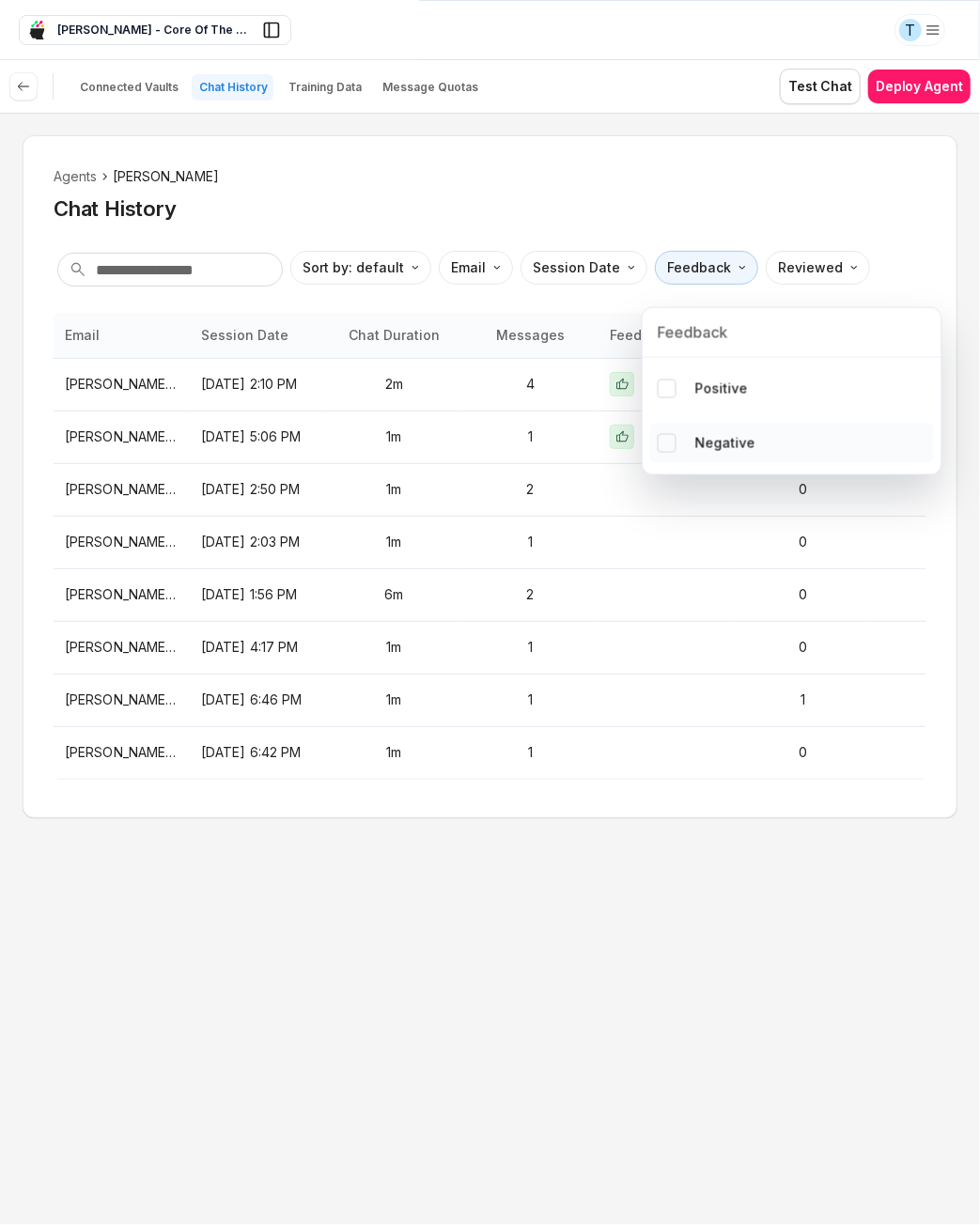 click on "Negative" at bounding box center (725, 443) 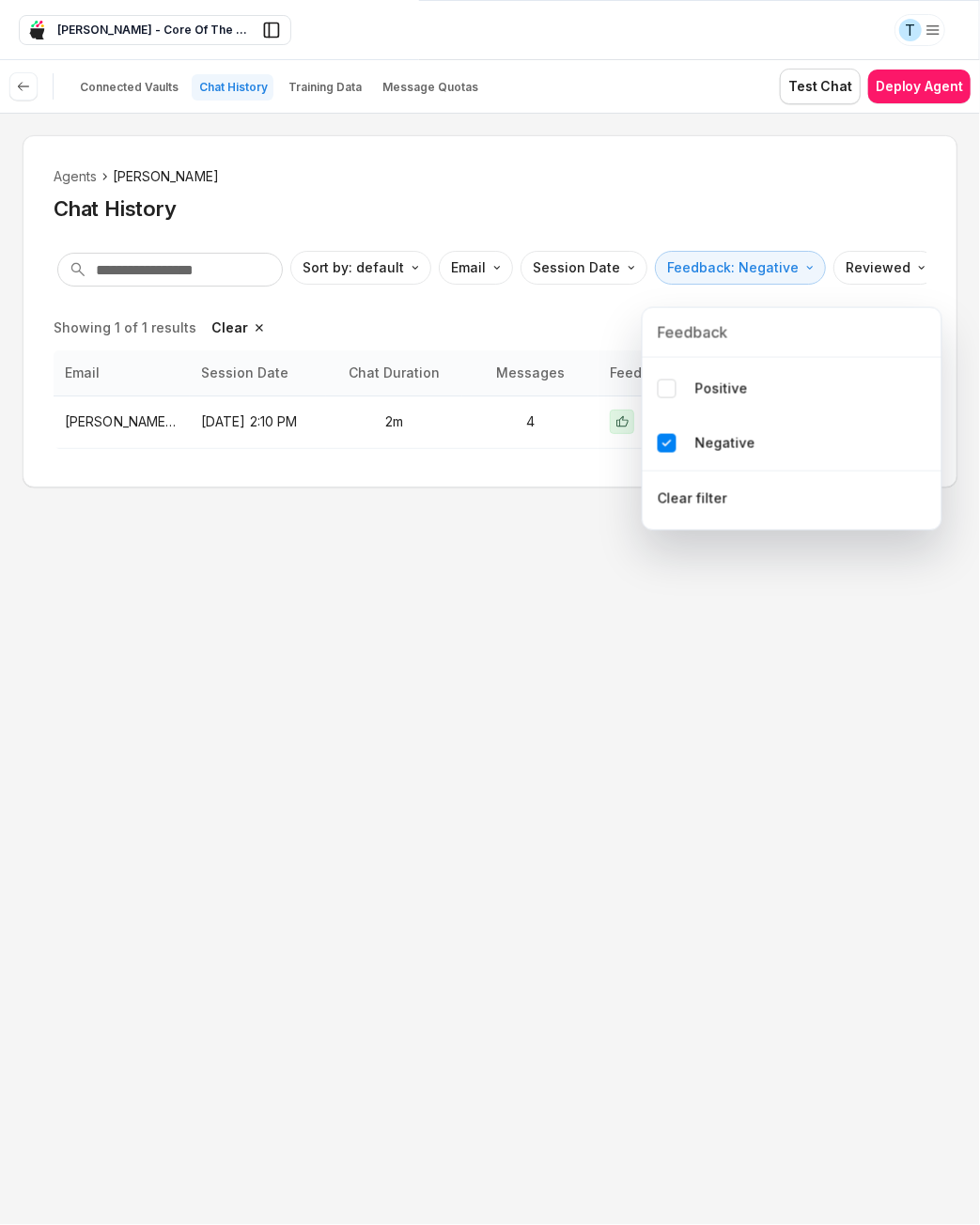click on "T Sam - Core Of The Heart Sam - Core Of The Heart Ask EasyMate anything App Overview AI Content Agents 2 Knowledge Vaults 5 Content Messaging Settings B How can I help you today? Scroll to bottom Send Connected Vaults Chat History Training Data Message Quotas Test Chat Deploy Agent Agents Sam Chat History Sort by: default Direction Email Session Date Feedback: Negative Reviewed Showing 1 of 1 results Clear Email Session Date Chat Duration Messages Feedback Training Data Reviewed tuyet.tran+25@asnet.com.vn Jul 1, 2025, 2:10 PM  2m 4 3 1 1
* Feedback   Positive Negative Clear filter" at bounding box center [490, 612] 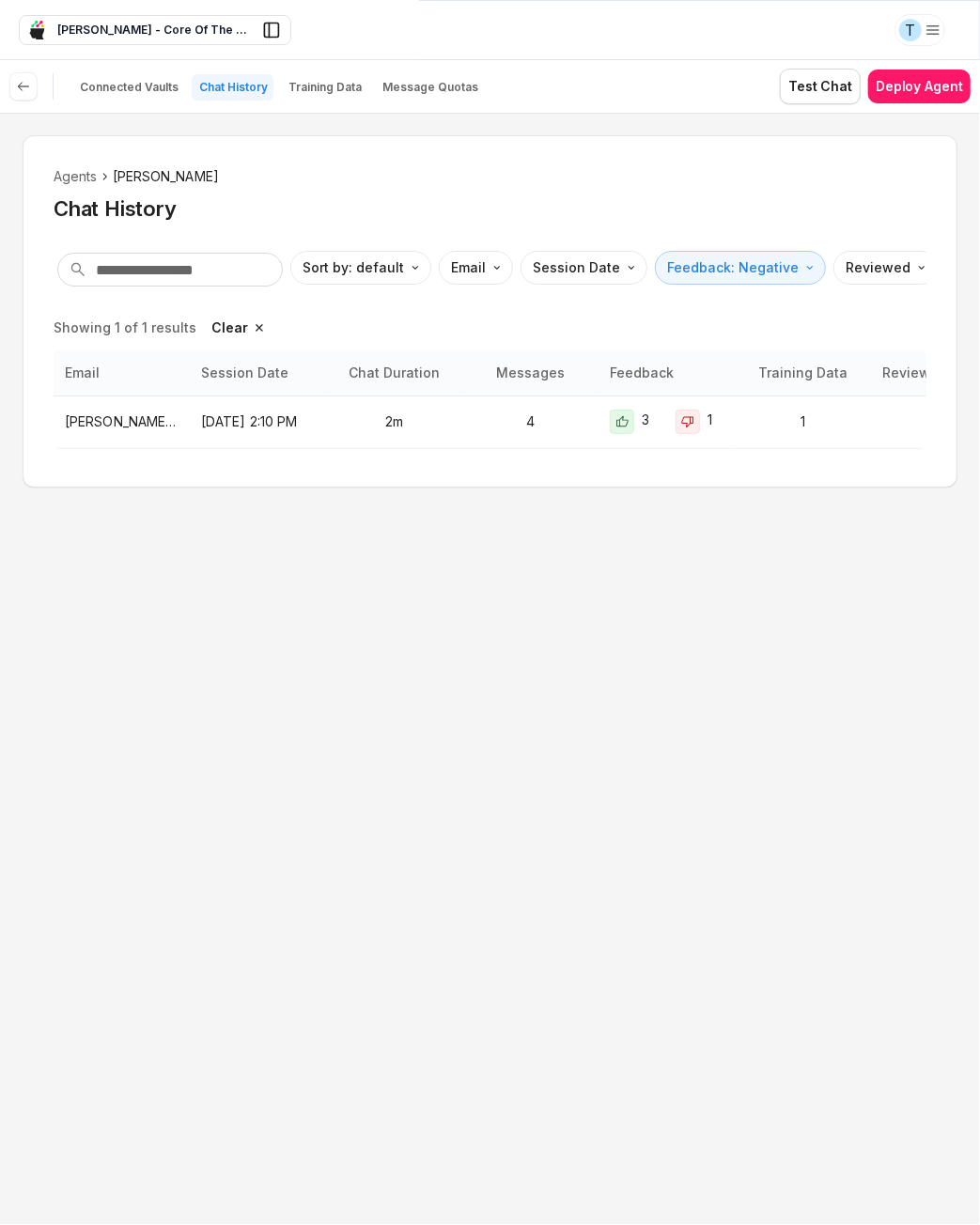 scroll, scrollTop: 0, scrollLeft: 102, axis: horizontal 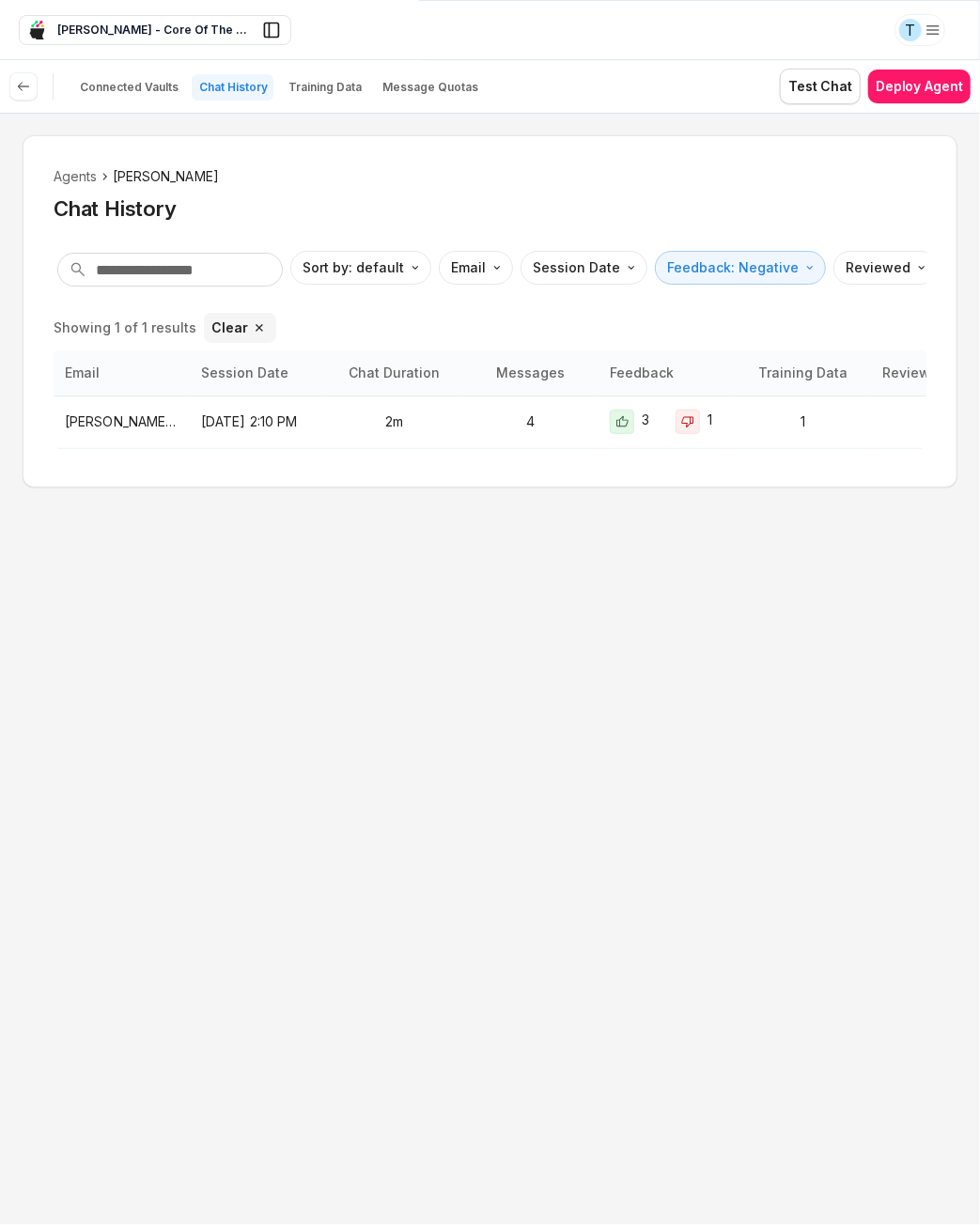 click 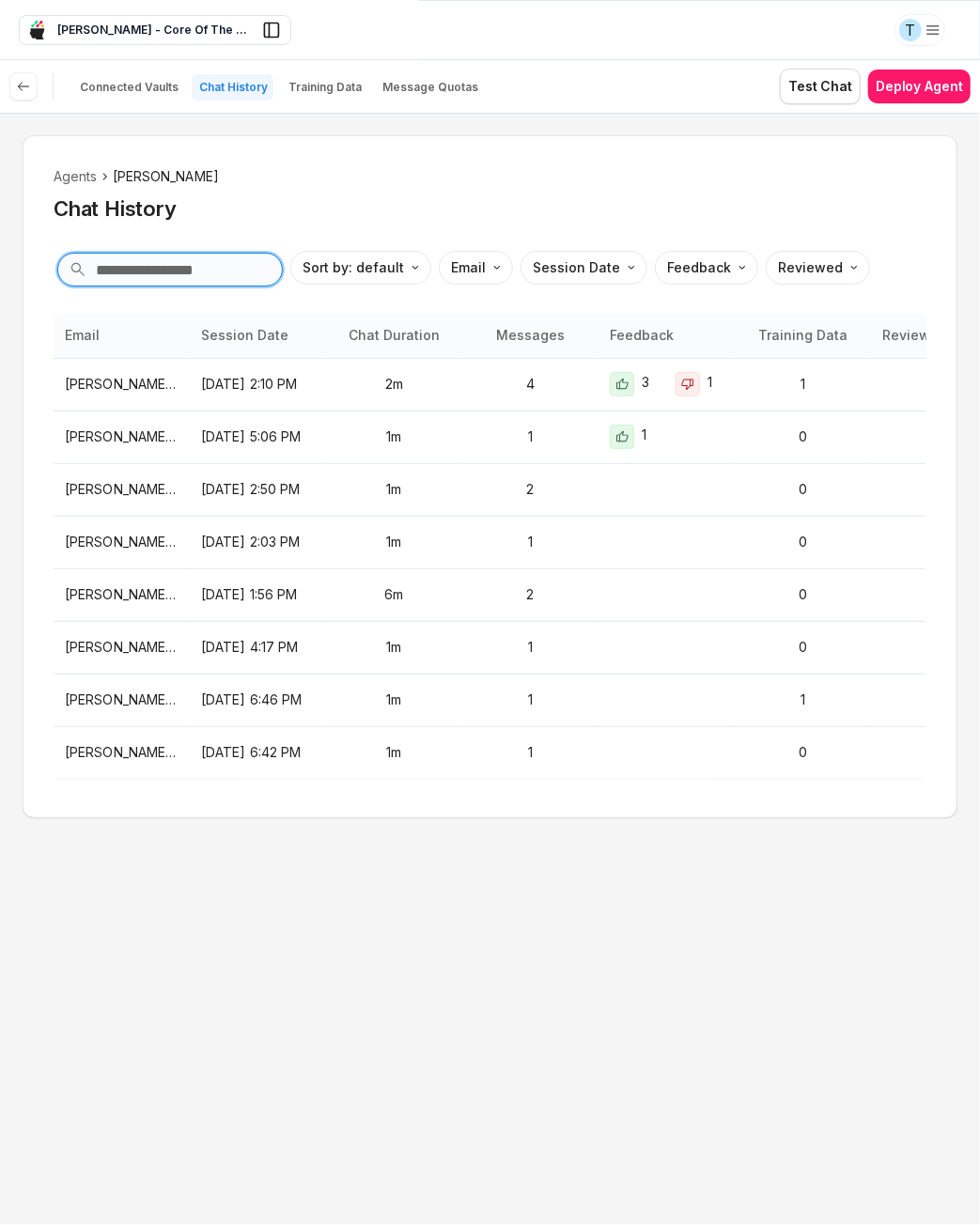 click at bounding box center [170, 270] 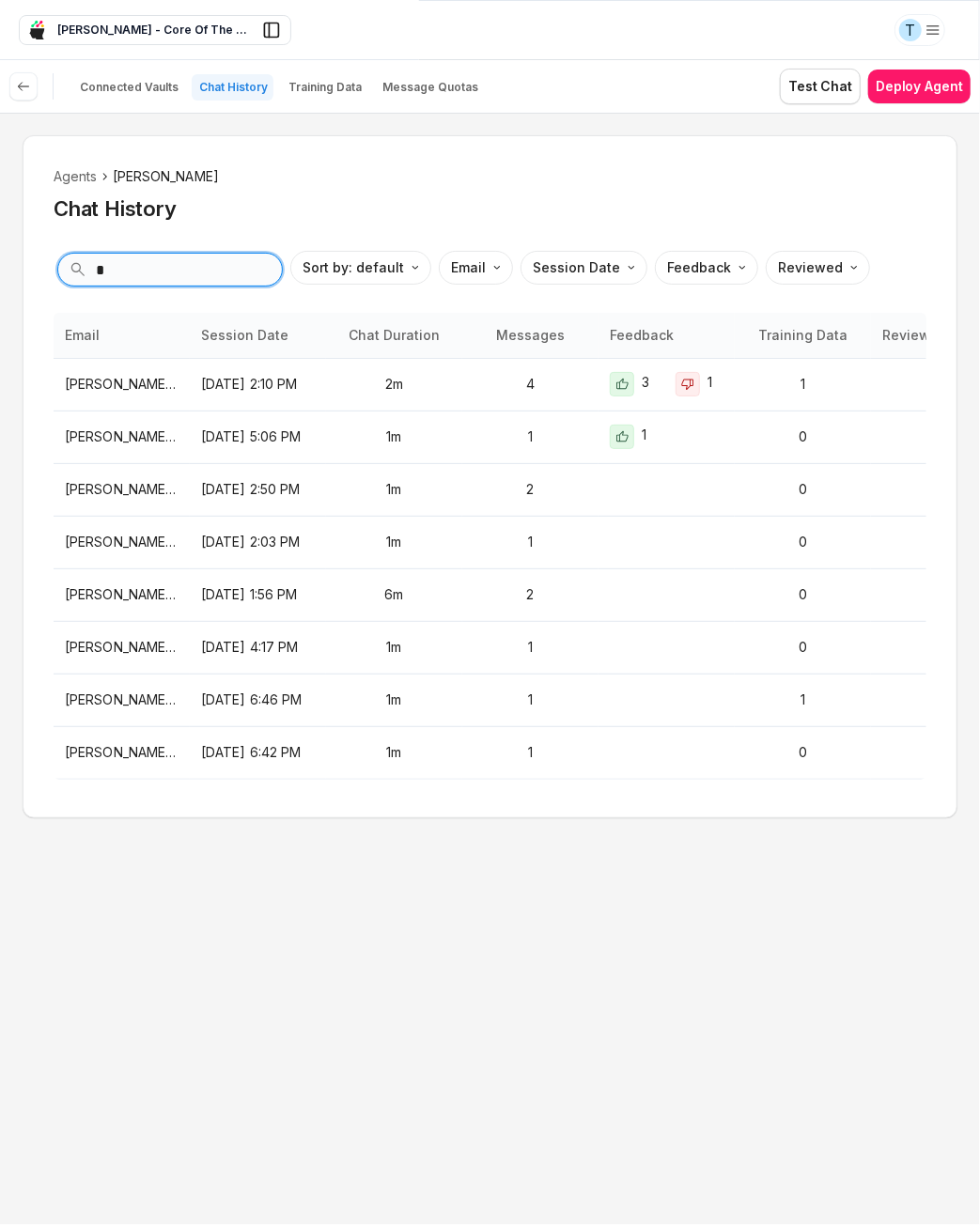 type on "**" 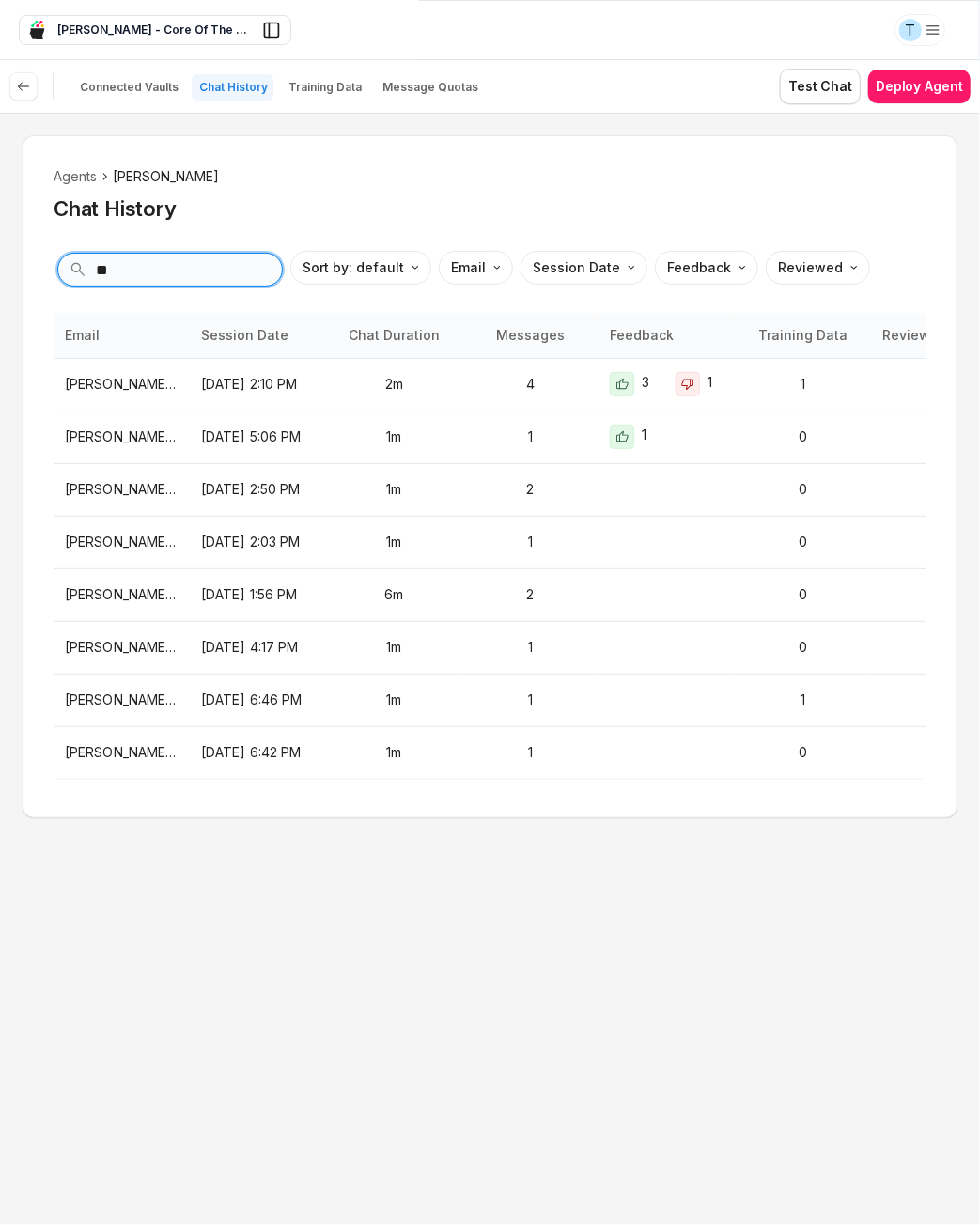type on "*" 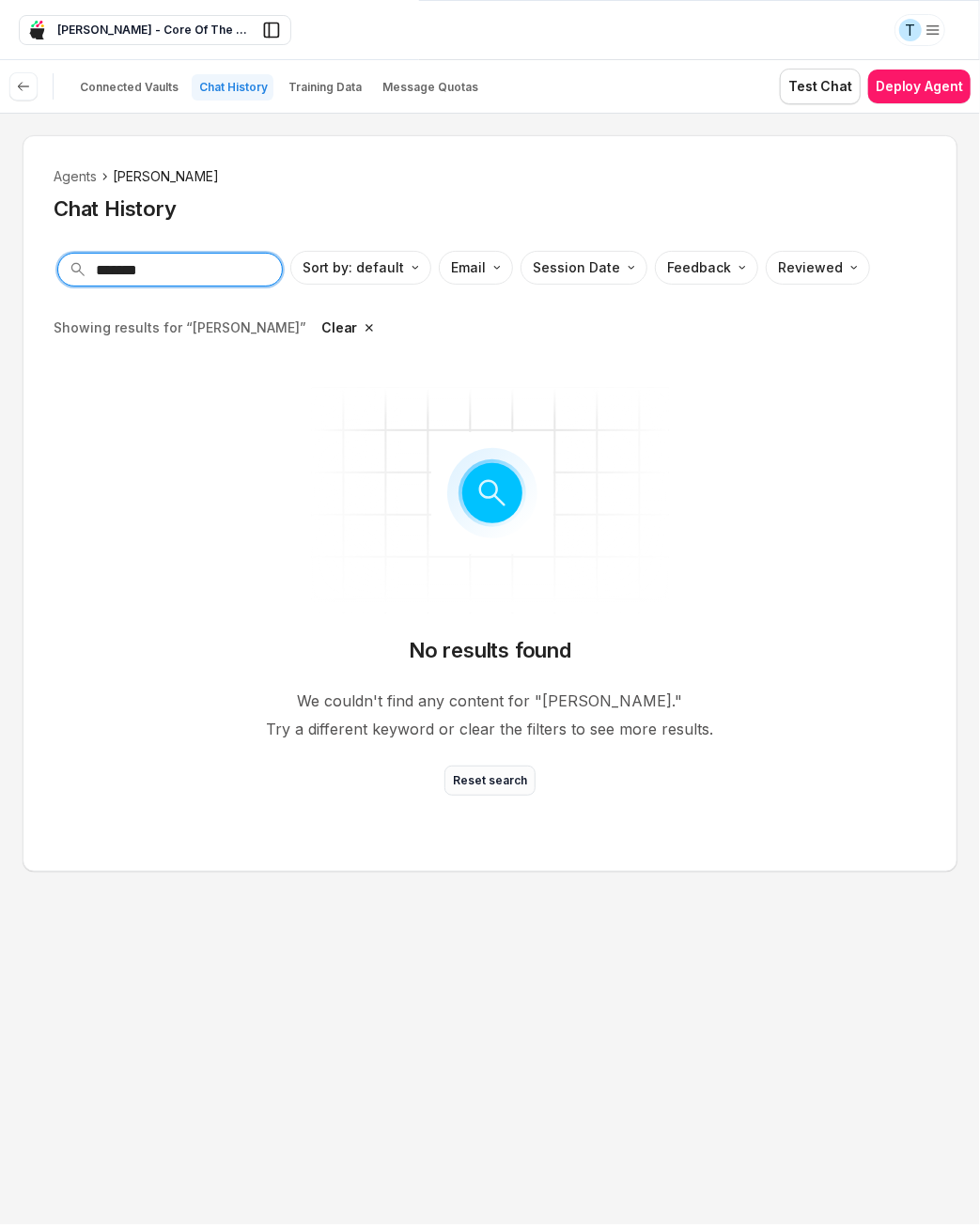 type on "*******" 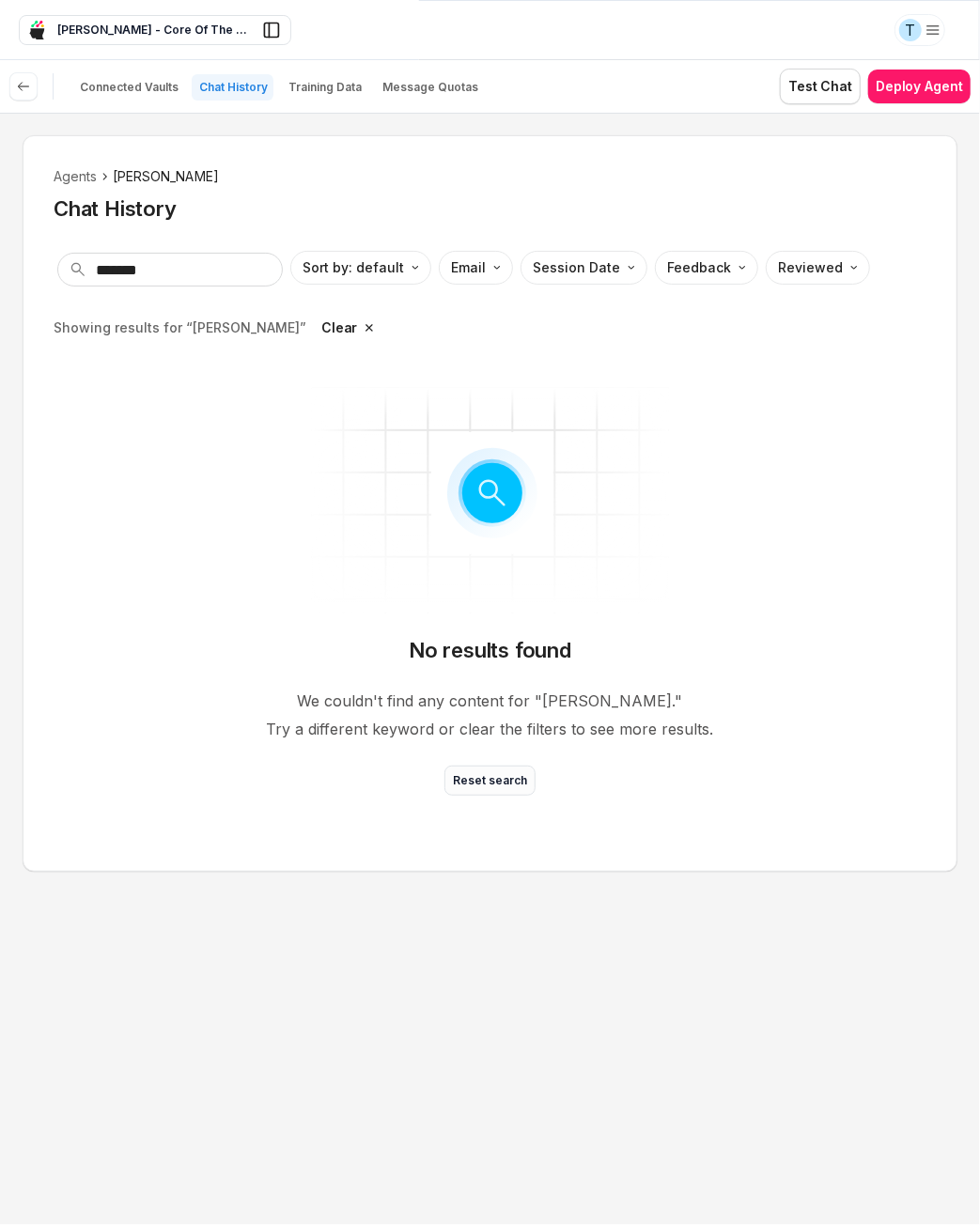 click on "Reset search" at bounding box center [490, 781] 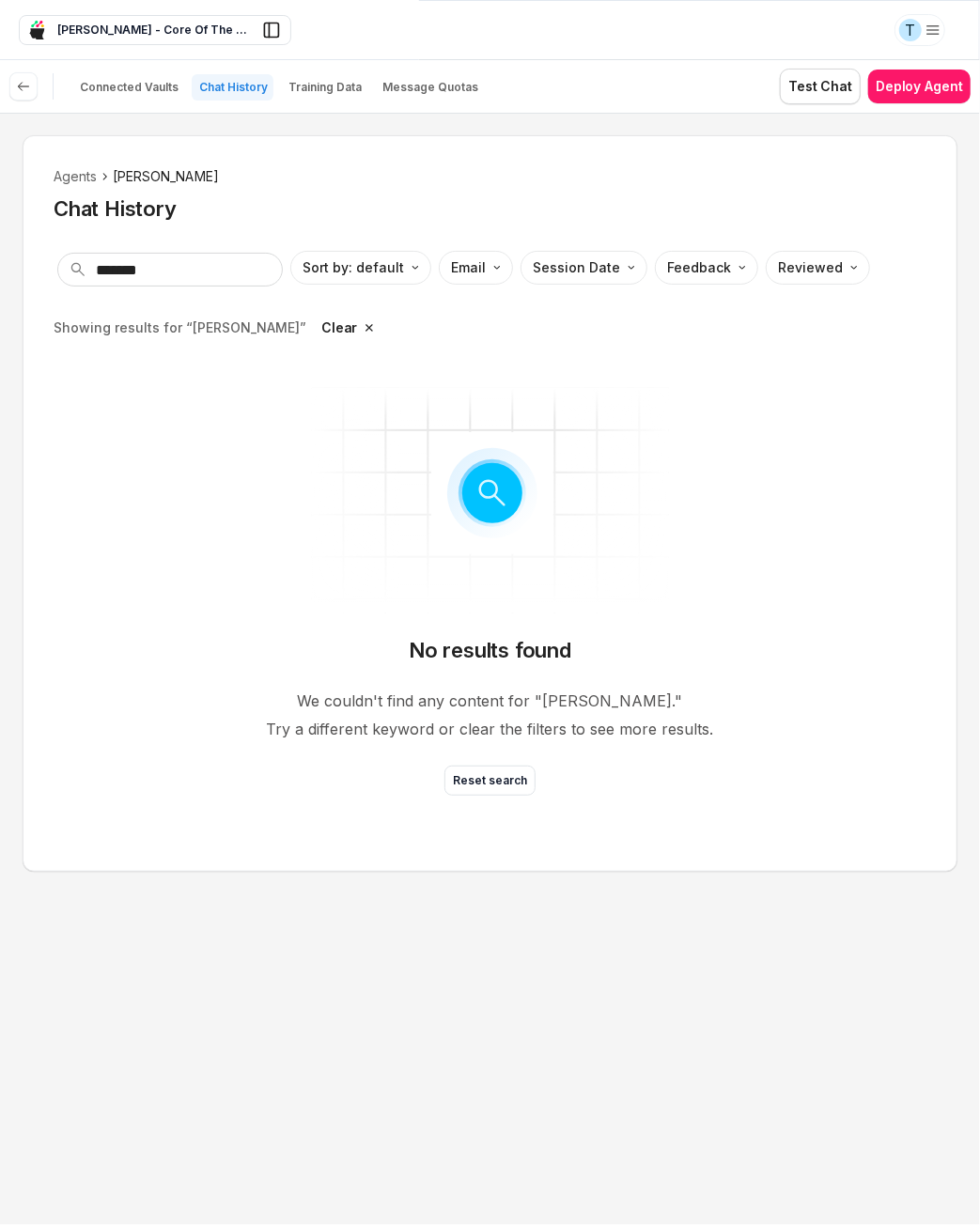 type 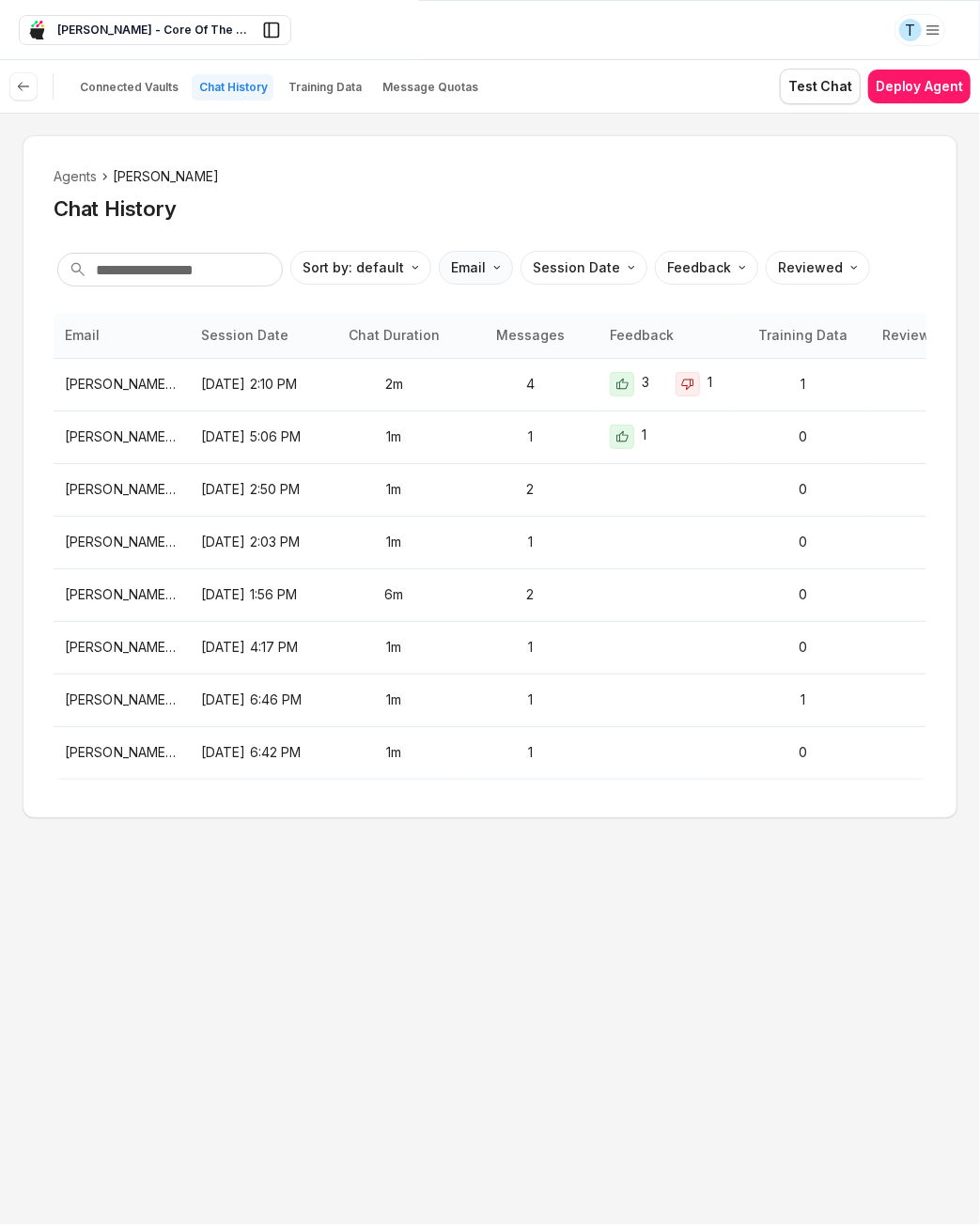 type on "*" 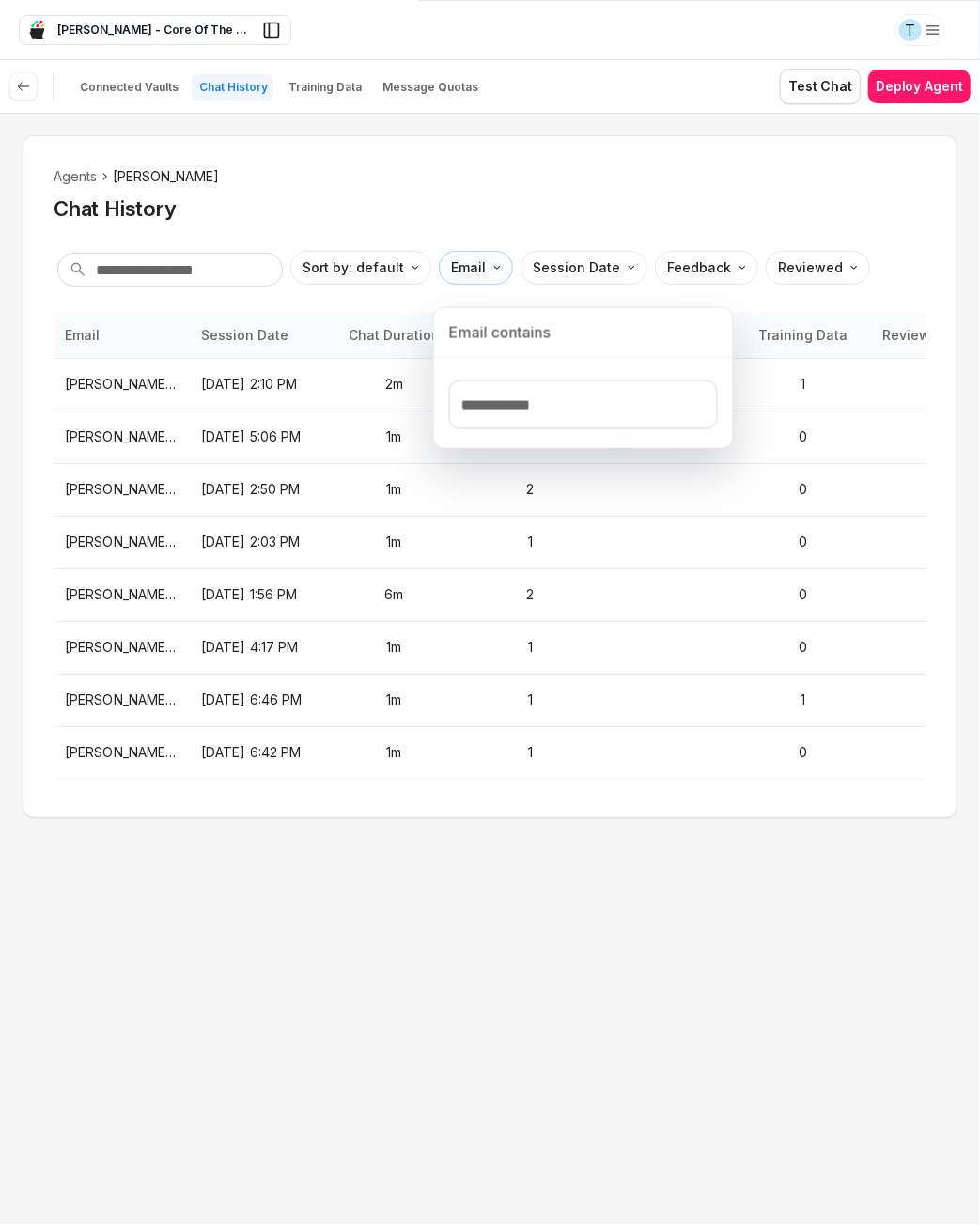 click on "T Sam - Core Of The Heart Sam - Core Of The Heart Ask EasyMate anything App Overview AI Content Agents 2 Knowledge Vaults 5 Content Messaging Settings B How can I help you today? Scroll to bottom Send Connected Vaults Chat History Training Data Message Quotas Test Chat Deploy Agent Agents Sam Chat History Sort by: default Direction Email Session Date Feedback Reviewed Email Session Date Chat Duration Messages Feedback Training Data Reviewed tuyet.tran+25@asnet.com.vn Jul 1, 2025, 2:10 PM  2m 4 3 1 1 phuc.nguyen+coth5@asnet.com.vn Jun 30, 2025, 5:06 PM 1m 1 1 0 phuc.nguyen@asnet.com.vn Jun 30, 2025, 2:50 PM  1m 2 0 tuyet.tran+25@asnet.com.vn Jun 30, 2025, 2:03 PM 1m 1 0 tuyet.tran+25@asnet.com.vn Jun 30, 2025, 1:56 PM  6m 2 0 phuc.nguyen+coth18@asnet.com.vn Jun 26, 2025, 4:17 PM 1m 1 0 phuc.nguyen@asnet.com.vn Jun 25, 2025, 6:46 PM 1m 1 1 phuc.nguyen@asnet.com.vn Jun 25, 2025, 6:42 PM 1m 1 0
* Email   contains" at bounding box center [490, 612] 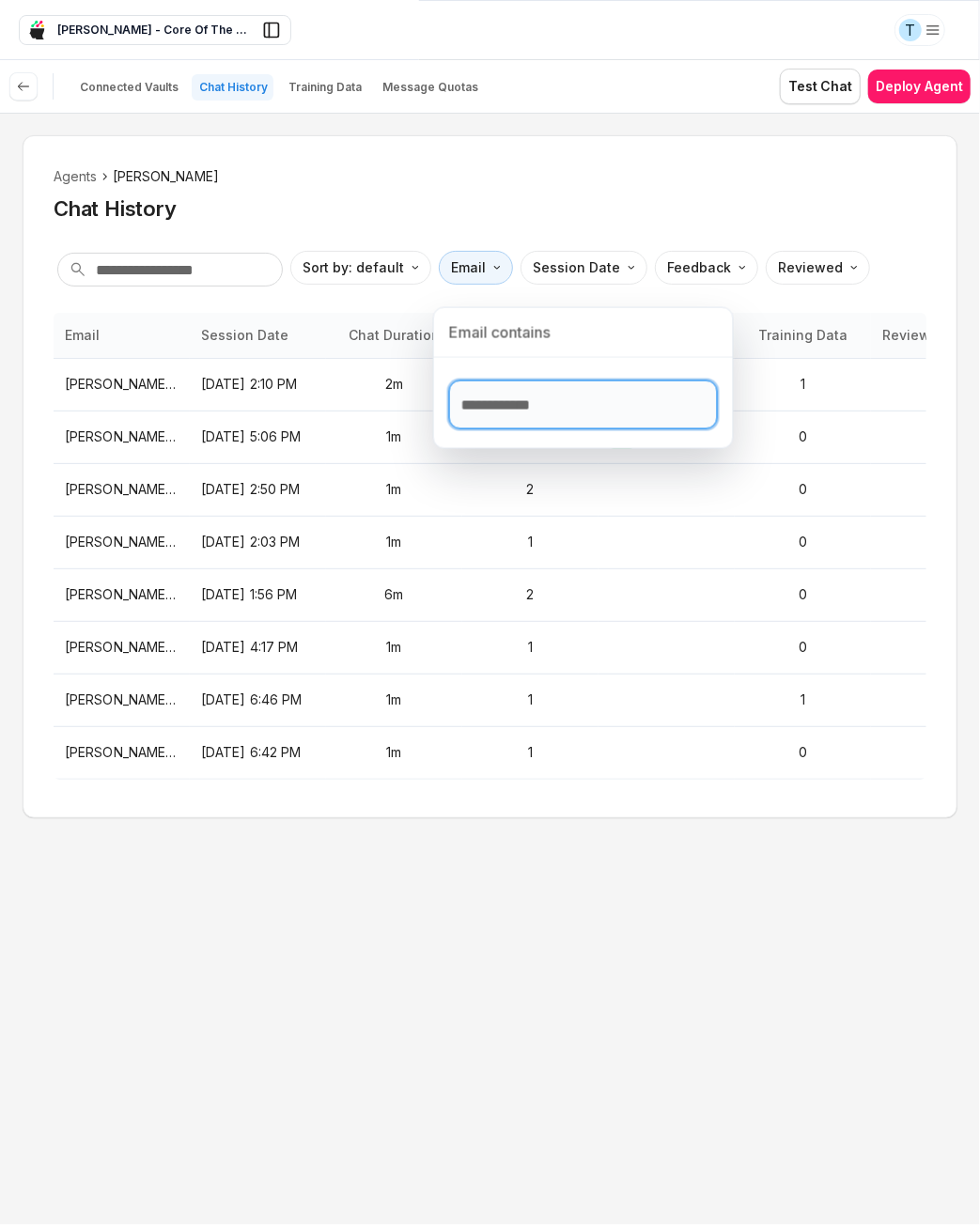 click at bounding box center (583, 405) 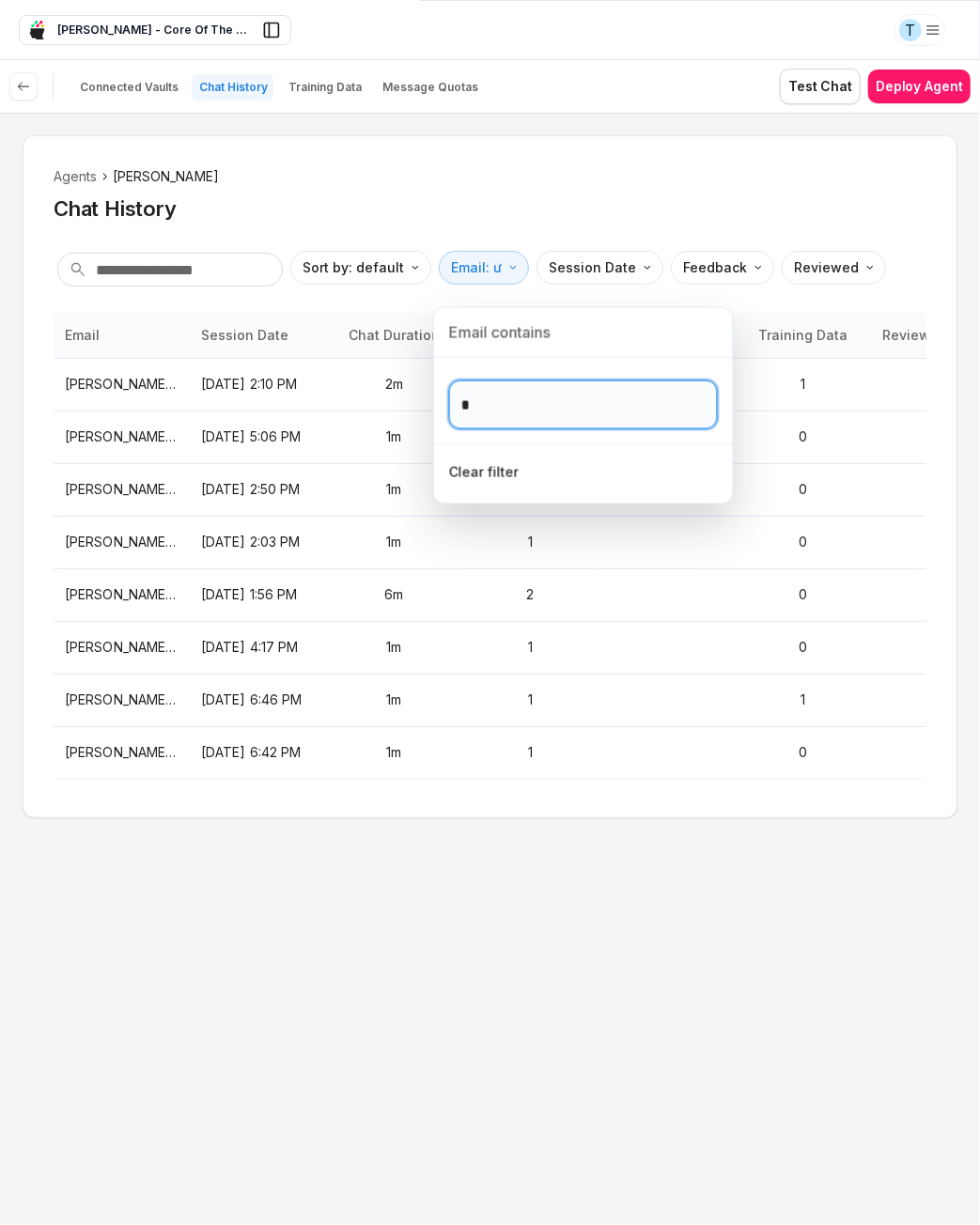 type on "*" 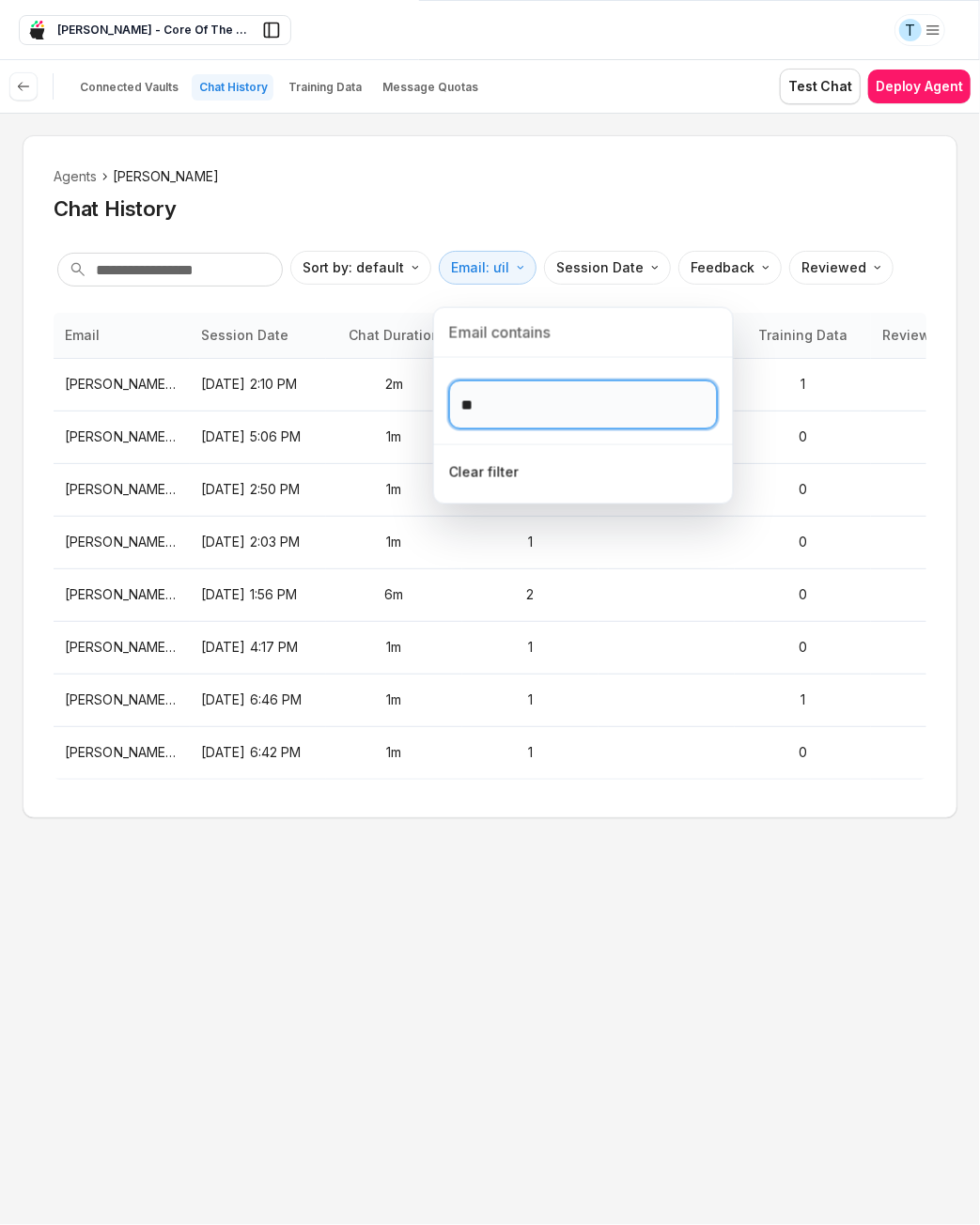 type on "*" 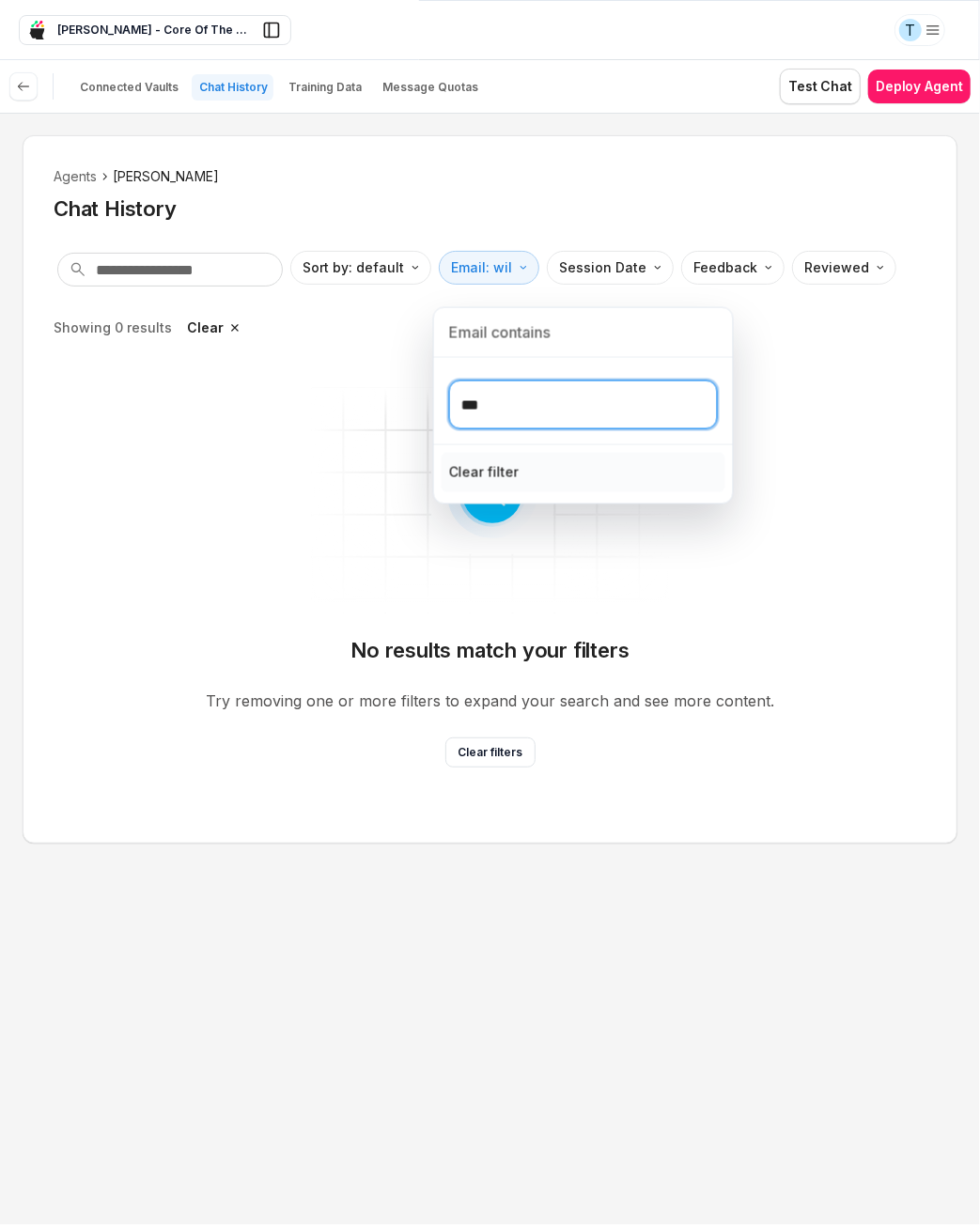 type on "***" 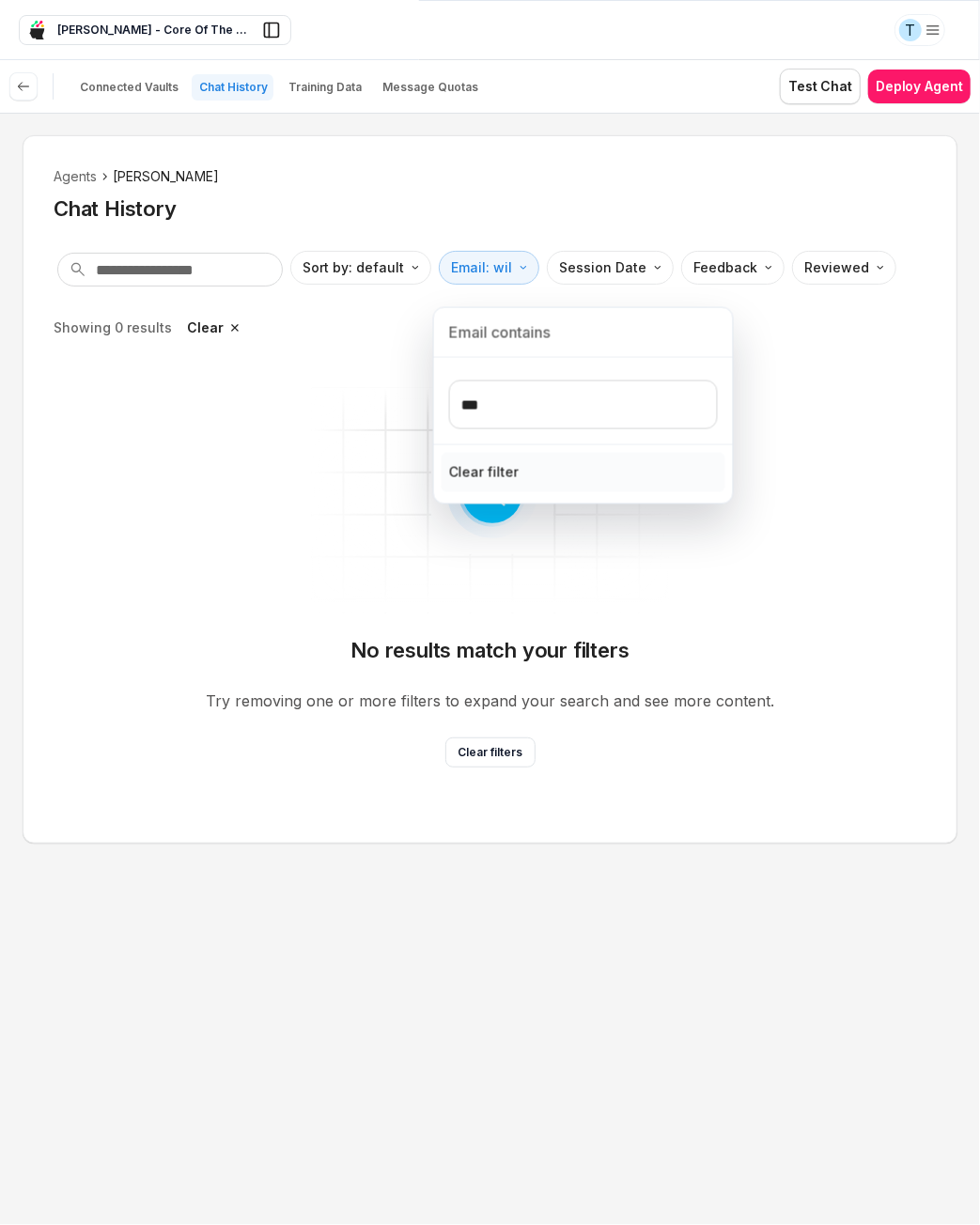 click on "Clear filter" at bounding box center [484, 473] 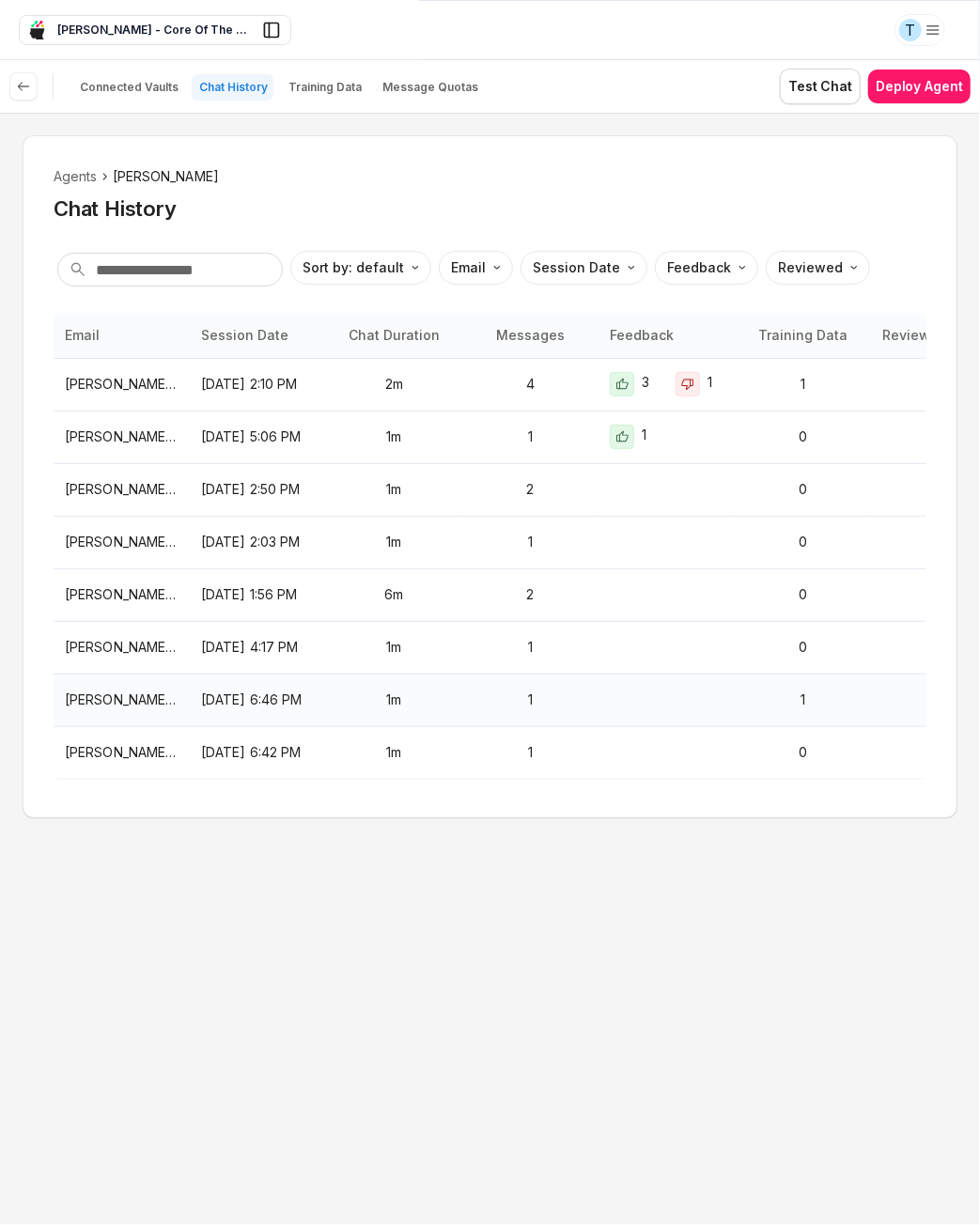 click on "1" at bounding box center (530, 700) 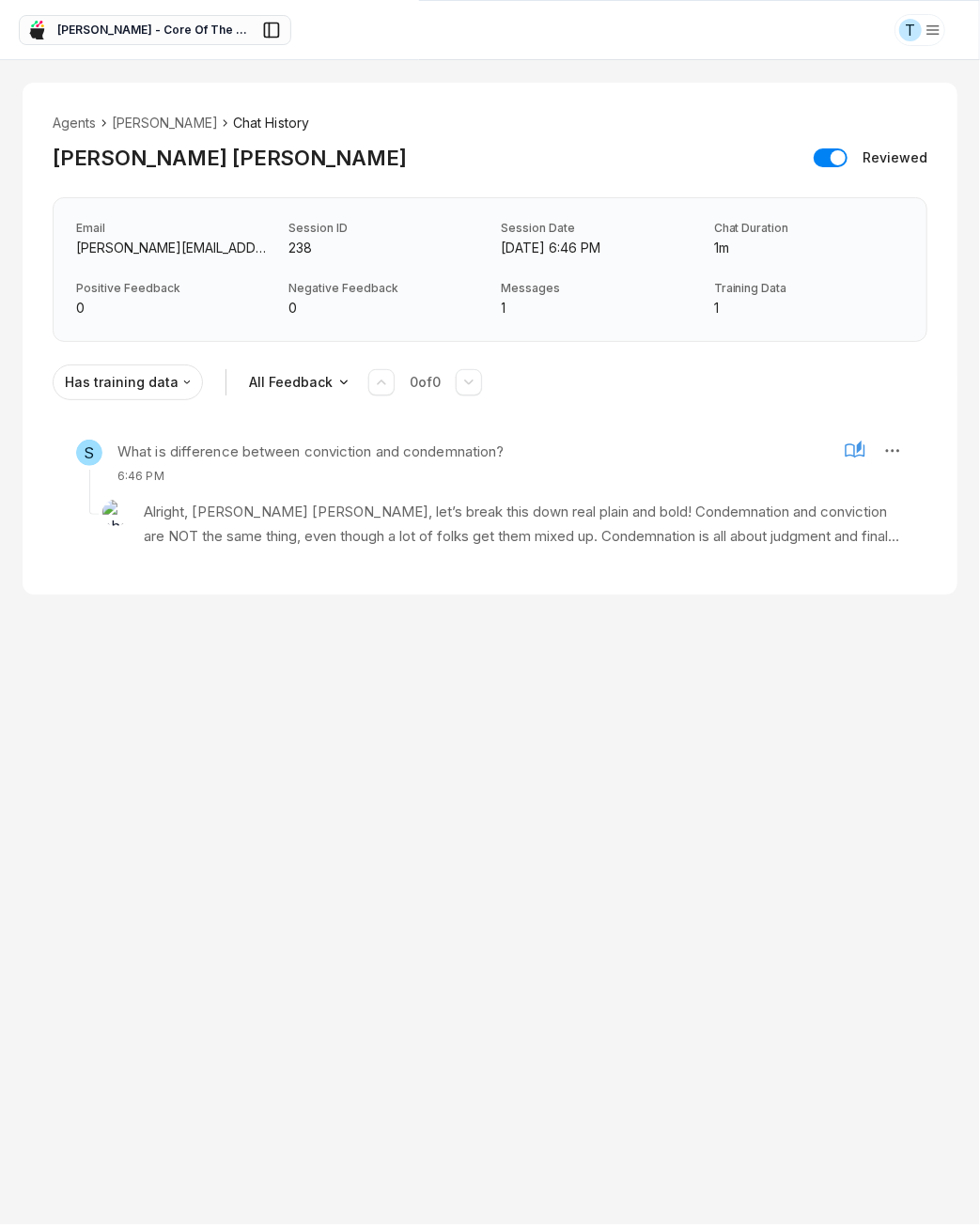 click 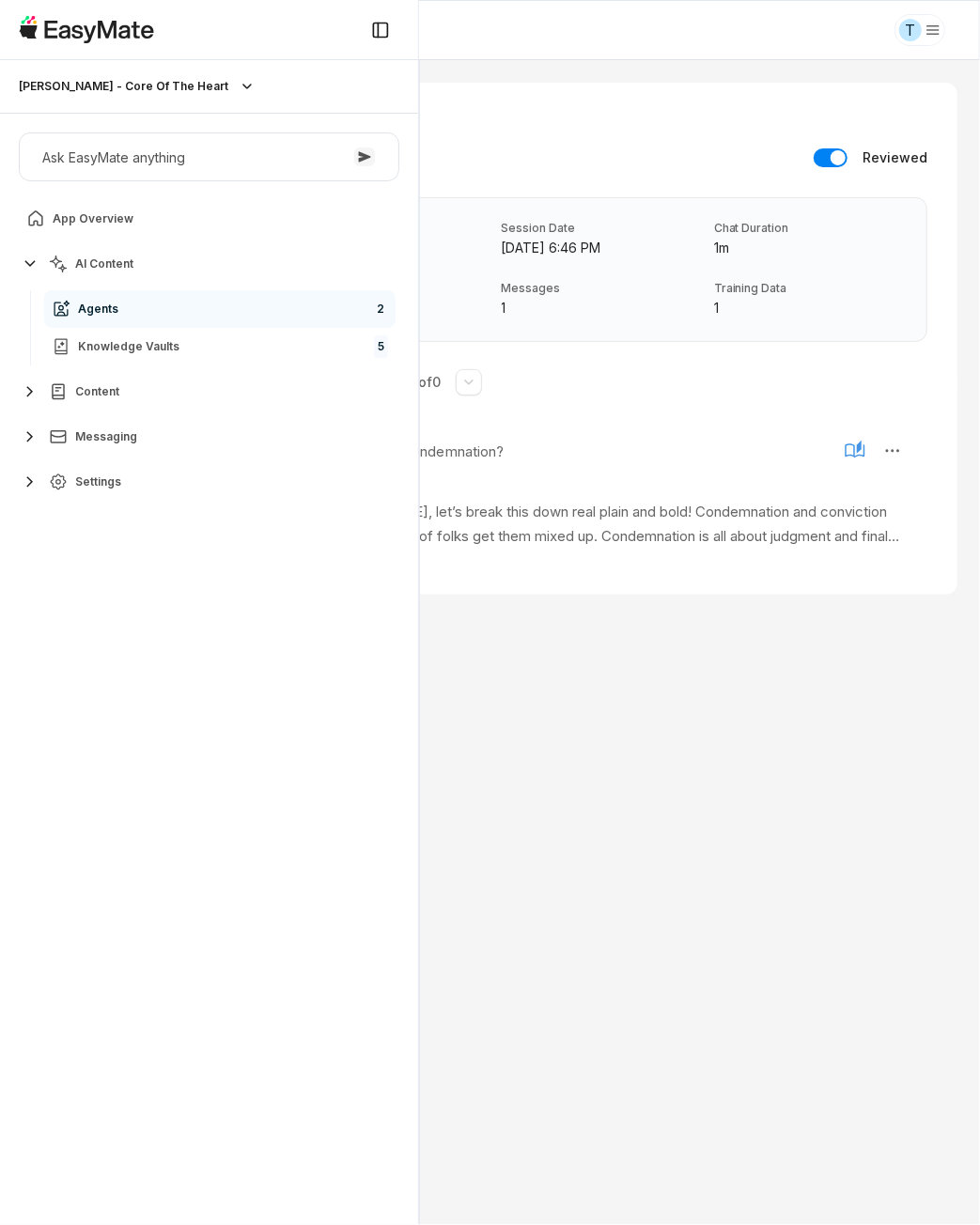 click on "Agents 2" at bounding box center [220, 309] 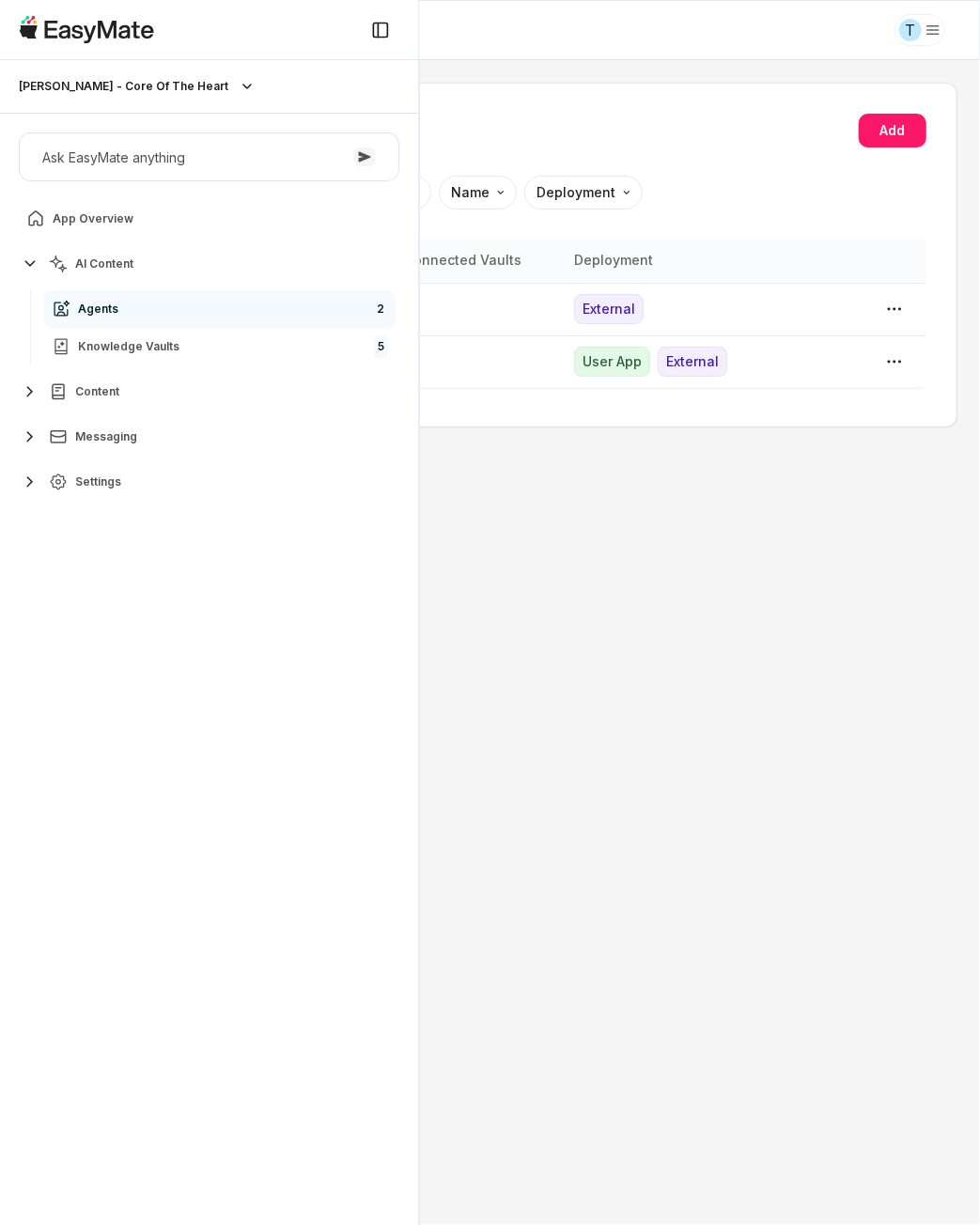 click on "Agents Add Sort by: default Direction Name Deployment Name Description Connected Vaults Deployment Sam The Agent is used for https://sam-csq-shop.fourthwall.com/ website 1 External Virtual Johnny -- 1 User App External" at bounding box center (490, 643) 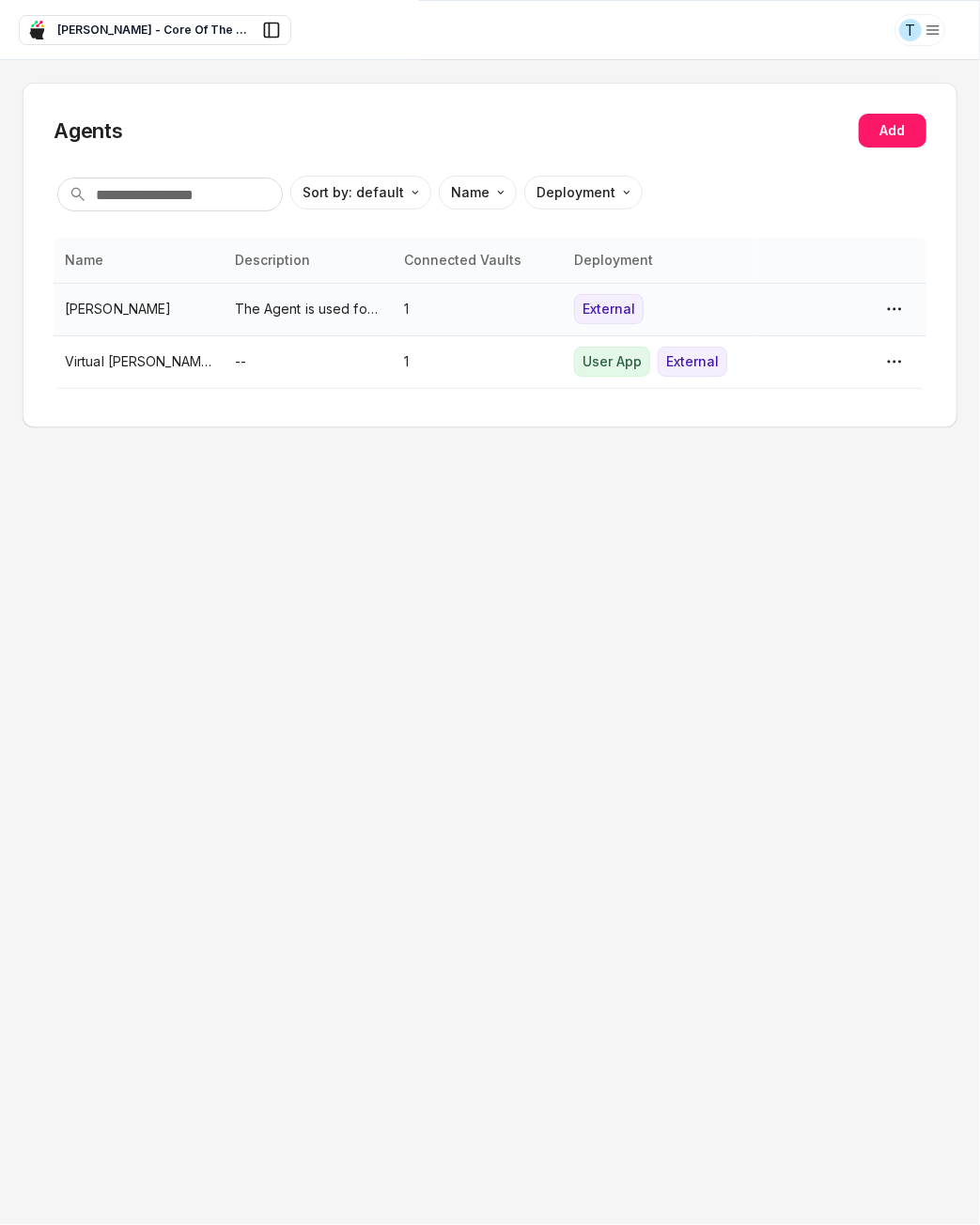 click on "The Agent is used for [URL][PERSON_NAME][DOMAIN_NAME] website" at bounding box center (308, 309) 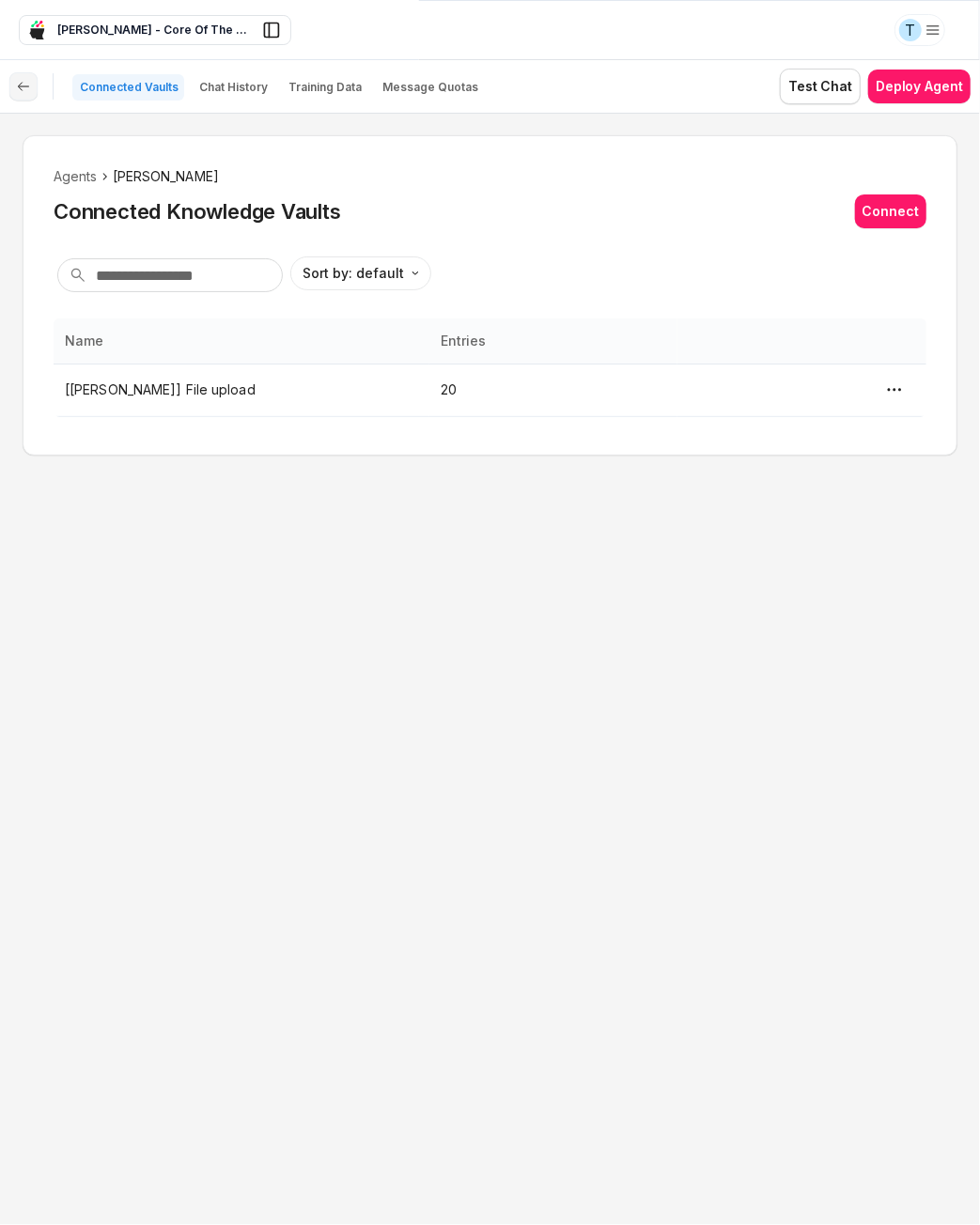 click 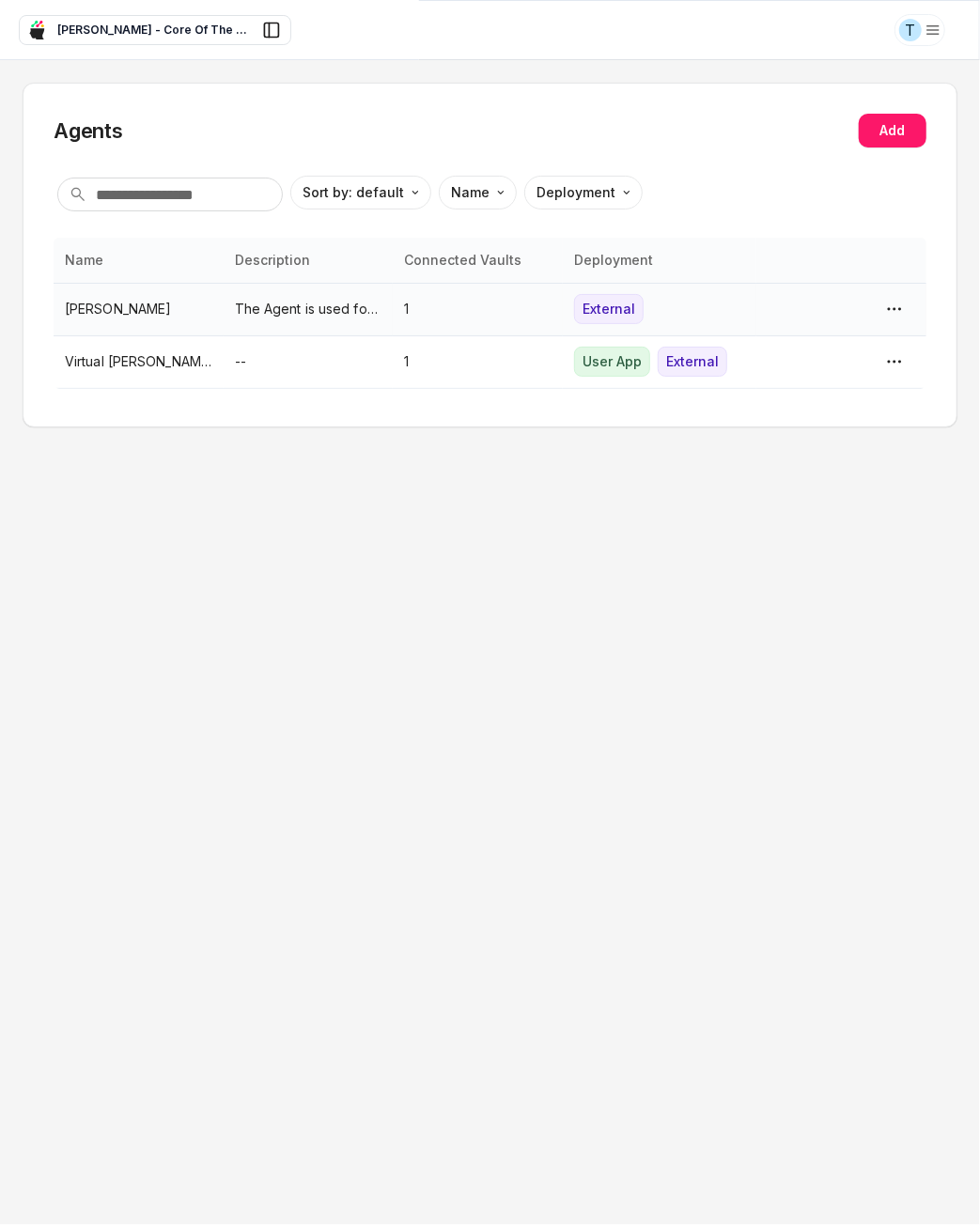 click on "[PERSON_NAME]" at bounding box center [138, 309] 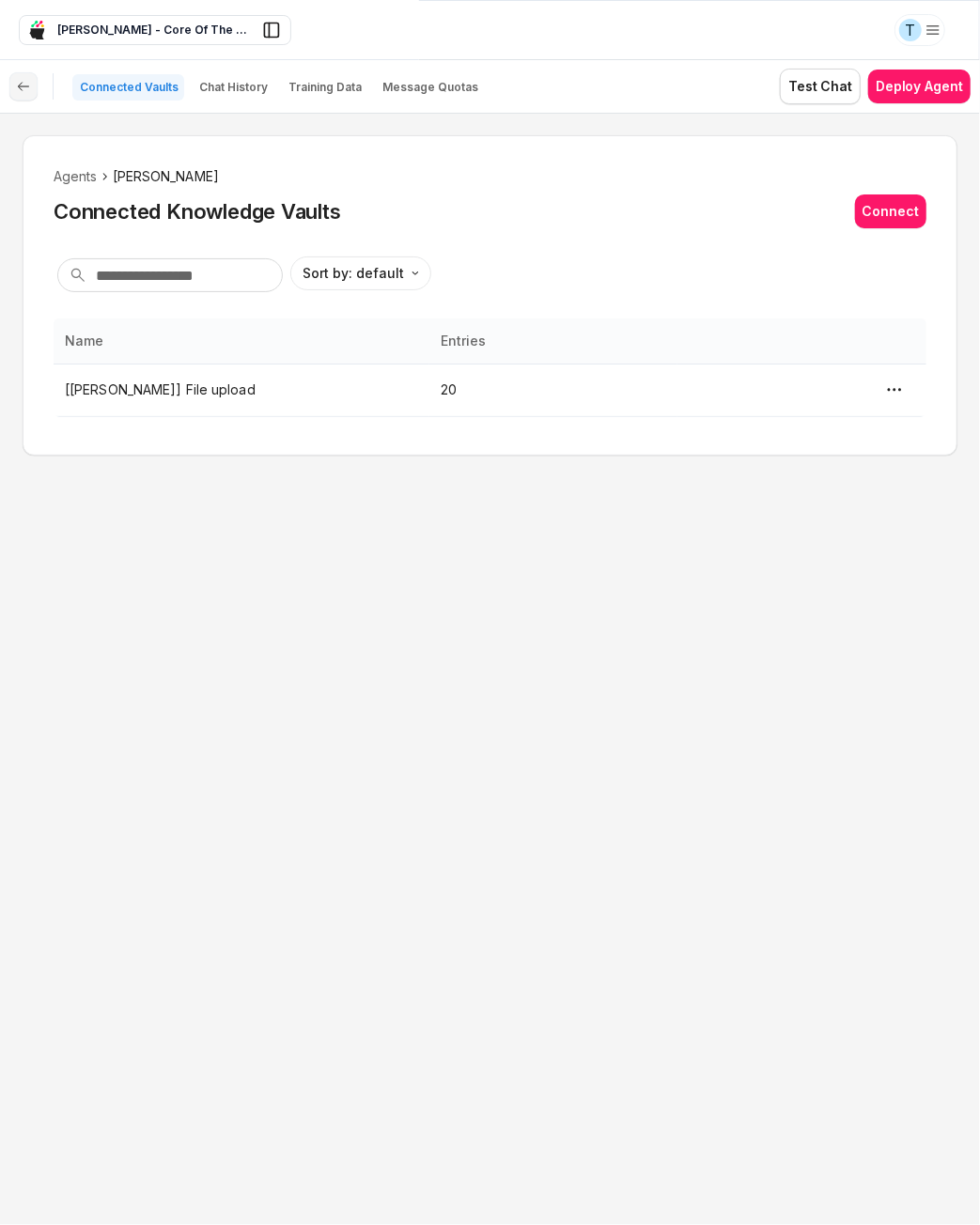 click 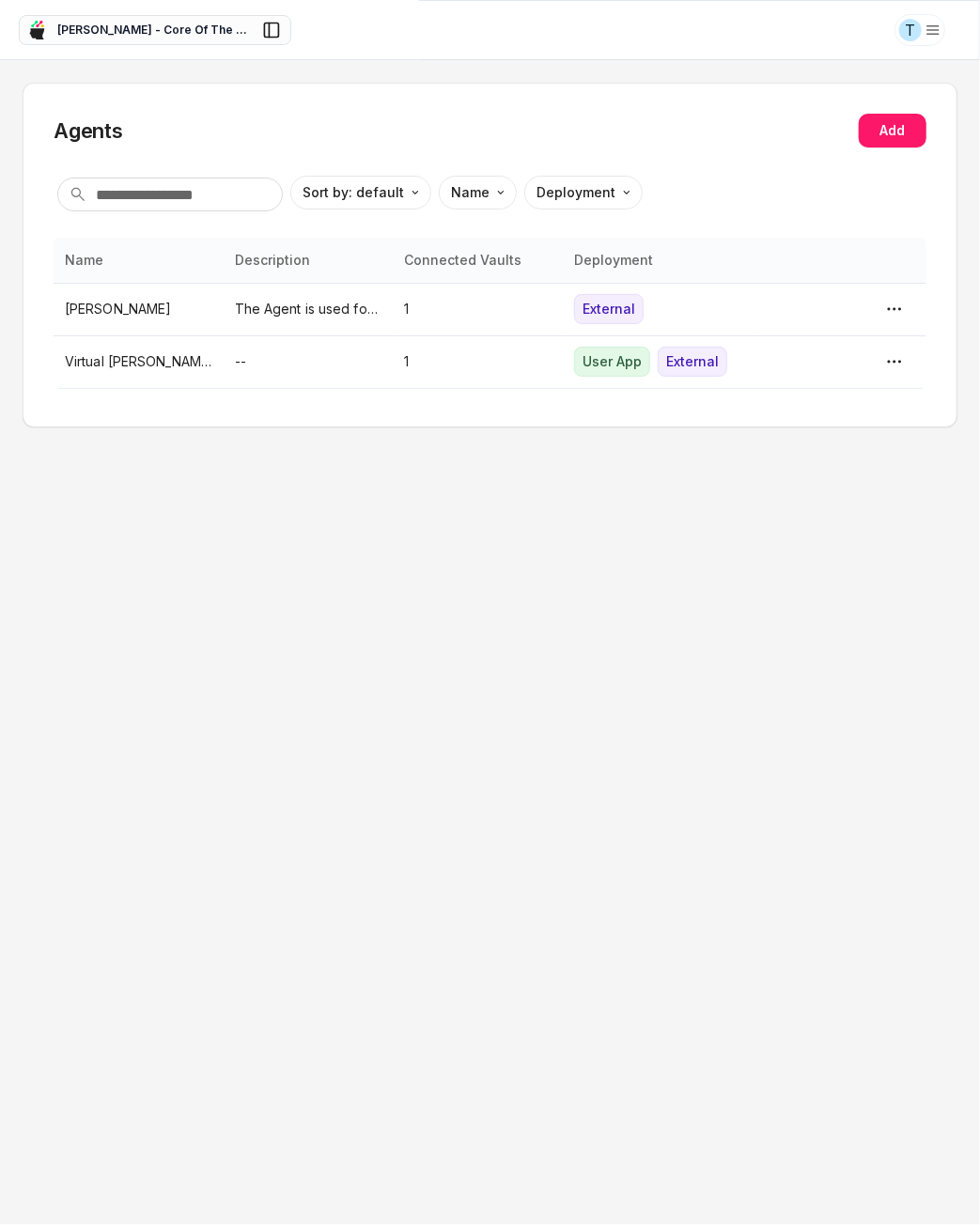 click on "[PERSON_NAME] - Core Of The Heart" at bounding box center (155, 30) 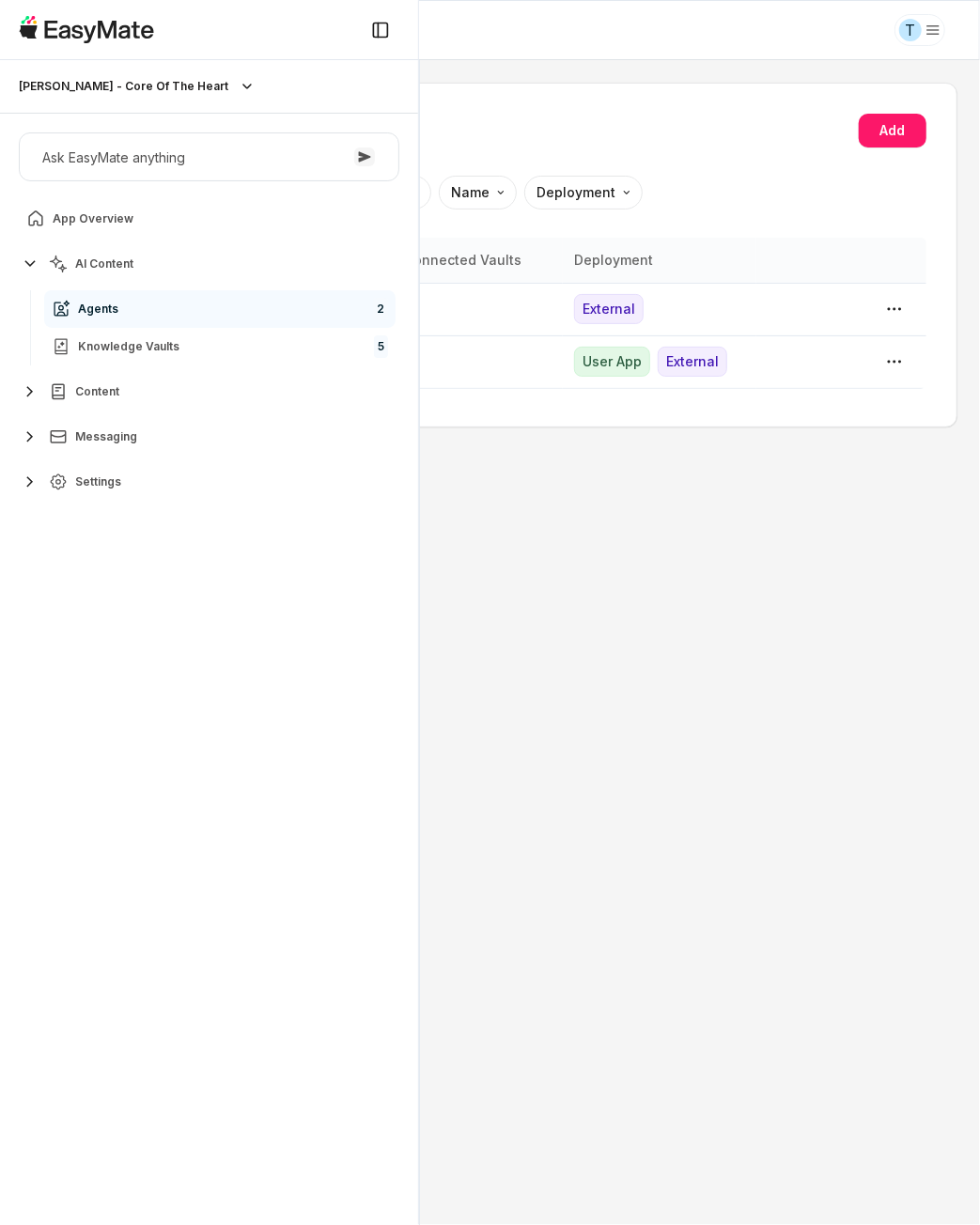 click on "Settings" at bounding box center (209, 482) 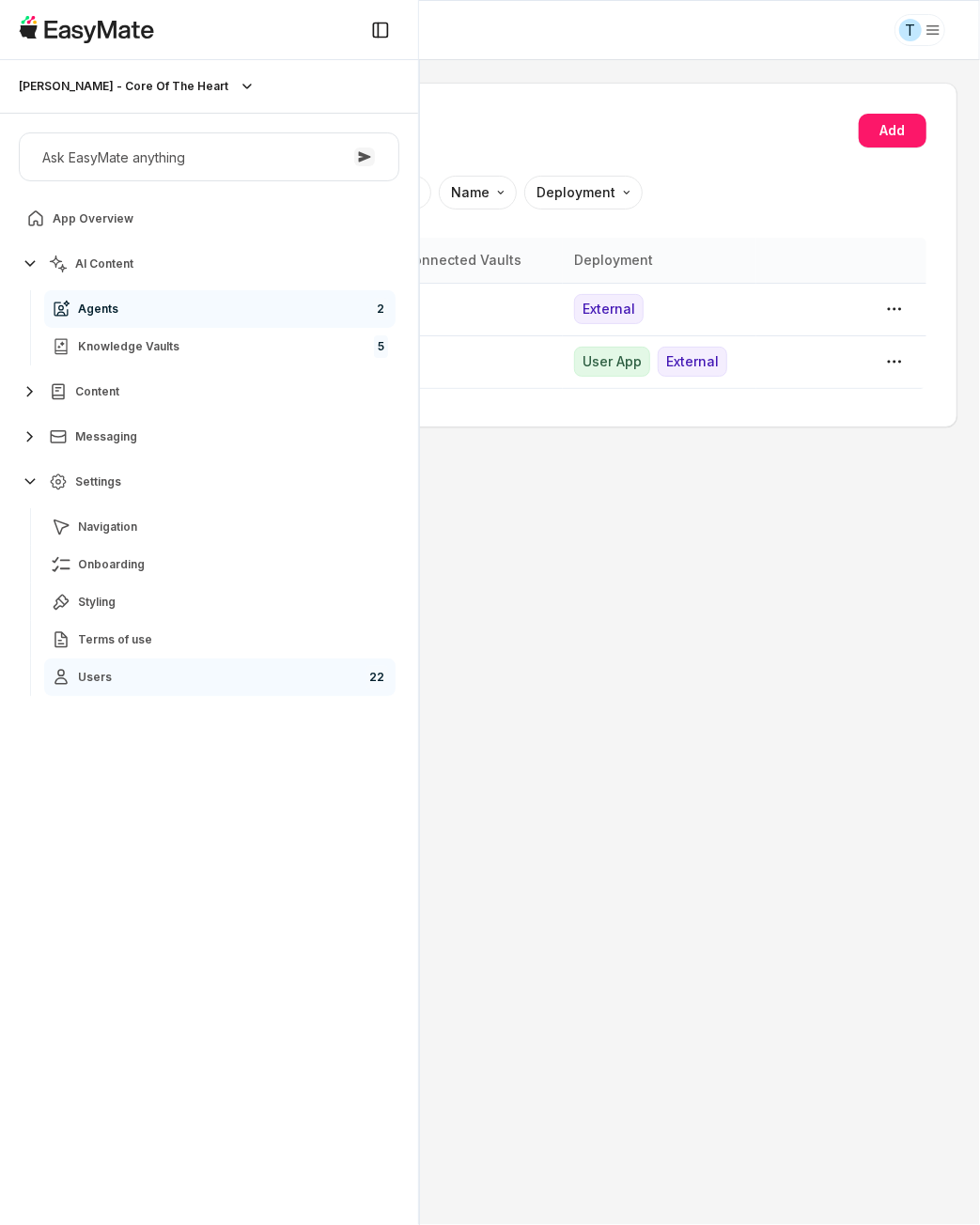 click on "Users 22" at bounding box center (220, 677) 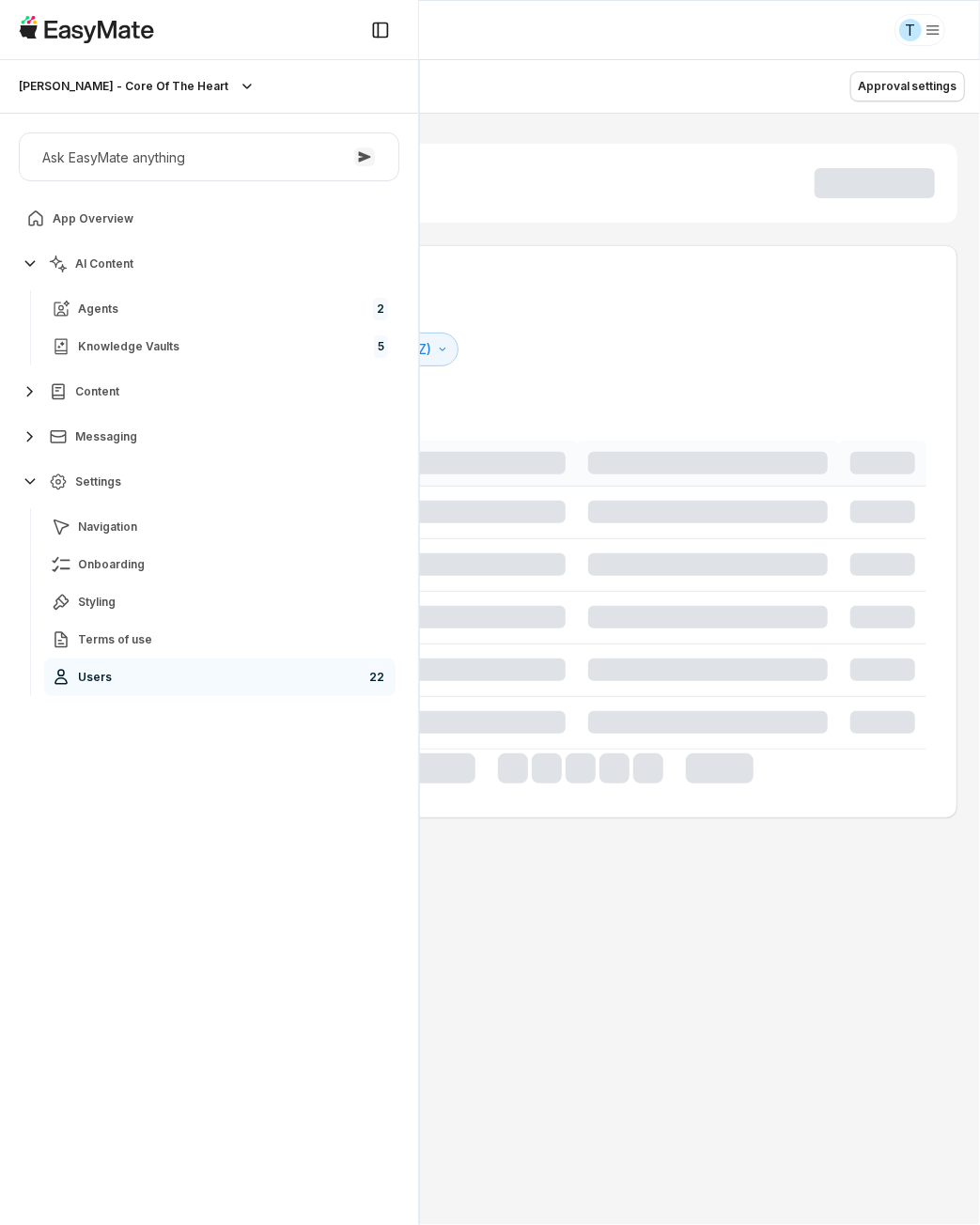 type on "*" 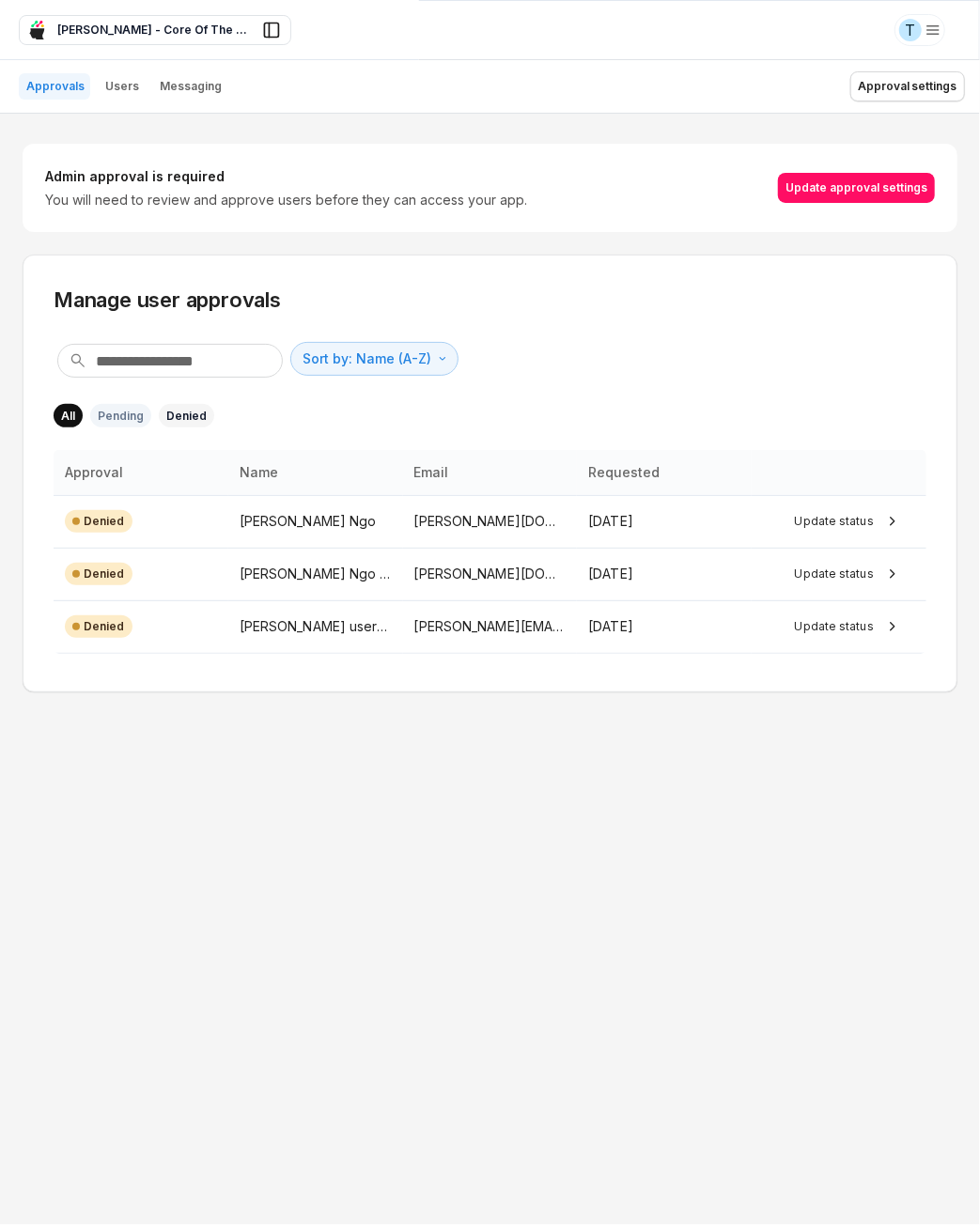 click on "Pending" at bounding box center (120, 415) 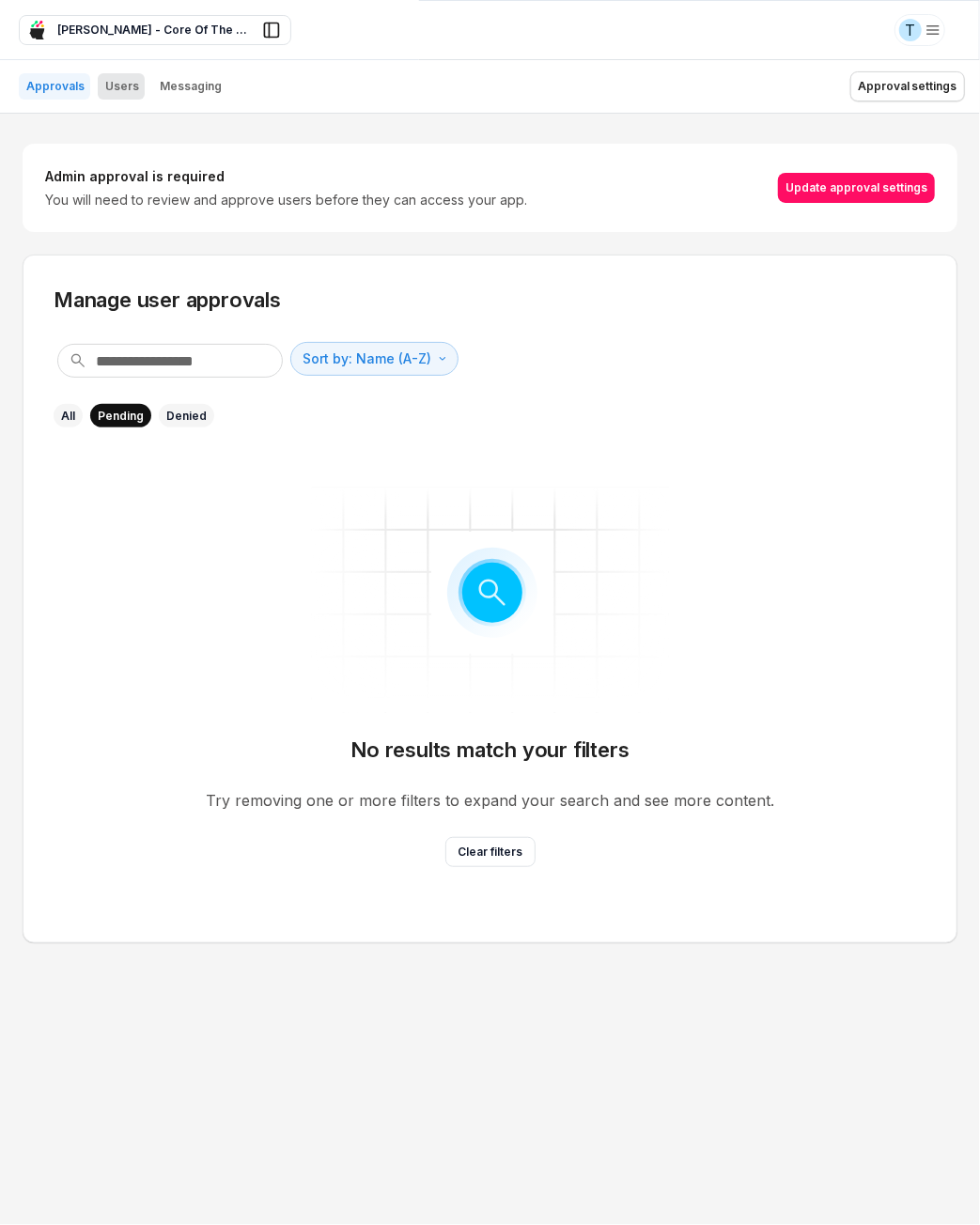 click on "Users" at bounding box center [121, 86] 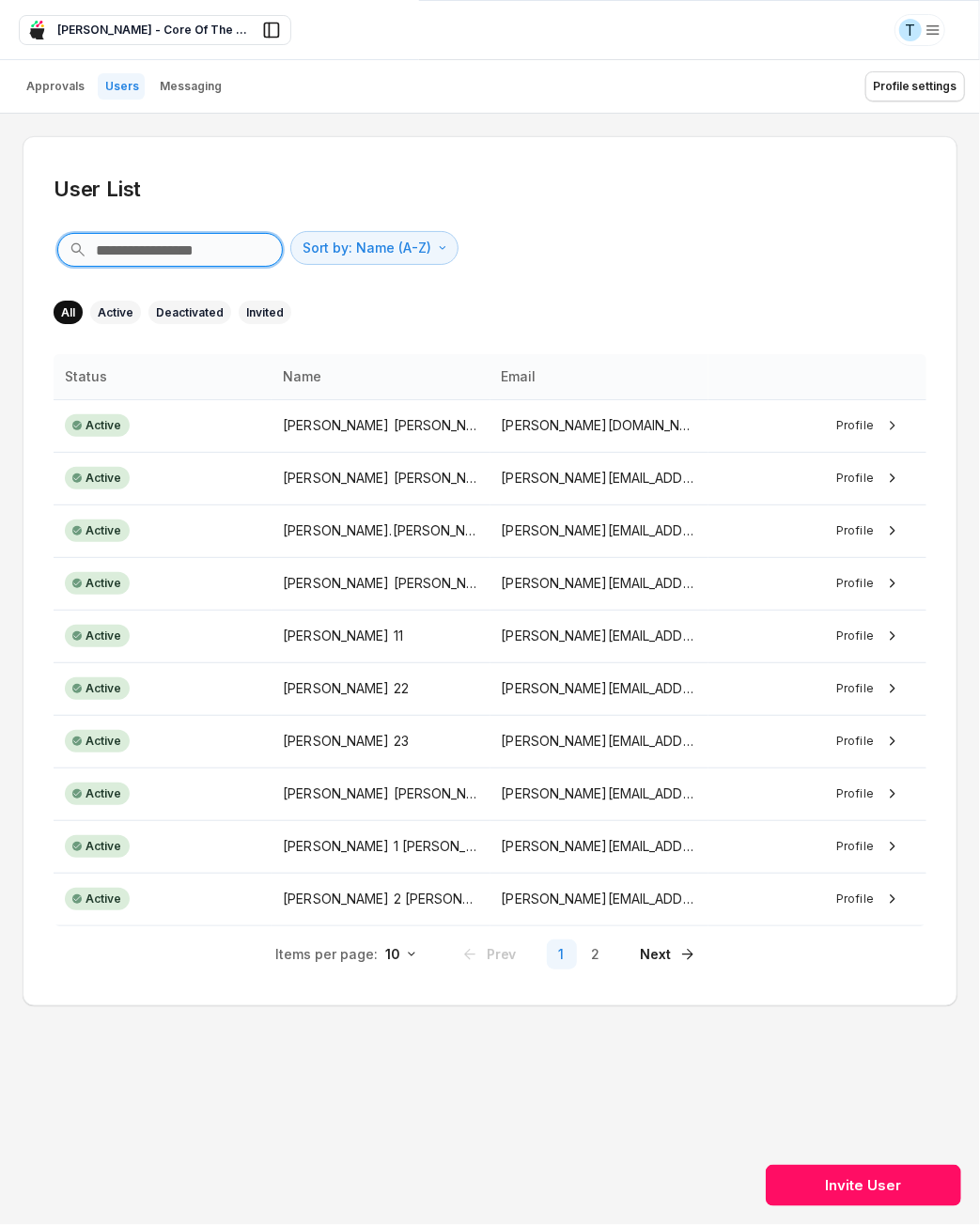 click at bounding box center [170, 250] 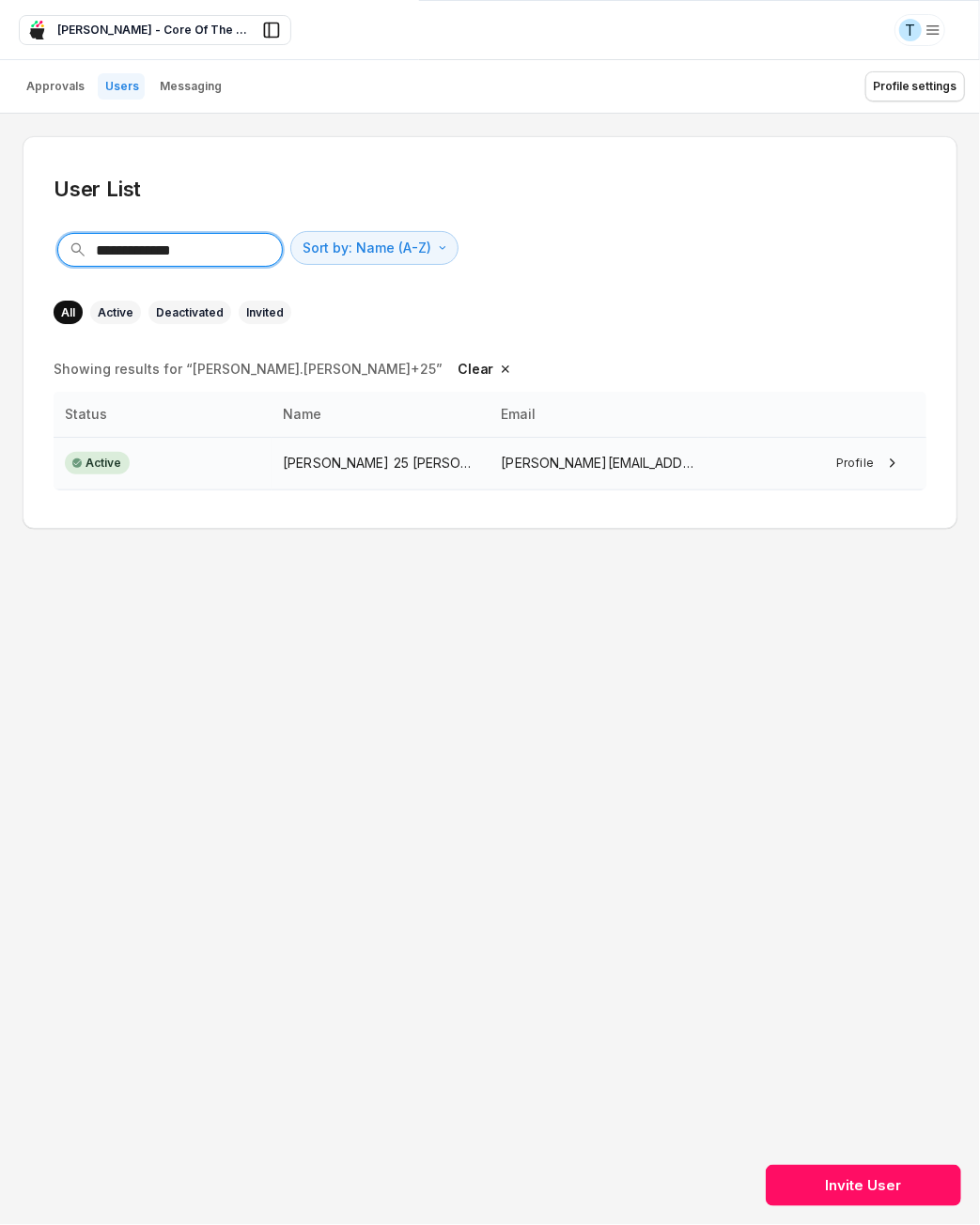 type on "**********" 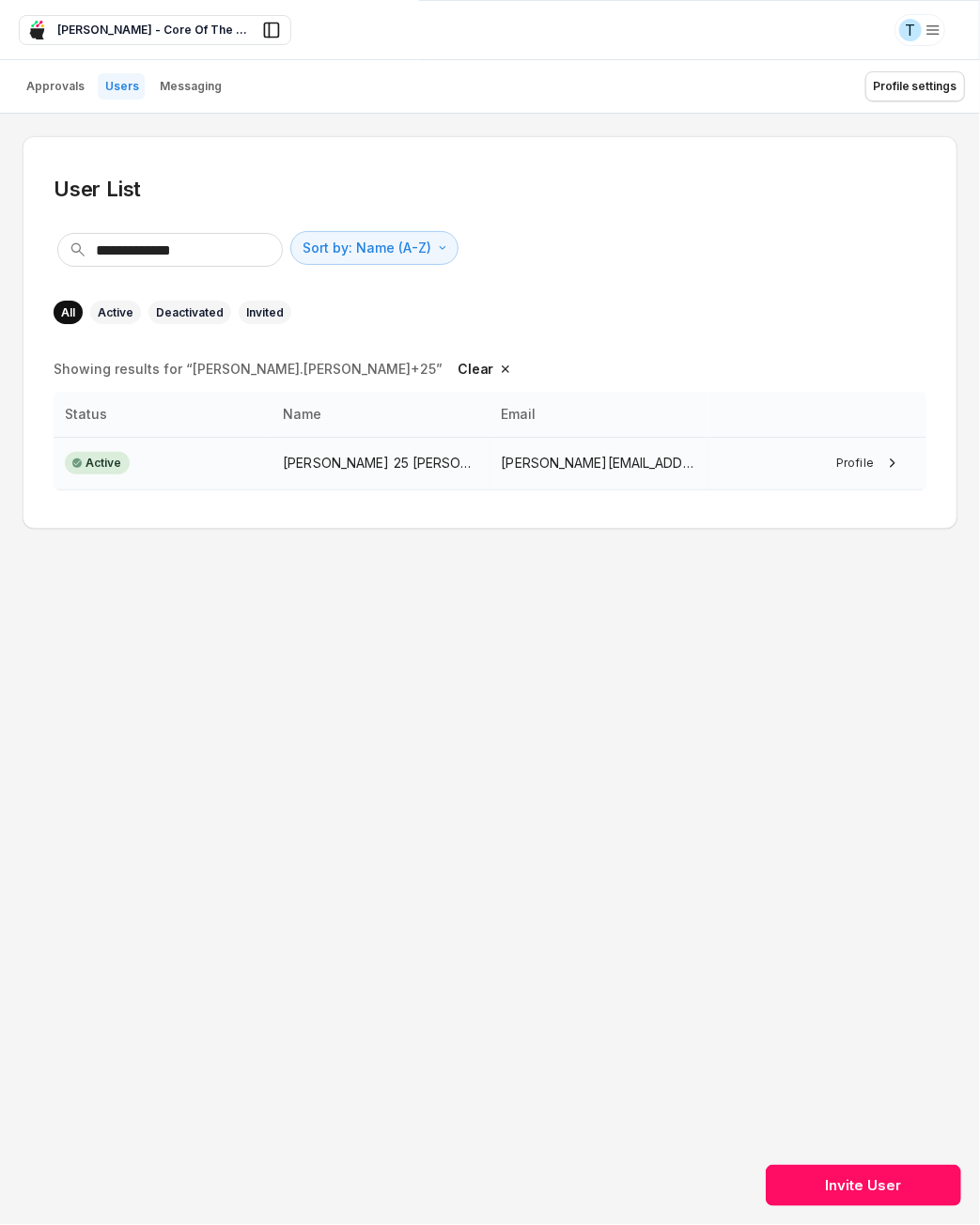 click on "Tuyet 25   Tran" at bounding box center [381, 463] 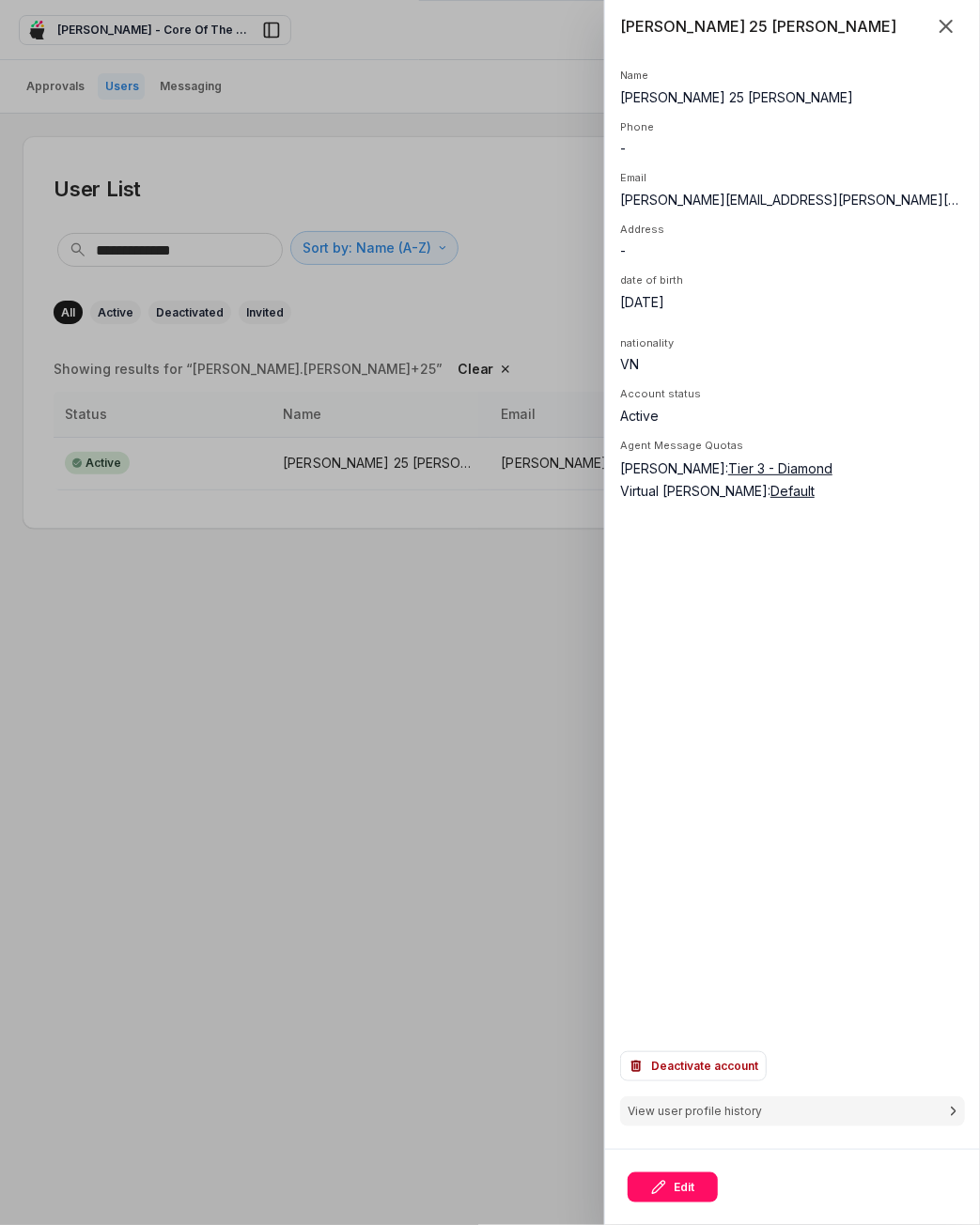 click on "Default" at bounding box center (792, 490) 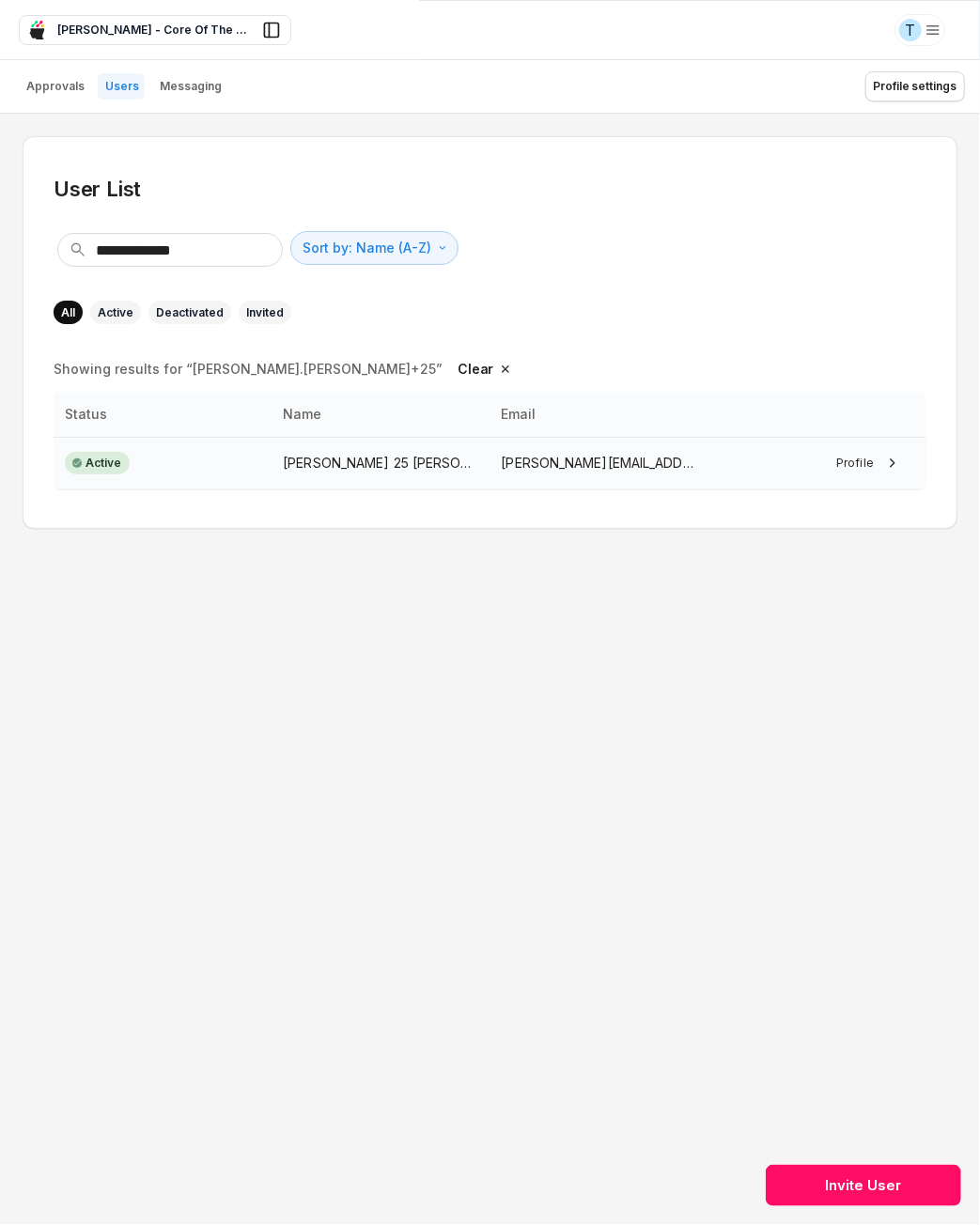 click on "tuyet.tran+25@asnet.com.vn" at bounding box center [599, 463] 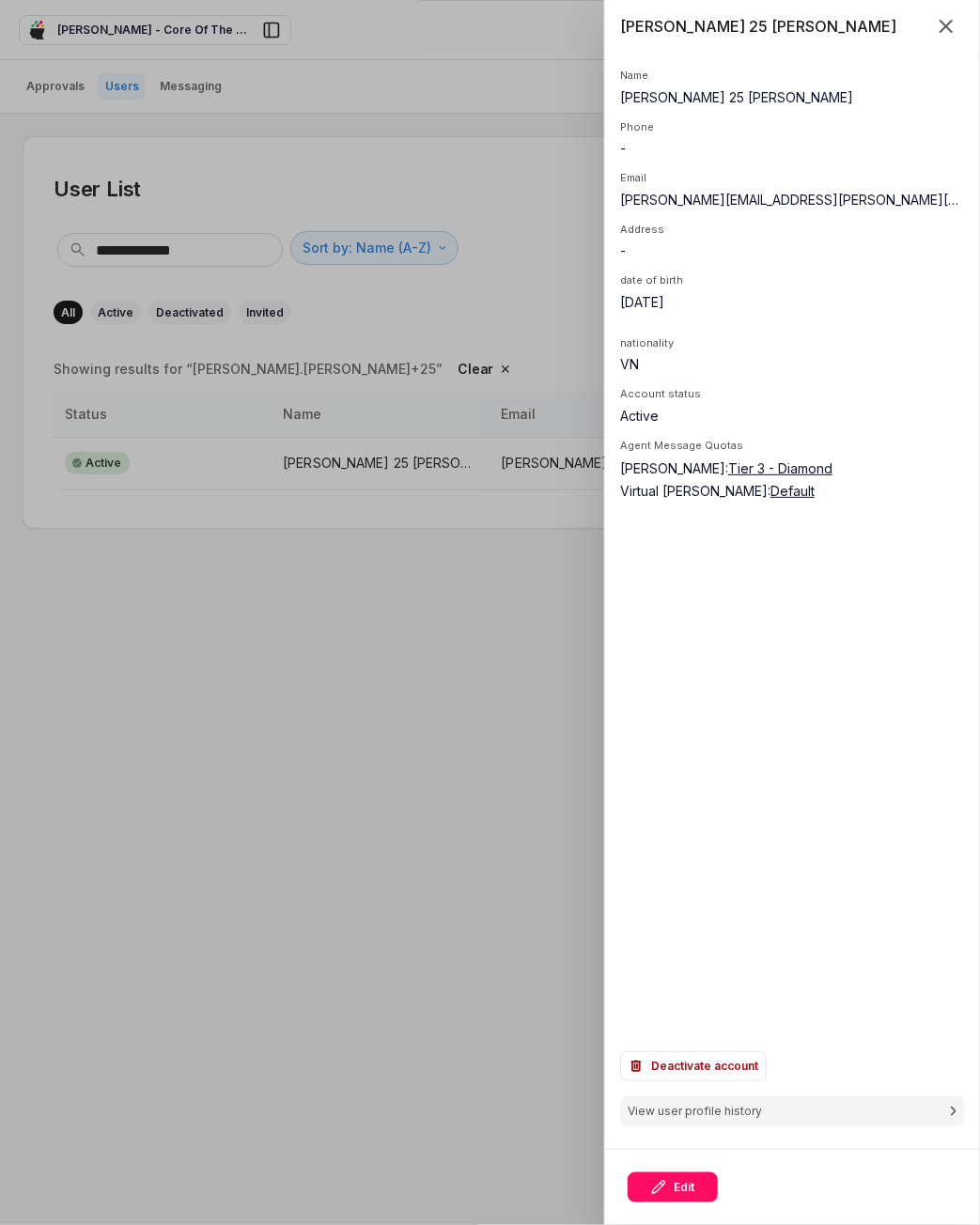 click on "Tier 3 - Diamond" at bounding box center [780, 468] 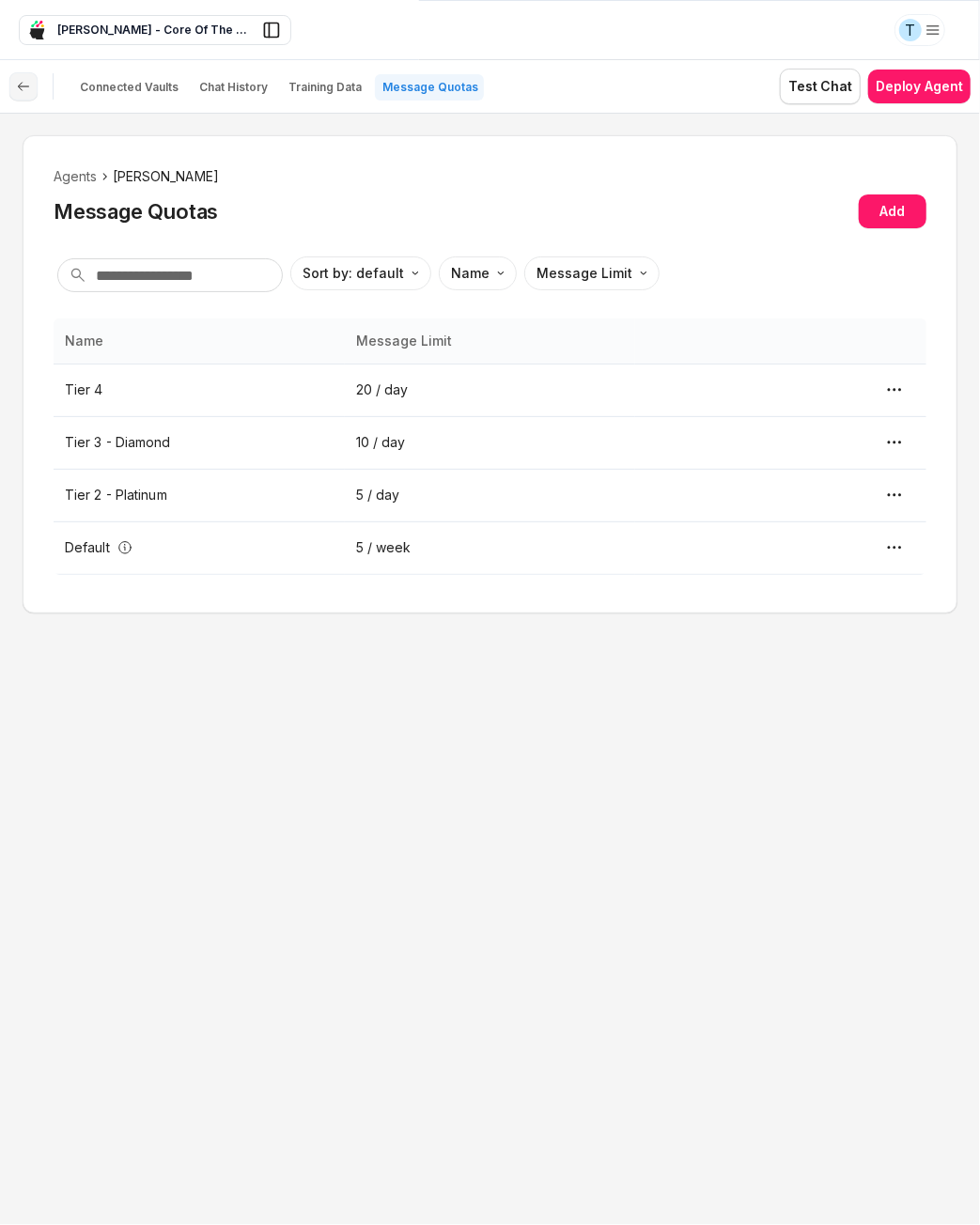 click at bounding box center (23, 86) 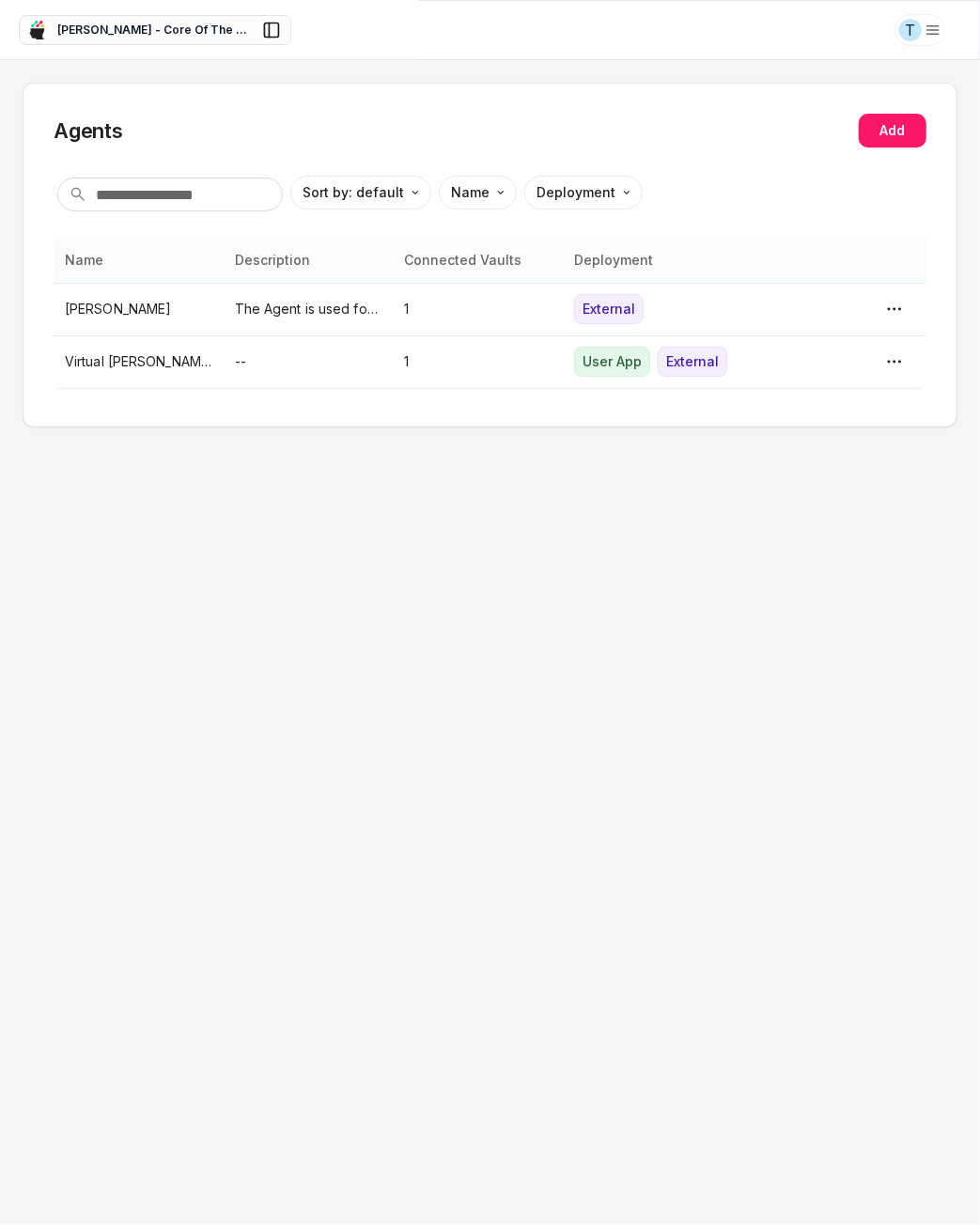 click on "[PERSON_NAME] - Core Of The Heart" at bounding box center (155, 30) 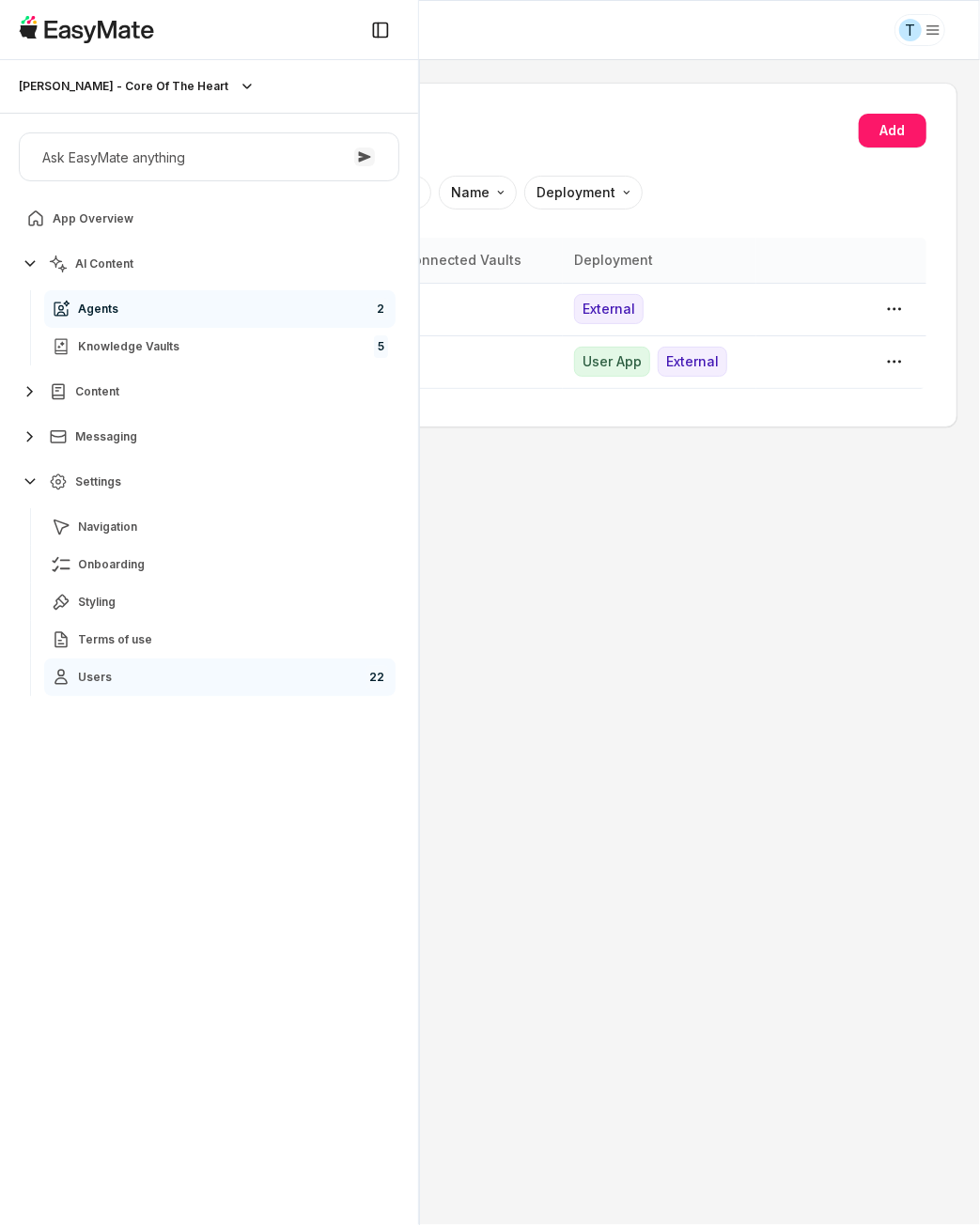click on "Users 22" at bounding box center [220, 677] 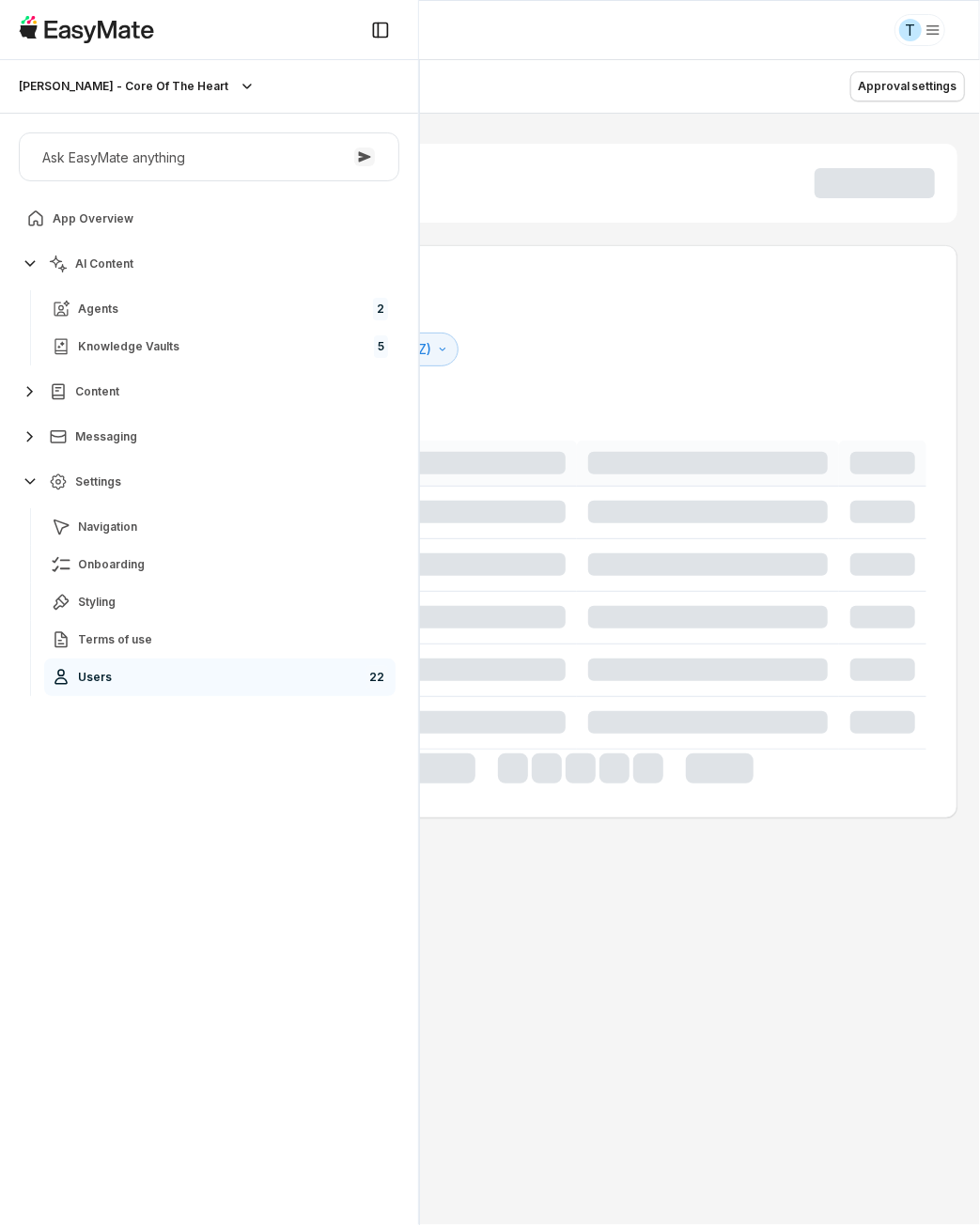type on "*" 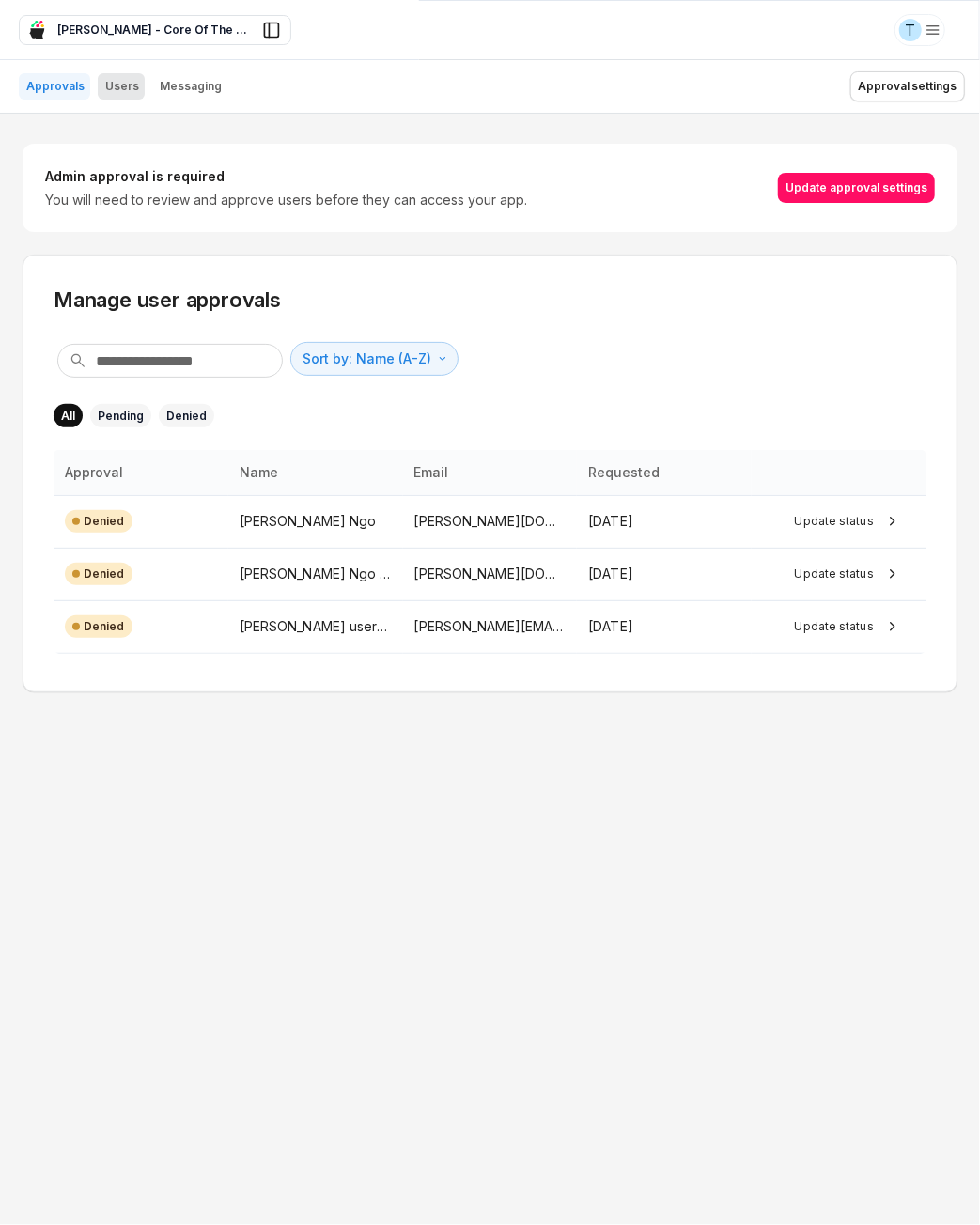 click on "Users" at bounding box center (121, 86) 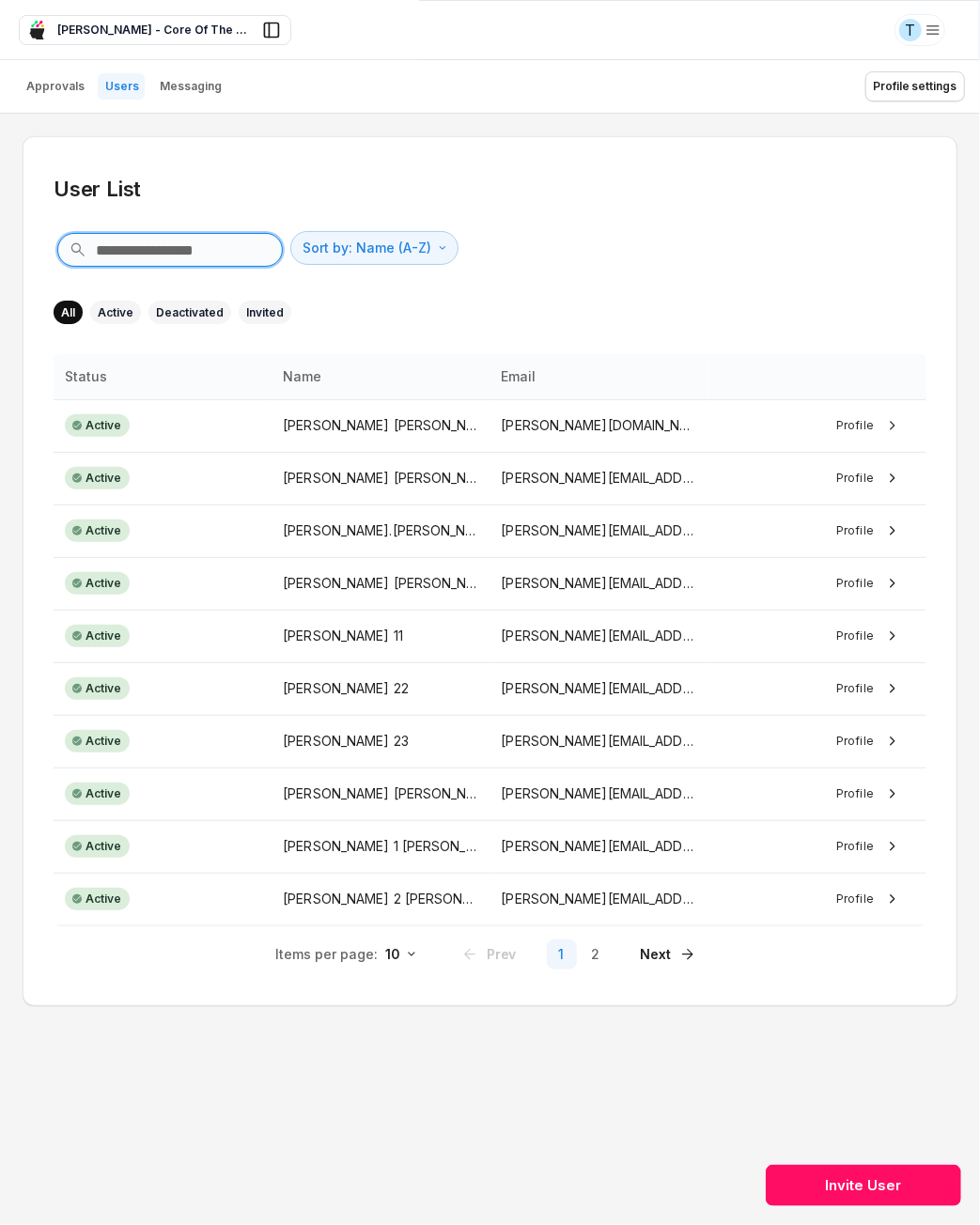 click at bounding box center [170, 250] 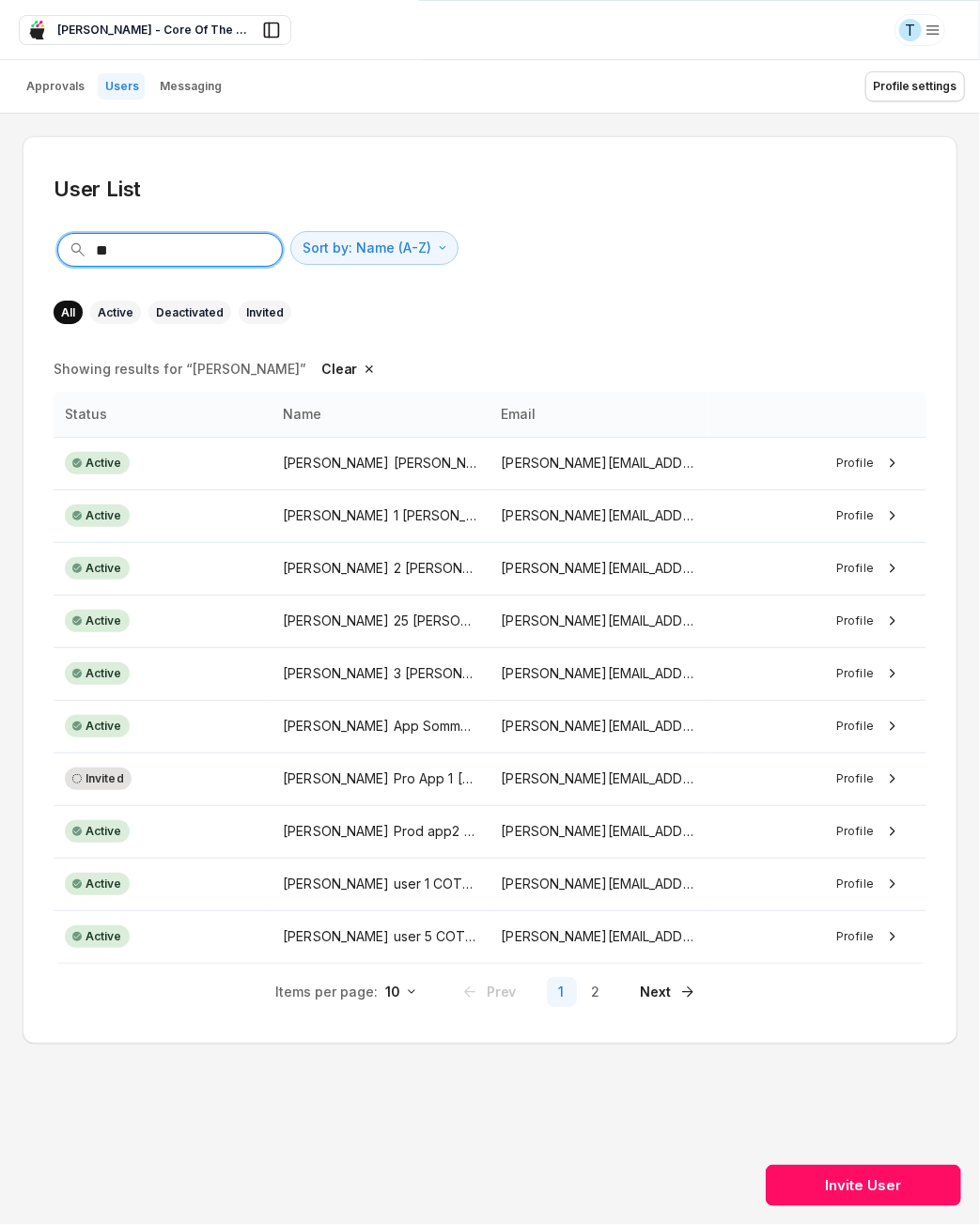 type on "*" 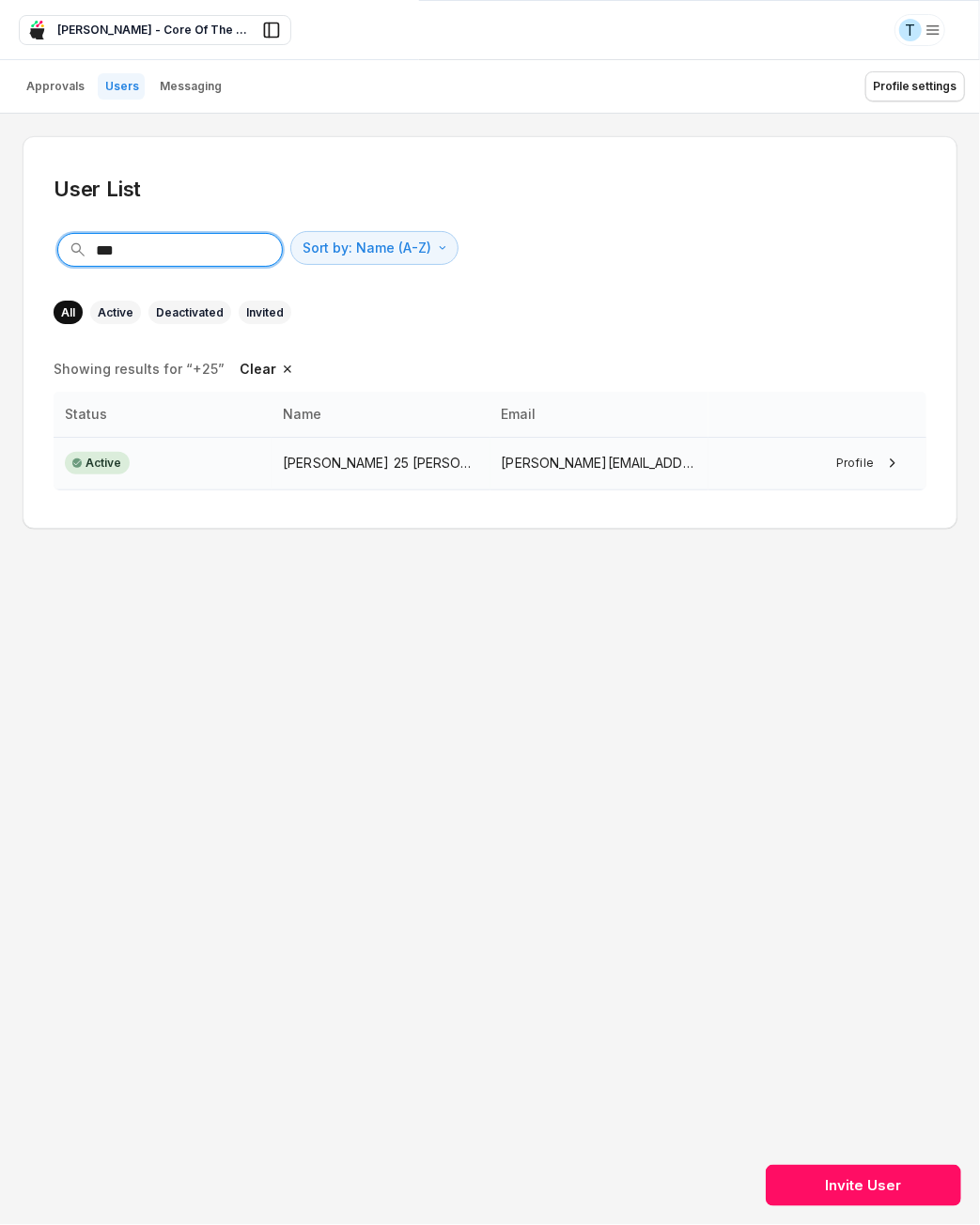 type on "***" 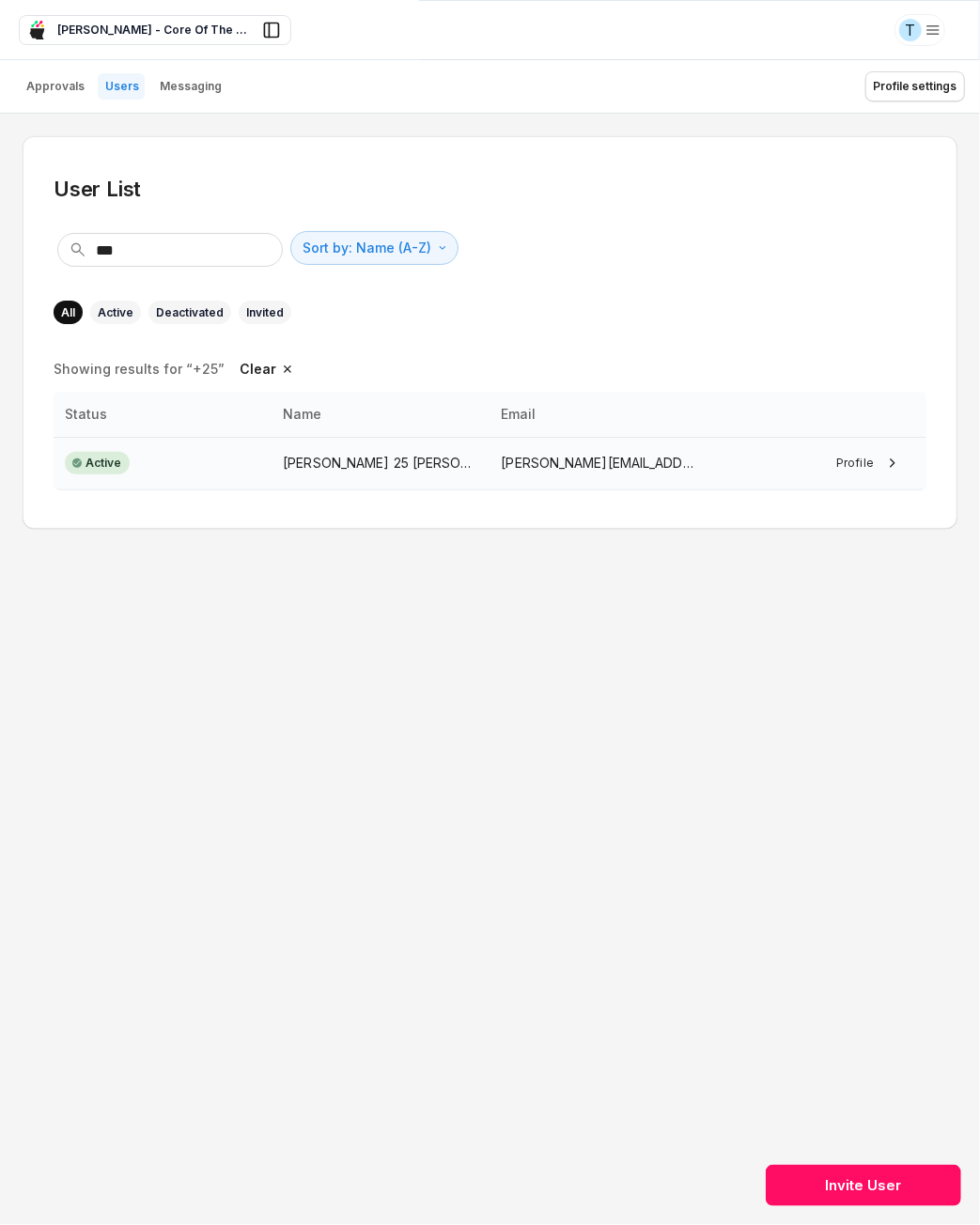click on "Tuyet 25   Tran" at bounding box center [381, 463] 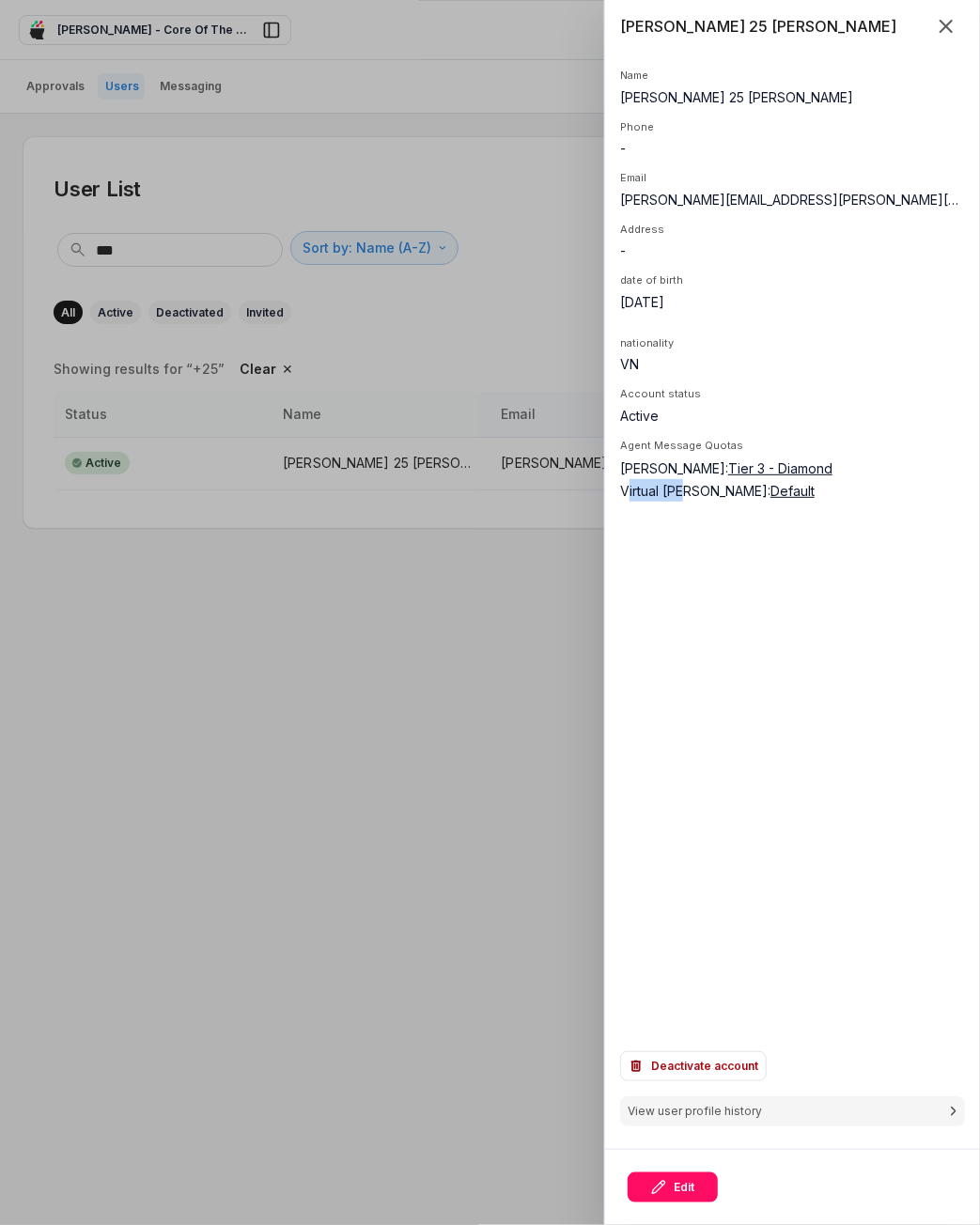 drag, startPoint x: 628, startPoint y: 495, endPoint x: 686, endPoint y: 495, distance: 58 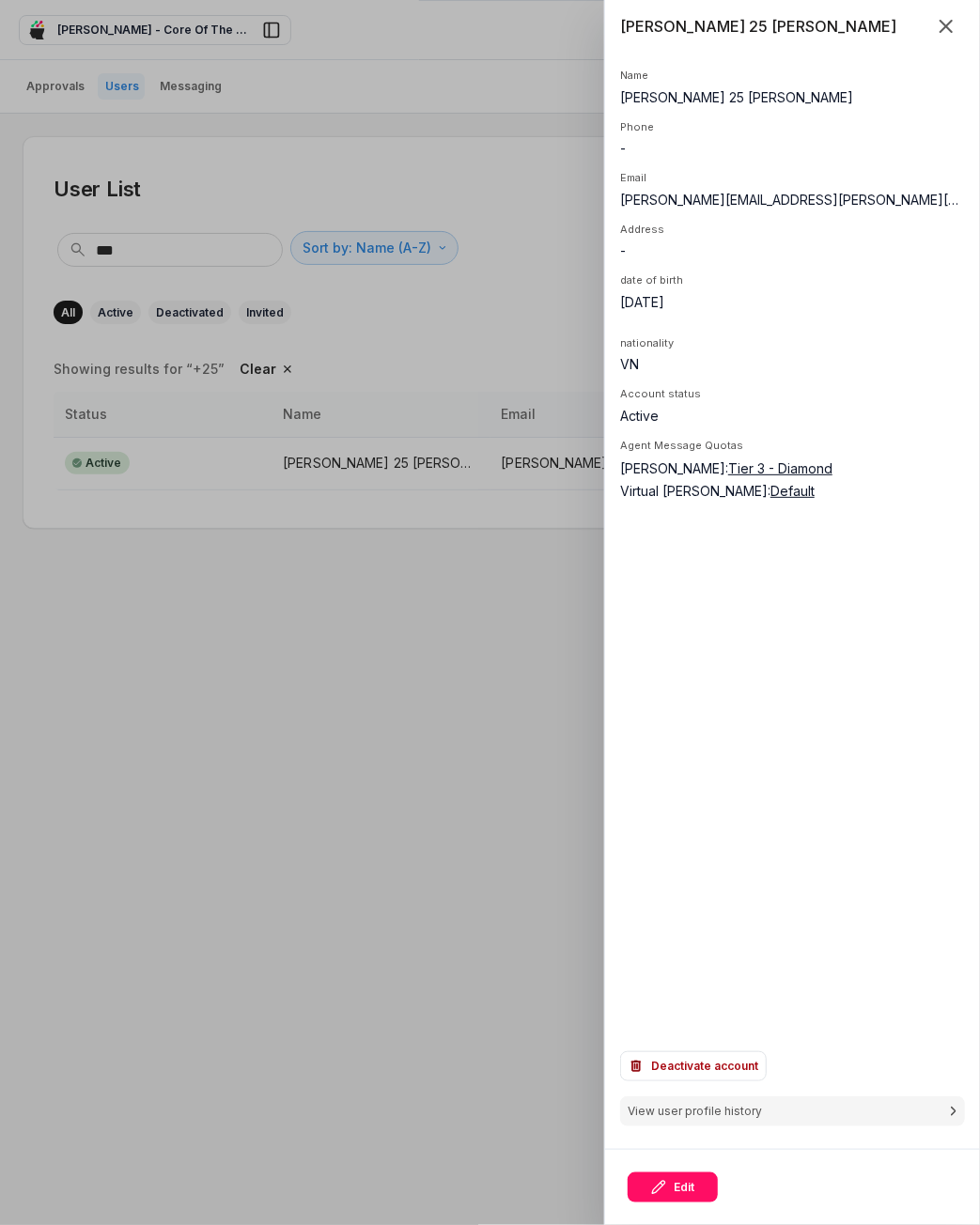 click on "Virtual Johnny :  Default" at bounding box center (792, 490) 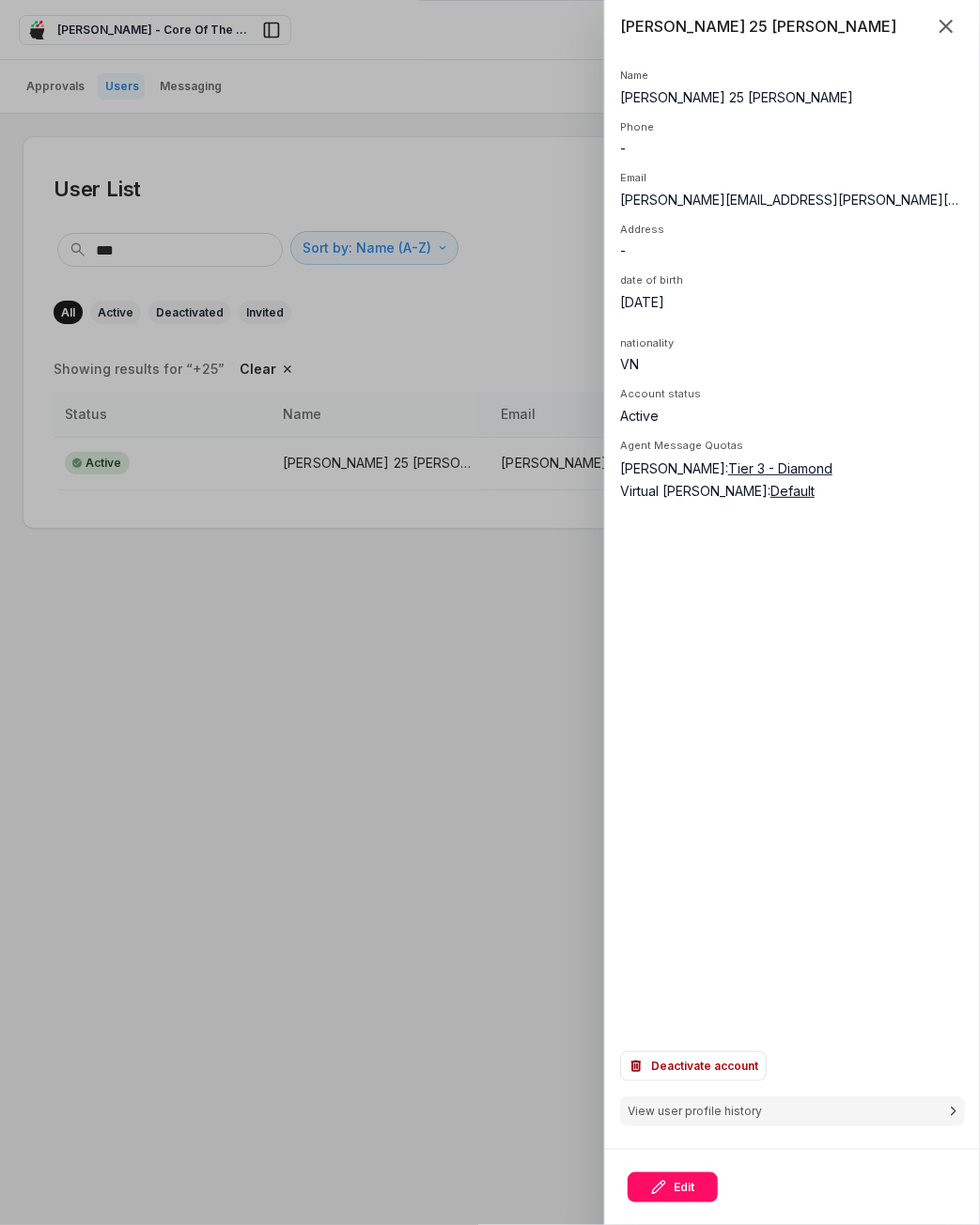 click on "Tier 3 - Diamond" at bounding box center (780, 468) 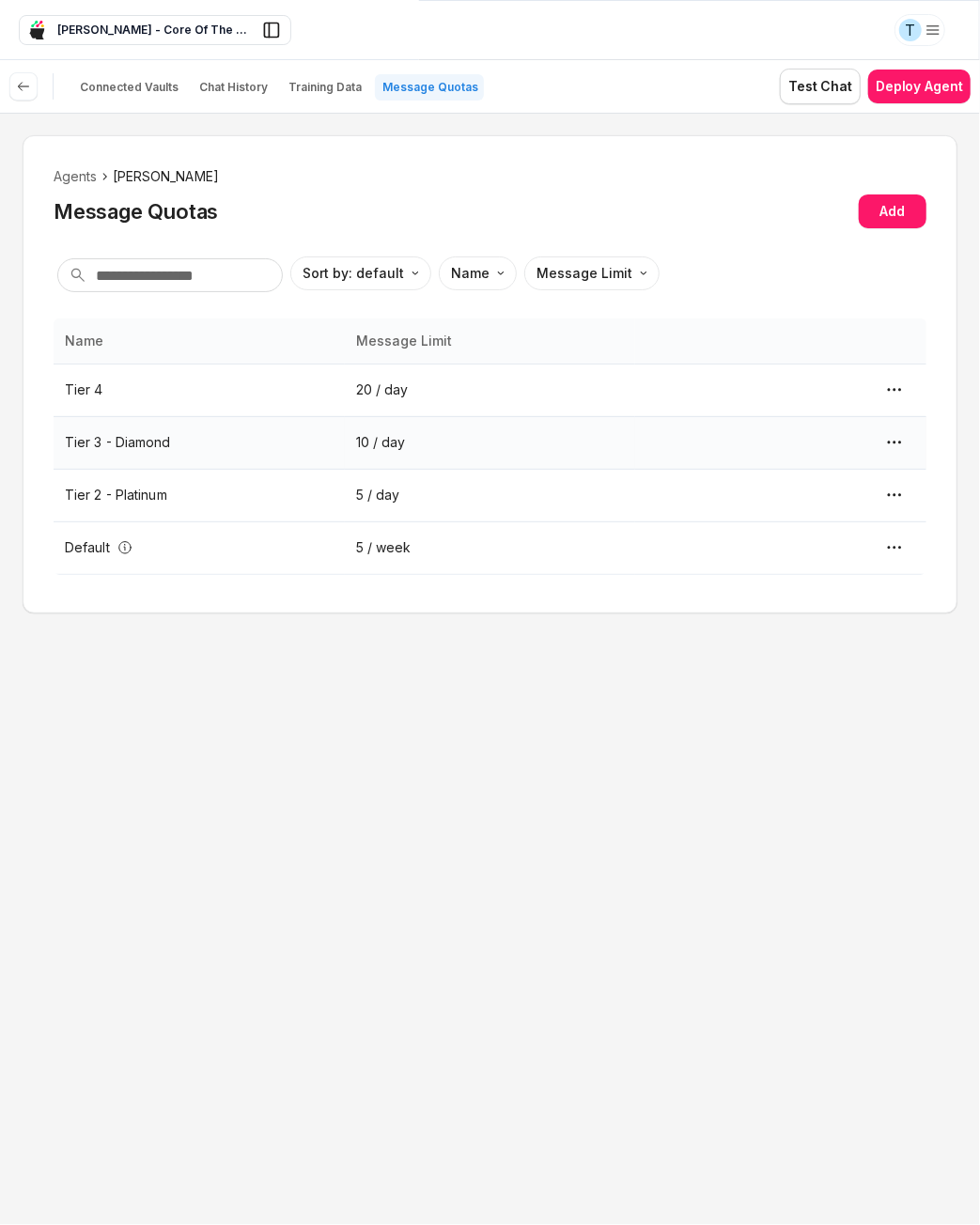 type on "*" 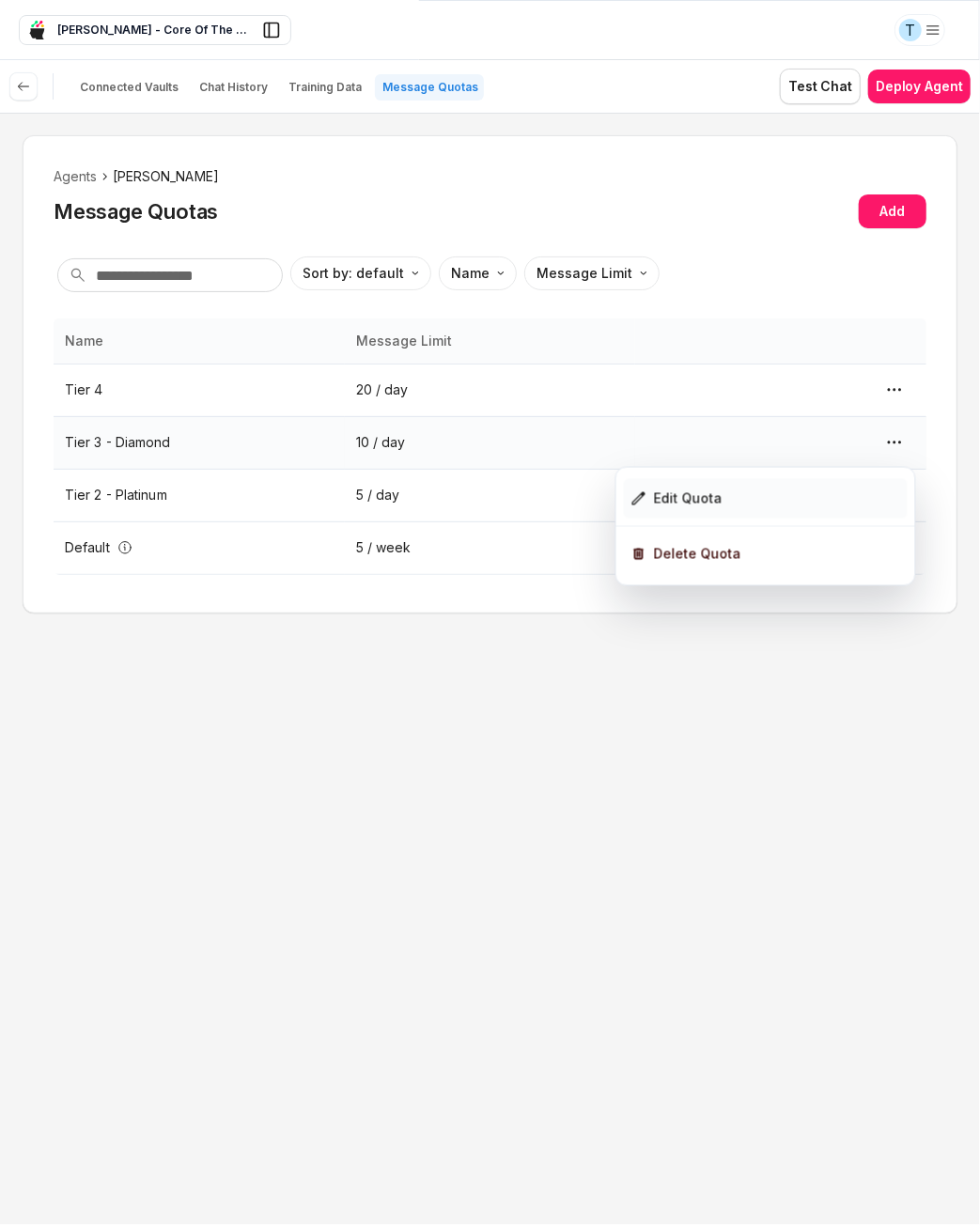 click on "Edit Quota" at bounding box center [766, 499] 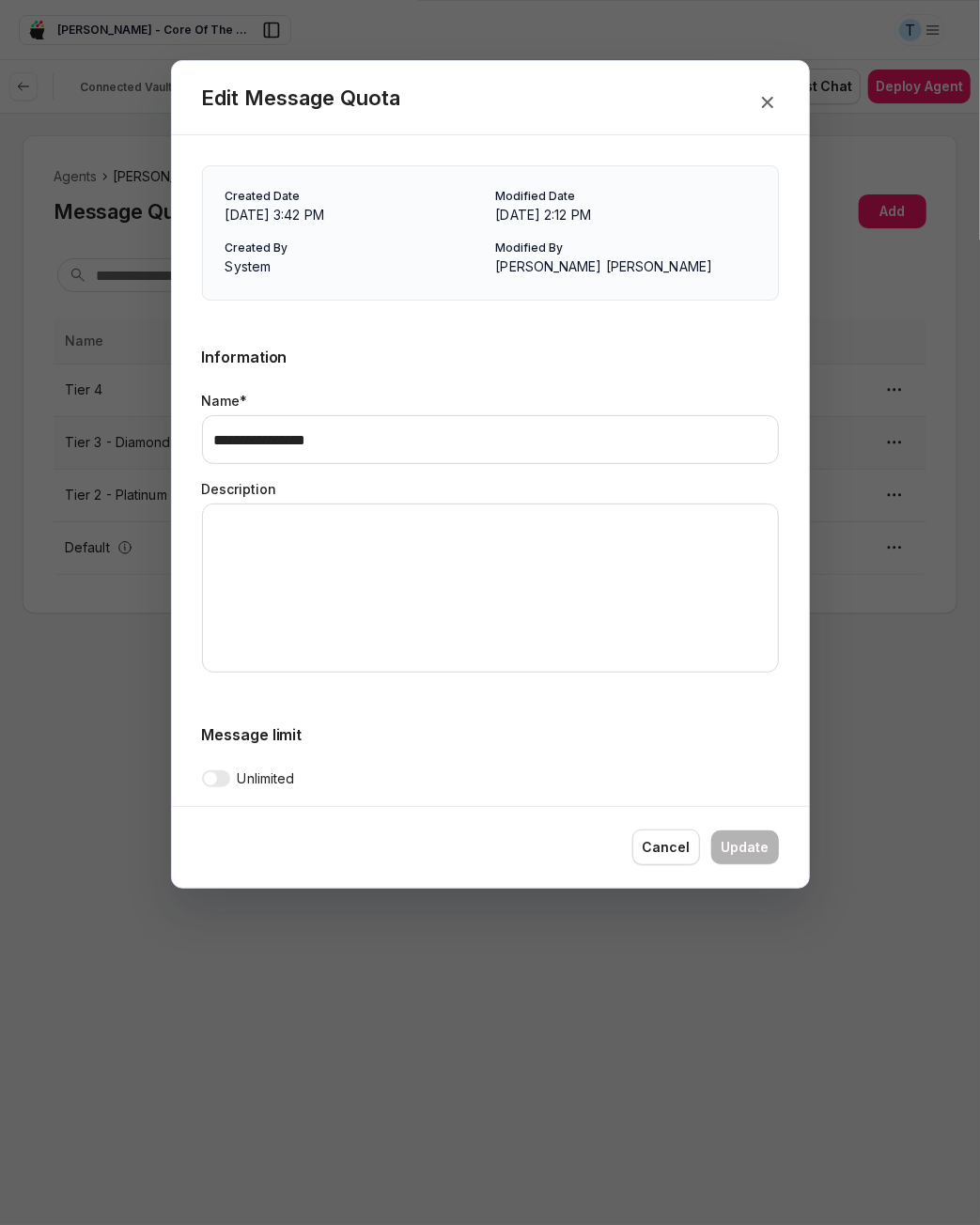 scroll, scrollTop: 284, scrollLeft: 0, axis: vertical 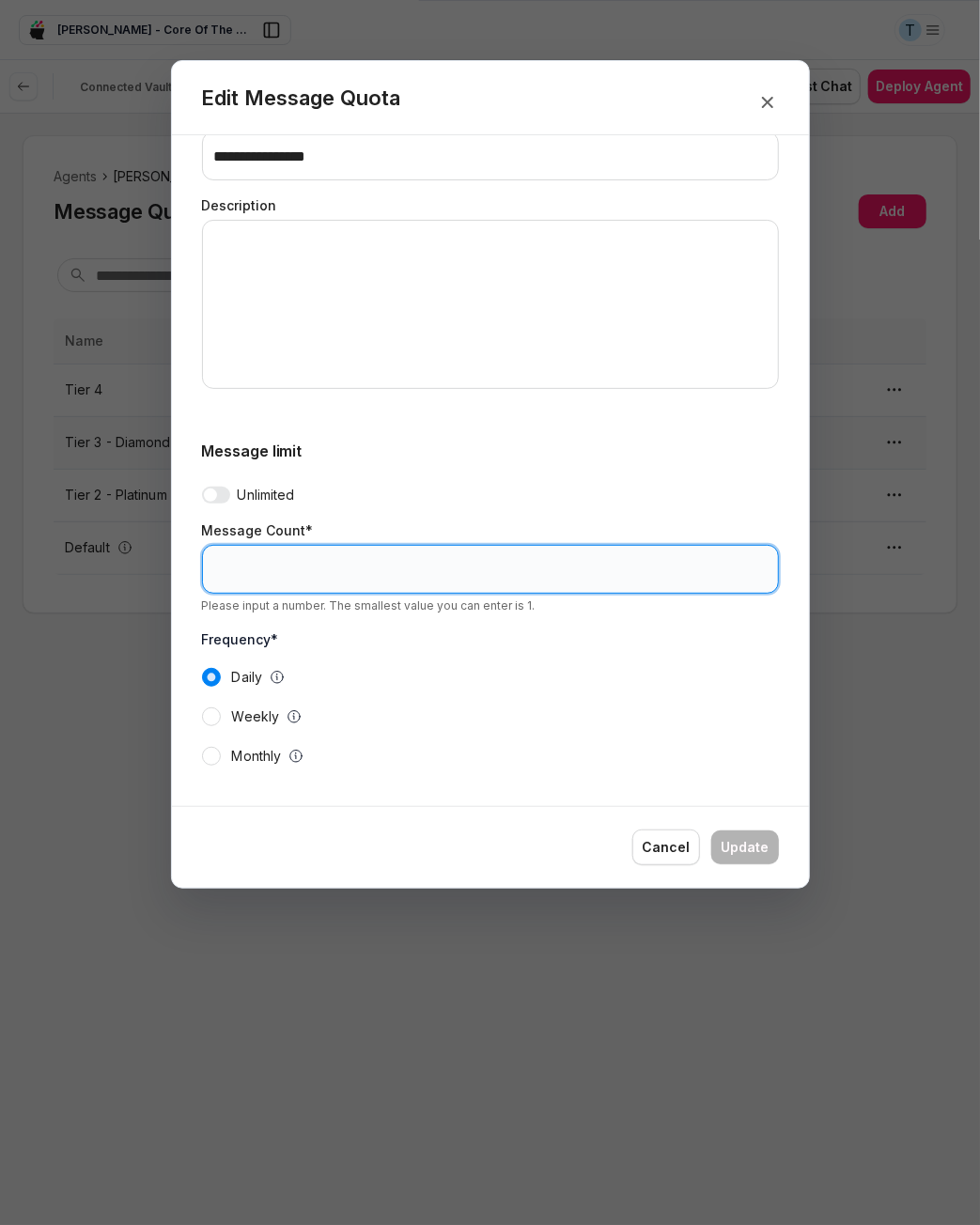 drag, startPoint x: 239, startPoint y: 574, endPoint x: 210, endPoint y: 565, distance: 30.364453 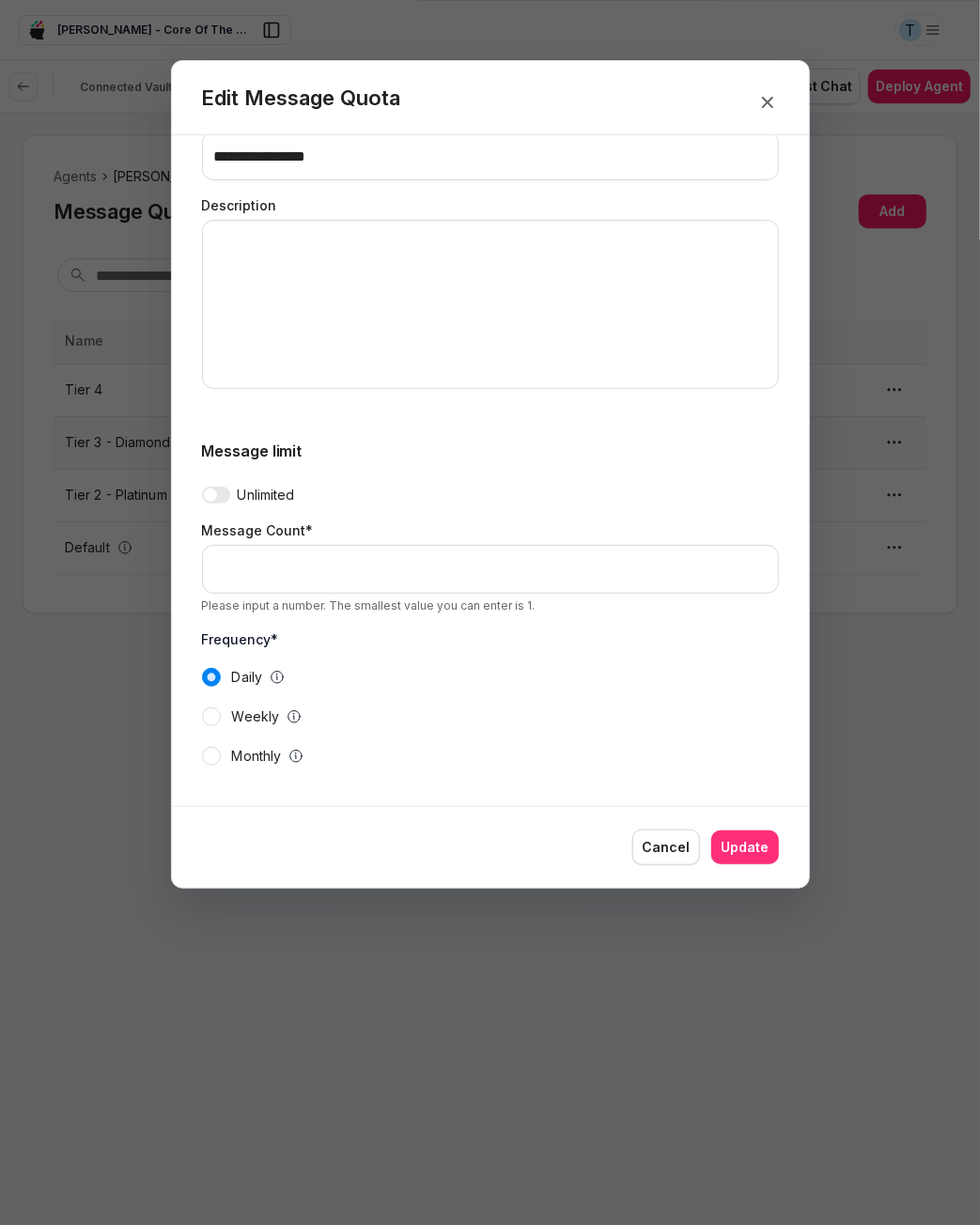 click on "Update" at bounding box center [745, 847] 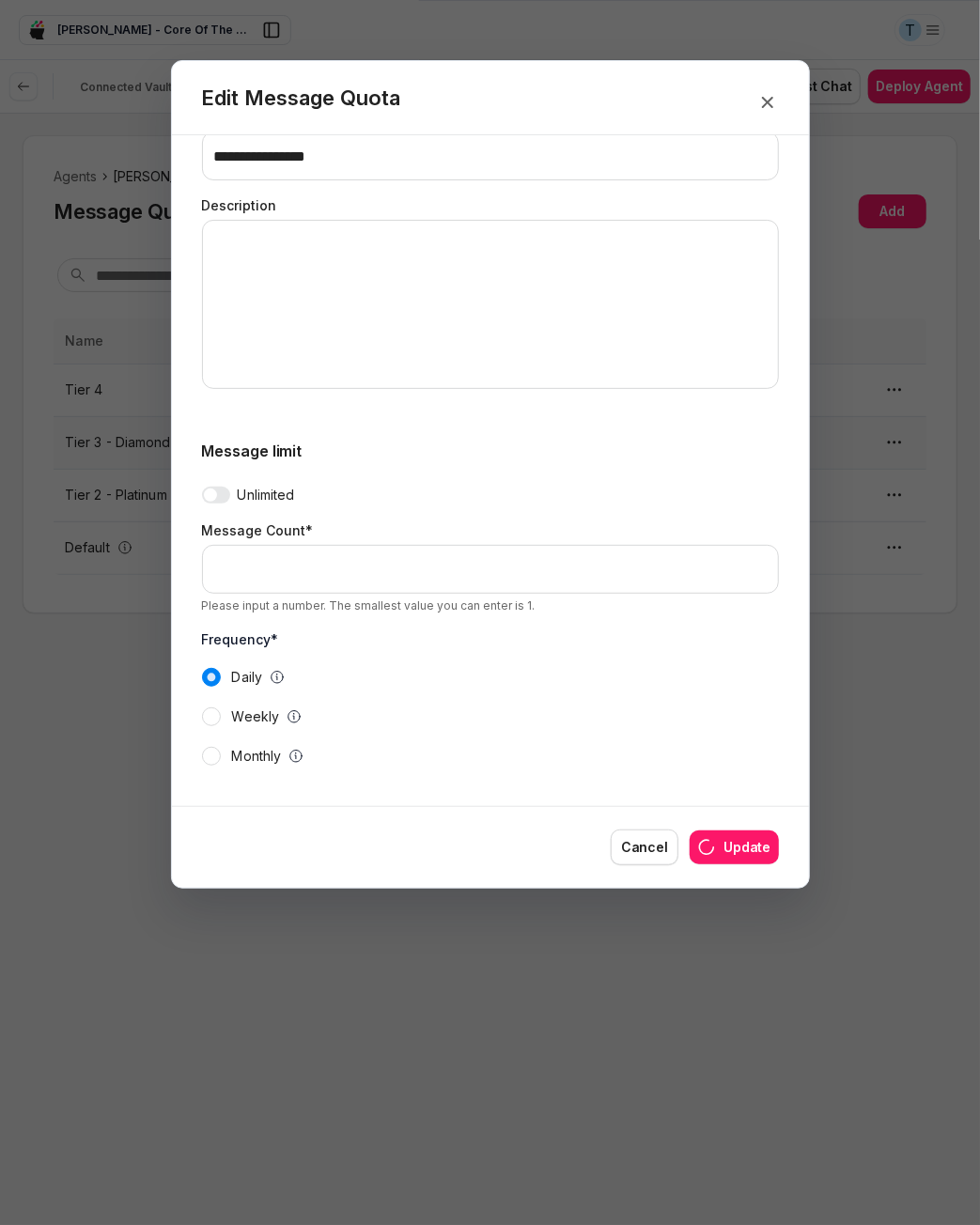 type on "**" 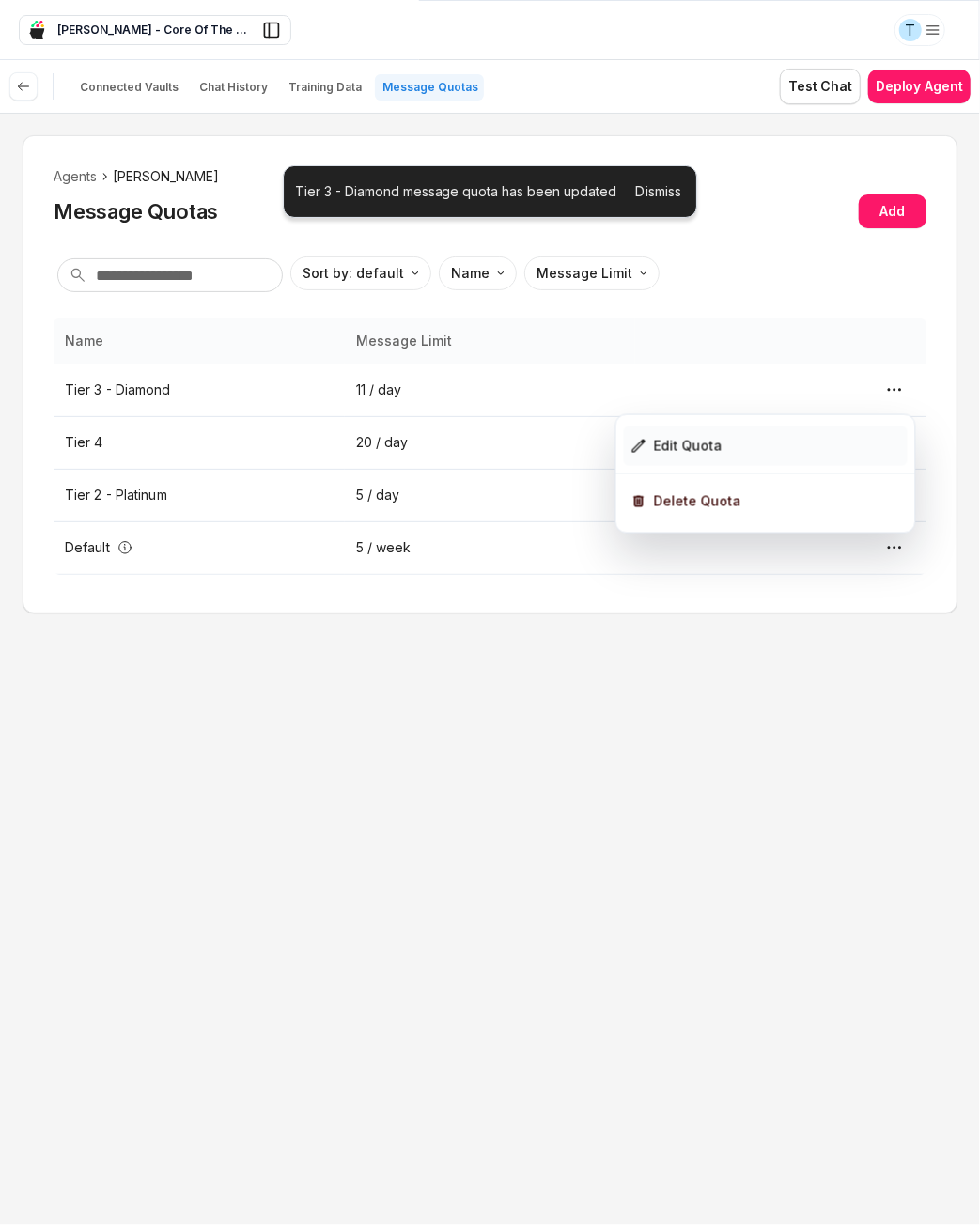 click on "Edit Quota" at bounding box center (766, 446) 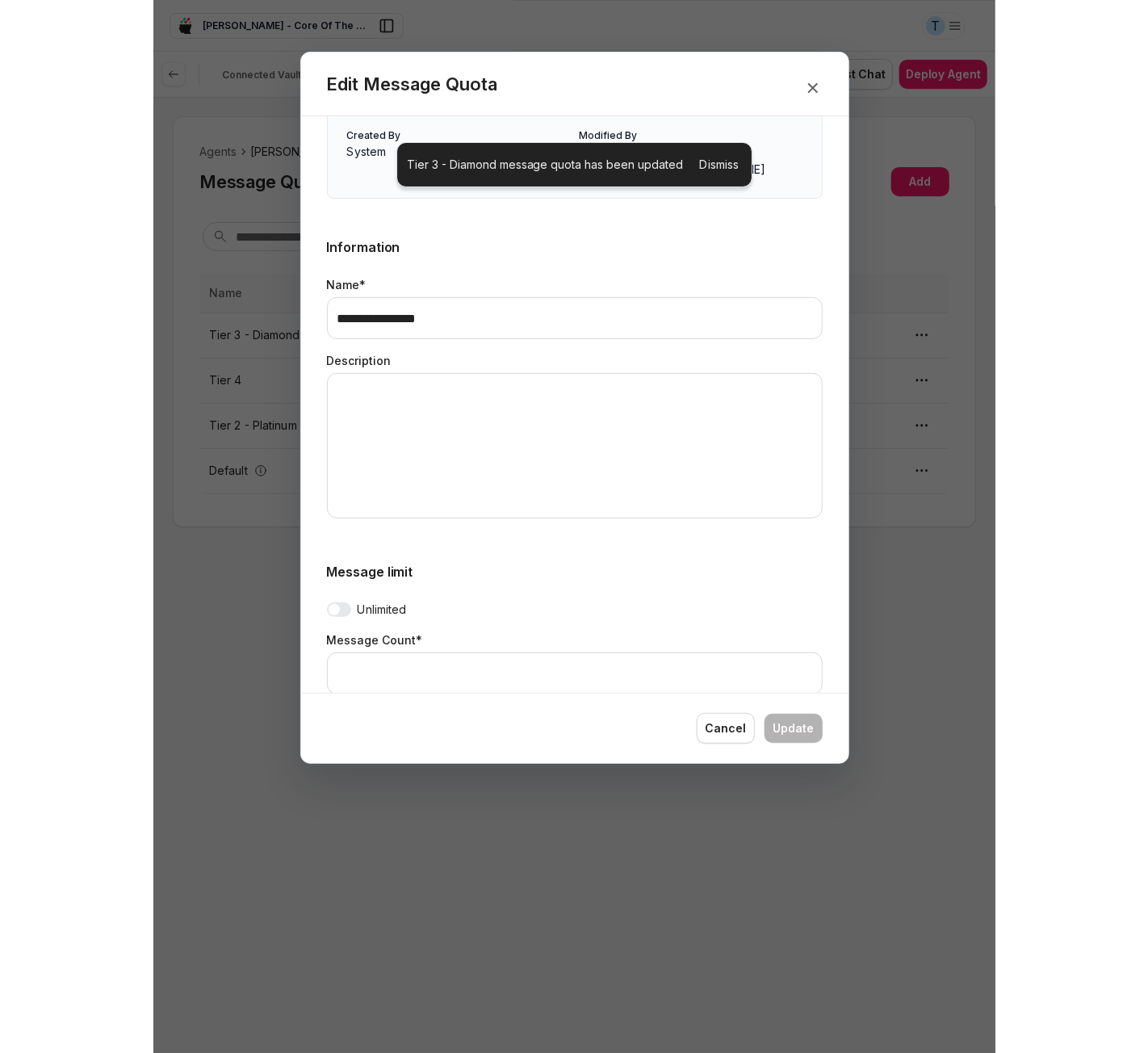 scroll, scrollTop: 244, scrollLeft: 0, axis: vertical 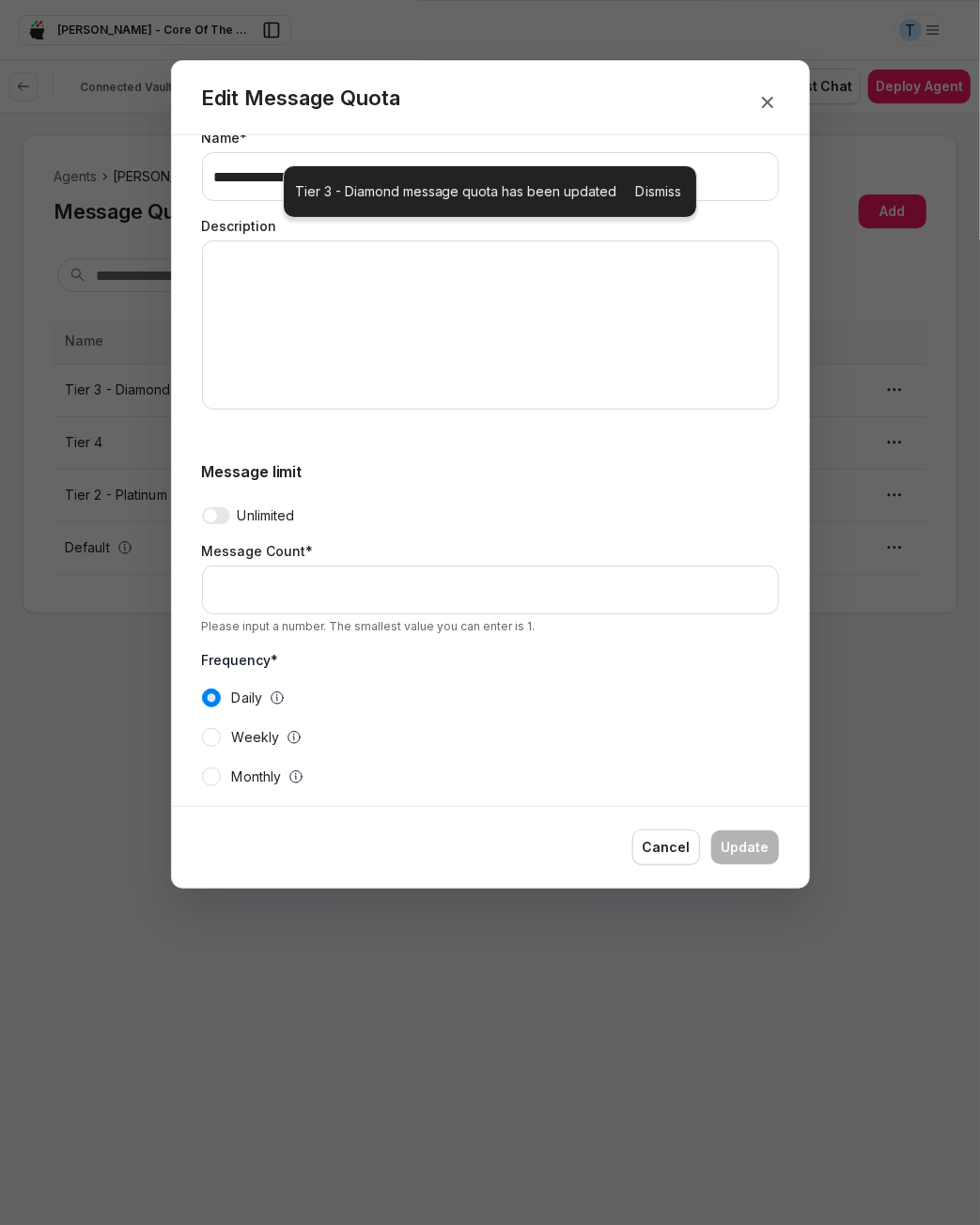 type on "*" 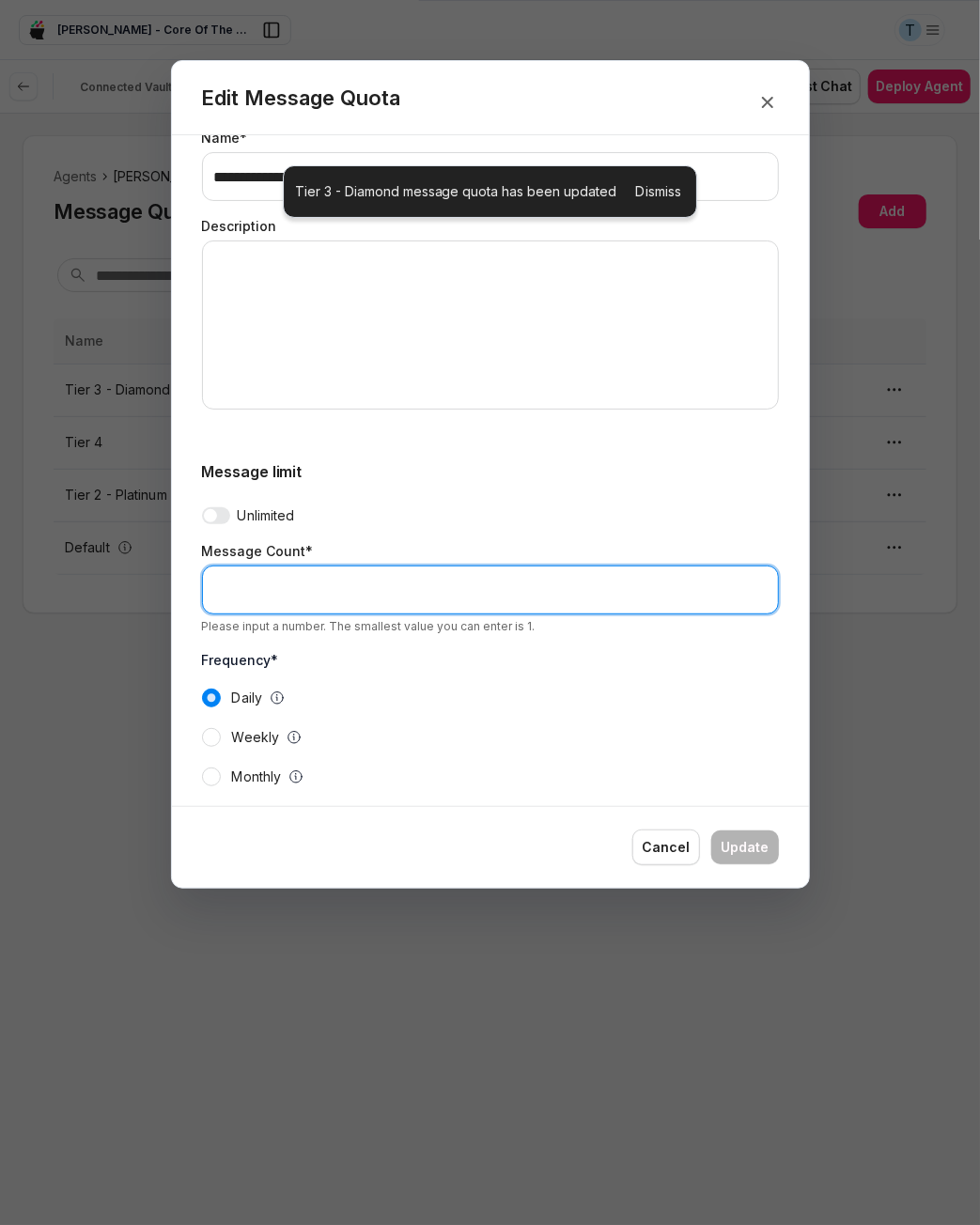 drag, startPoint x: 226, startPoint y: 576, endPoint x: 175, endPoint y: 570, distance: 51.351728 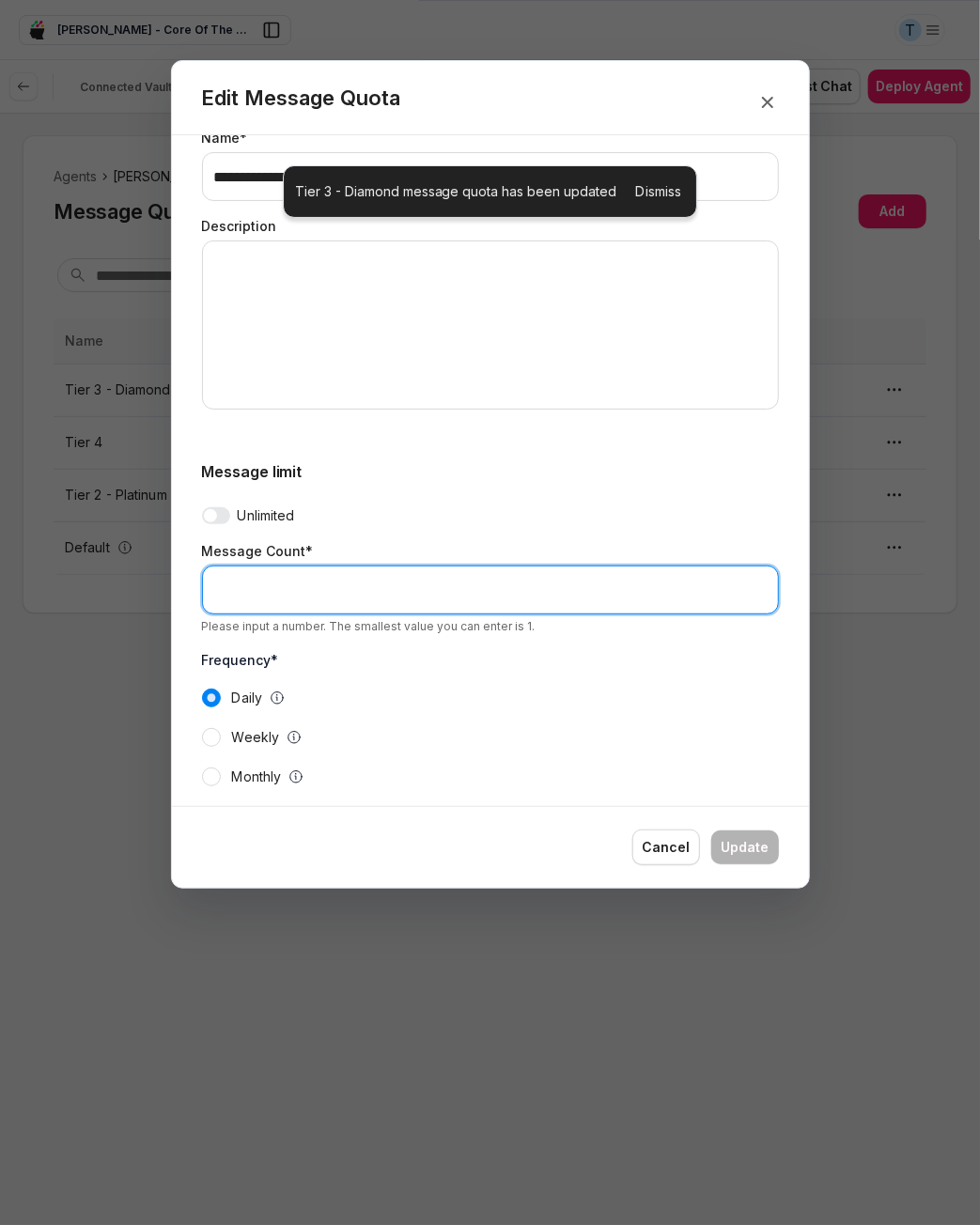 click on "**********" at bounding box center [490, 339] 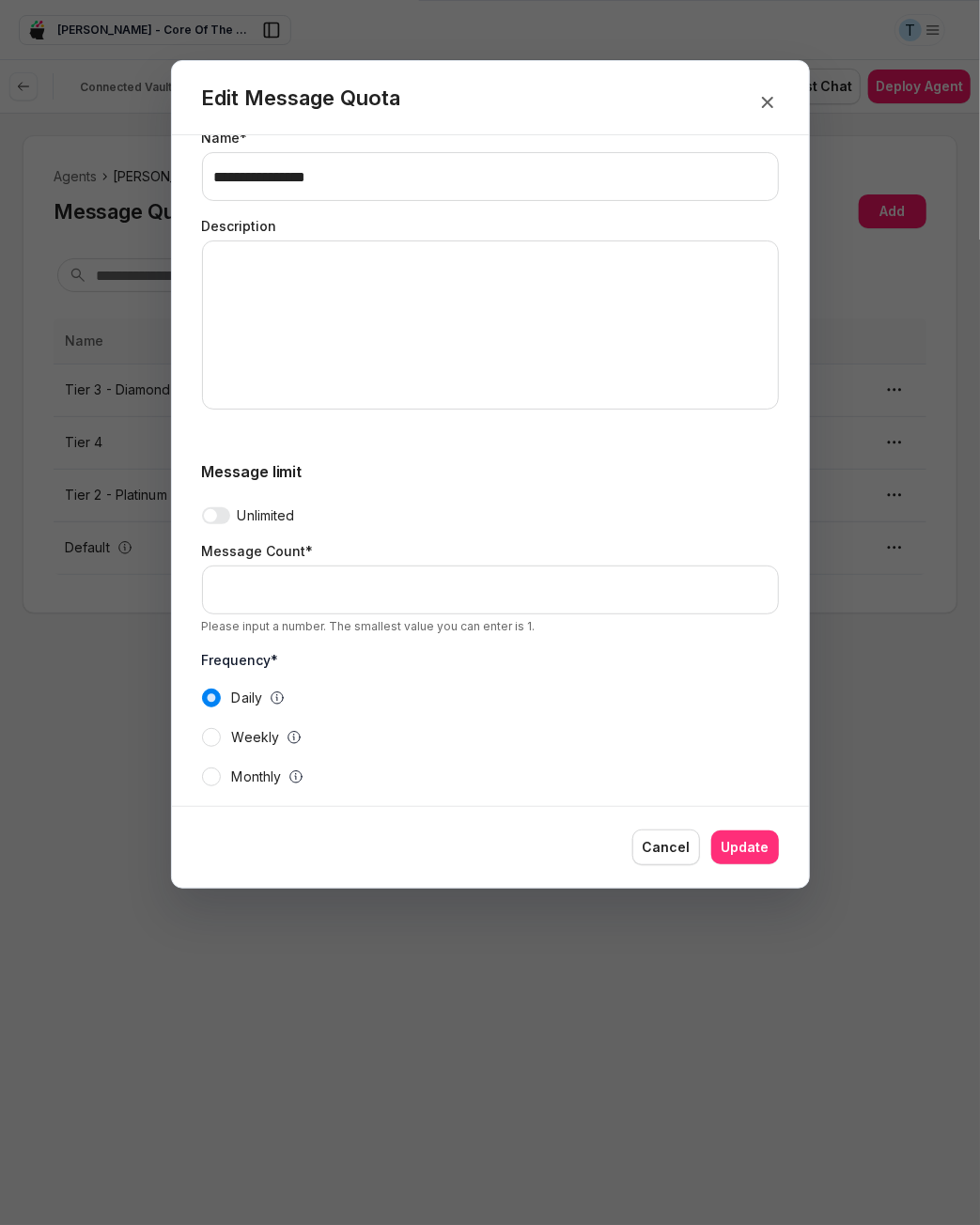 click on "Update" at bounding box center (745, 847) 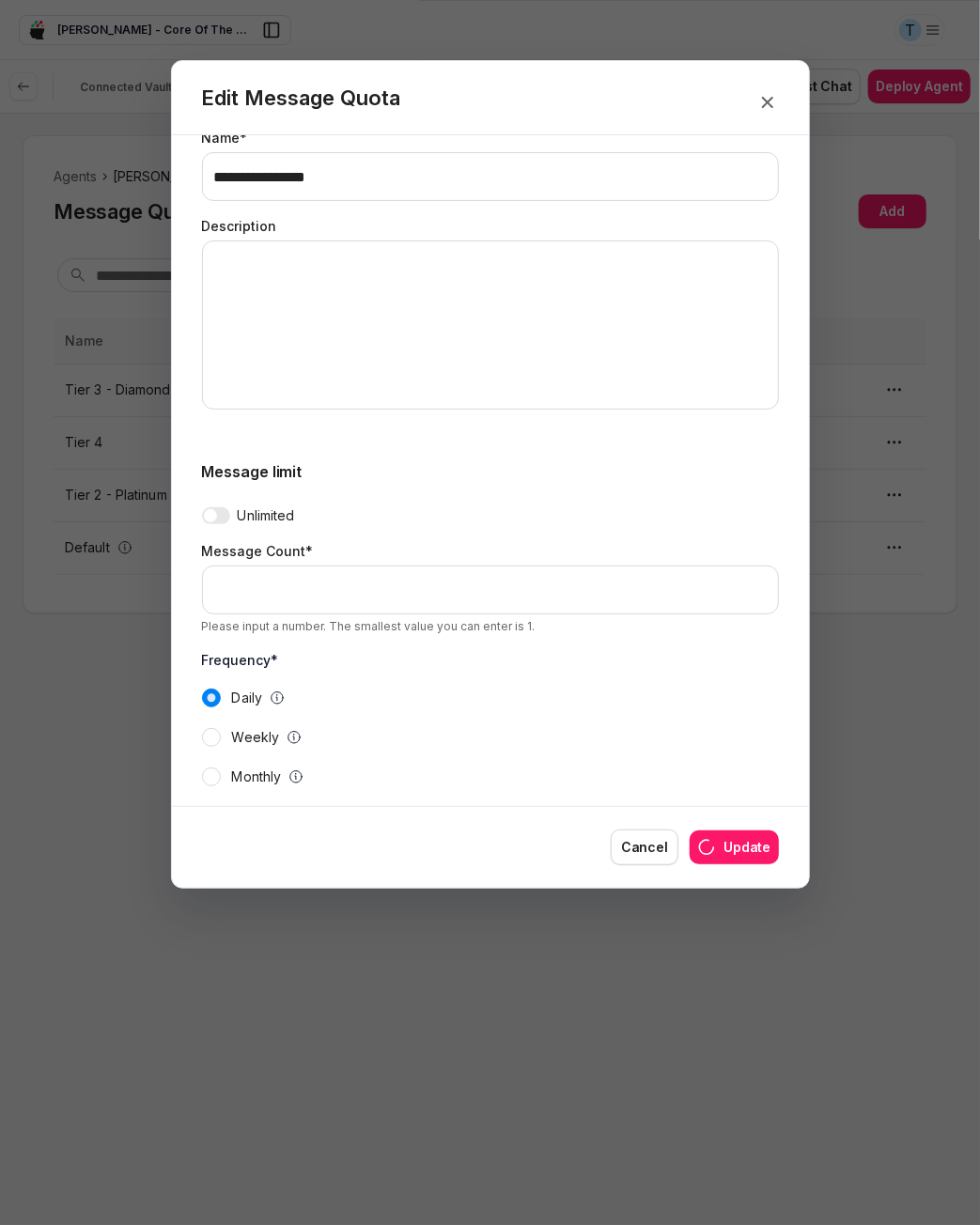 type on "**" 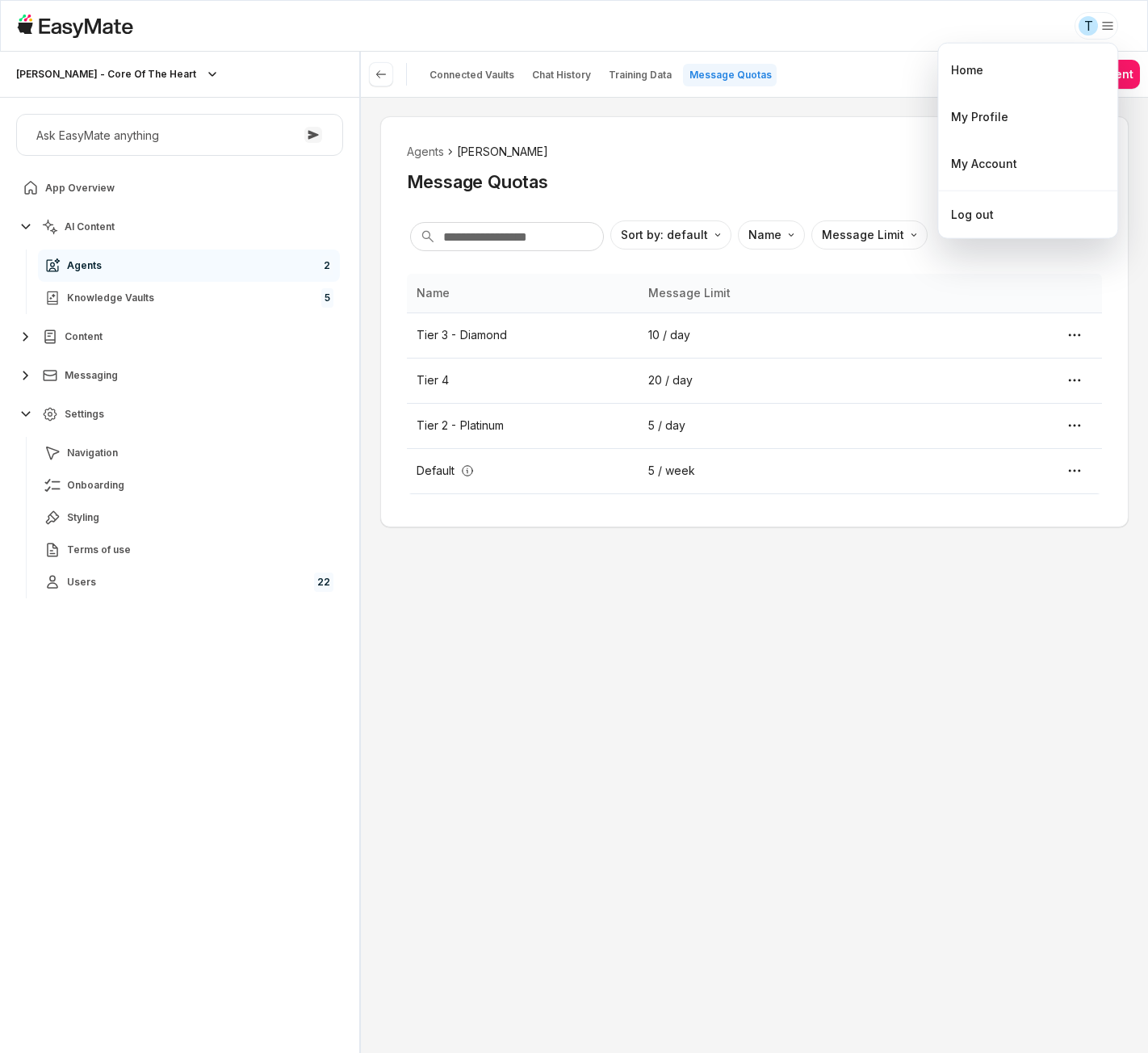 click on "T Sam - Core Of The Heart Sam - Core Of The Heart Ask EasyMate anything App Overview AI Content Agents 2 Knowledge Vaults 5 Content Messaging Settings Navigation Onboarding Styling Terms of use Users 22 B How can I help you today? Scroll to bottom Send Connected Vaults Chat History Training Data Message Quotas Test Chat Deploy Agent Agents Sam Message Quotas Add Sort by: default Direction Name Message Limit Name Message Limit Tier 3 - Diamond 10 / day Tier 4 20 / day Tier 2 - Platinum 5 / day Default 5 / week
* Home My Profile My Account Log out" at bounding box center (574, 526) 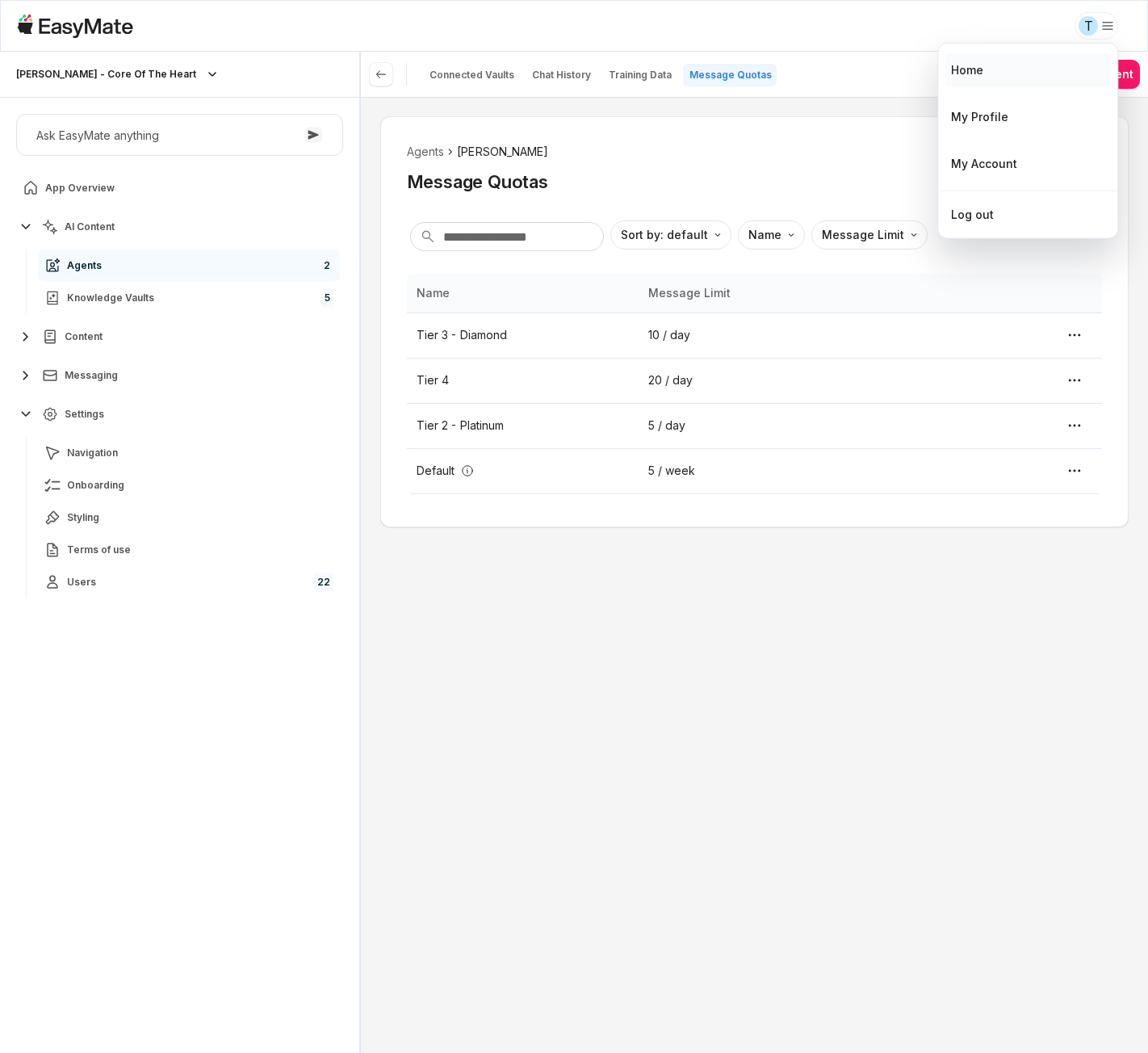 click on "Home" at bounding box center (1028, 70) 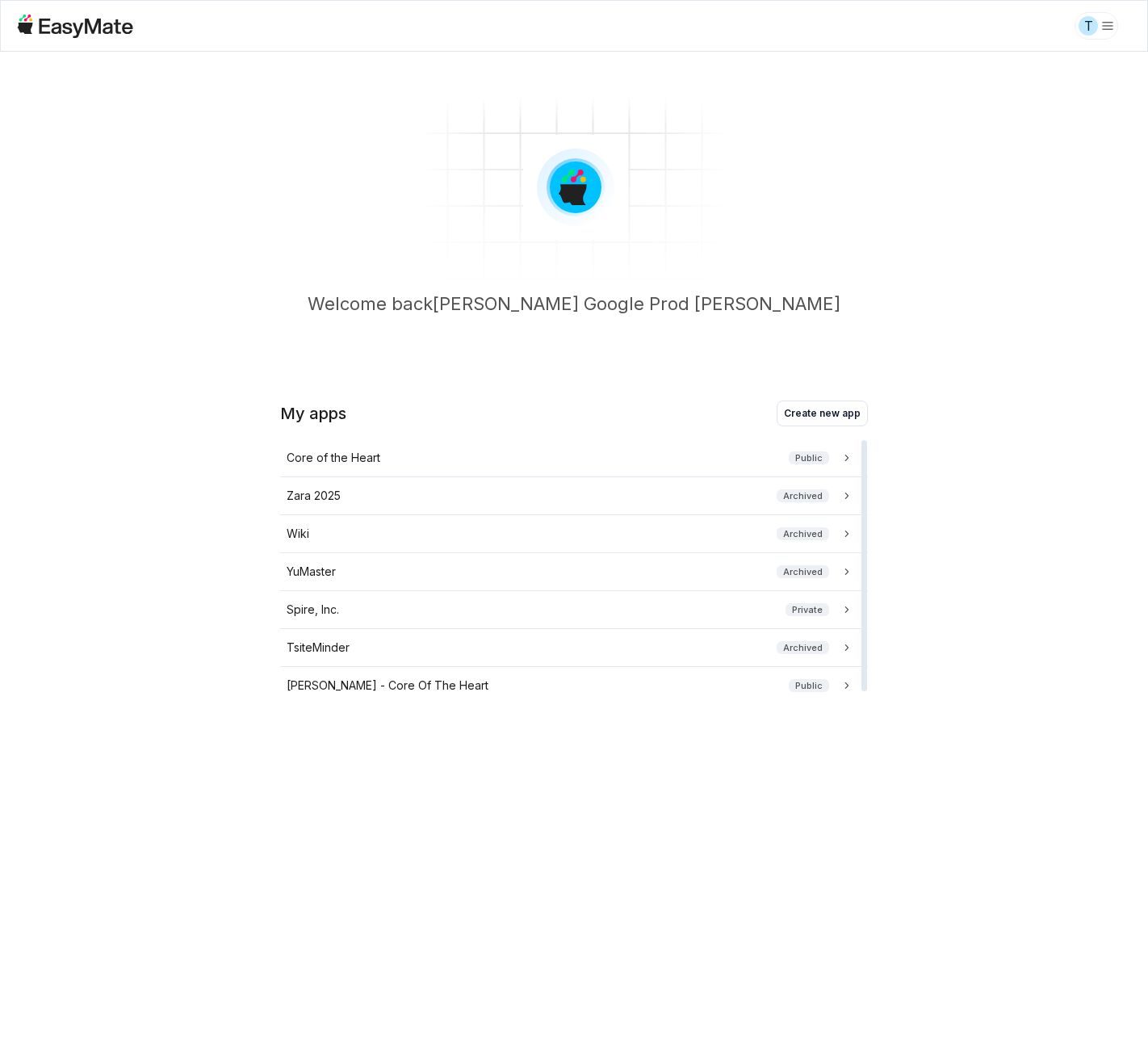 click on "T Welcome back  Tuyet Google Prod Tran My apps Create new app Core of the Heart  Public Zara 2025 Archived Wiki Archived YuMaster Archived Spire, Inc. Private TsiteMinder Archived Sam - Core Of The Heart Public
*" at bounding box center [574, 526] 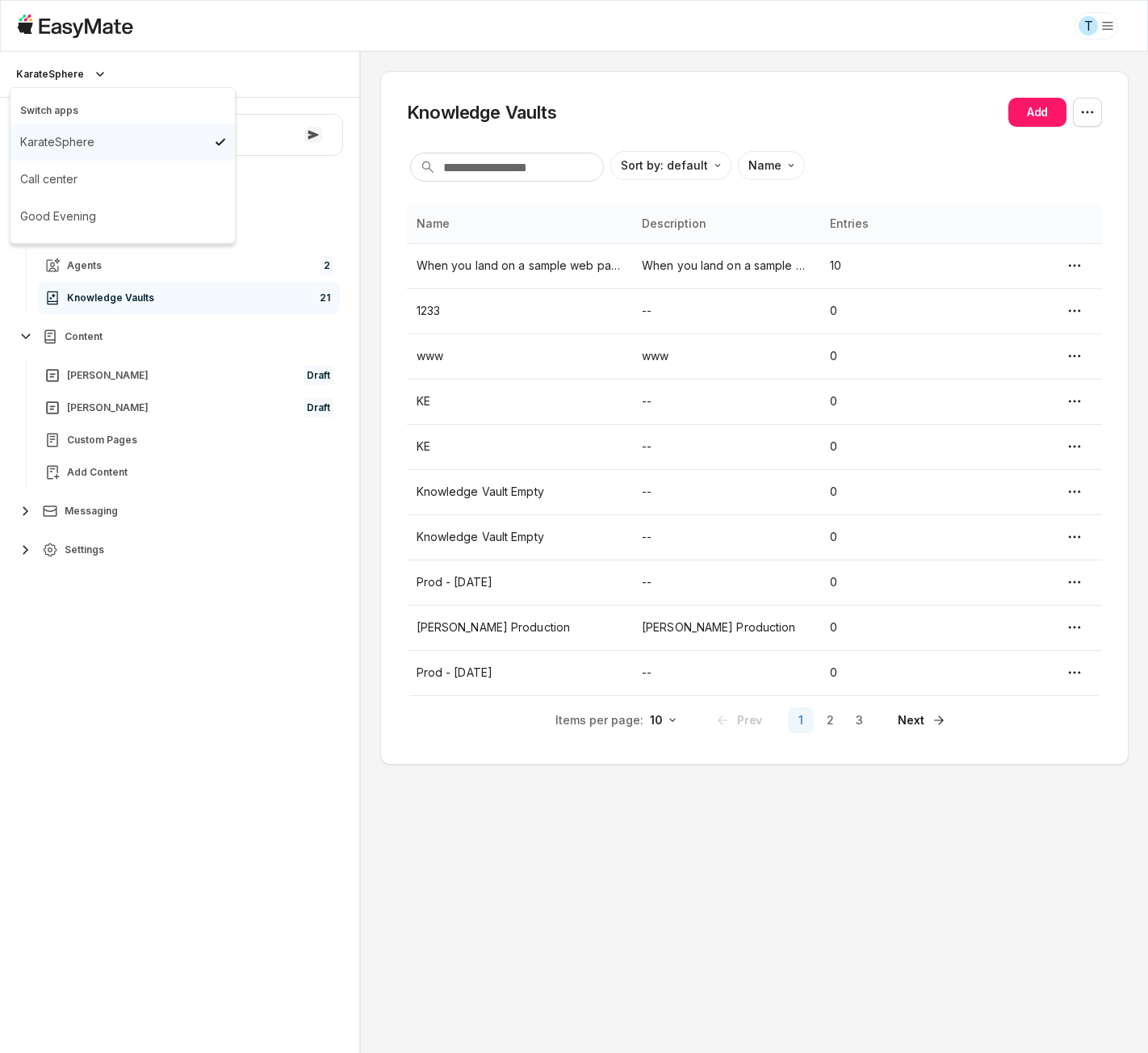click on "T" at bounding box center (574, 26) 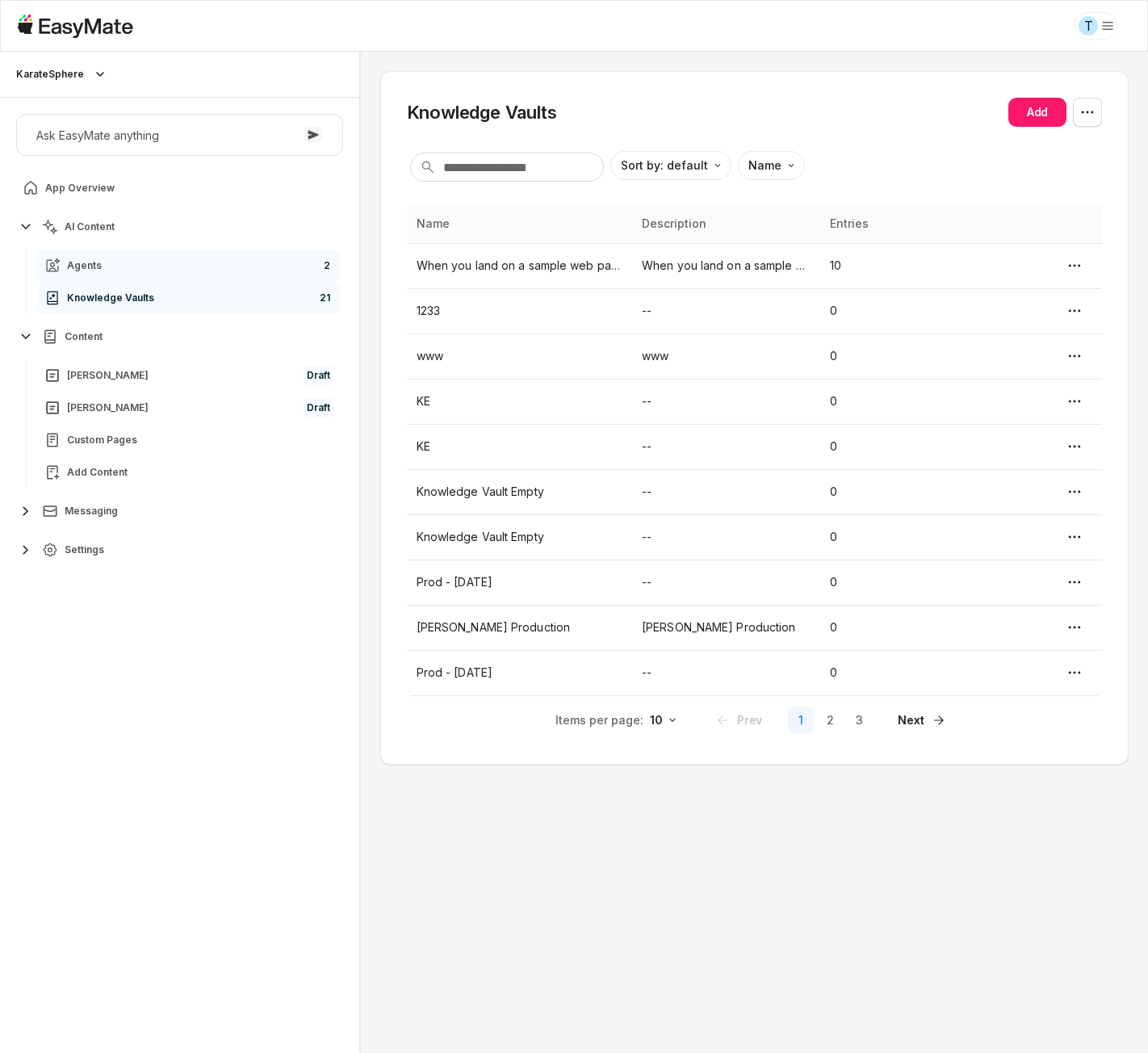 click on "Agents 2" at bounding box center (189, 266) 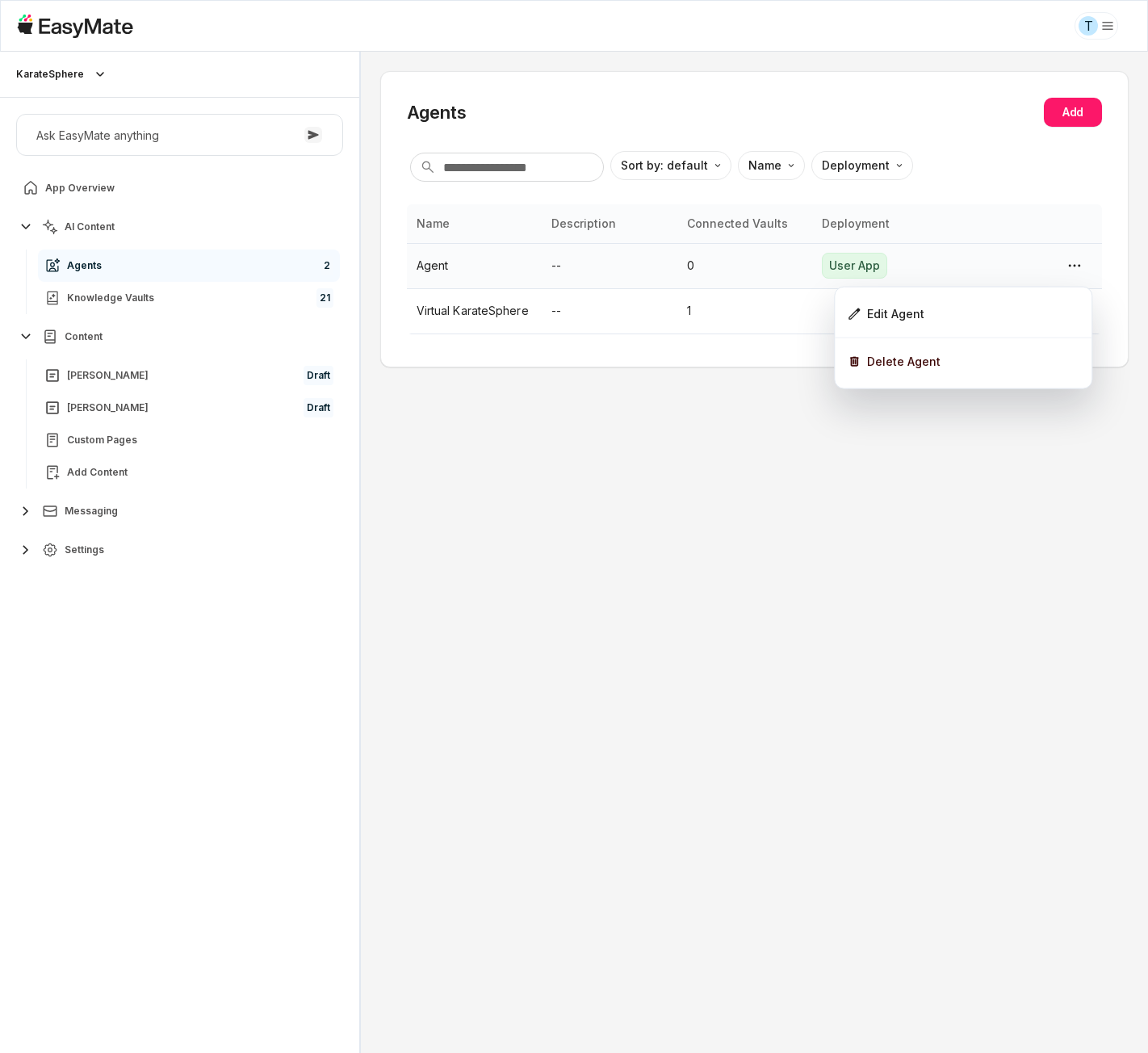 click on "T KarateSphere KarateSphere Ask EasyMate anything App Overview AI Content Agents 2 Knowledge Vaults 21 Content Hoang Hoang Draft Hoang Draft Custom Pages Add Content Messaging Settings B How can I help you today? Scroll to bottom Send Agents Add Sort by: default Direction Name Deployment Name Description Connected Vaults Deployment Agent -- 0 User App Virtual KarateSphere -- 1
* Edit Agent Delete Agent" at bounding box center (574, 526) 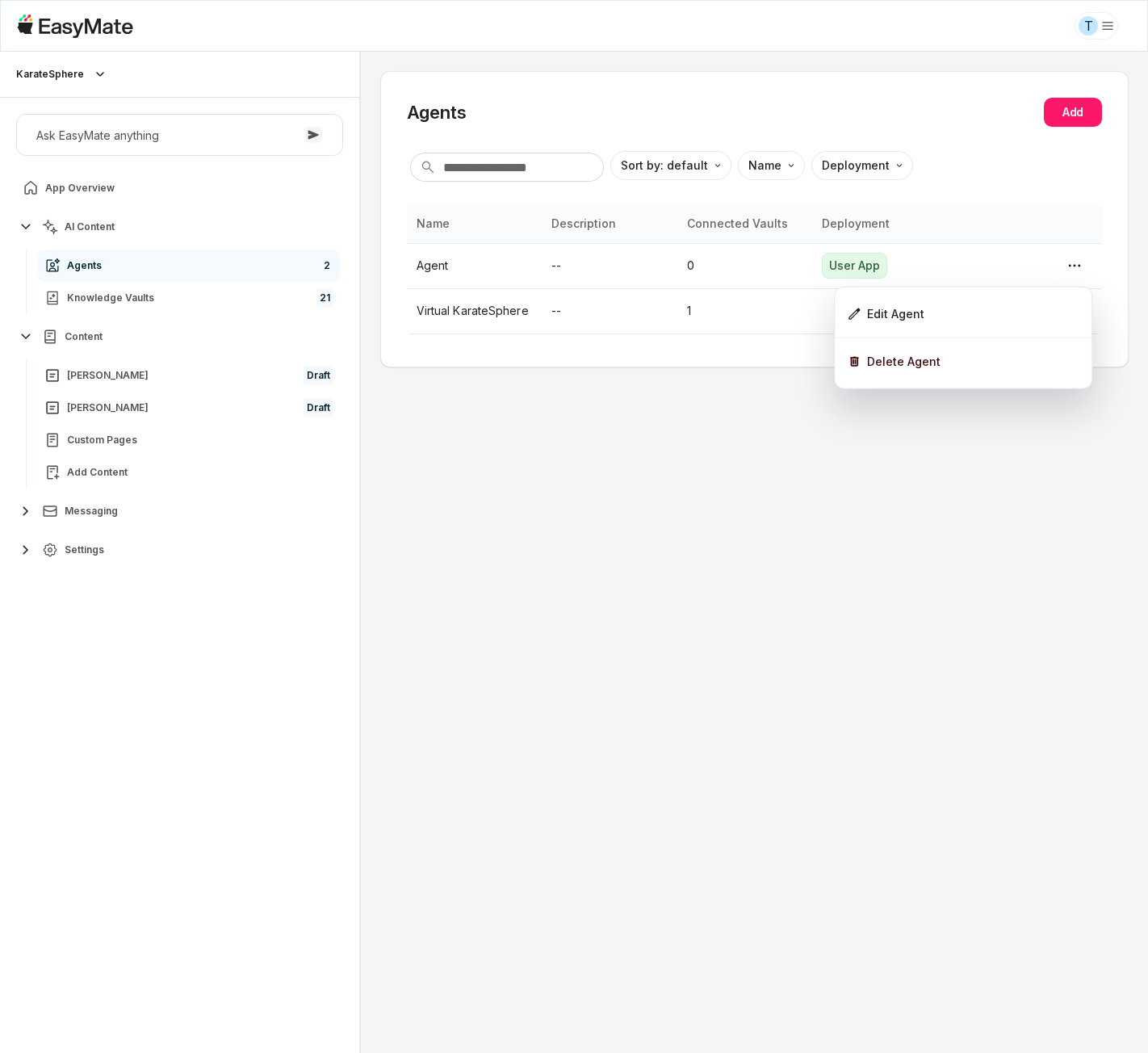 click on "T KarateSphere KarateSphere Ask EasyMate anything App Overview AI Content Agents 2 Knowledge Vaults 21 Content Hoang Hoang Draft Hoang Draft Custom Pages Add Content Messaging Settings B How can I help you today? Scroll to bottom Send Agents Add Sort by: default Direction Name Deployment Name Description Connected Vaults Deployment Agent -- 0 User App Virtual KarateSphere -- 1
* Edit Agent Delete Agent" at bounding box center (574, 526) 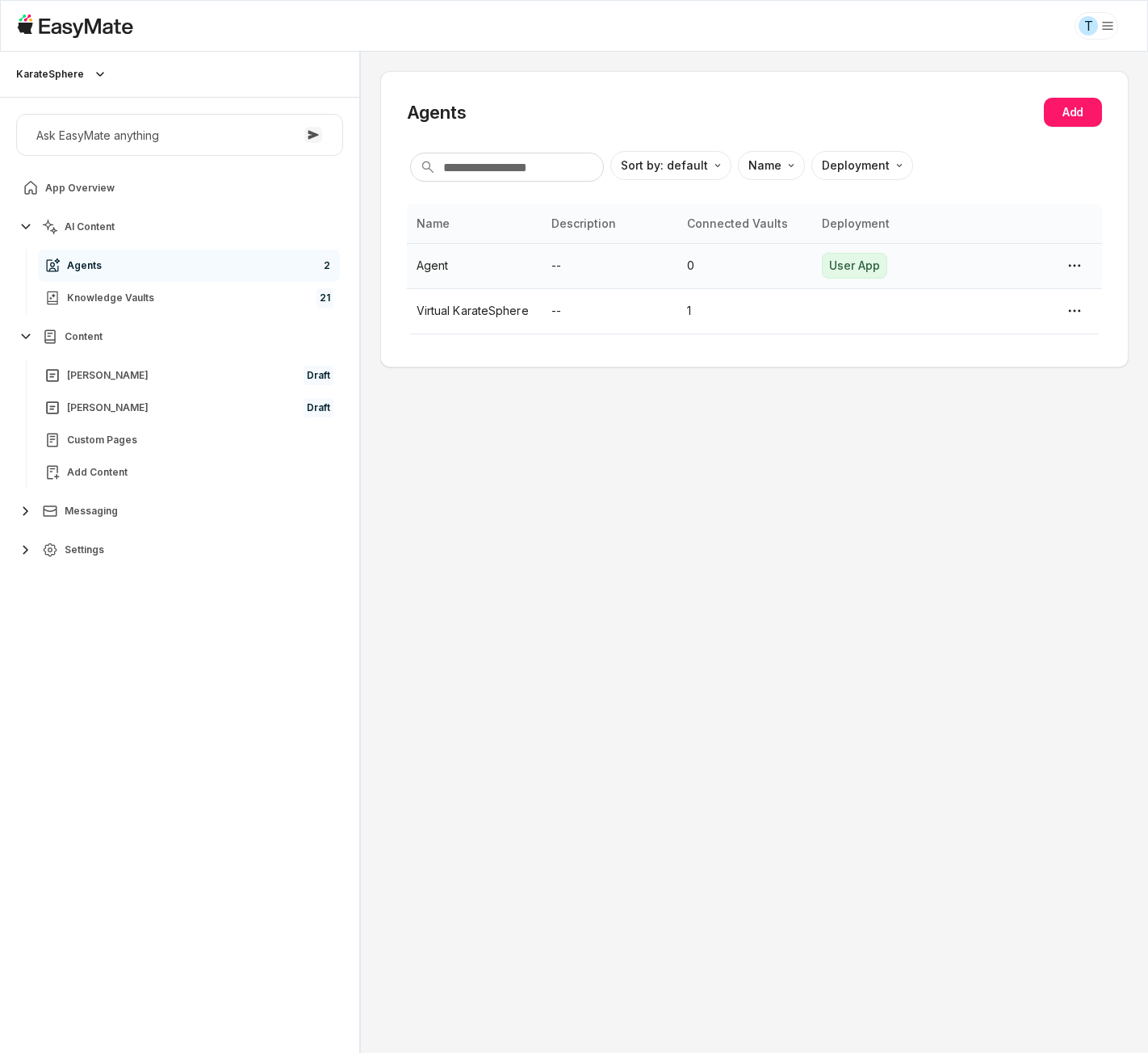 click on "Agent" at bounding box center [475, 266] 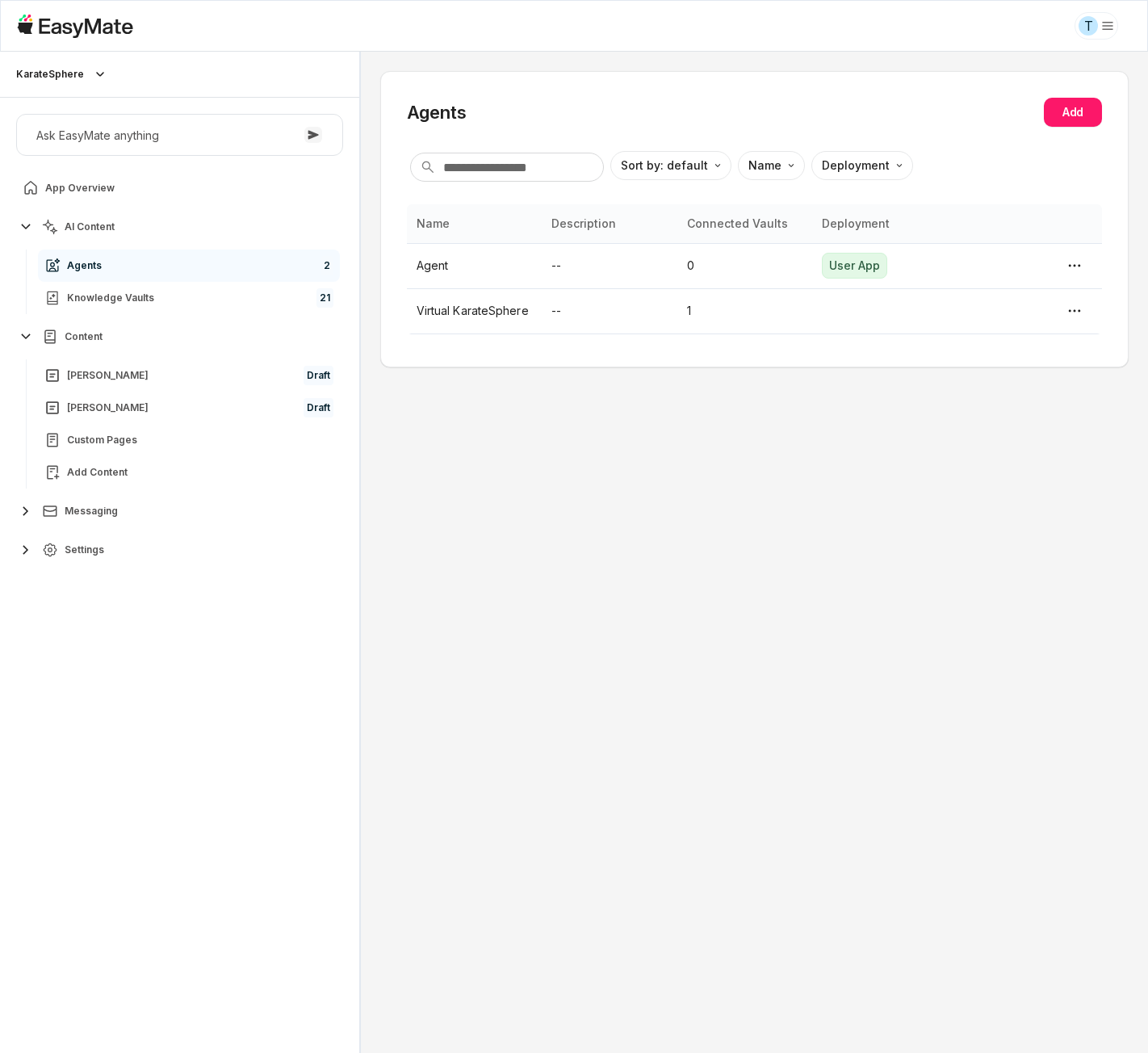 type on "*" 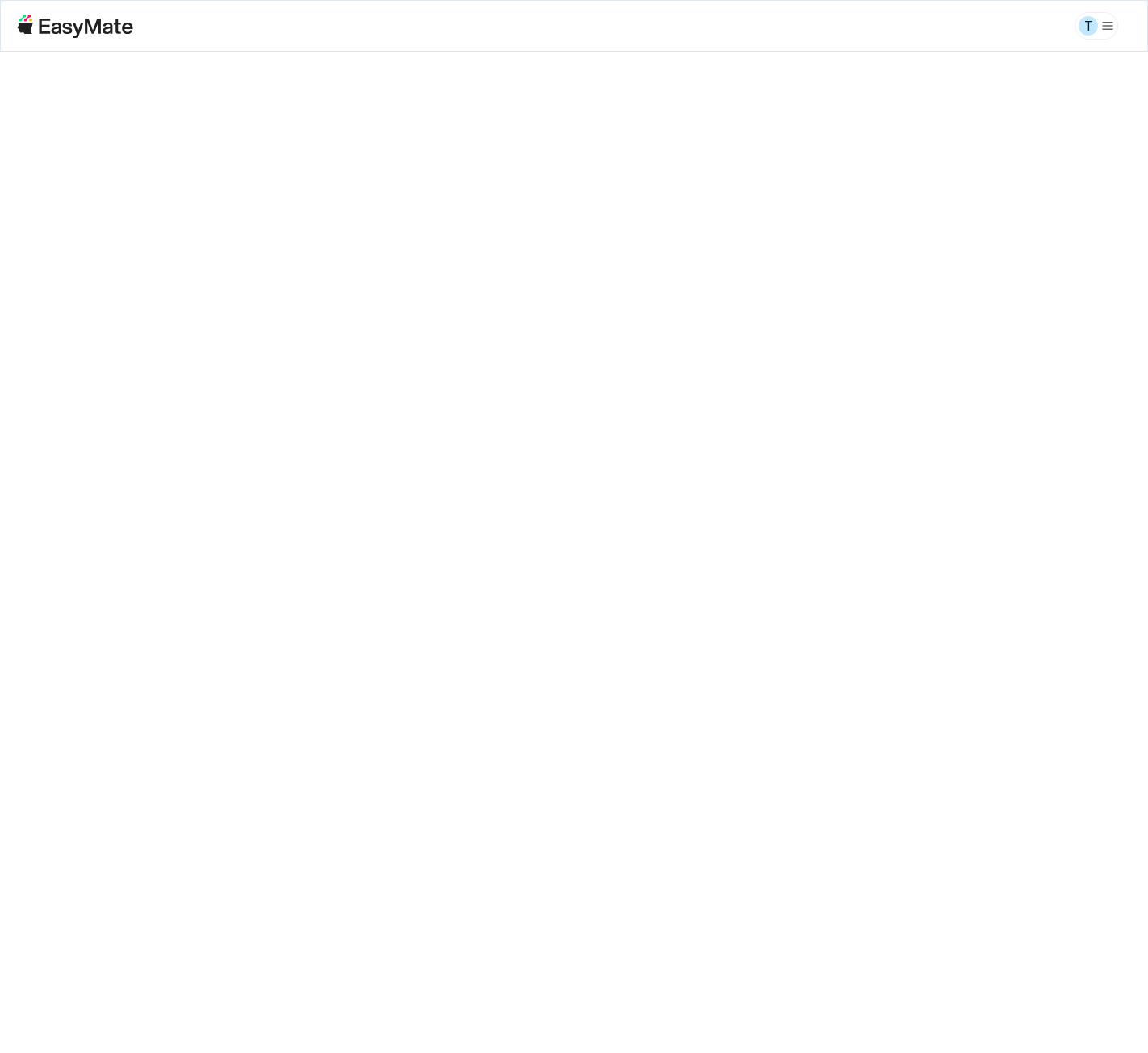 scroll, scrollTop: 0, scrollLeft: 0, axis: both 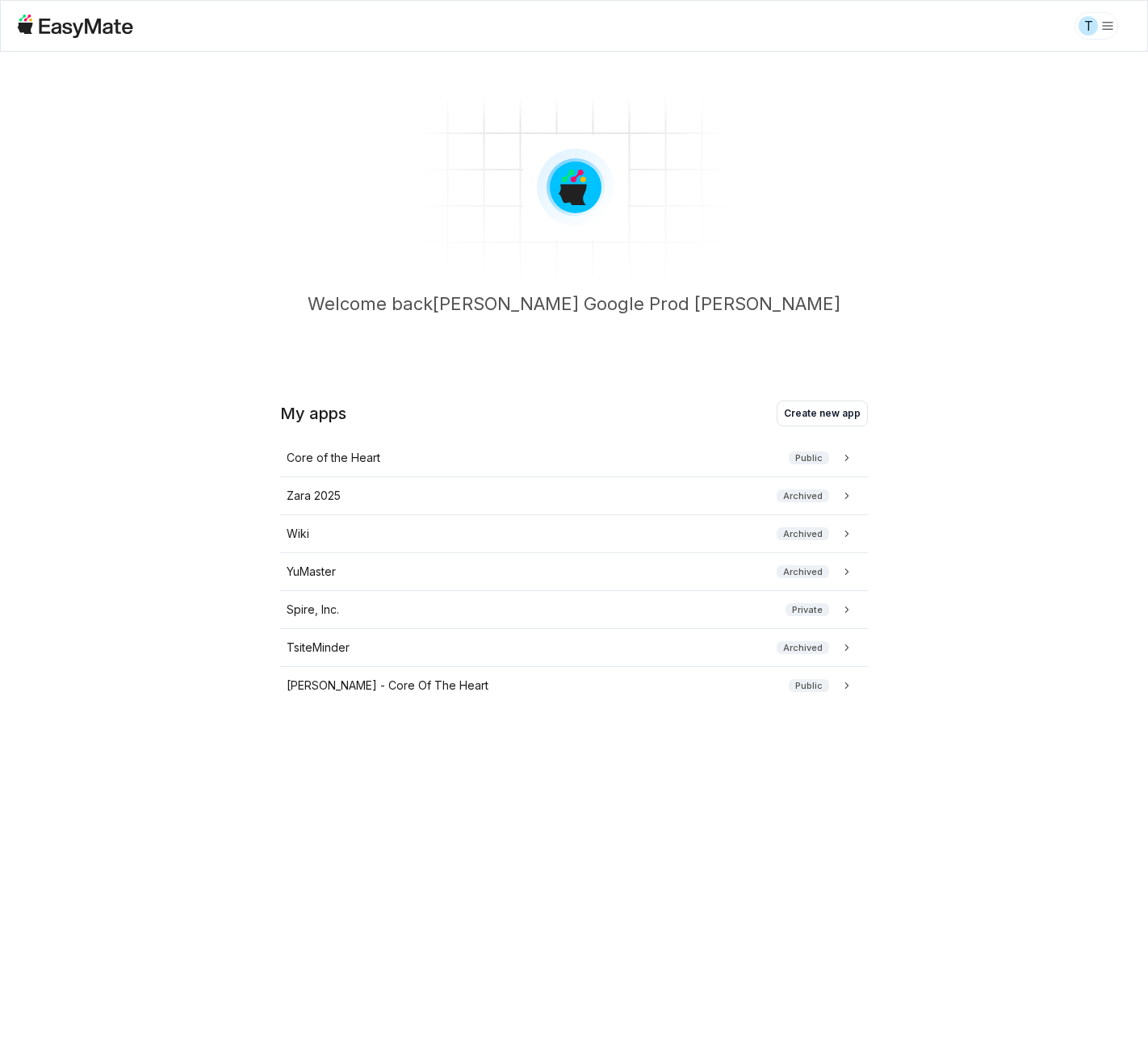 click on "T Welcome back  Tuyet Google Prod Tran My apps Create new app Core of the Heart  Public Zara 2025 Archived Wiki Archived YuMaster Archived Spire, Inc. Private TsiteMinder Archived Sam - Core Of The Heart Public" at bounding box center [574, 526] 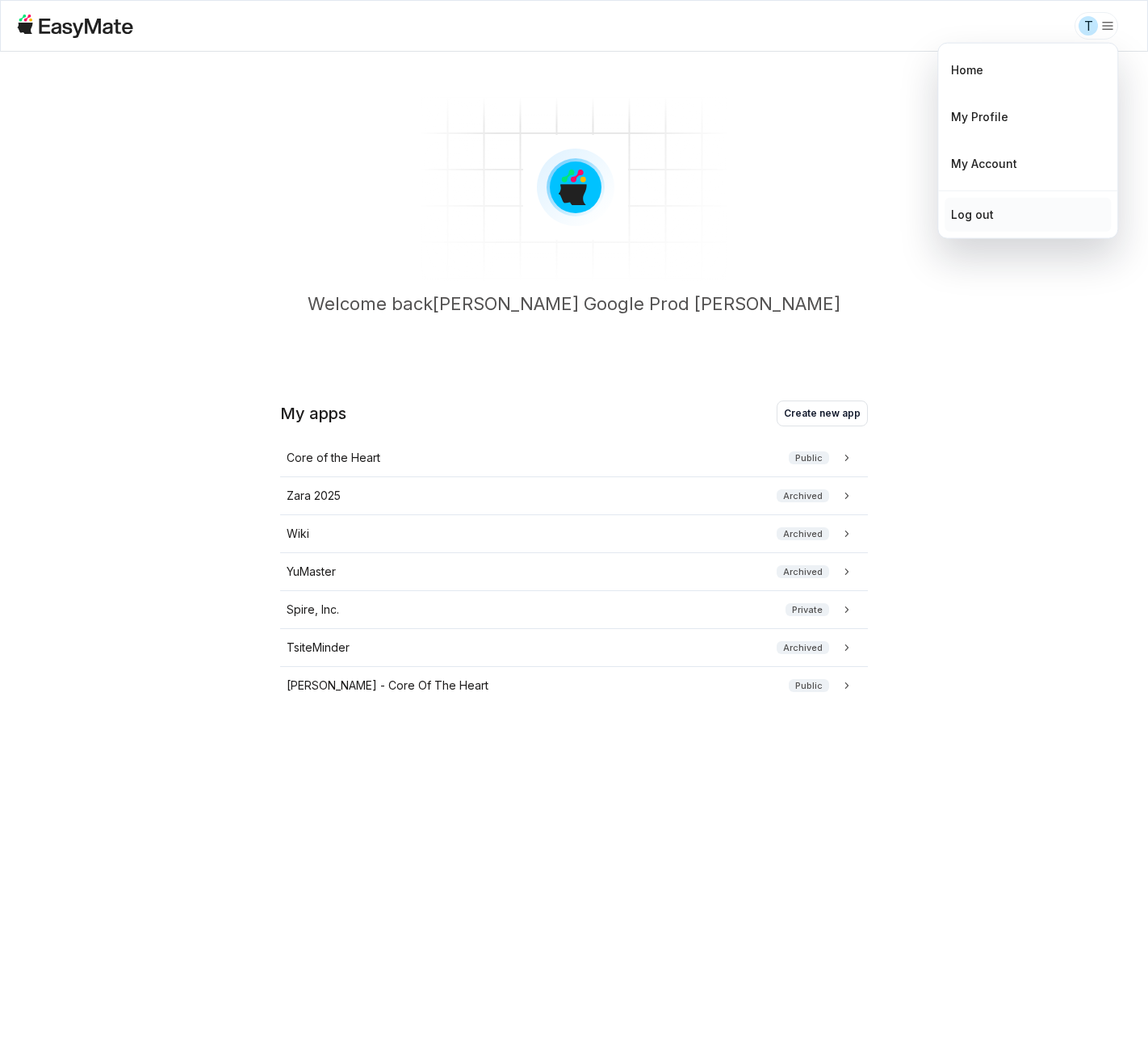 click on "Log out" at bounding box center [1028, 215] 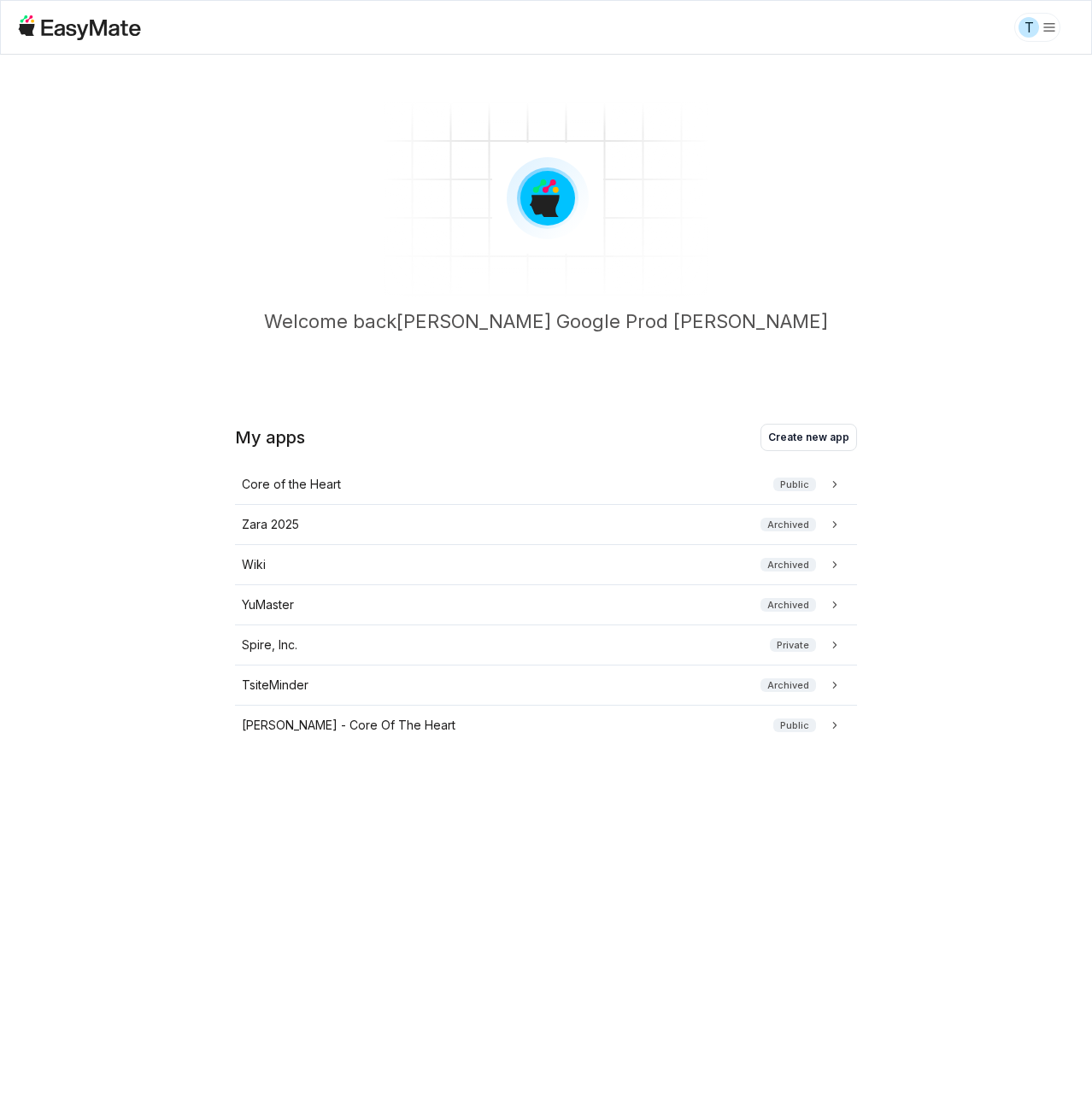 scroll, scrollTop: 0, scrollLeft: 0, axis: both 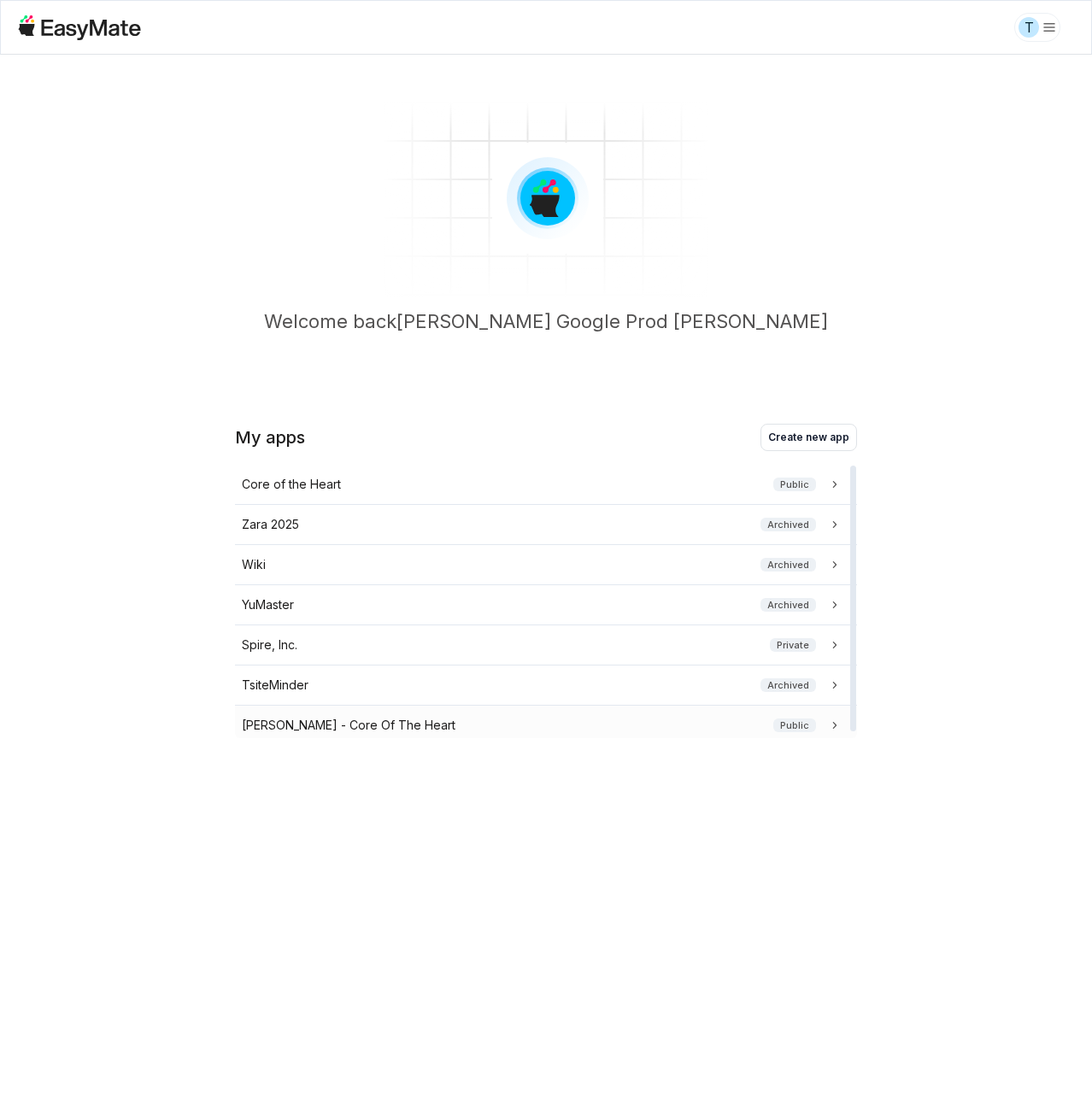 click on "[PERSON_NAME] - Core Of The Heart" at bounding box center (349, 725) 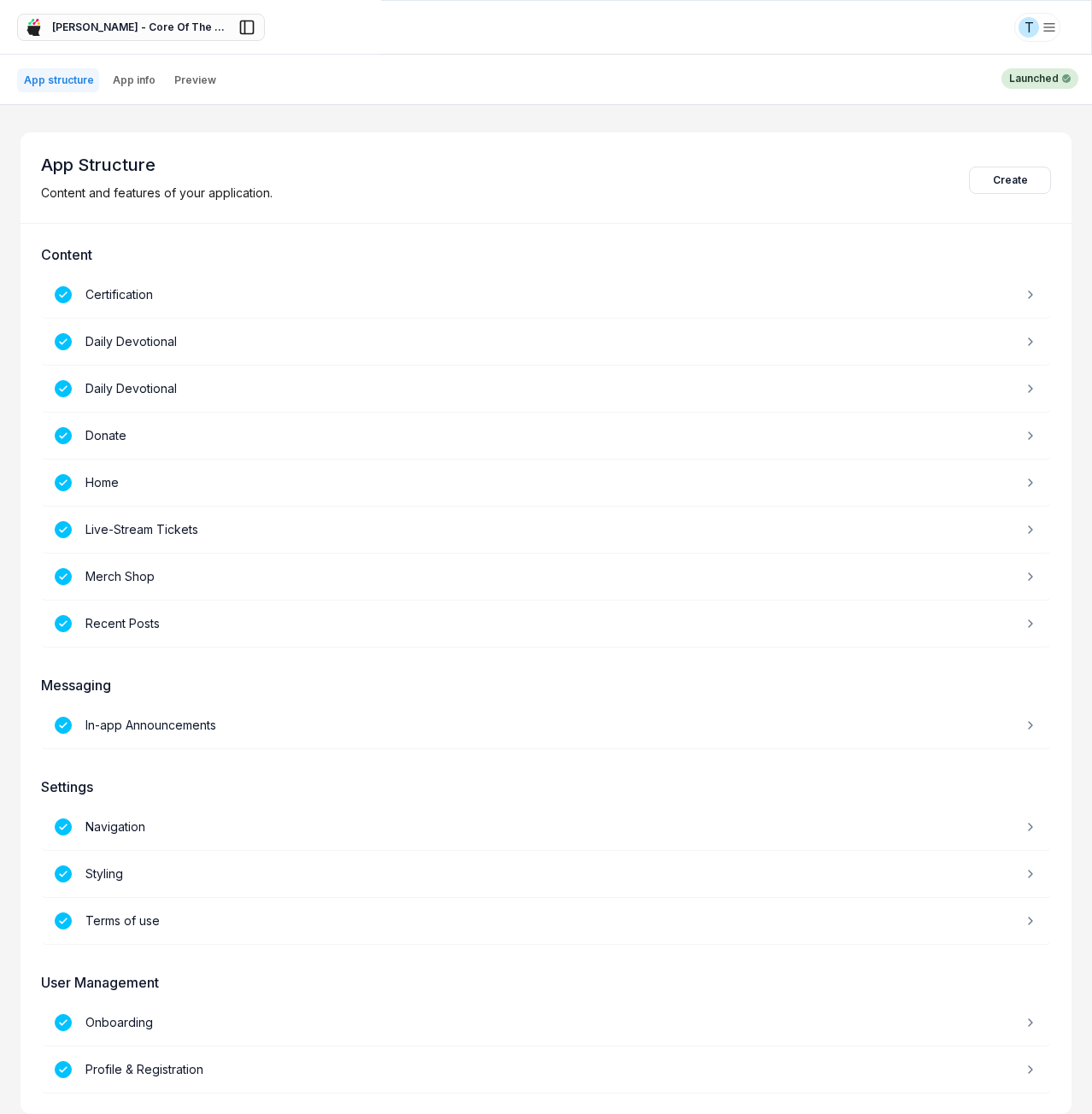 click on "[PERSON_NAME] - Core Of The Heart" at bounding box center [141, 27] 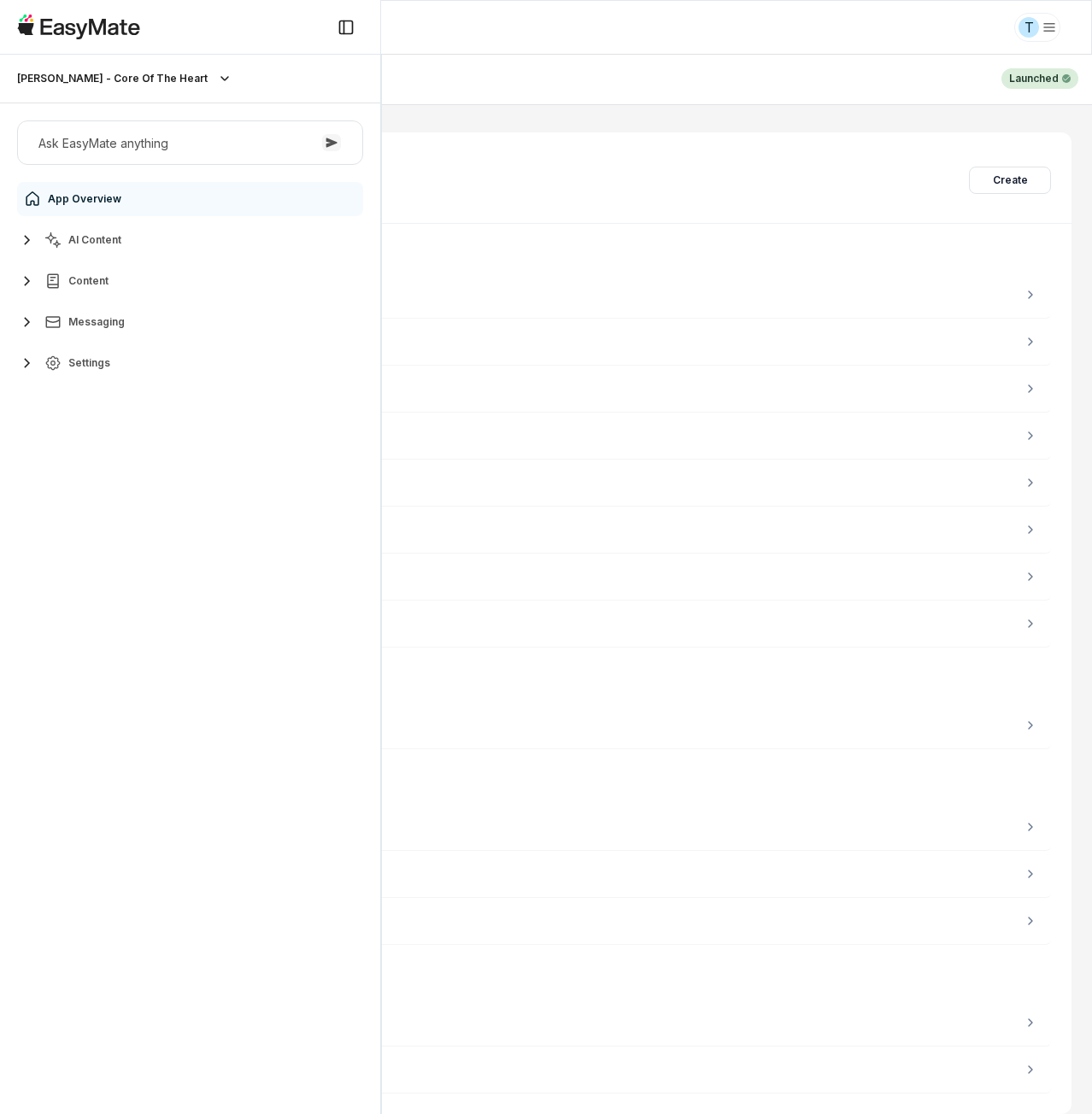click on "AI Content" at bounding box center [95, 240] 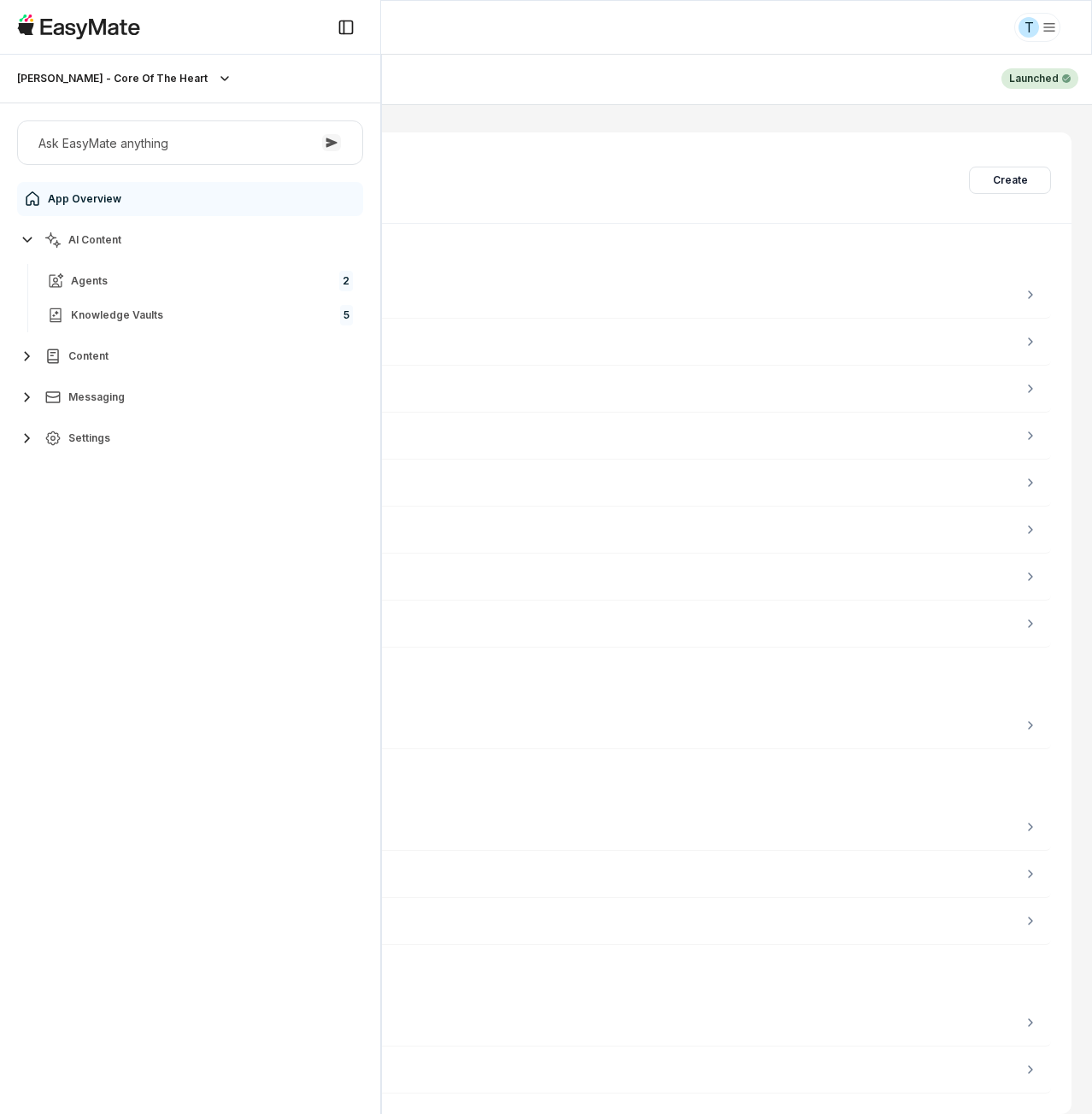 click on "AI Content" at bounding box center [190, 240] 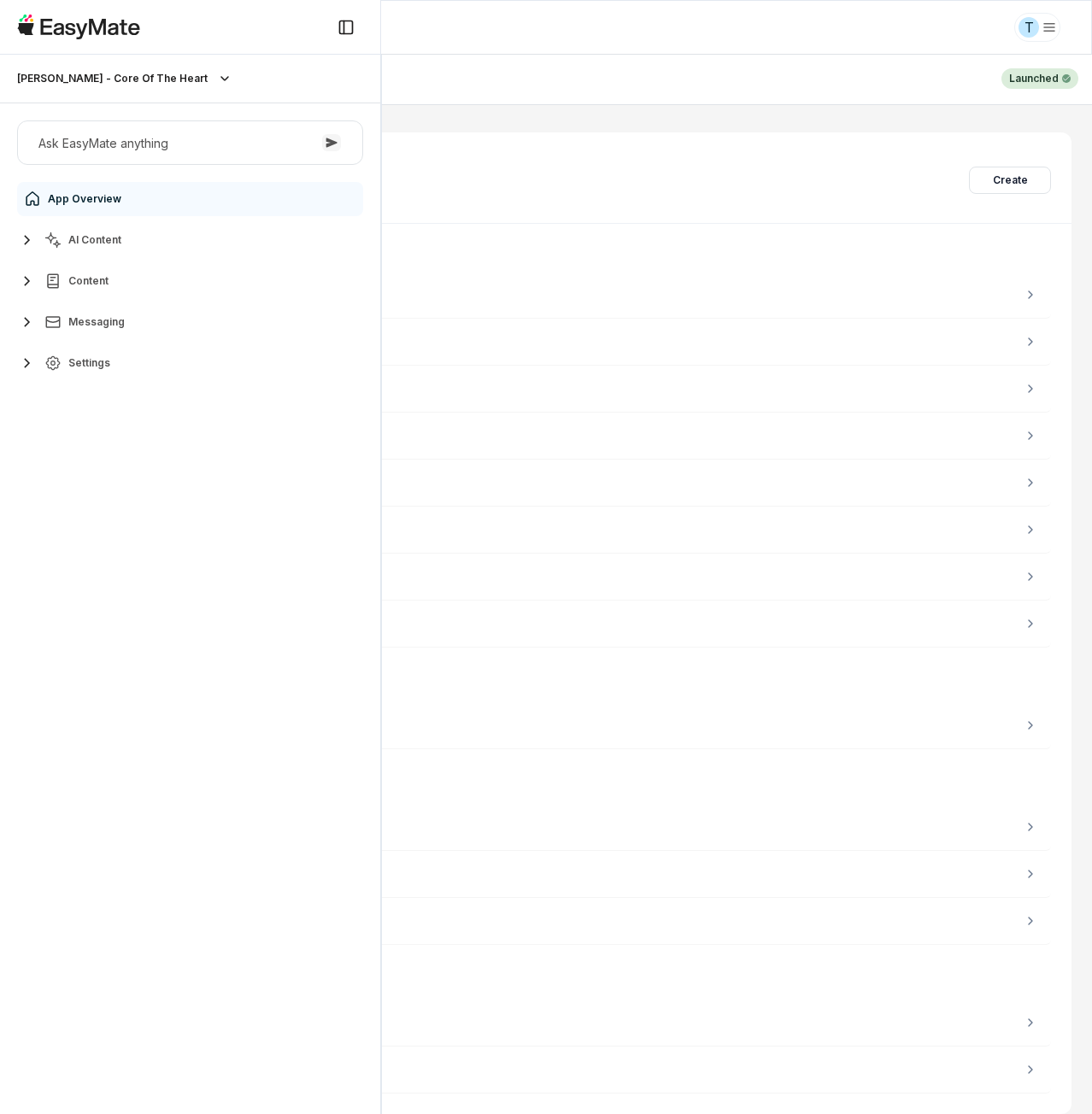 click on "AI Content" at bounding box center [95, 240] 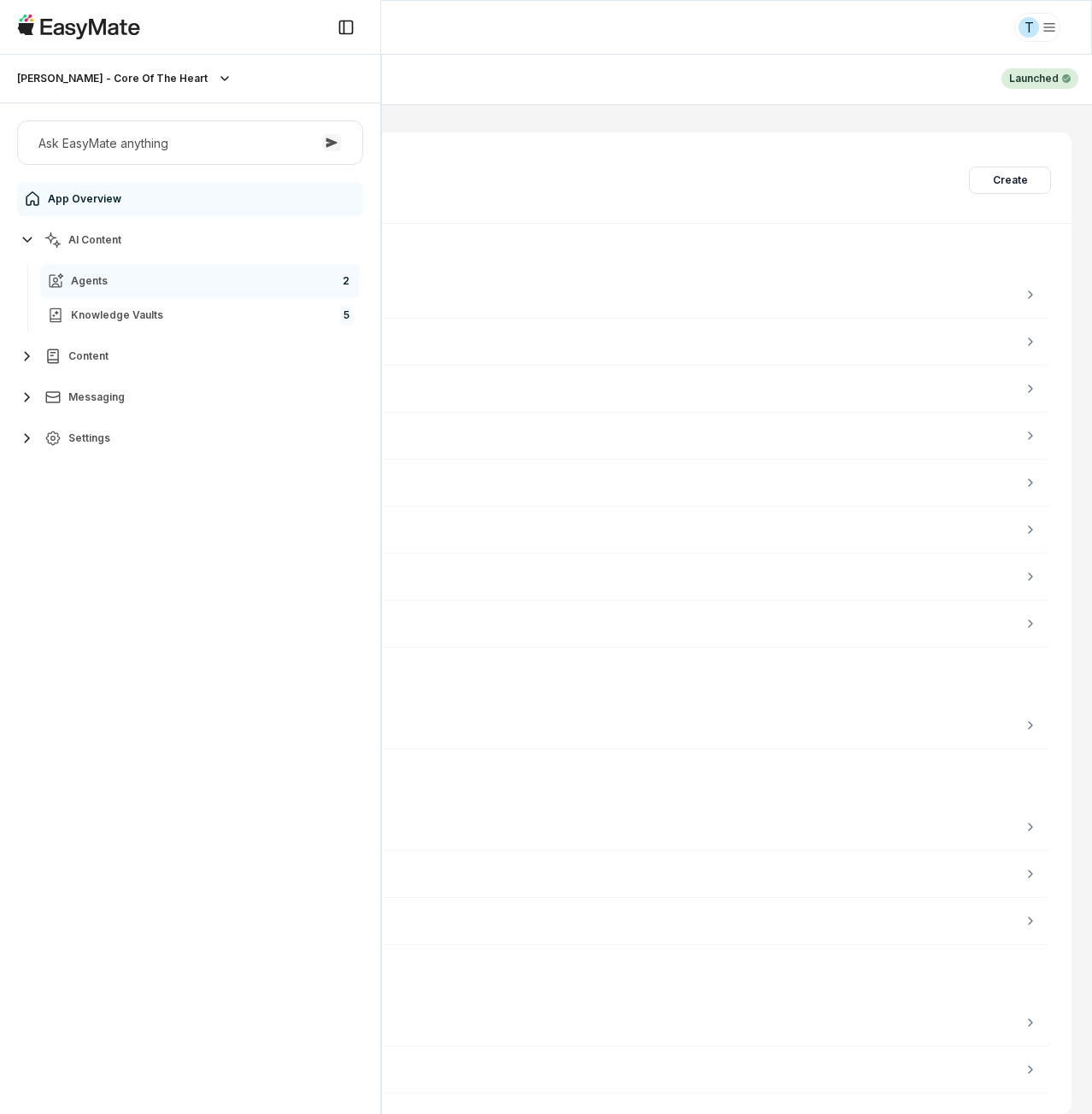 click on "Agents 2" at bounding box center [200, 281] 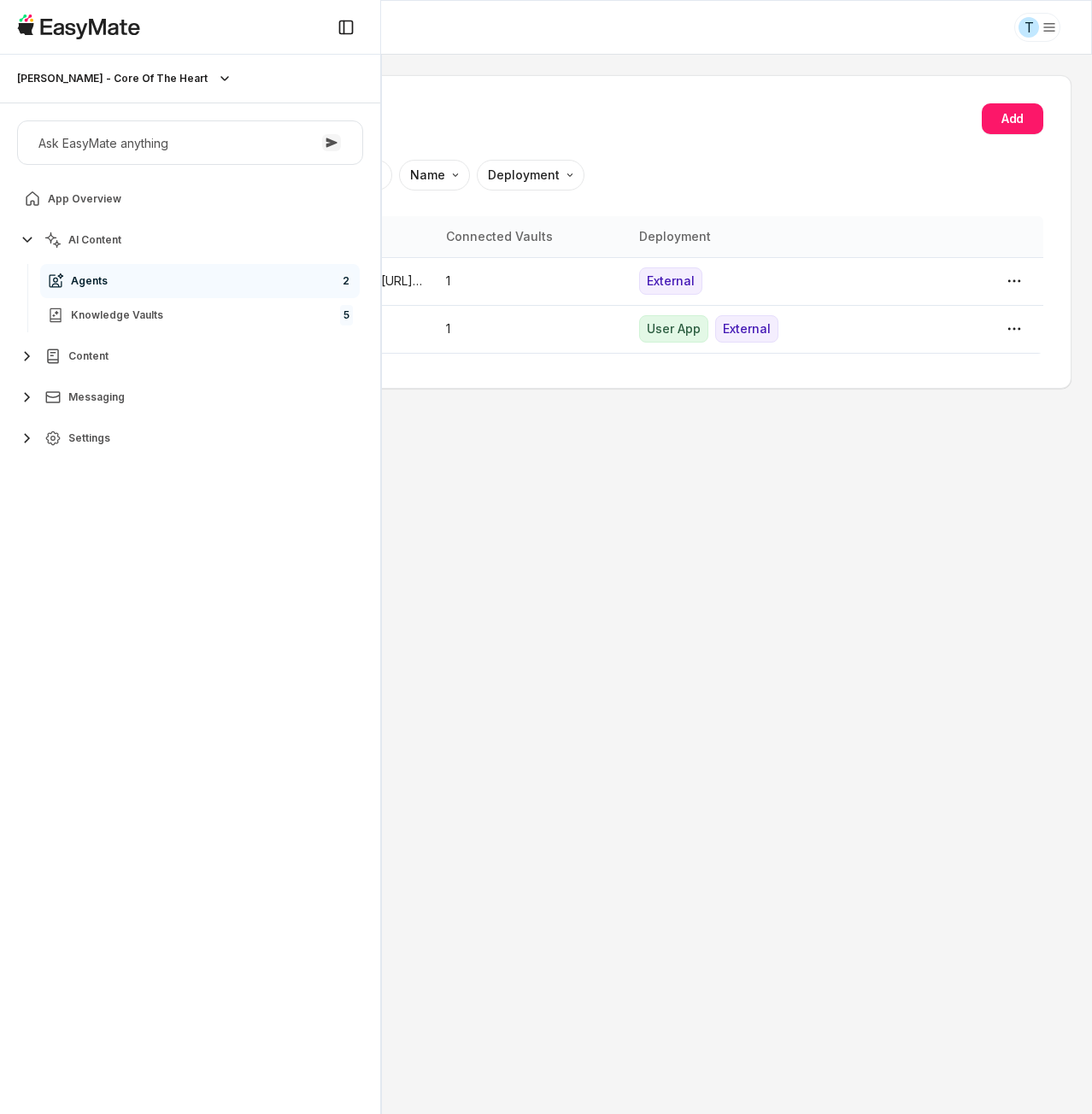 click on "Agents Add Sort by: default Direction Name Deployment Name Description Connected Vaults Deployment Sam The Agent is used for https://sam-csq-shop.fourthwall.com/ website 1 External Virtual Johnny -- 1 User App External" at bounding box center (546, 584) 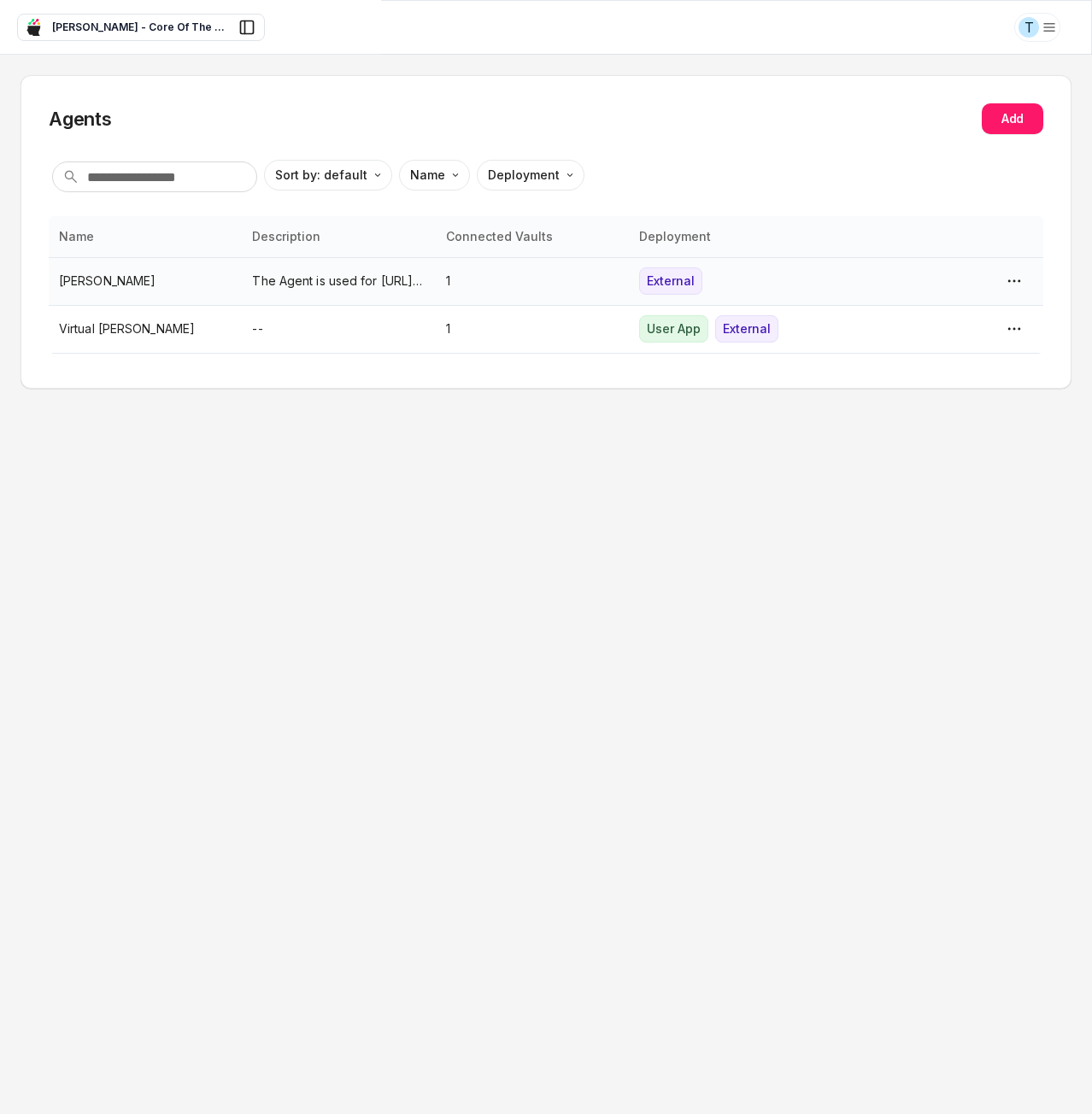 click on "The Agent is used for https://sam-csq-shop.fourthwall.com/ website" at bounding box center [338, 281] 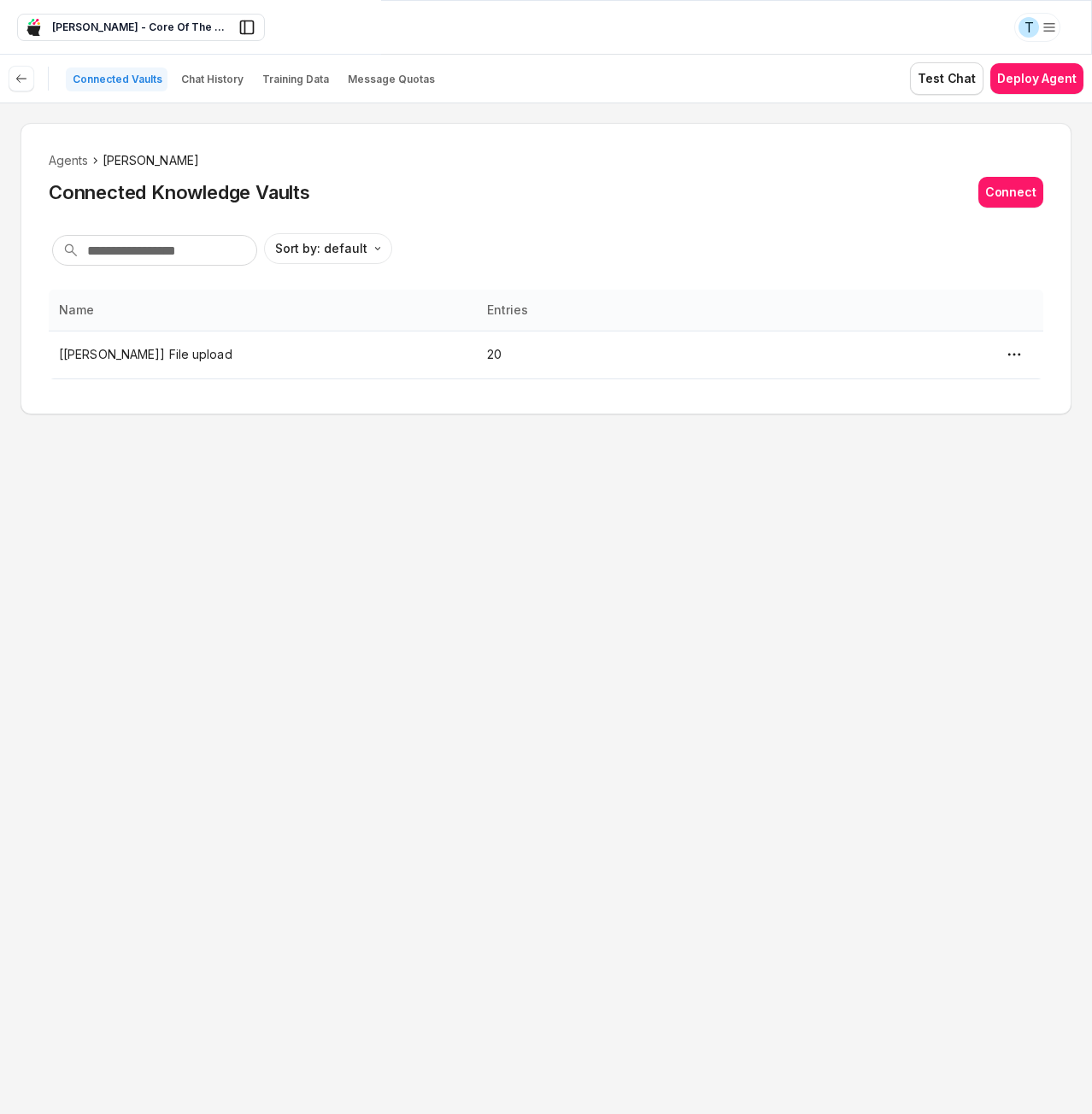 click on "Agents Sam Connected Knowledge Vaults Connect Sort by: default Direction Name Entries [Sam] File upload 20" at bounding box center (546, 608) 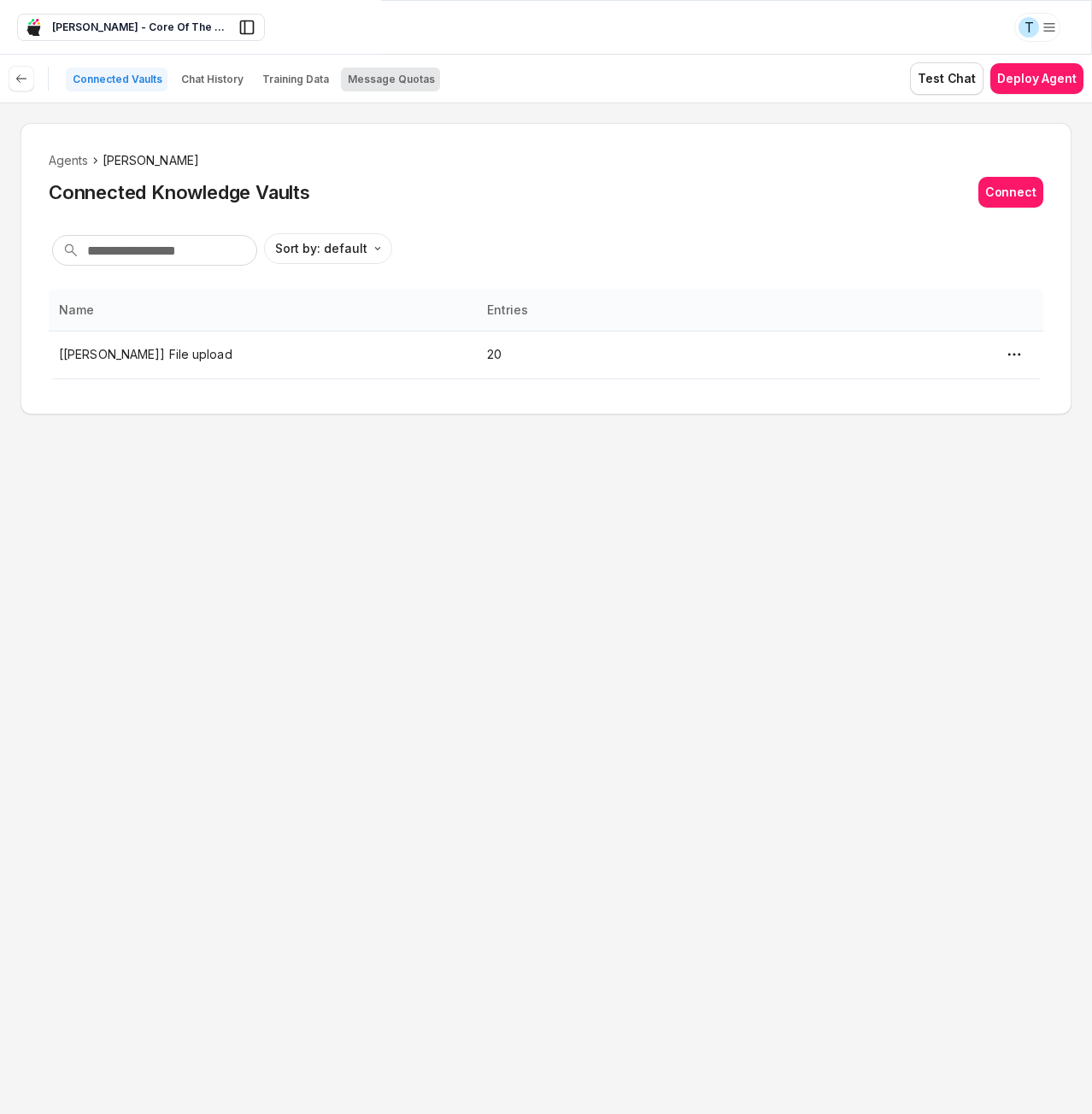 click on "Message Quotas" at bounding box center [390, 79] 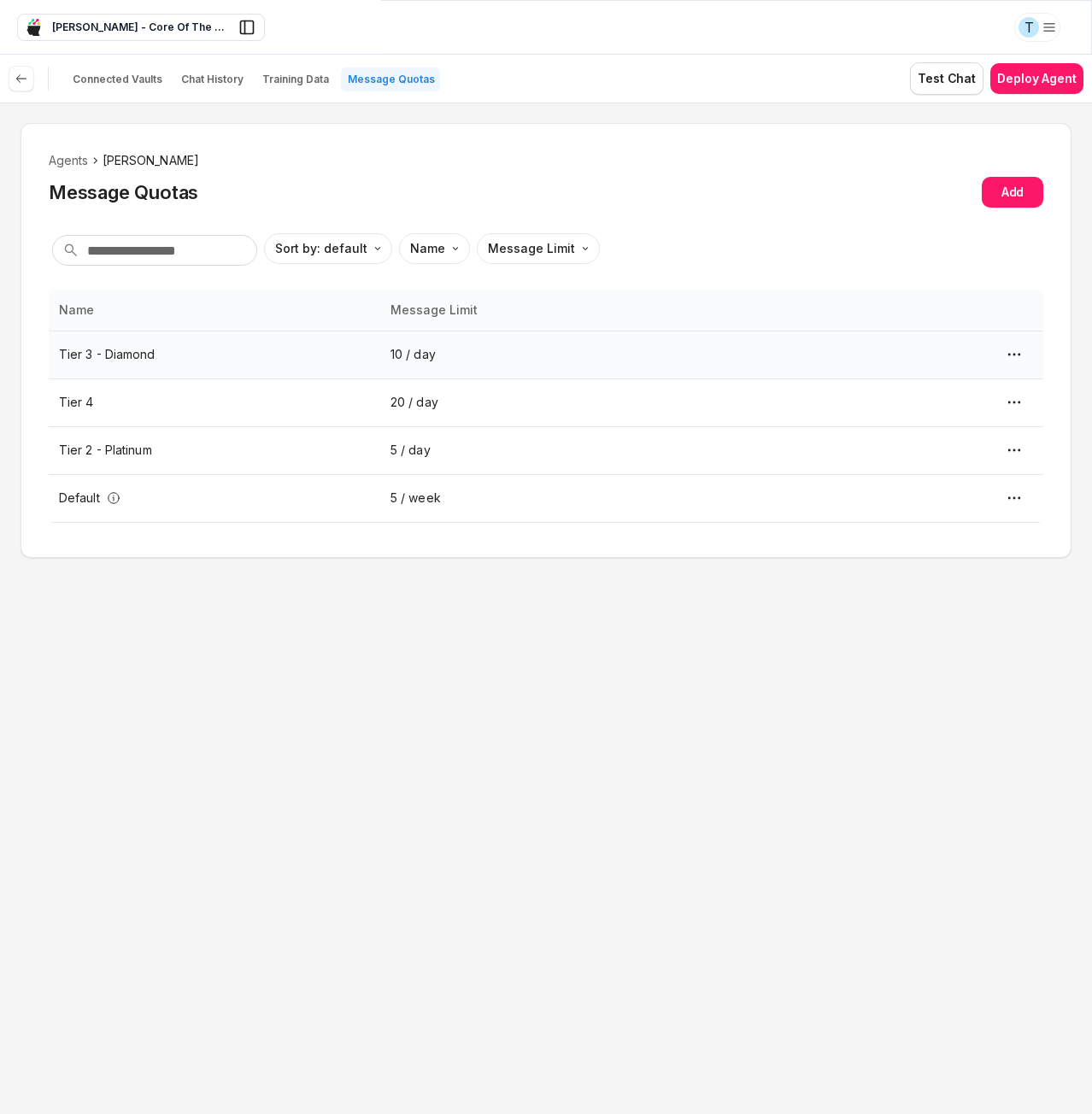 type on "*" 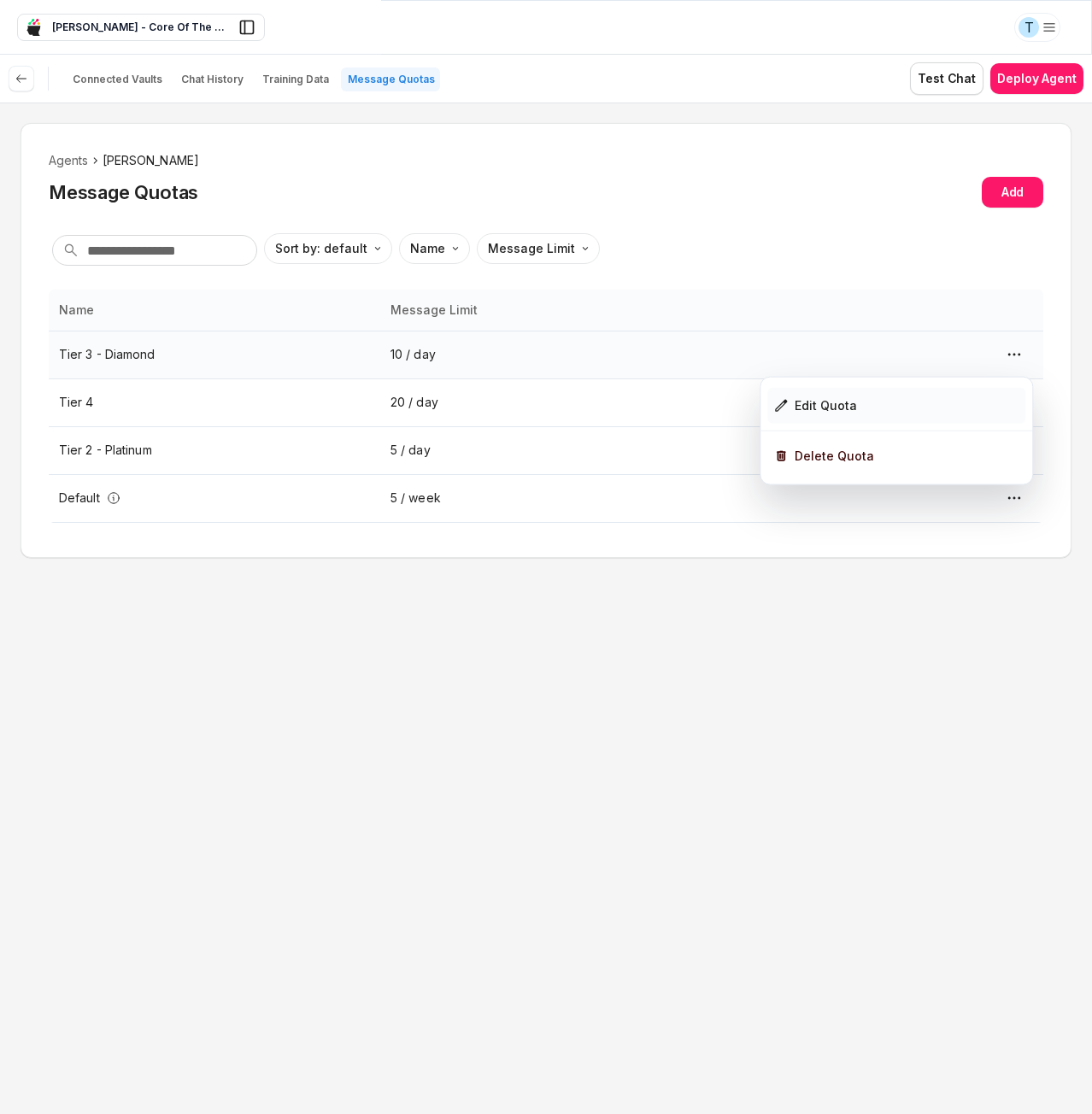 click on "Edit Quota" at bounding box center [825, 406] 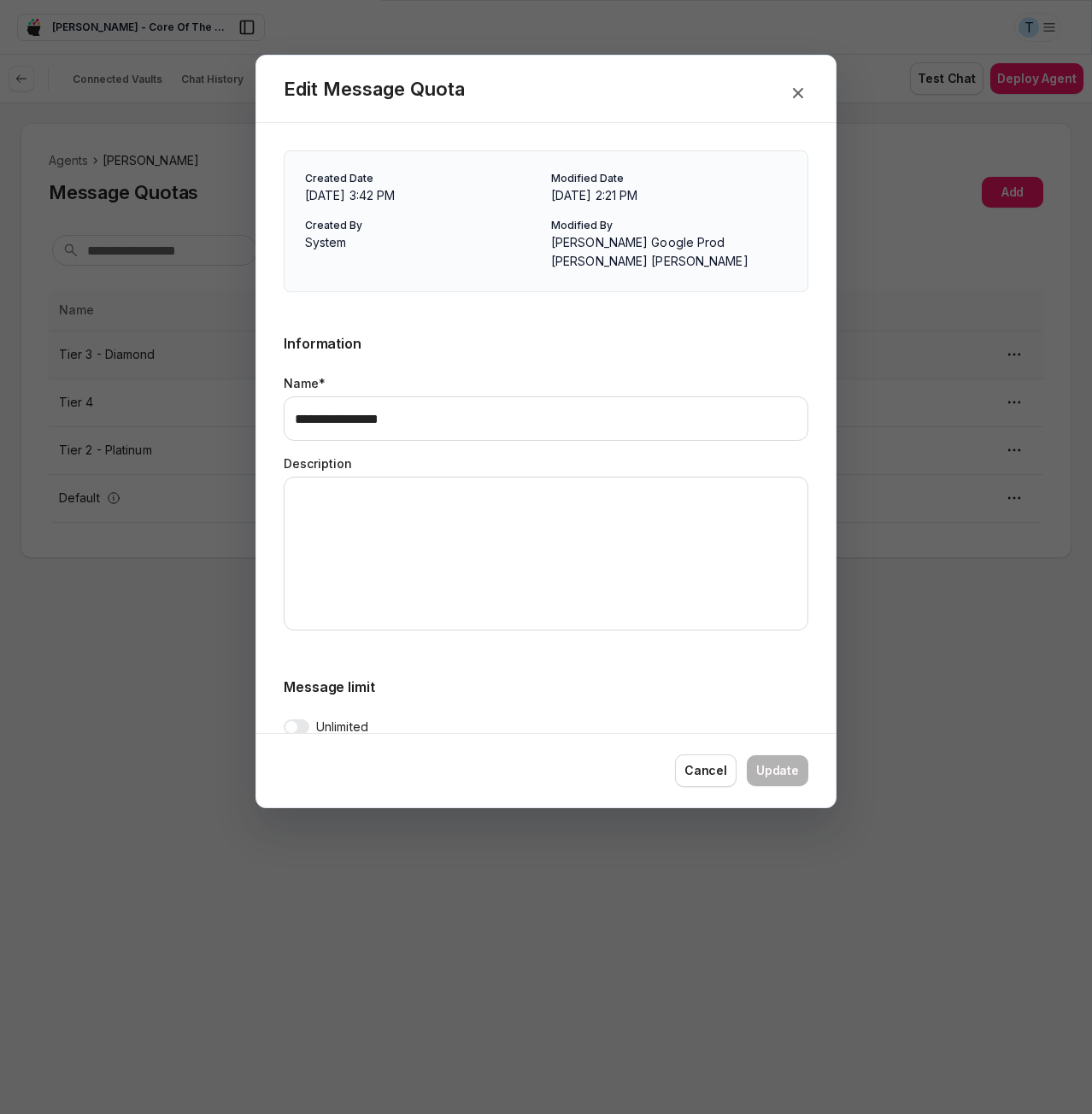scroll, scrollTop: 258, scrollLeft: 0, axis: vertical 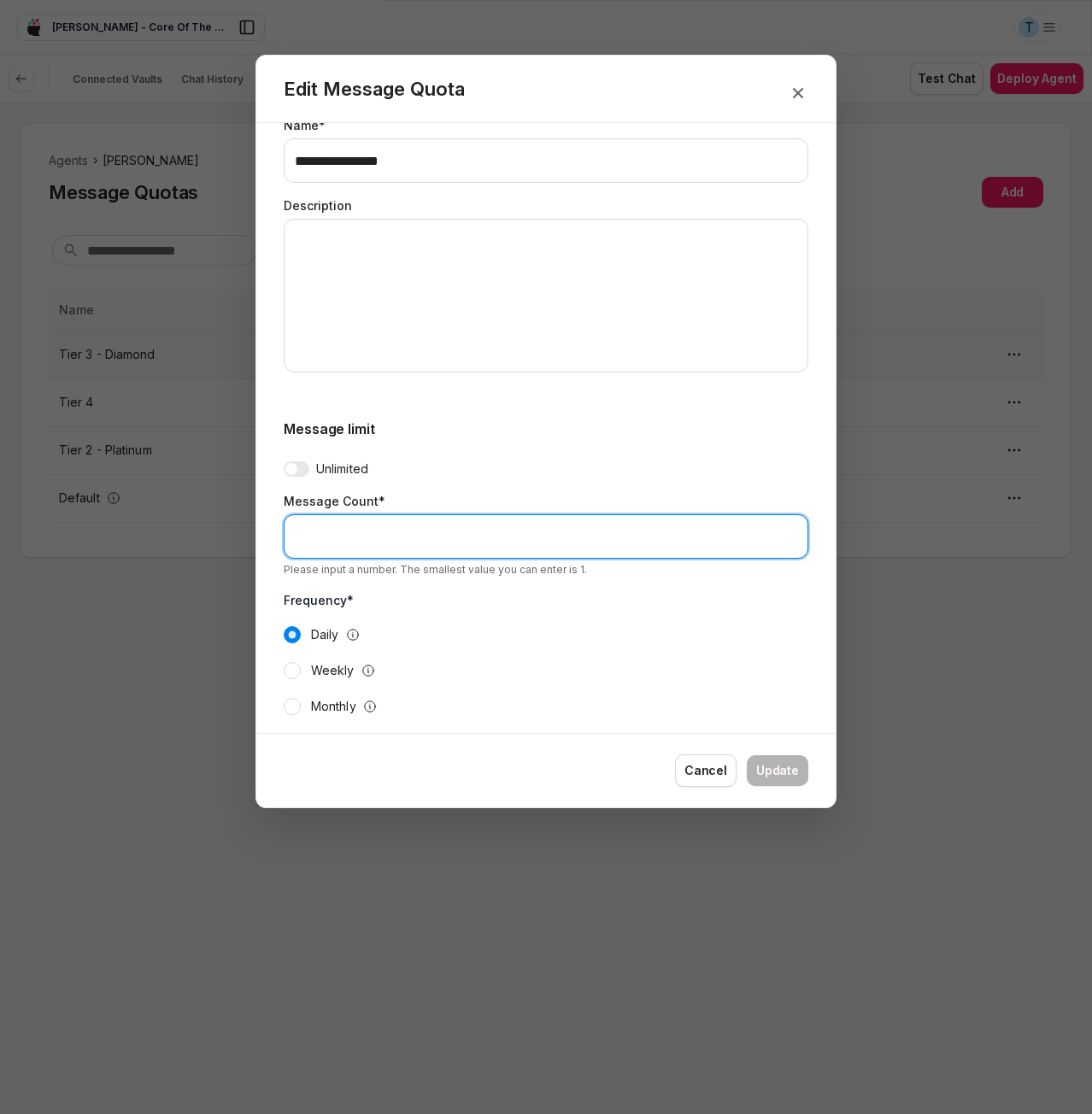 drag, startPoint x: 312, startPoint y: 530, endPoint x: 282, endPoint y: 525, distance: 30.41381 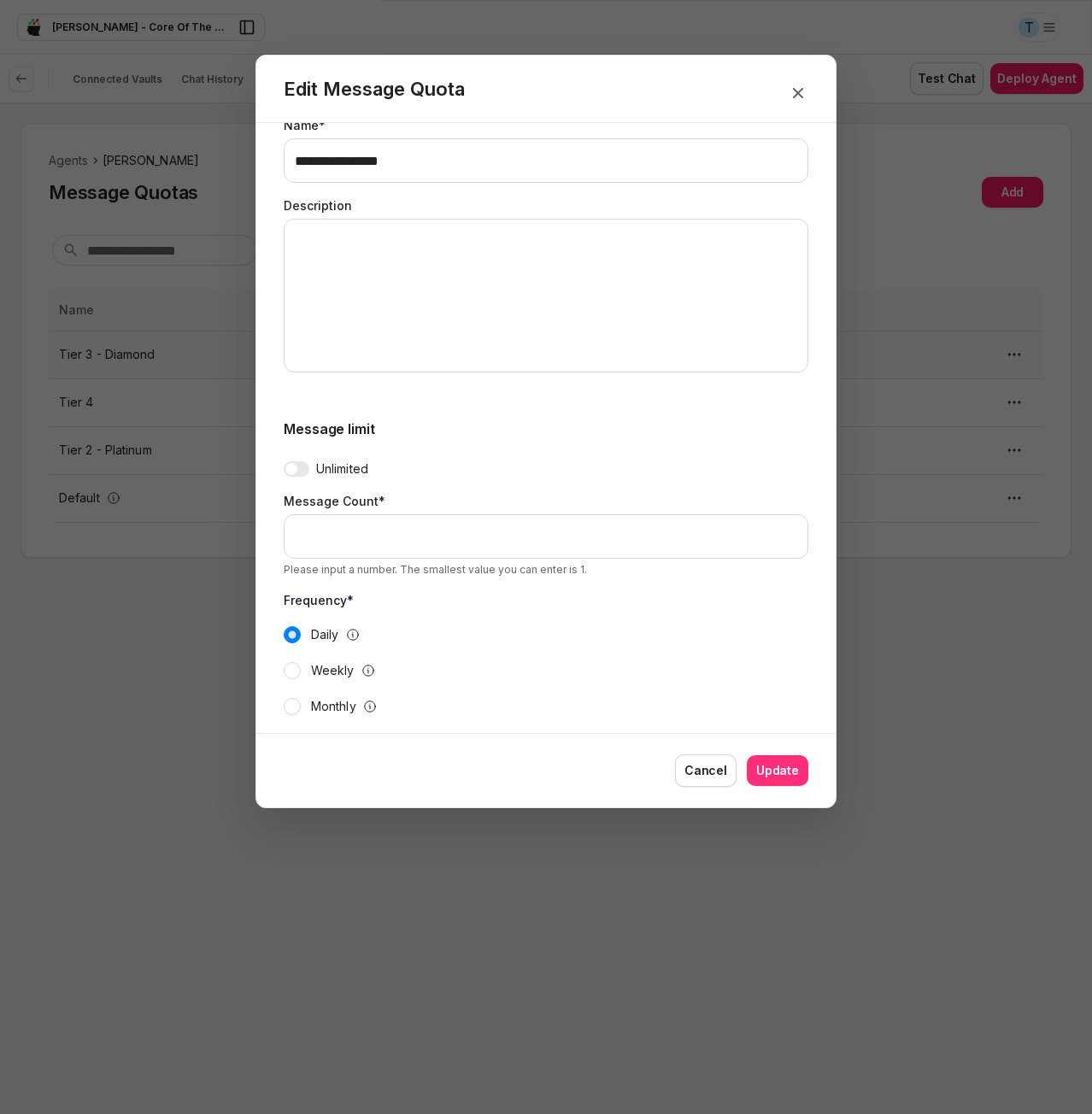 click on "Update" at bounding box center [778, 771] 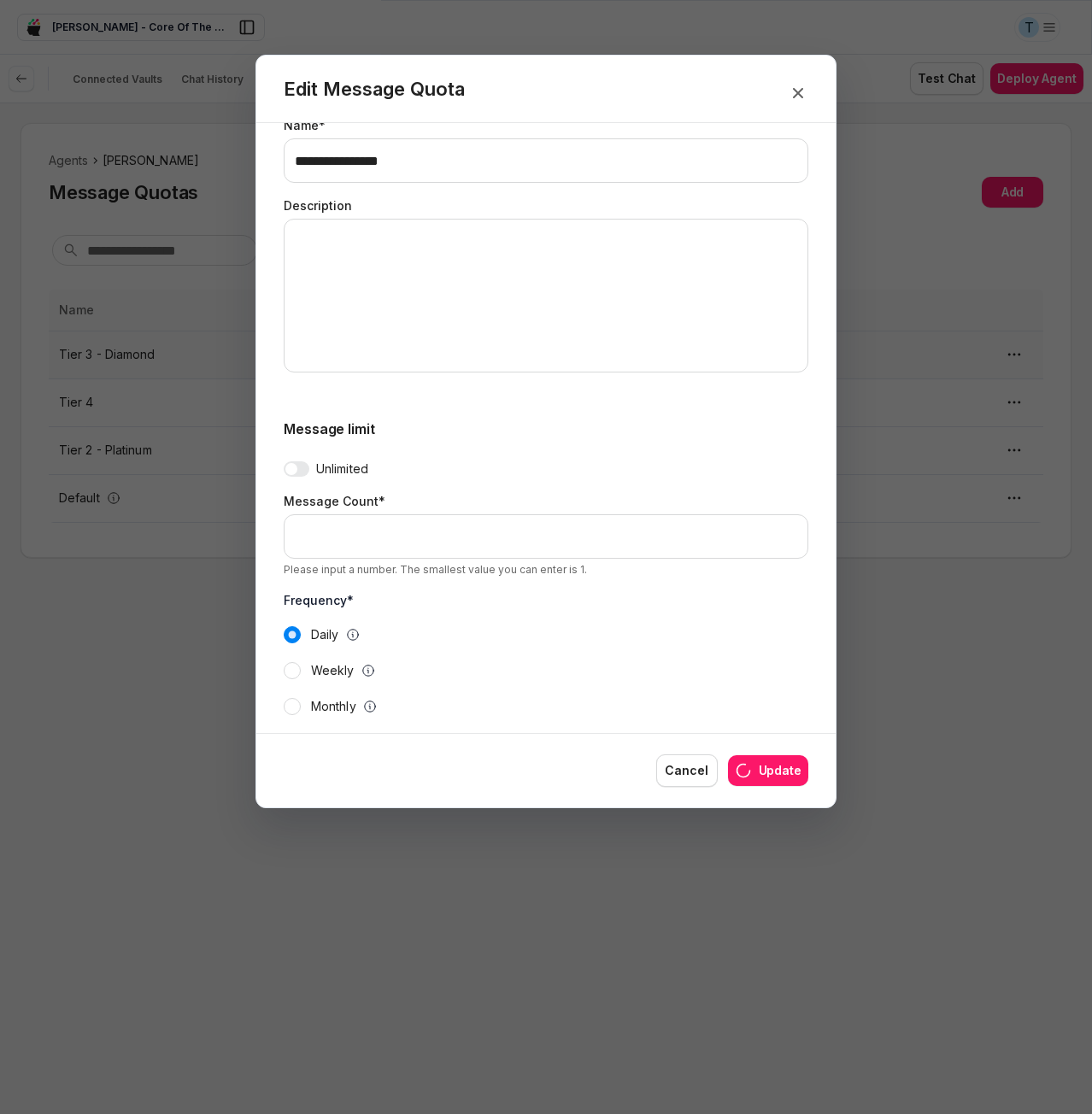 type on "**" 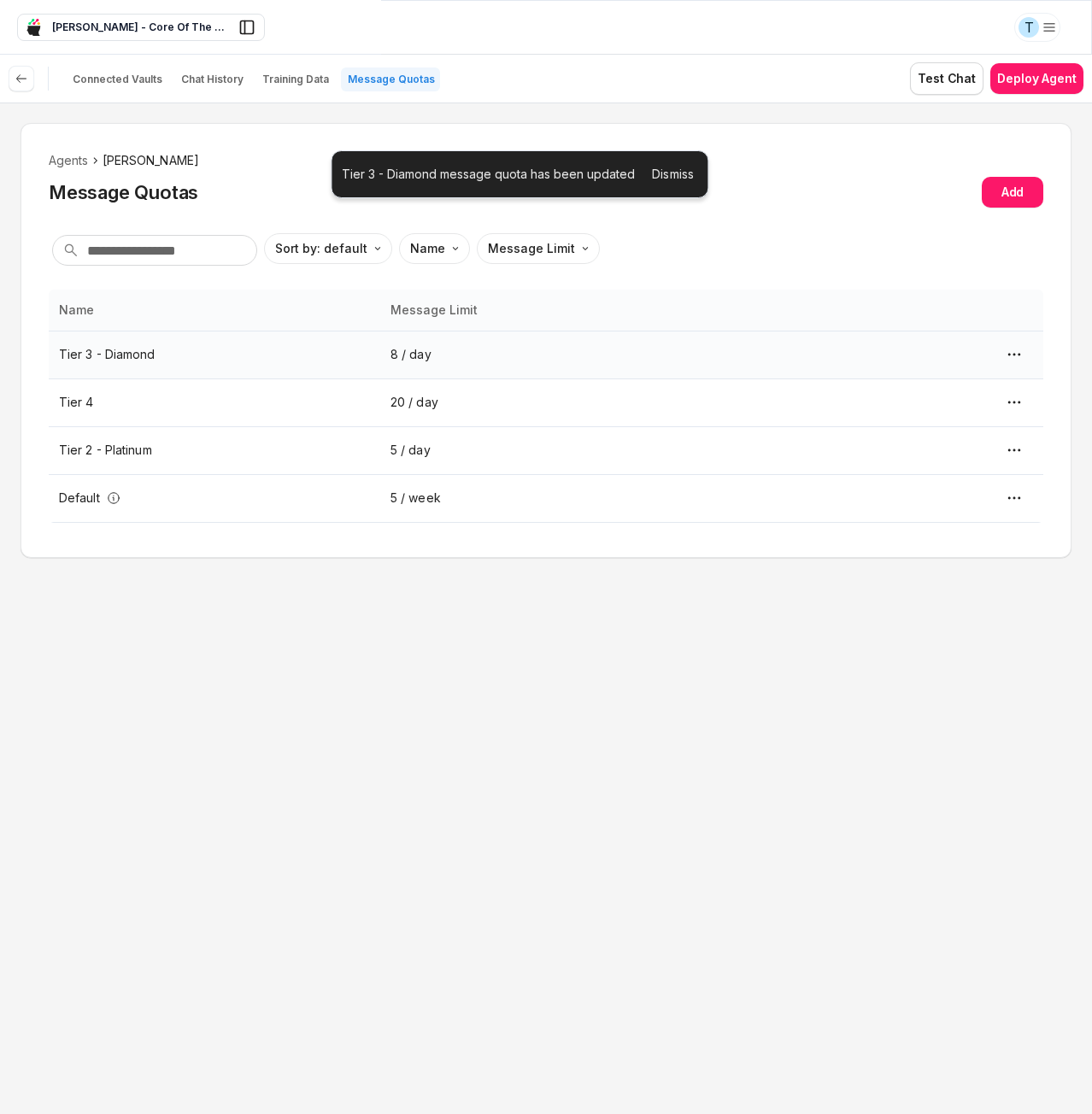 type on "*" 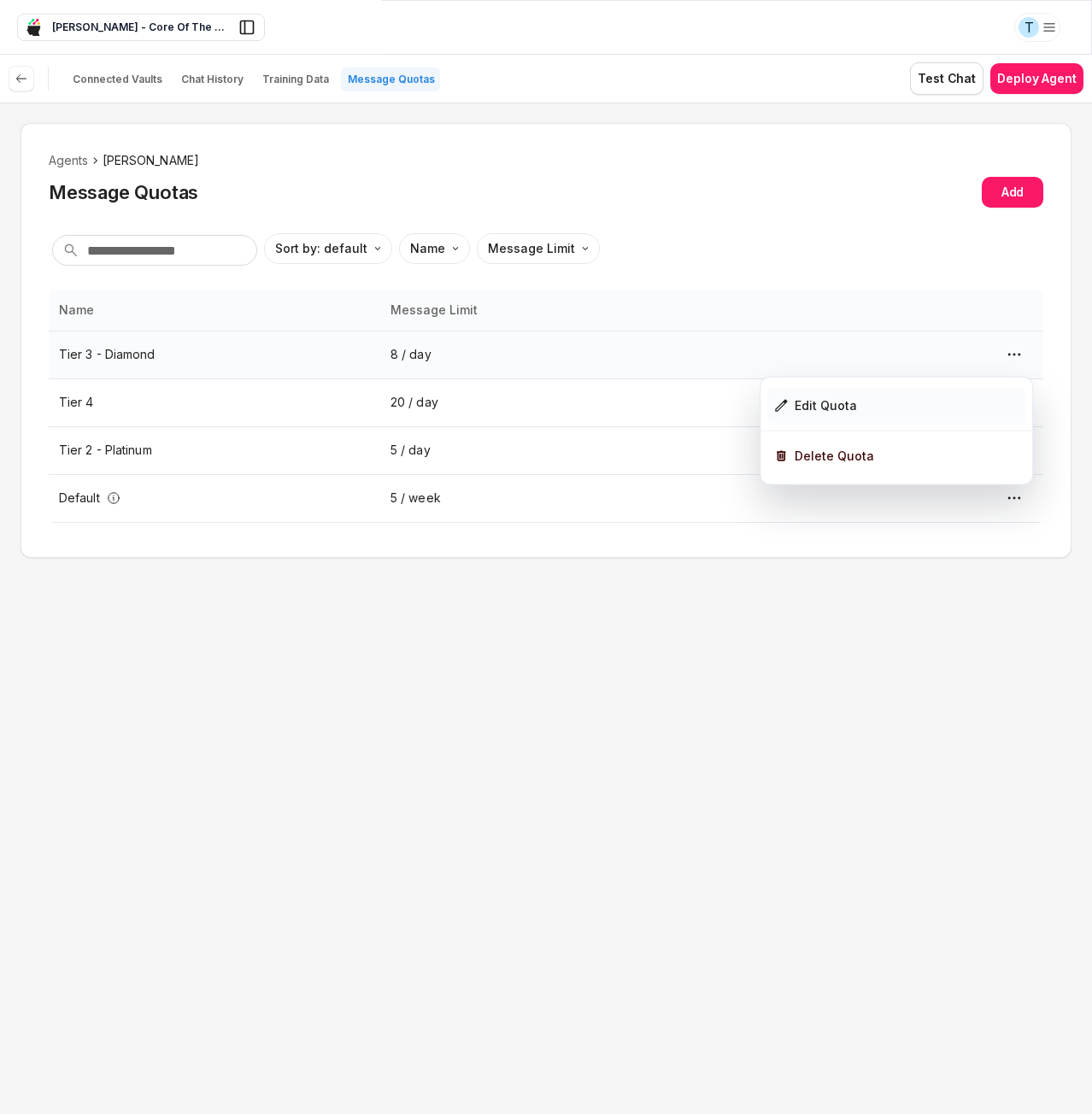 click on "Edit Quota" at bounding box center (825, 406) 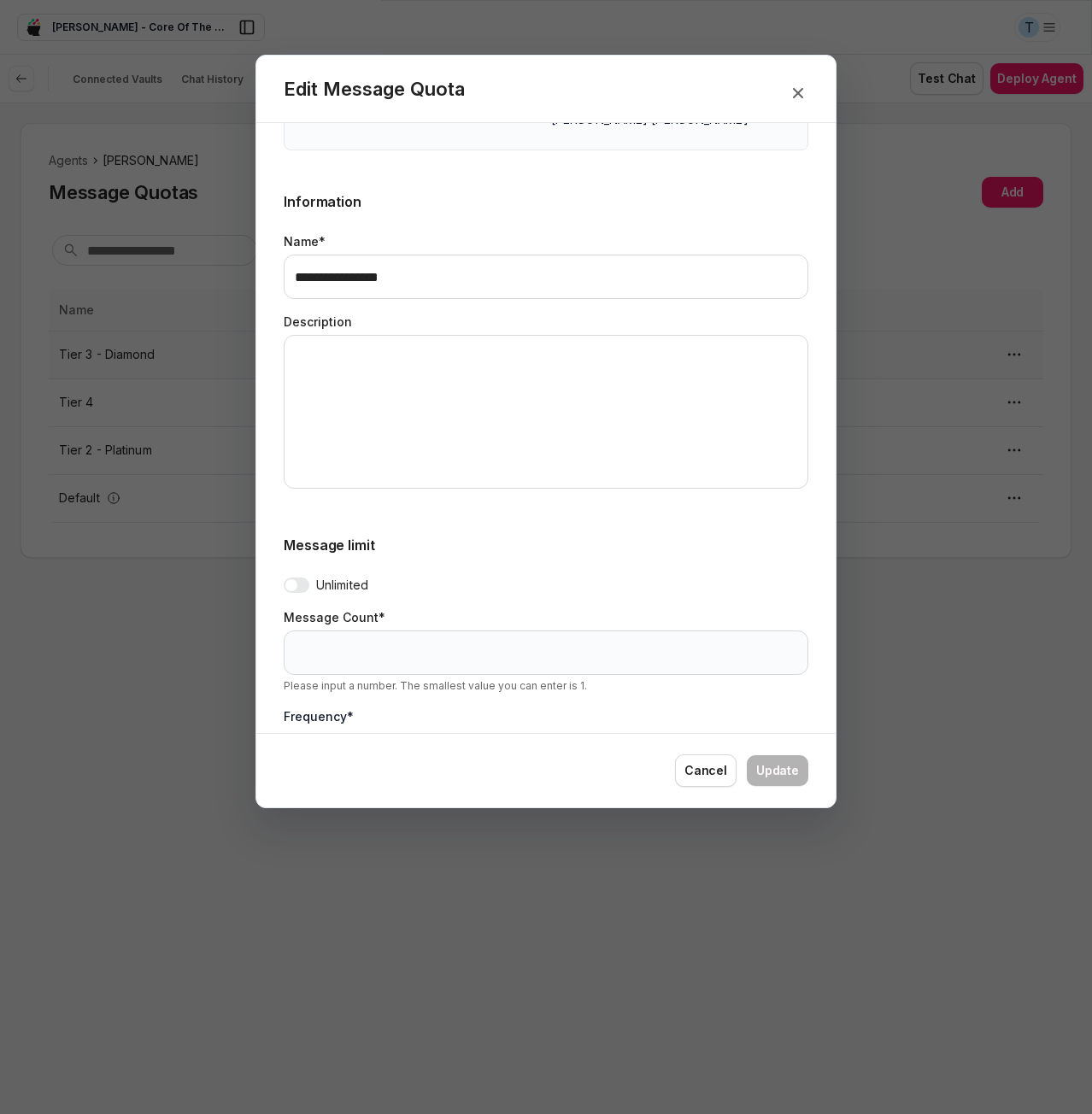 scroll, scrollTop: 258, scrollLeft: 0, axis: vertical 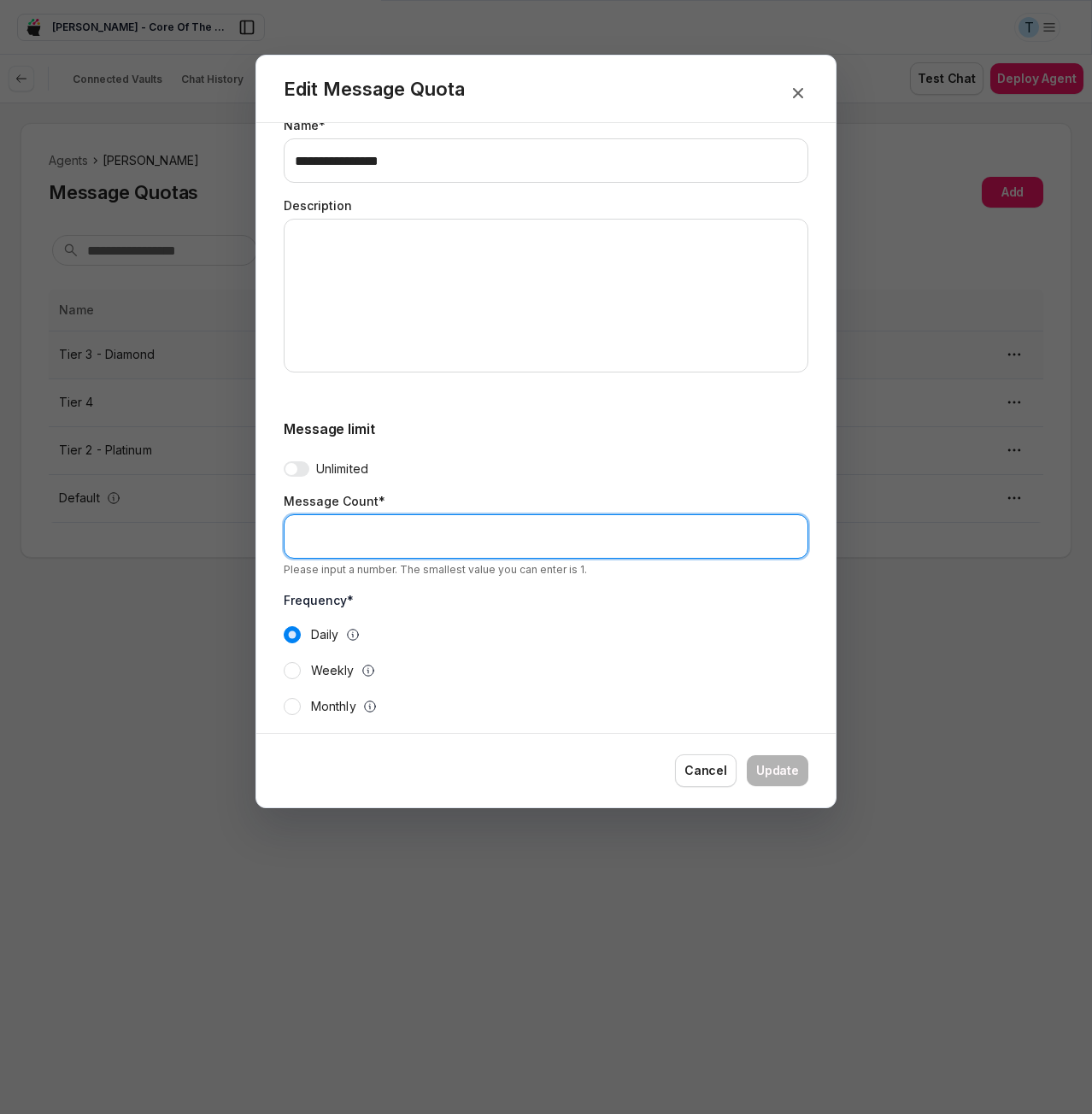drag, startPoint x: 287, startPoint y: 525, endPoint x: 275, endPoint y: 520, distance: 13 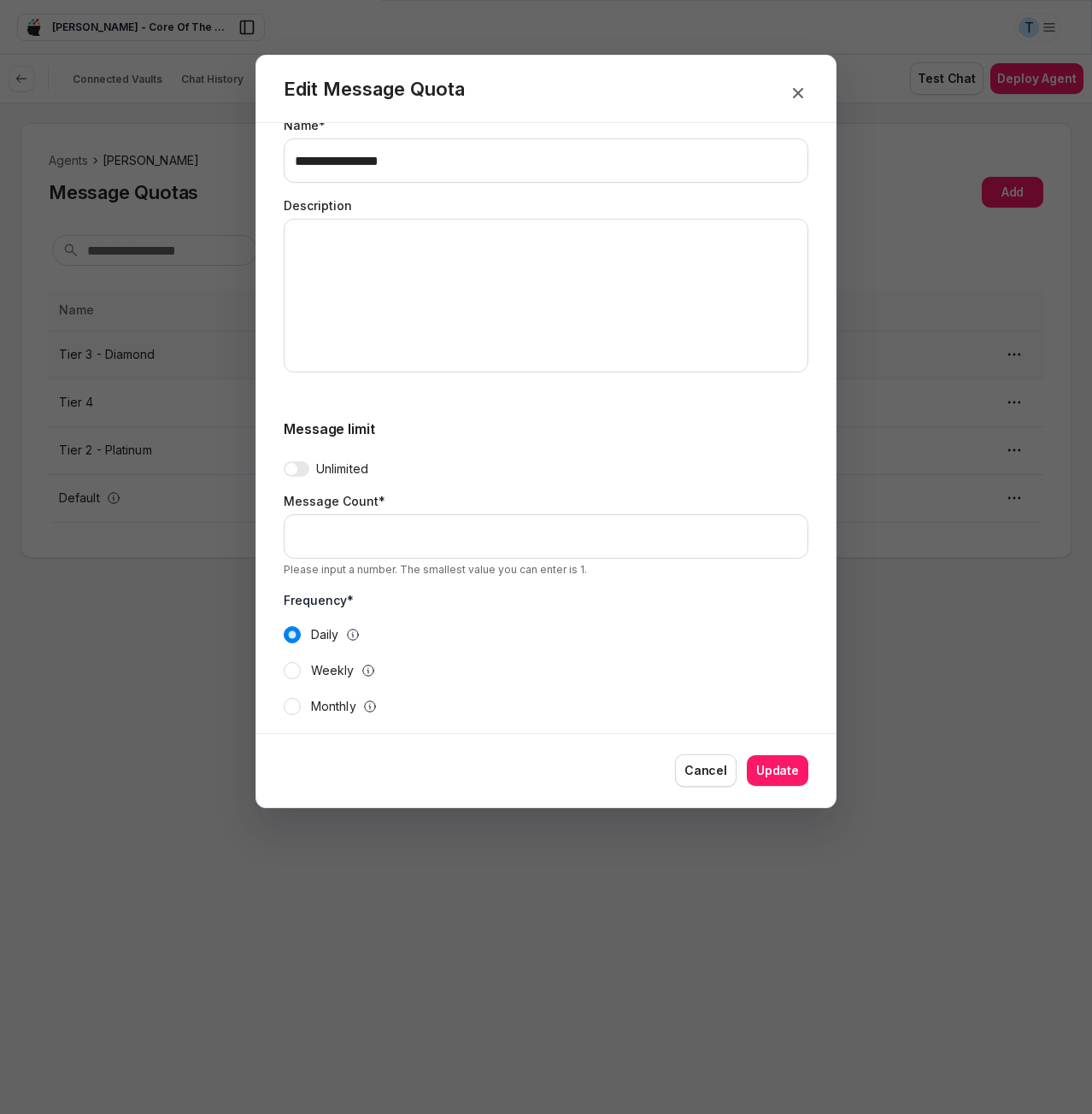 click on "Update" at bounding box center (778, 771) 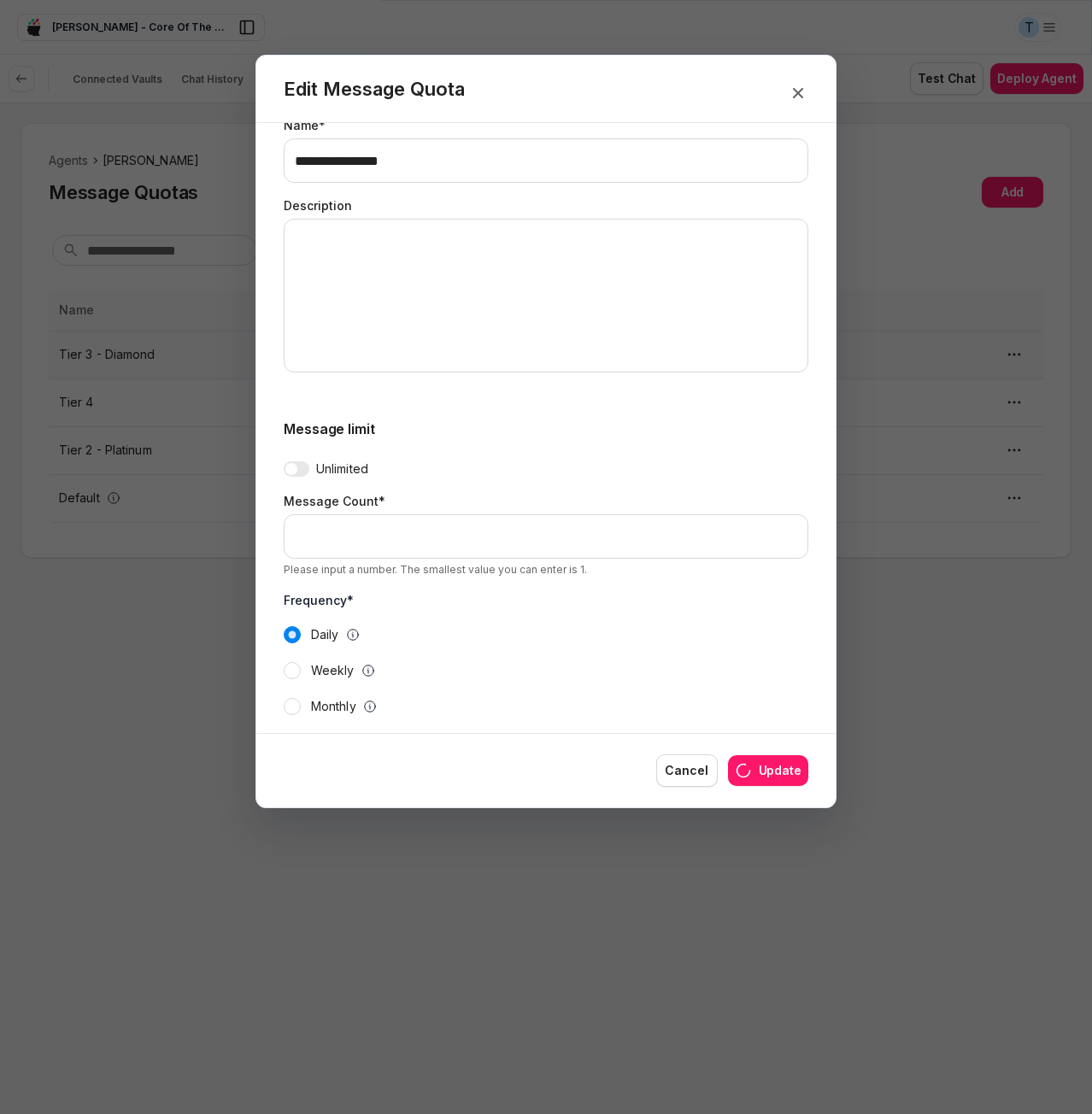 type on "*" 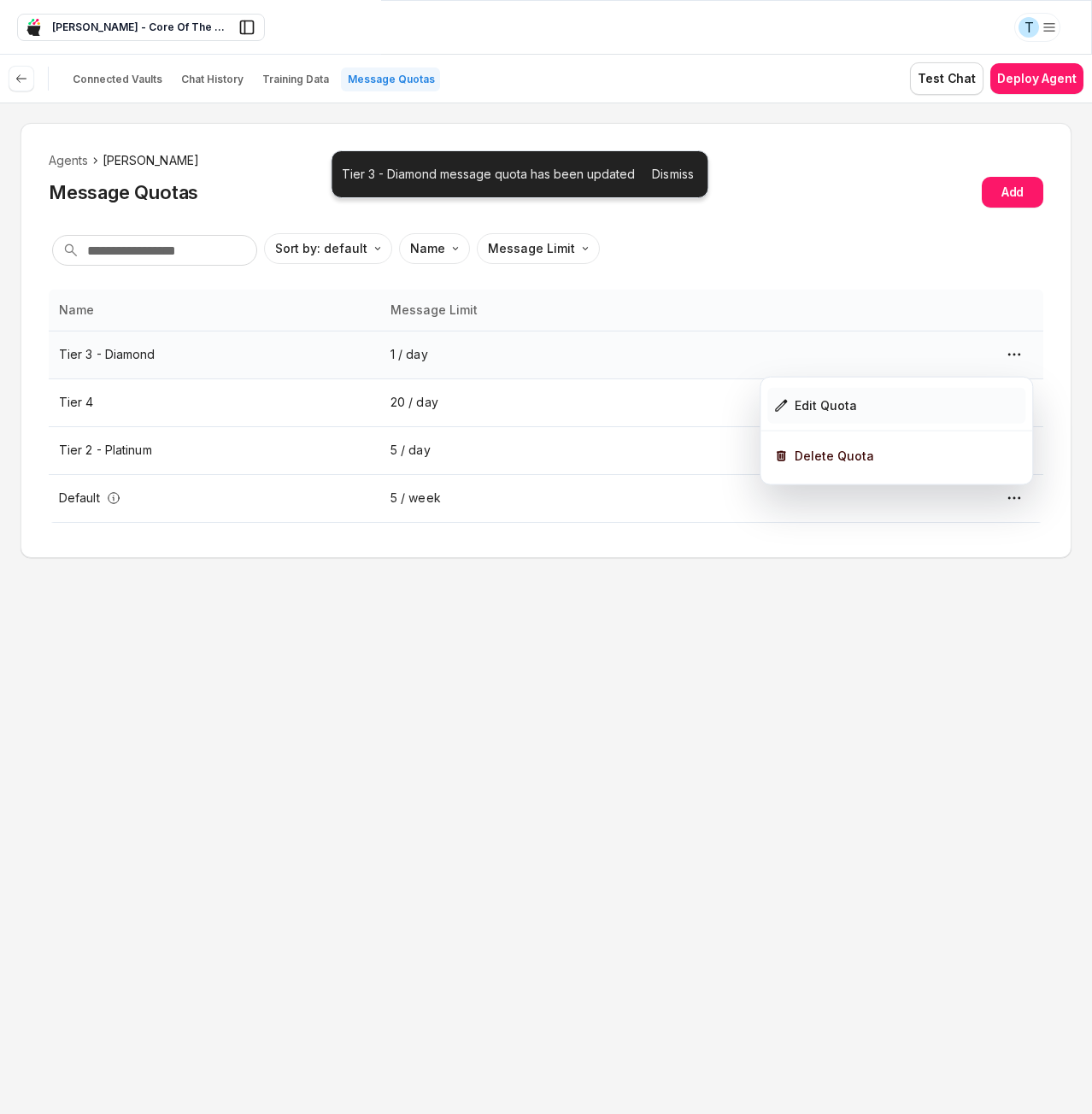 click on "Edit Quota" at bounding box center (896, 406) 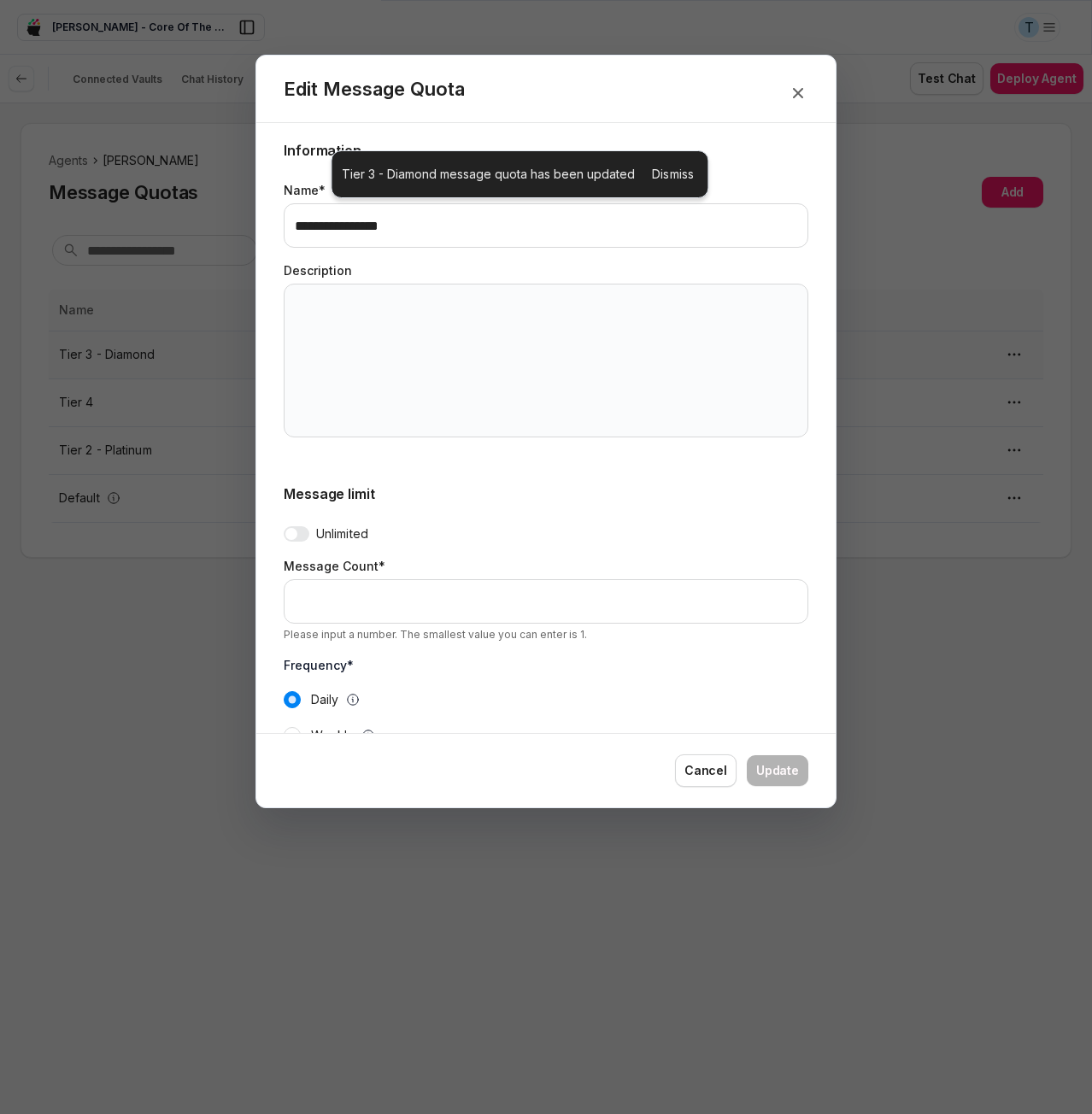 scroll, scrollTop: 258, scrollLeft: 0, axis: vertical 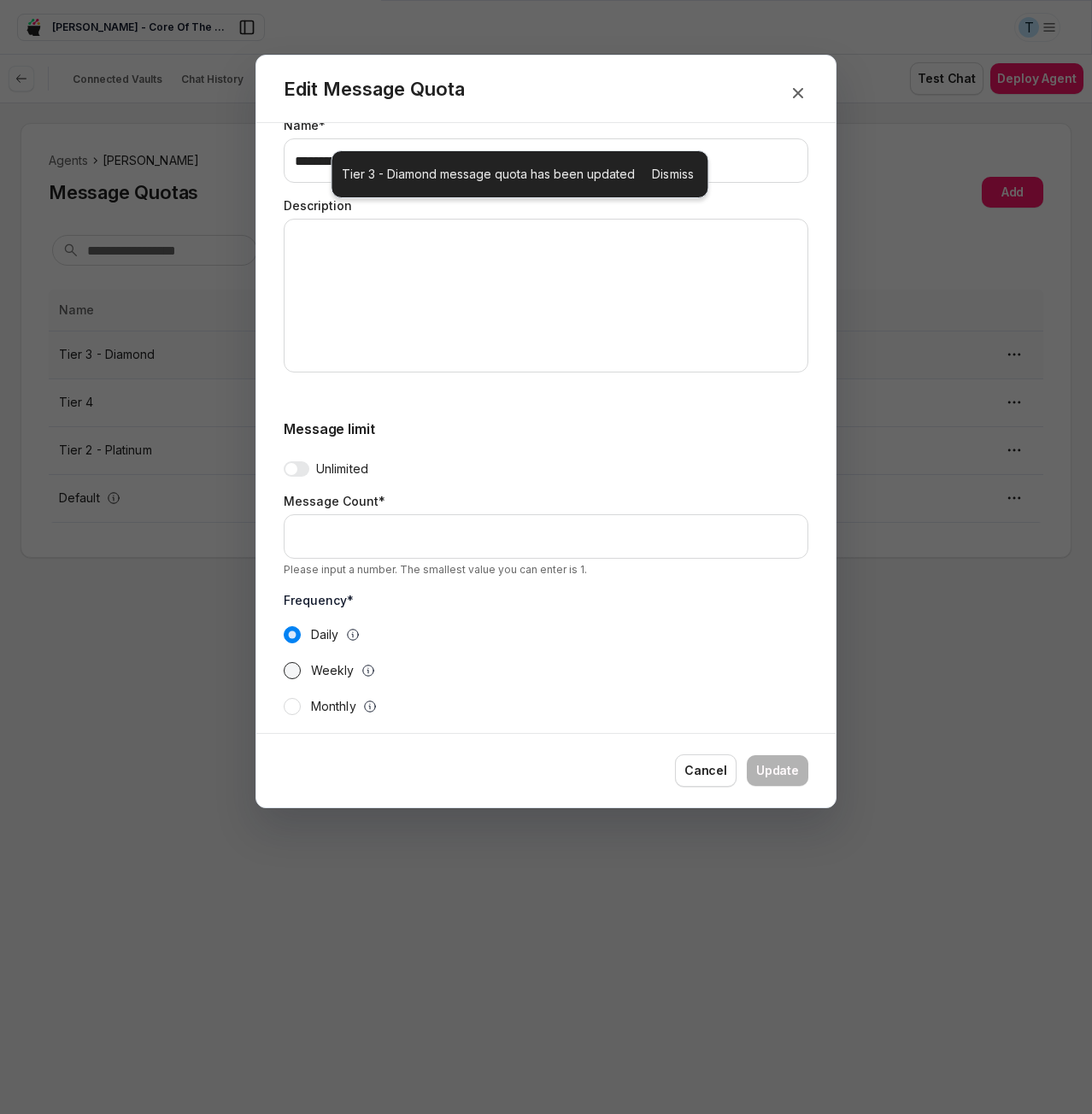click on "Weekly" at bounding box center (292, 671) 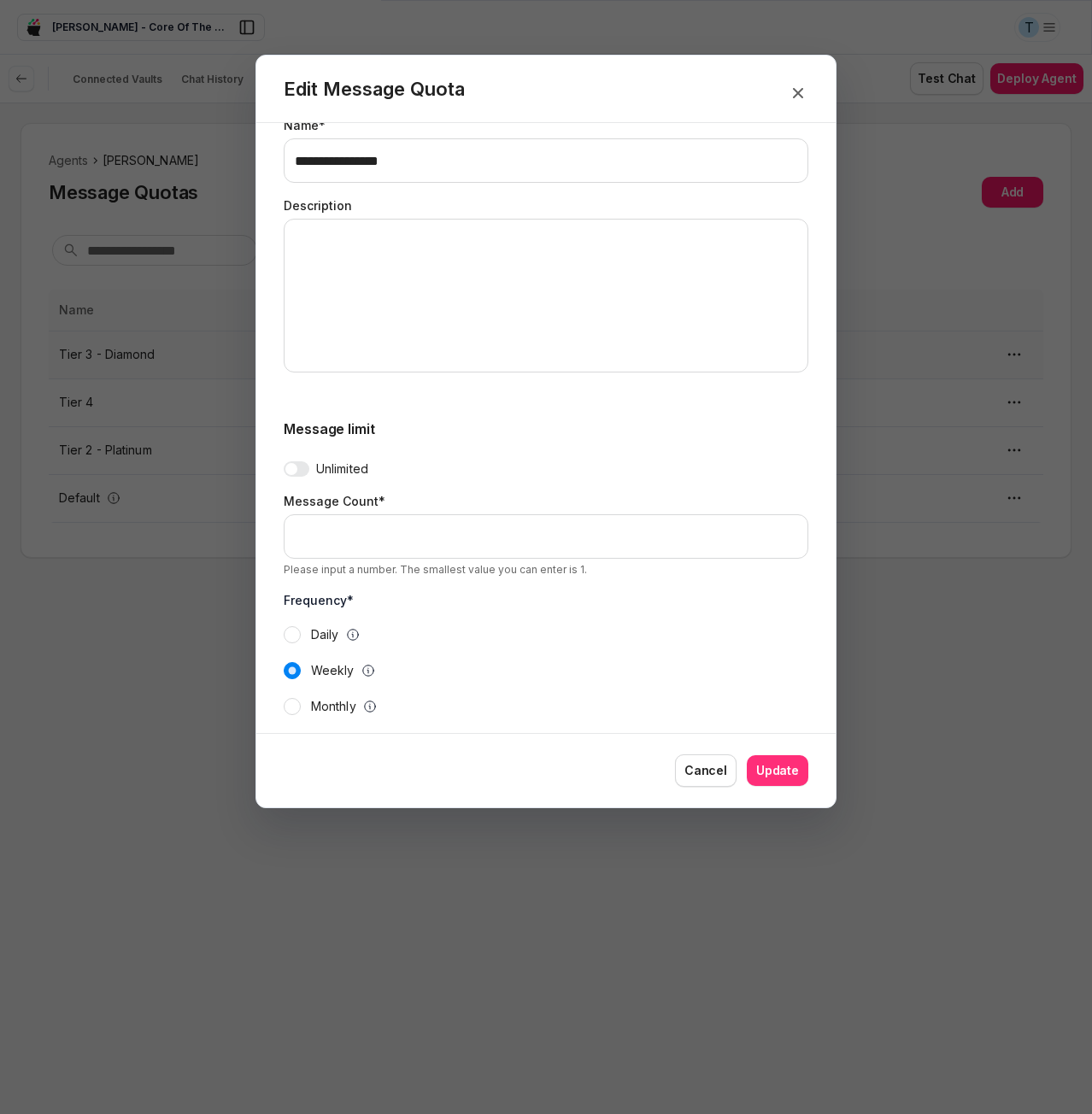 click on "Update" at bounding box center [778, 771] 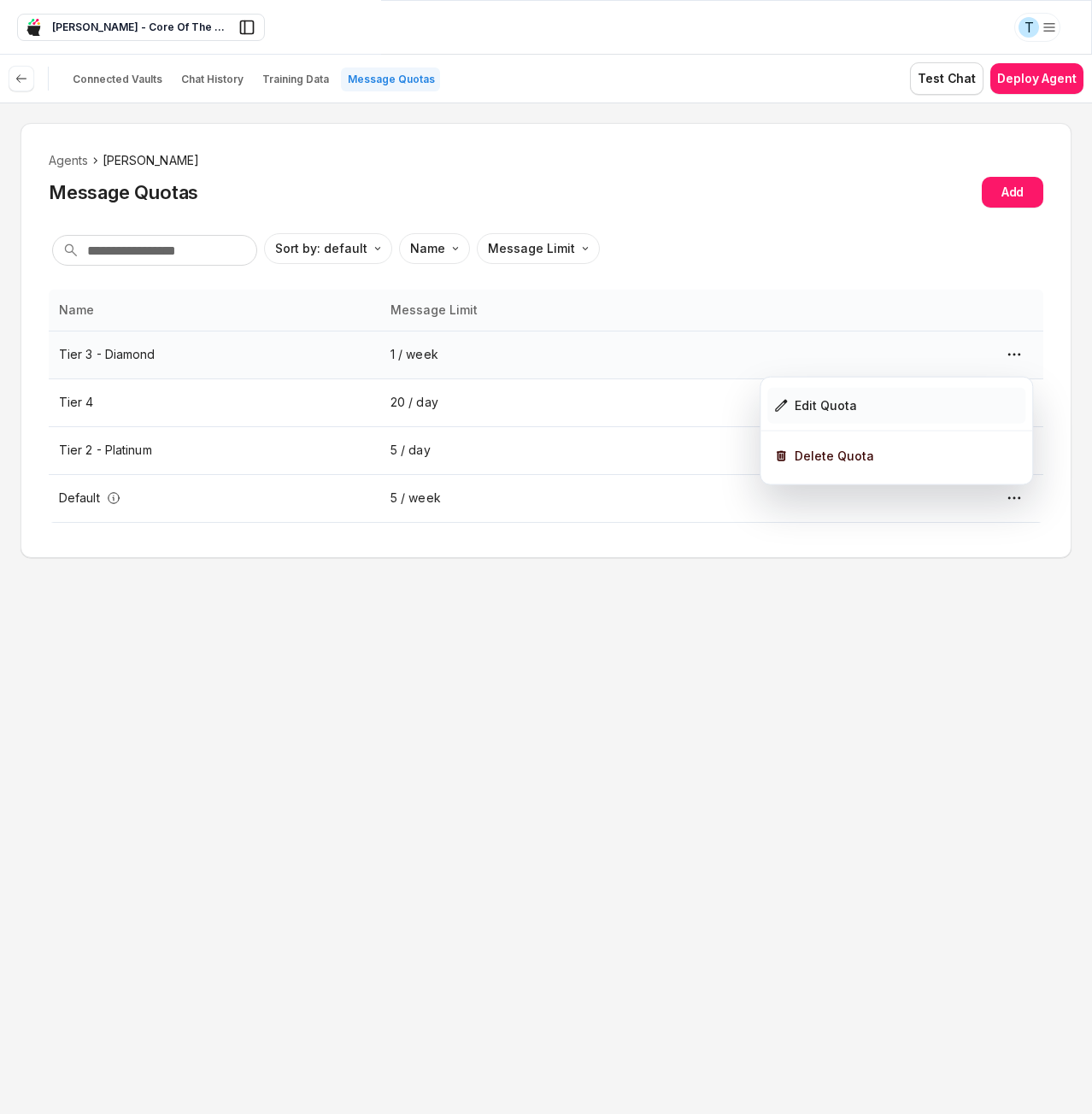 click on "Edit Quota" at bounding box center [896, 406] 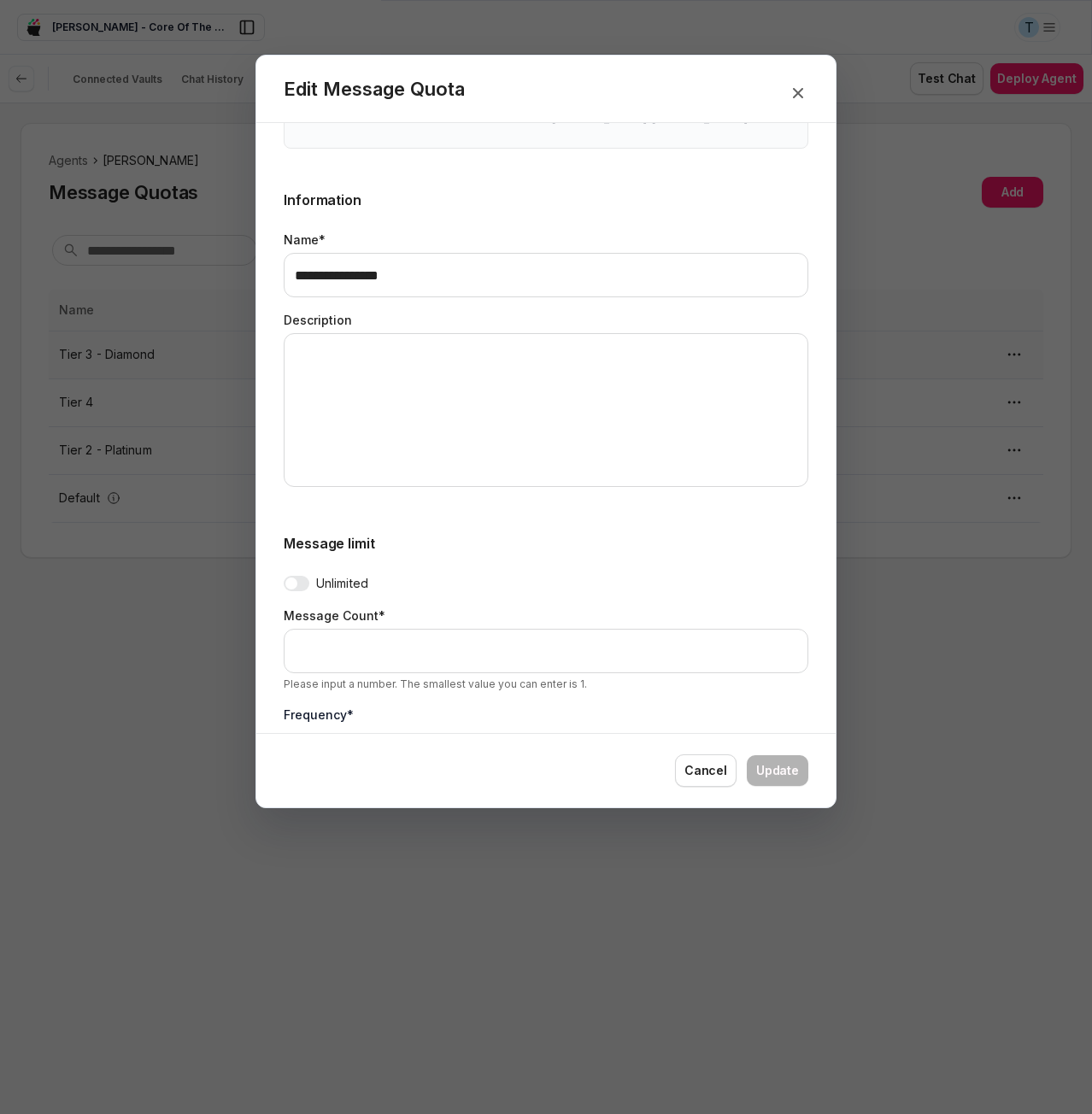 scroll, scrollTop: 258, scrollLeft: 0, axis: vertical 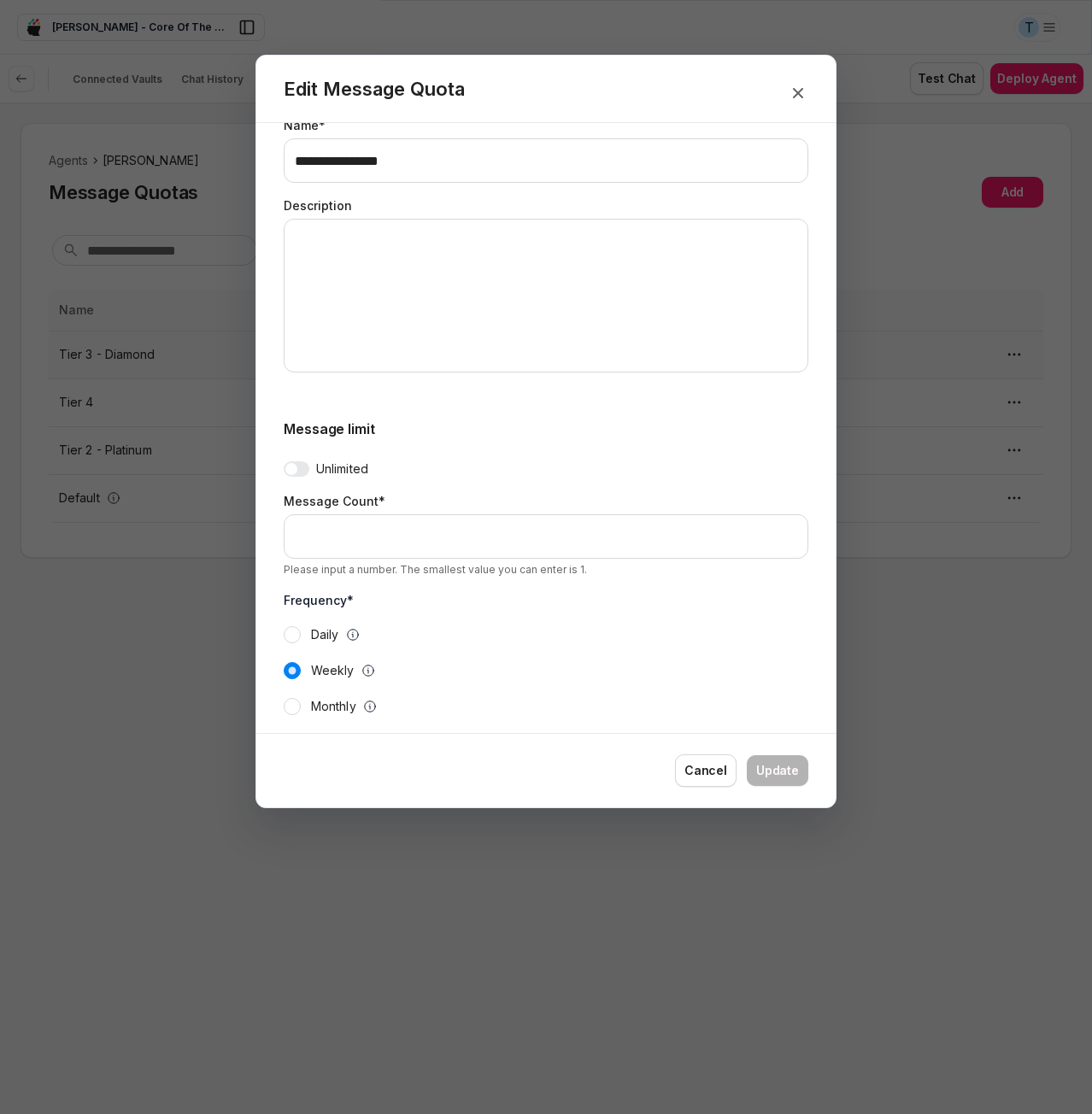 click on "Monthly" at bounding box center [333, 707] 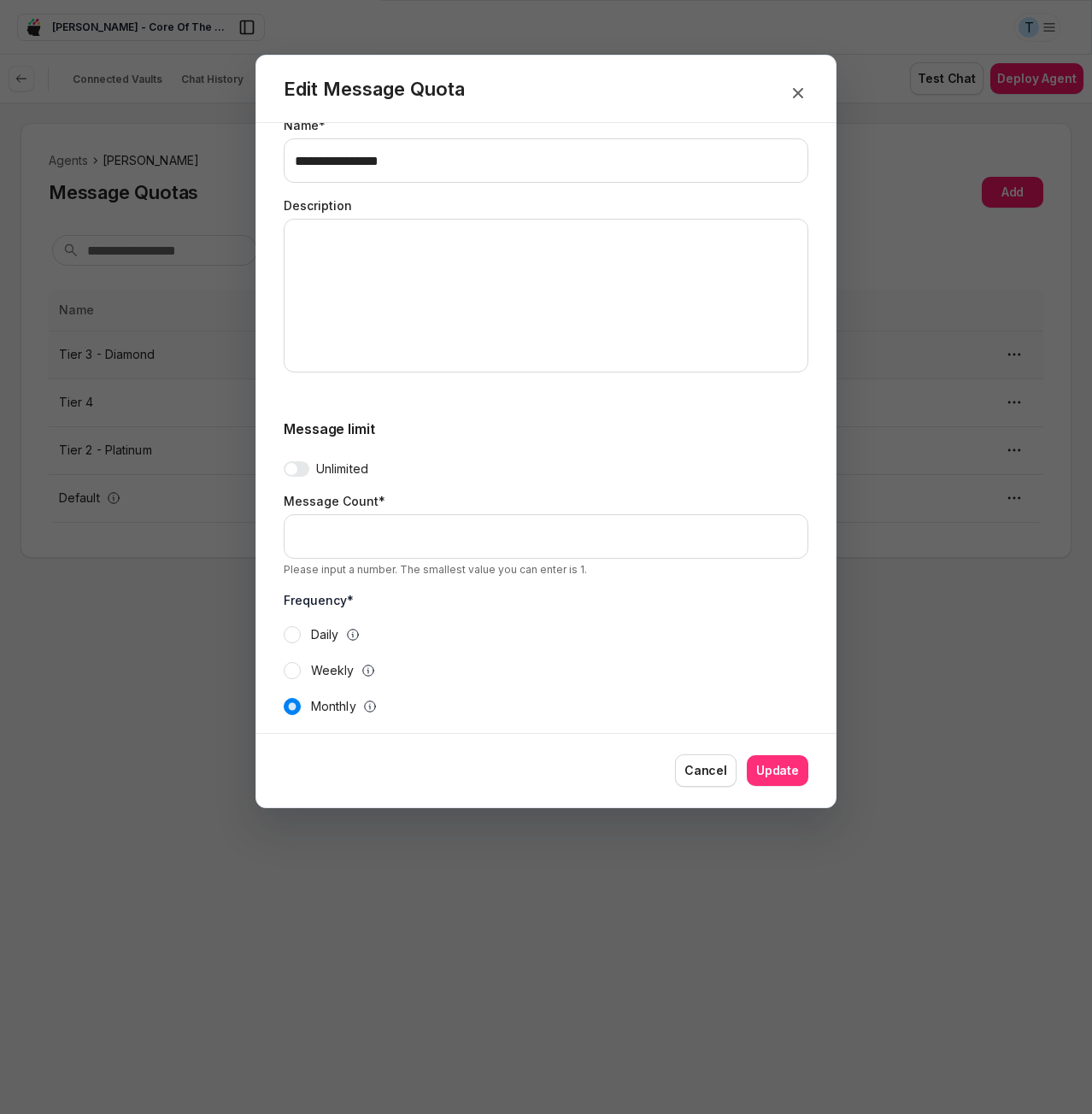 click on "Update" at bounding box center (778, 771) 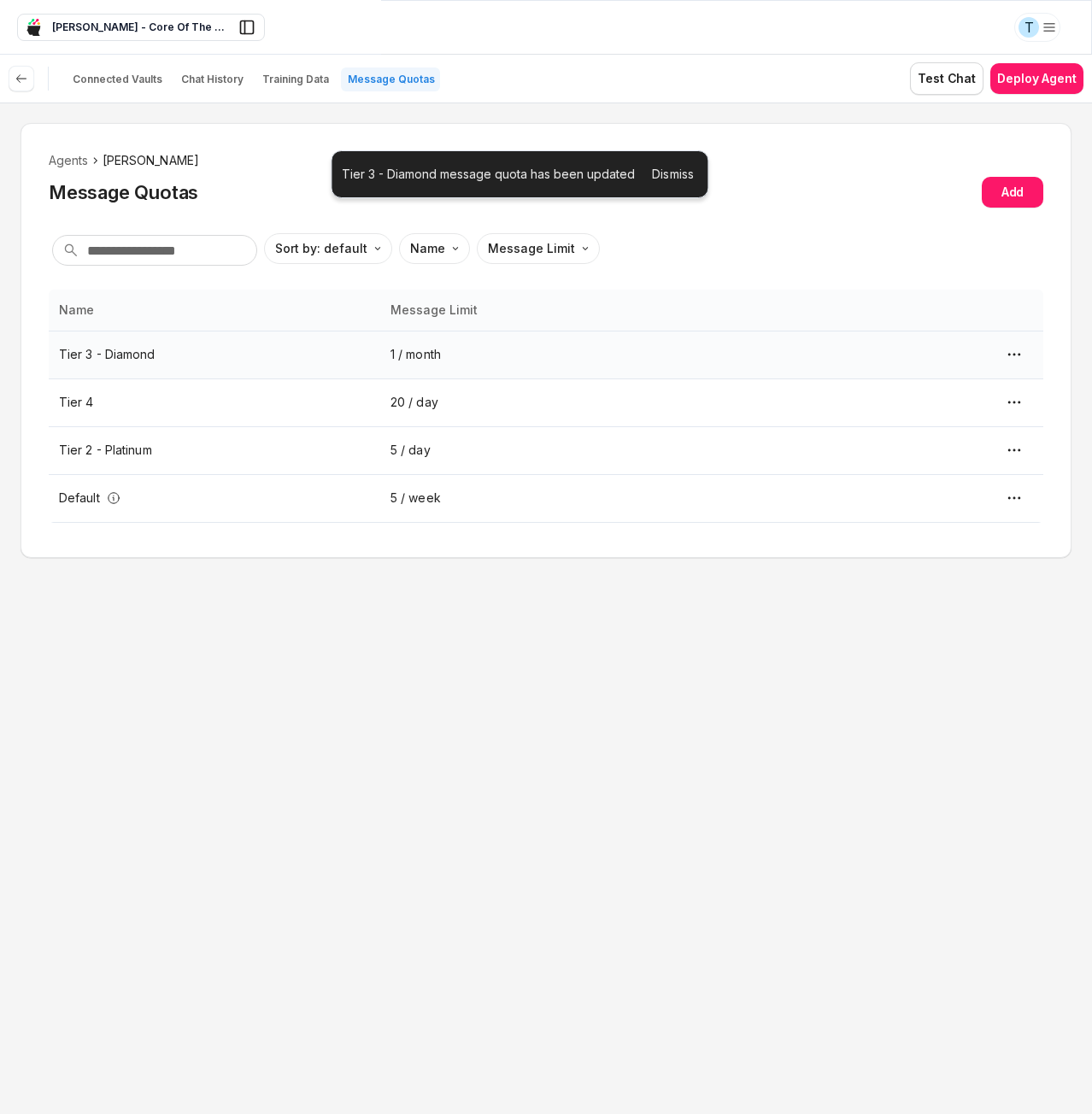 click on "Dismiss" at bounding box center (672, 174) 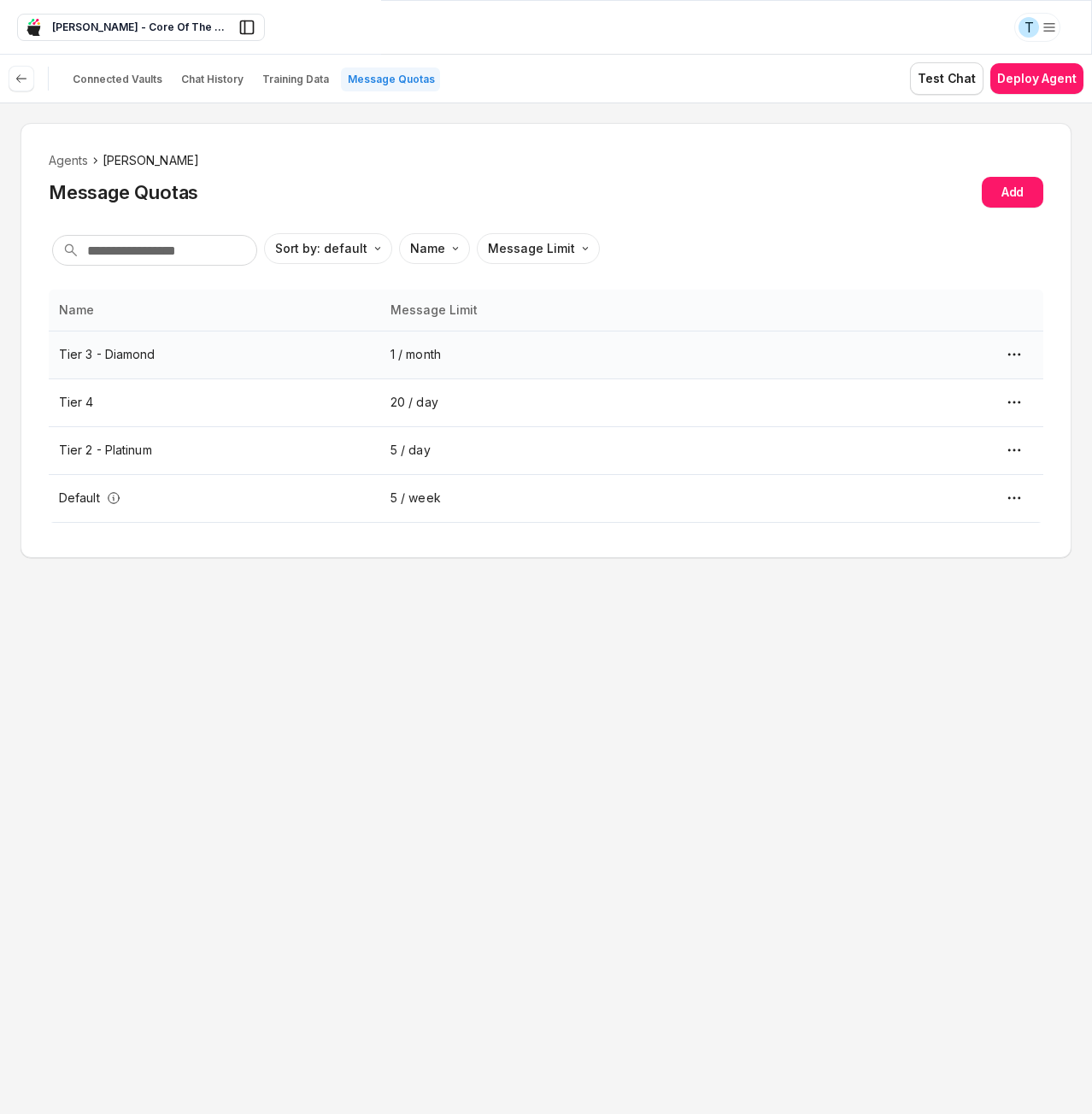 type on "*" 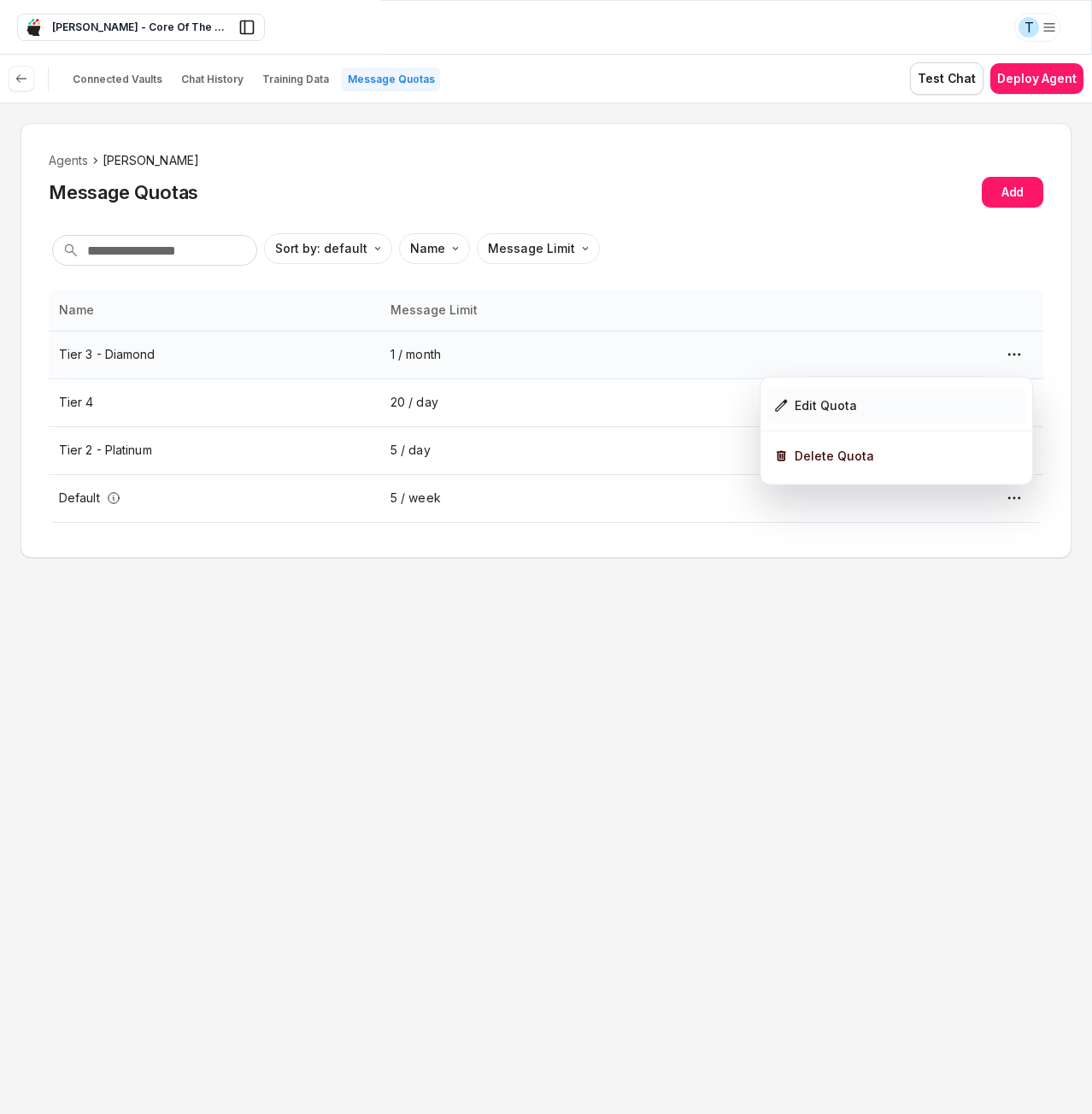 click on "Edit Quota" at bounding box center (825, 406) 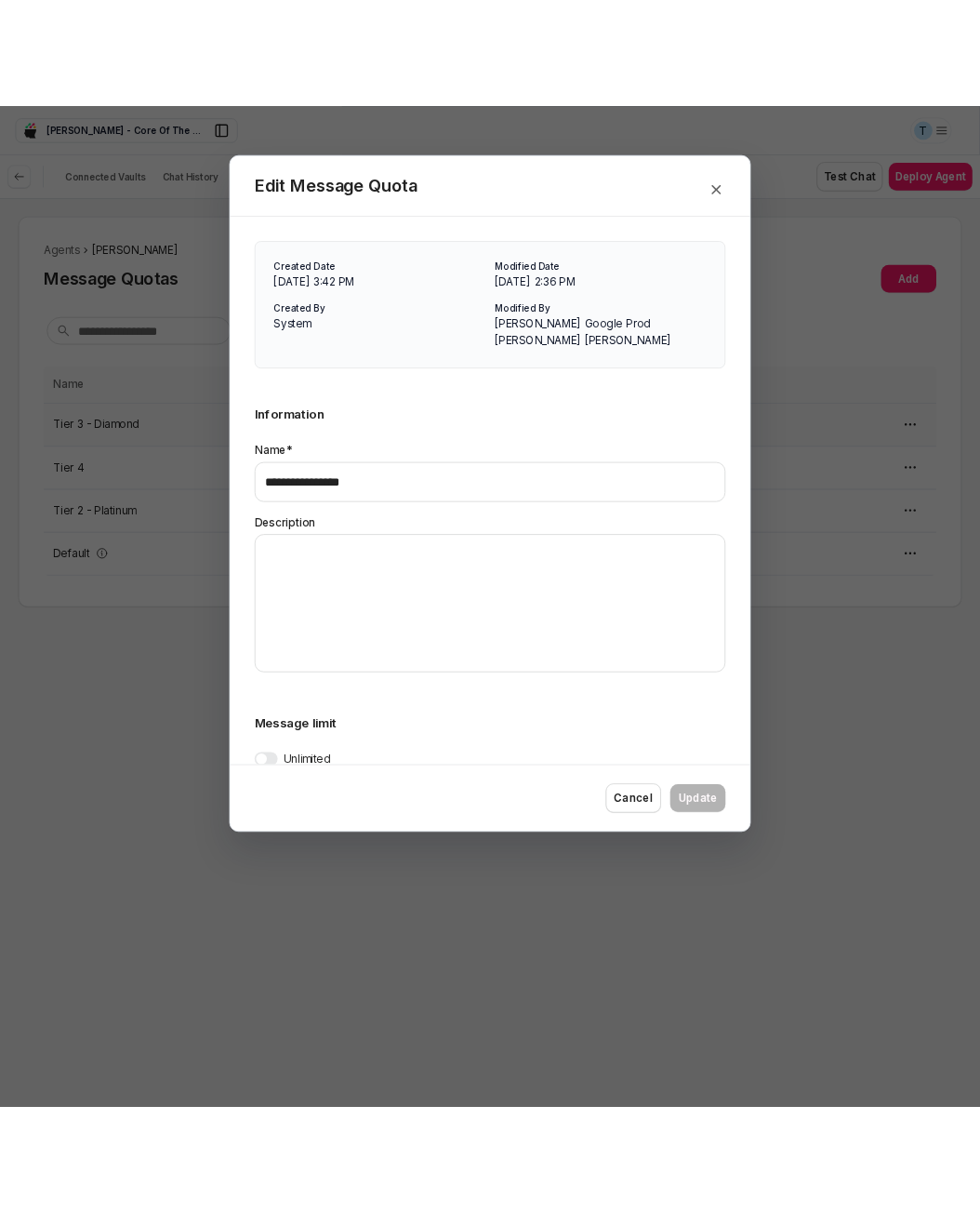 scroll, scrollTop: 281, scrollLeft: 0, axis: vertical 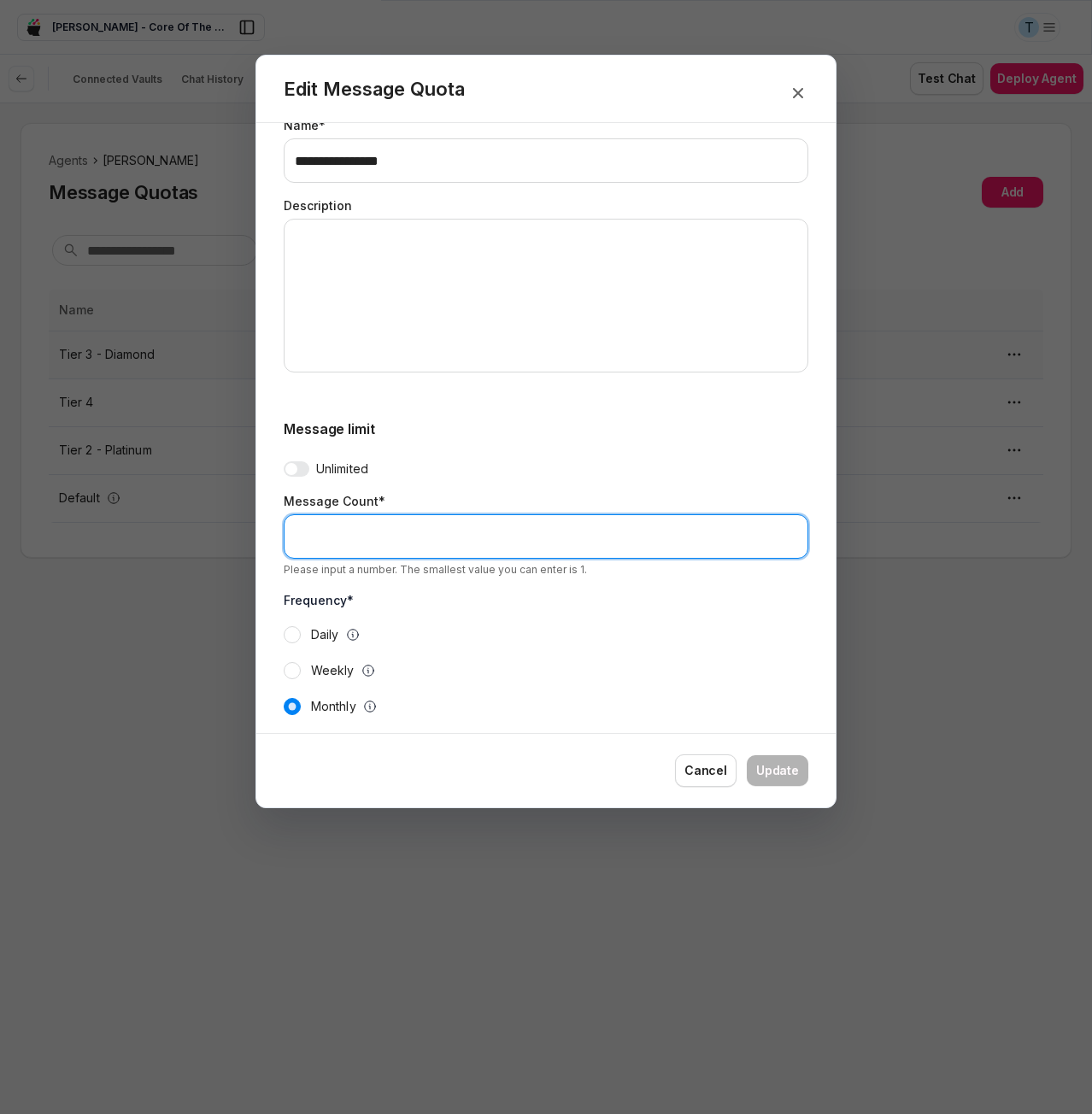 drag, startPoint x: 301, startPoint y: 513, endPoint x: 256, endPoint y: 516, distance: 45.099889 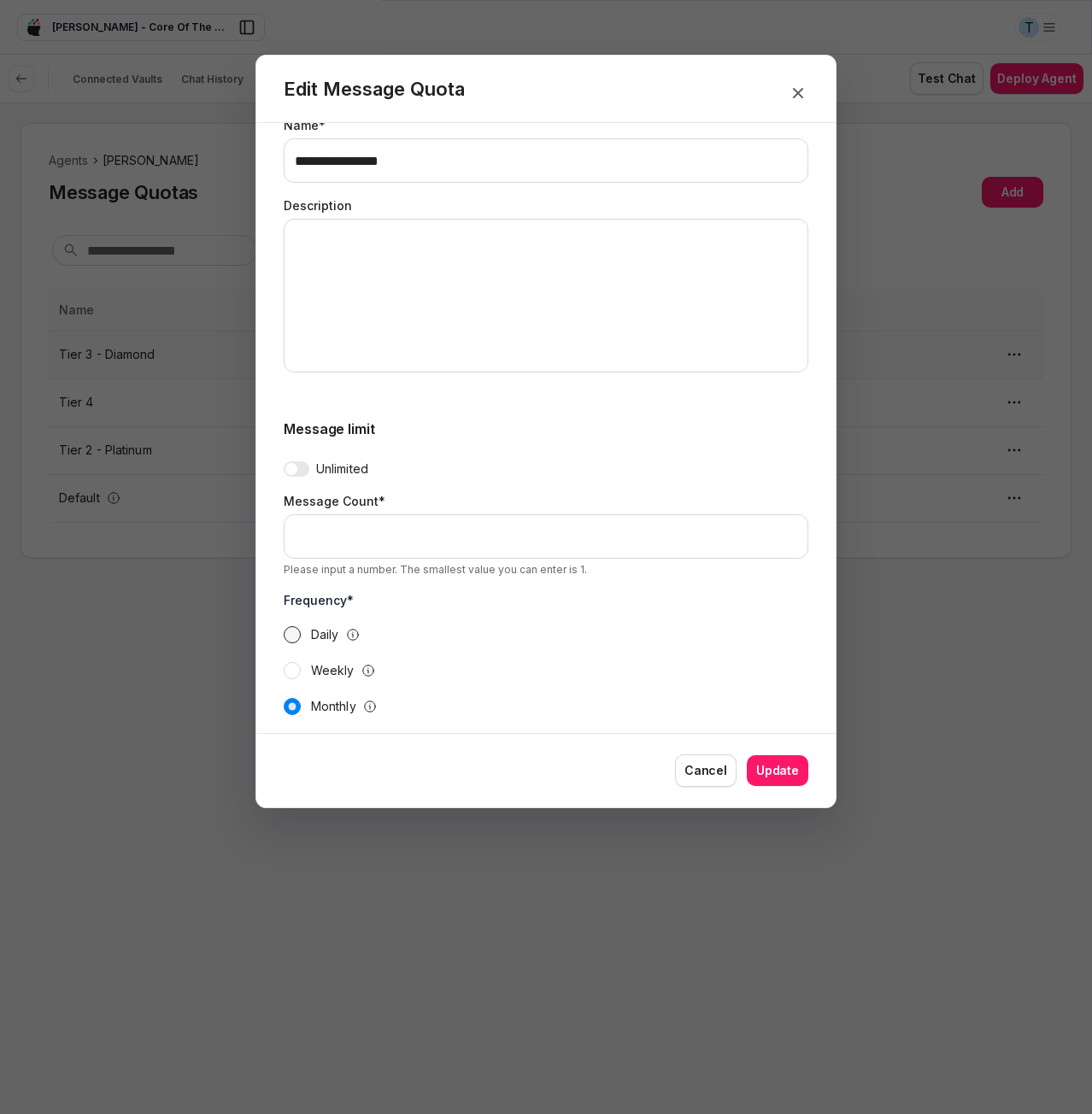click on "Daily" at bounding box center [292, 635] 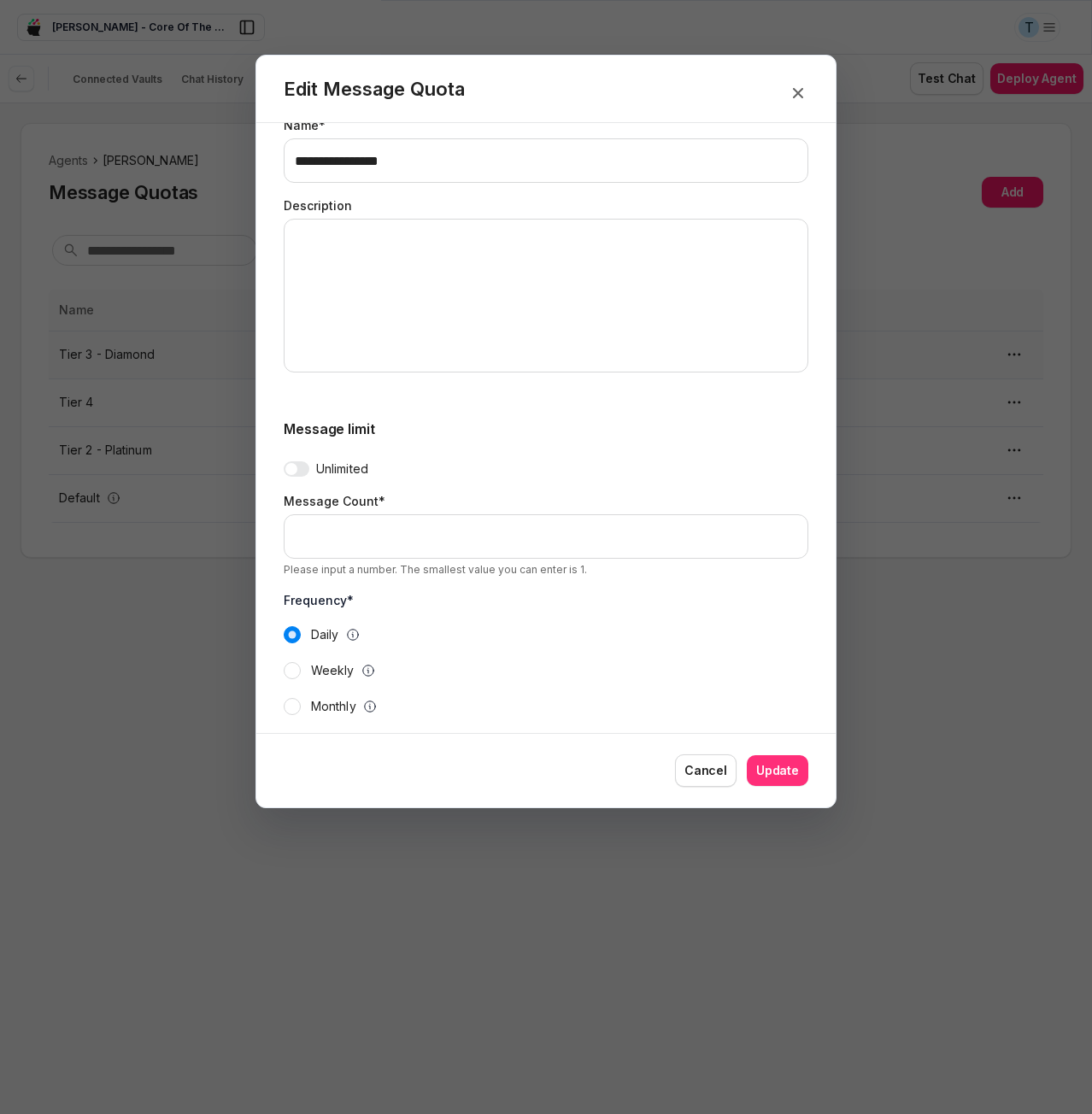 click on "Update" at bounding box center [778, 771] 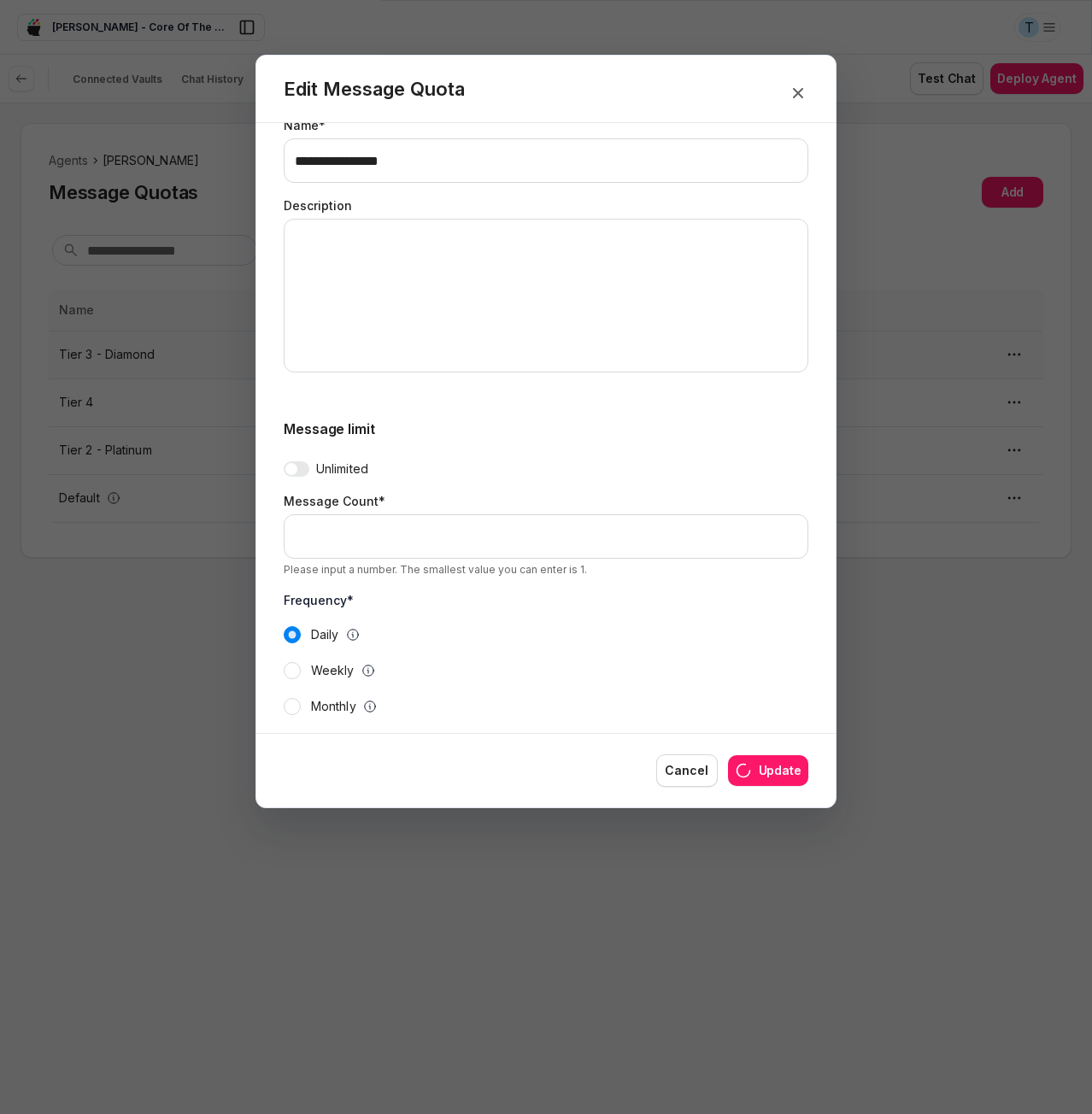 type on "*" 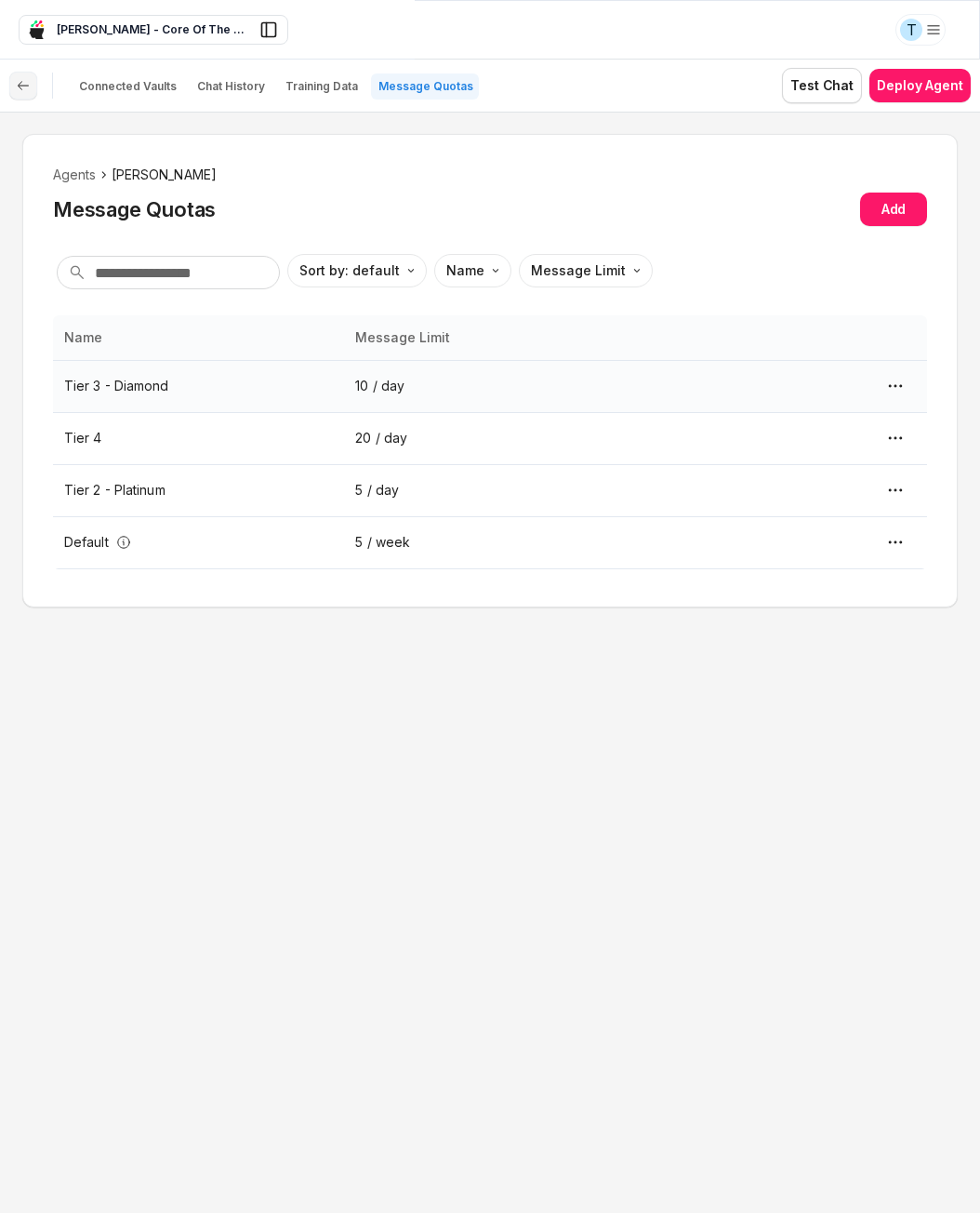 click 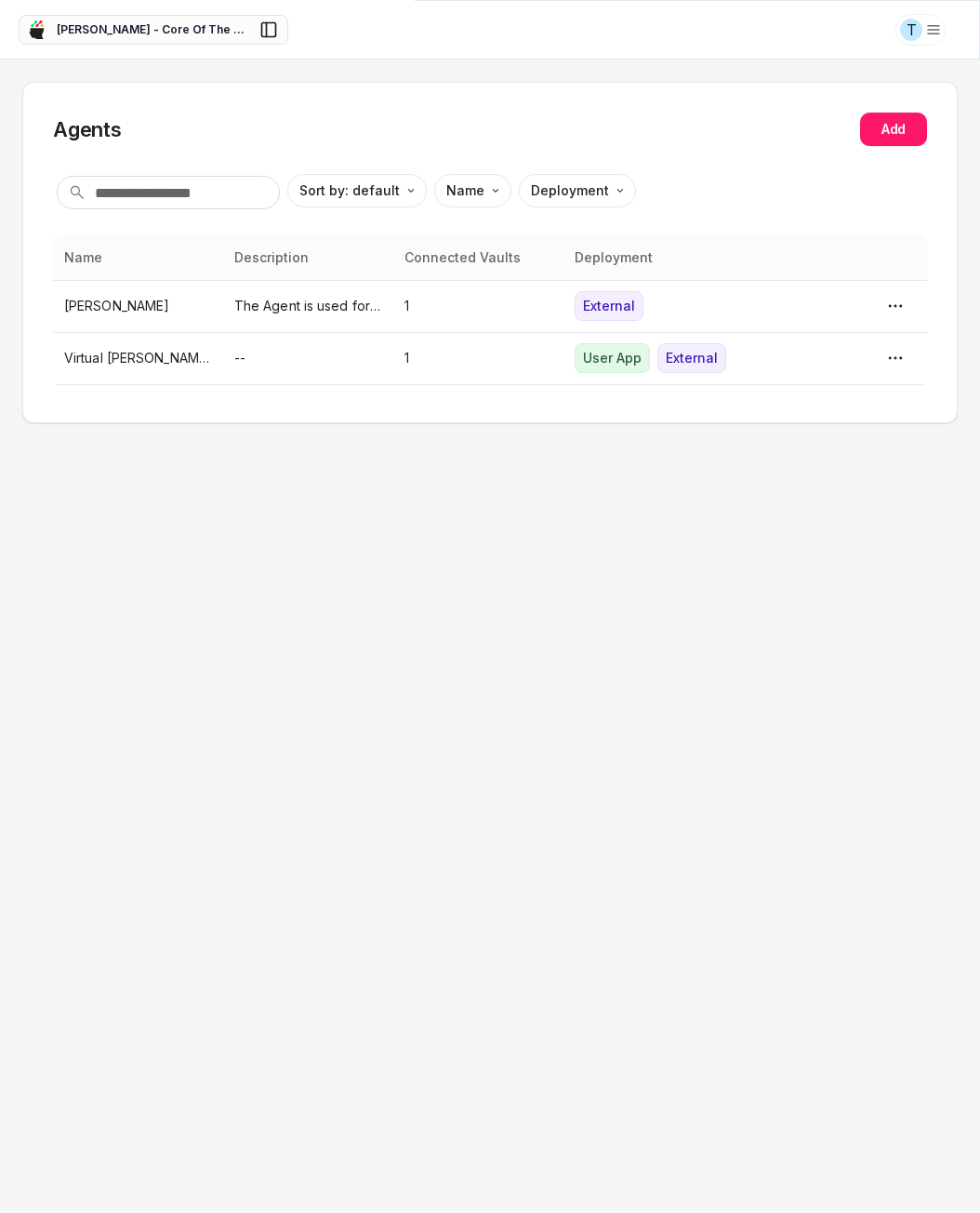 click 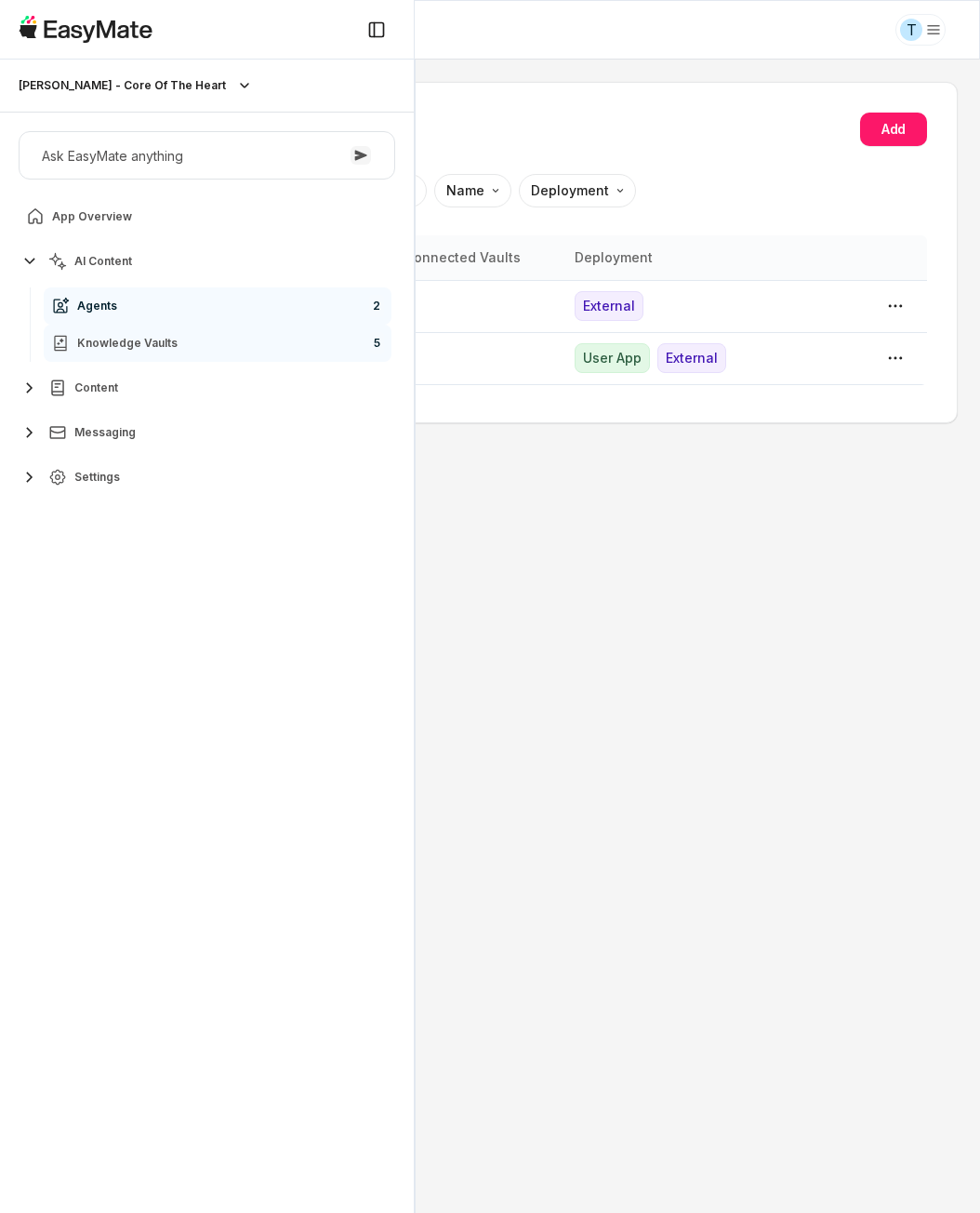 click on "Knowledge Vaults" at bounding box center (127, 343) 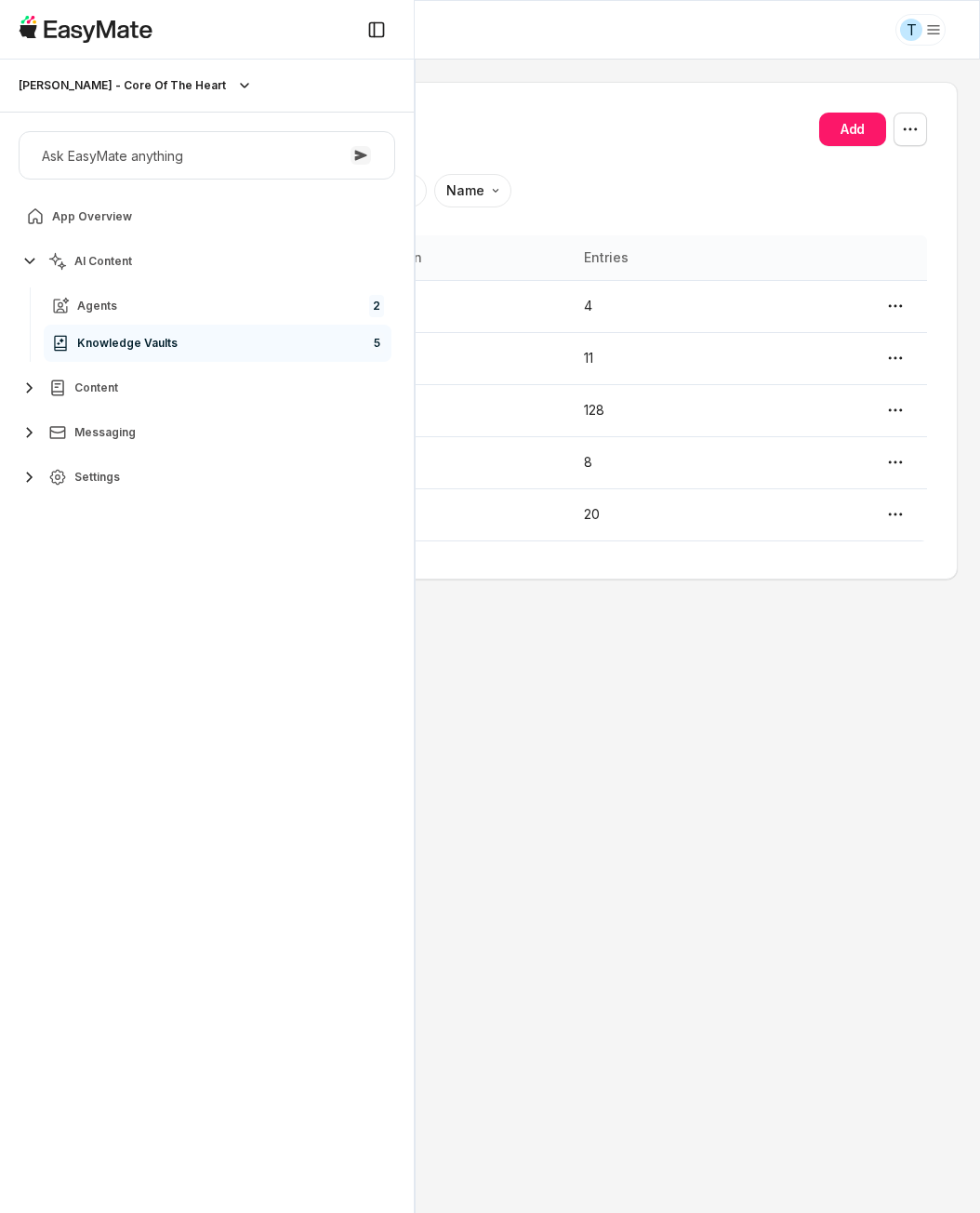type on "*" 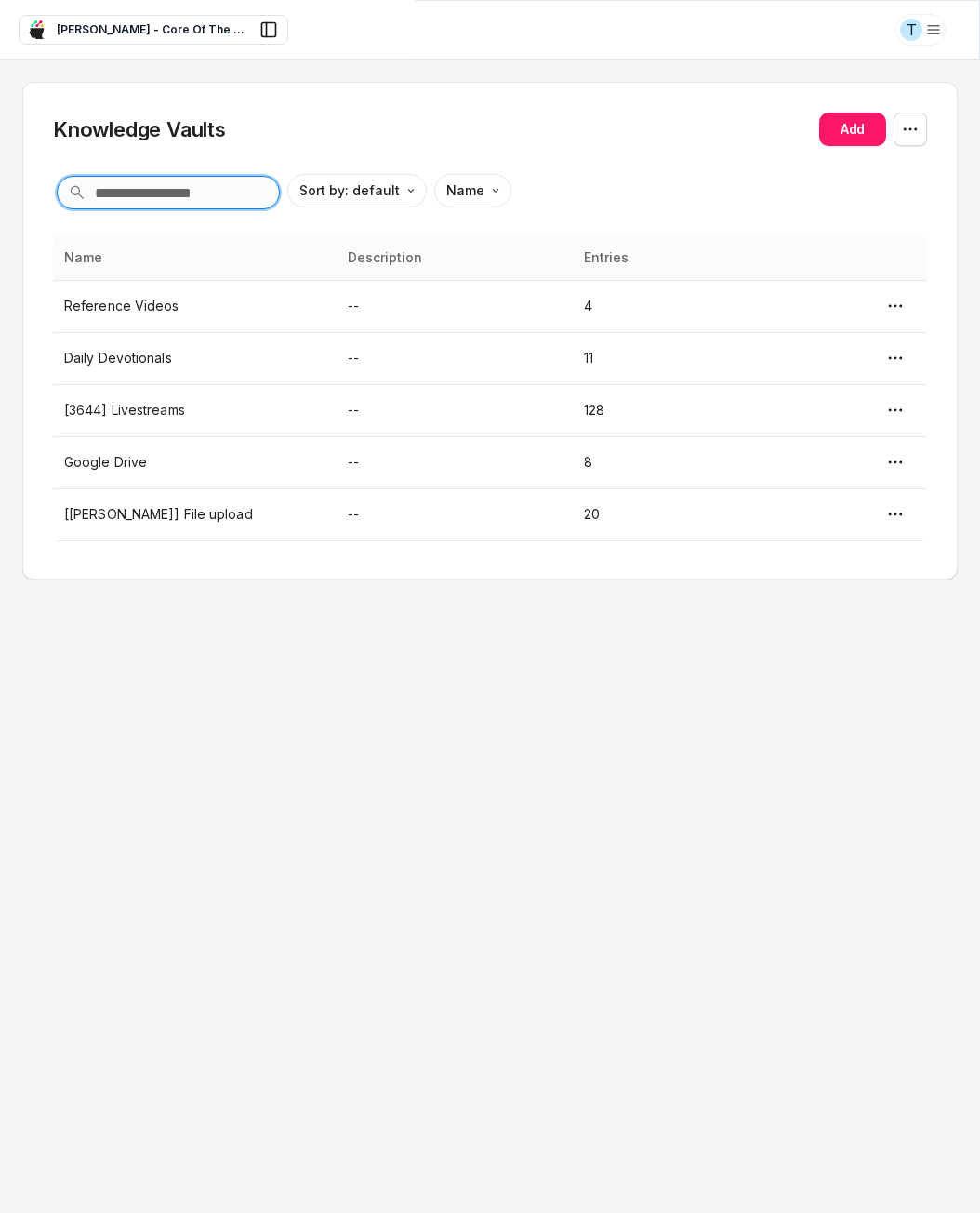 click at bounding box center (168, 193) 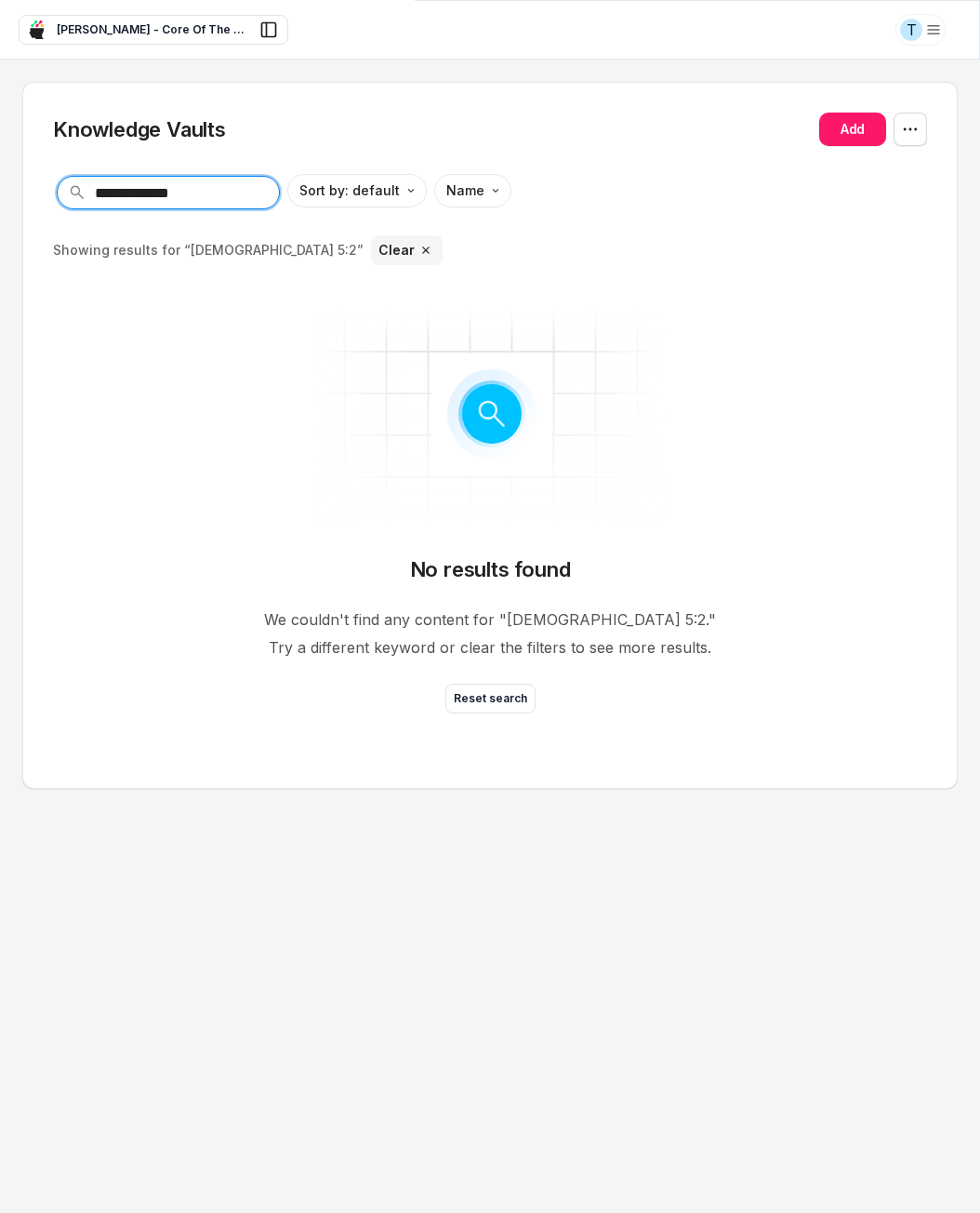 type on "**********" 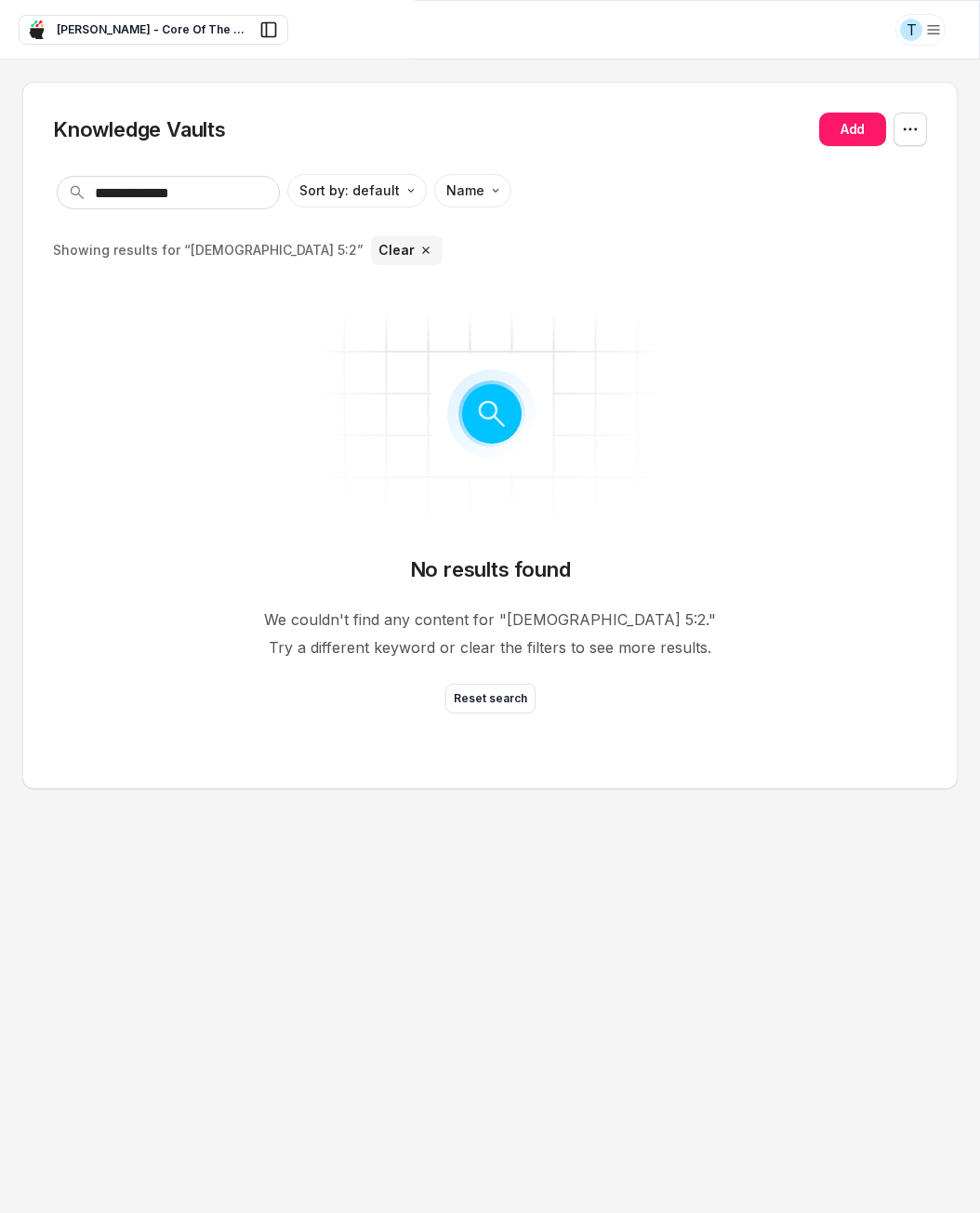 click on "Clear" at bounding box center [406, 250] 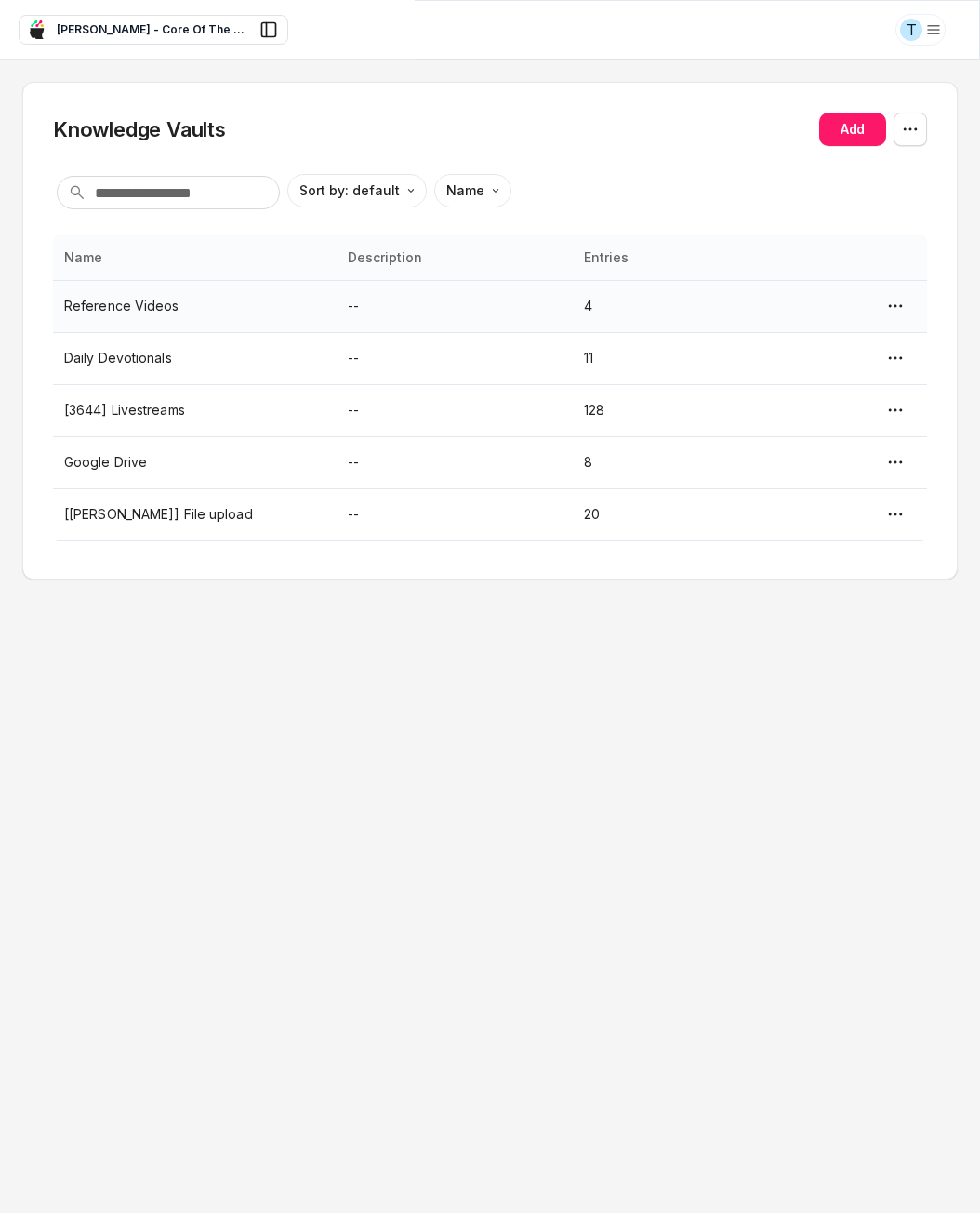 click on "Reference Videos" at bounding box center [194, 306] 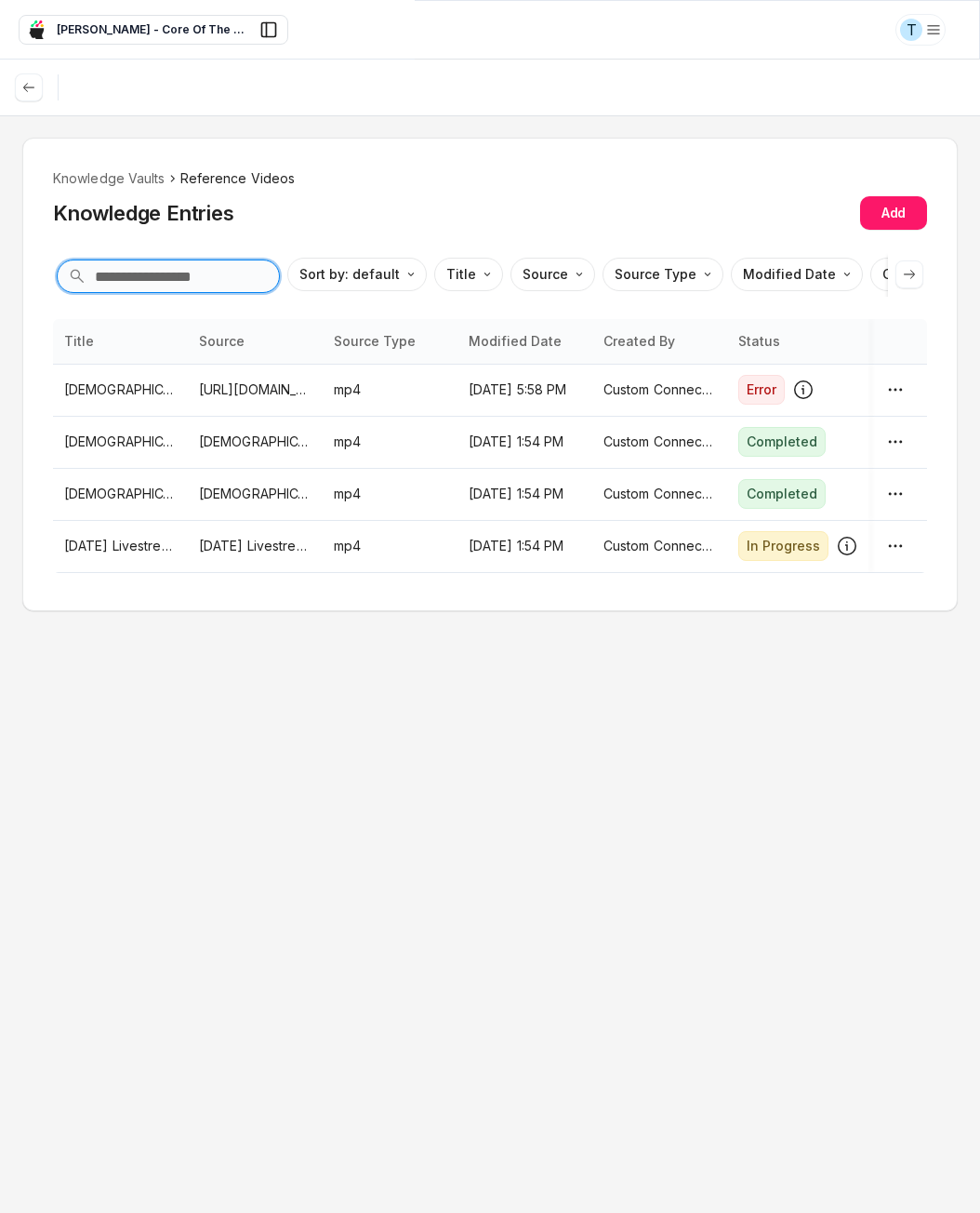 click at bounding box center (168, 276) 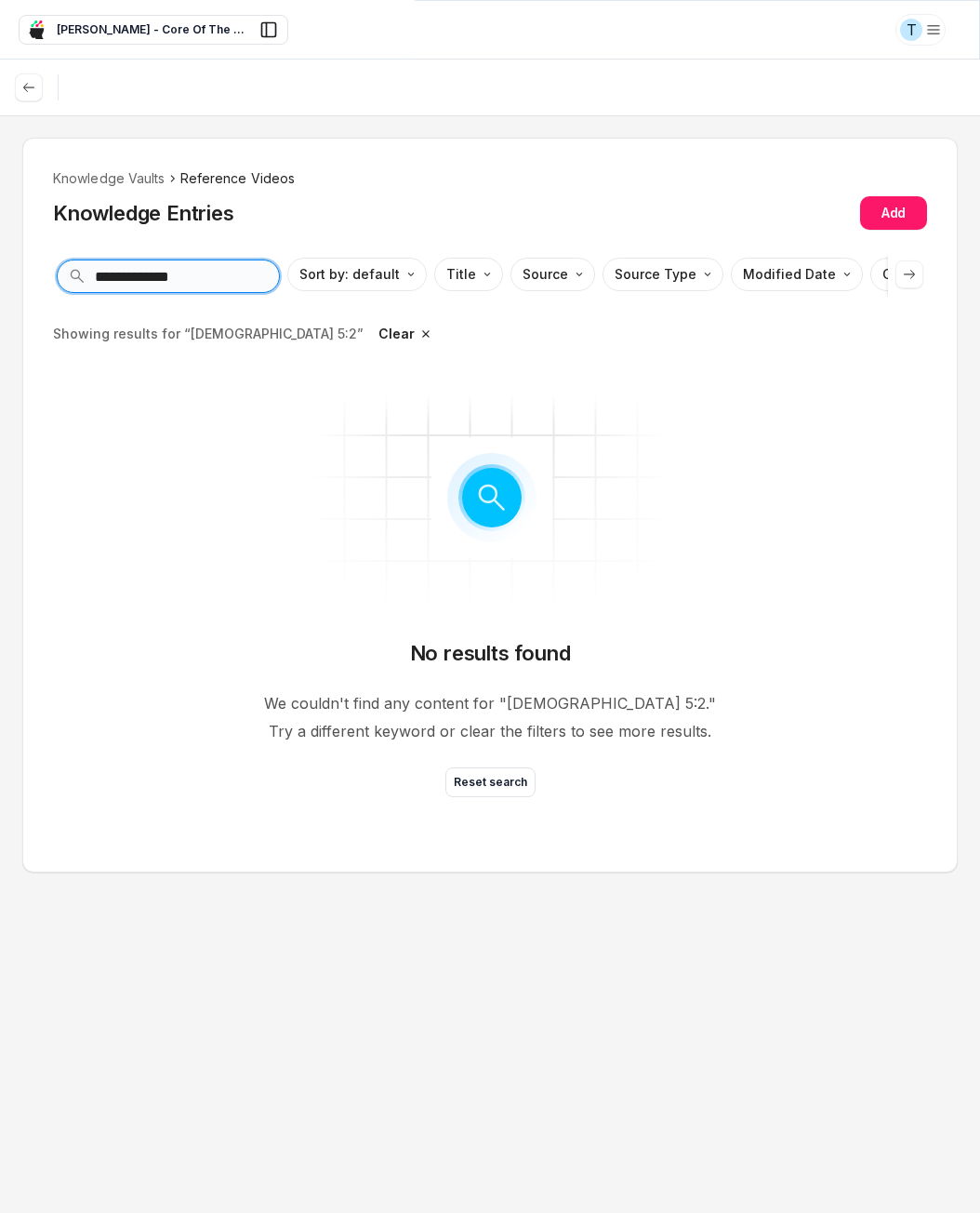 click on "**********" at bounding box center [168, 276] 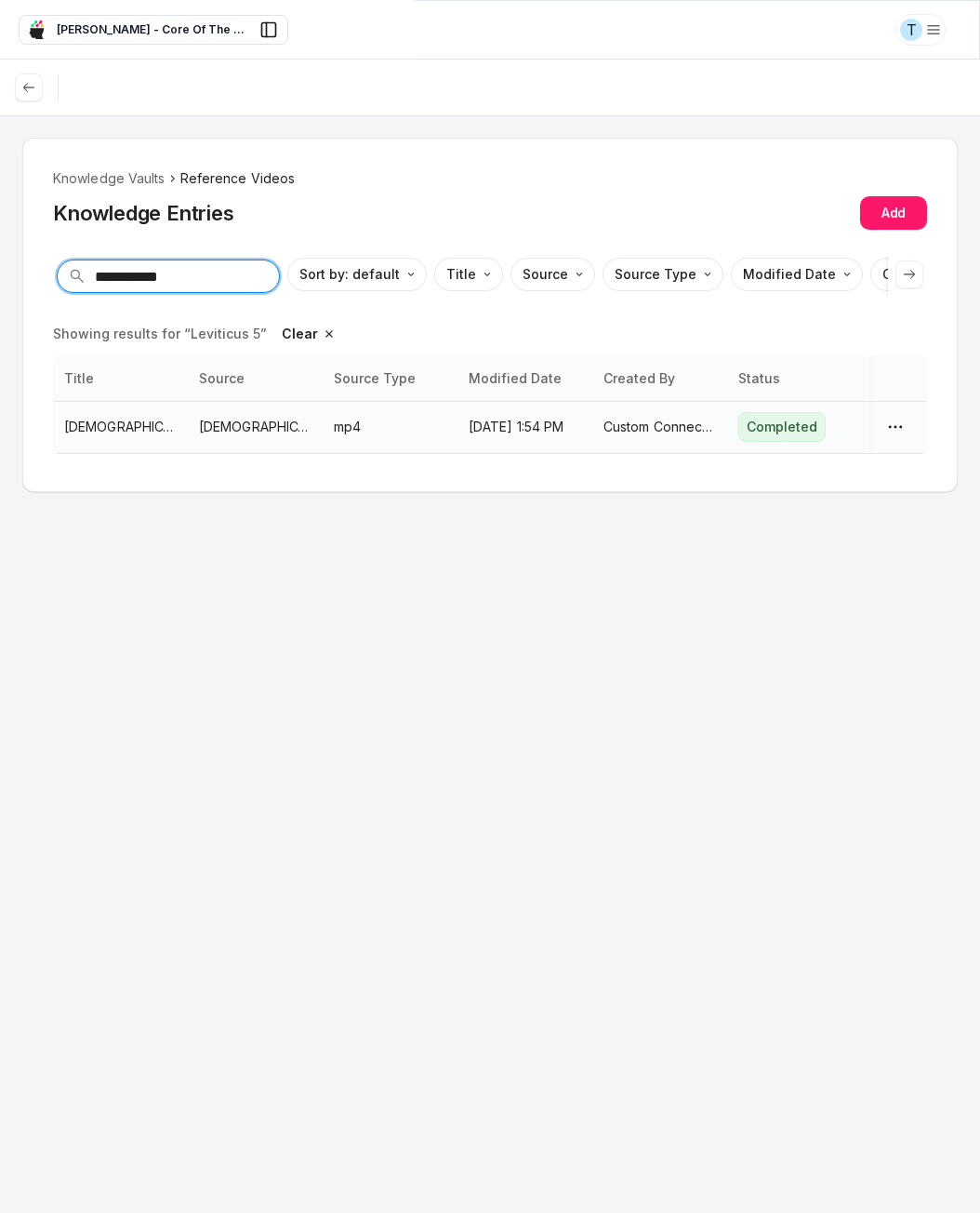 type on "**********" 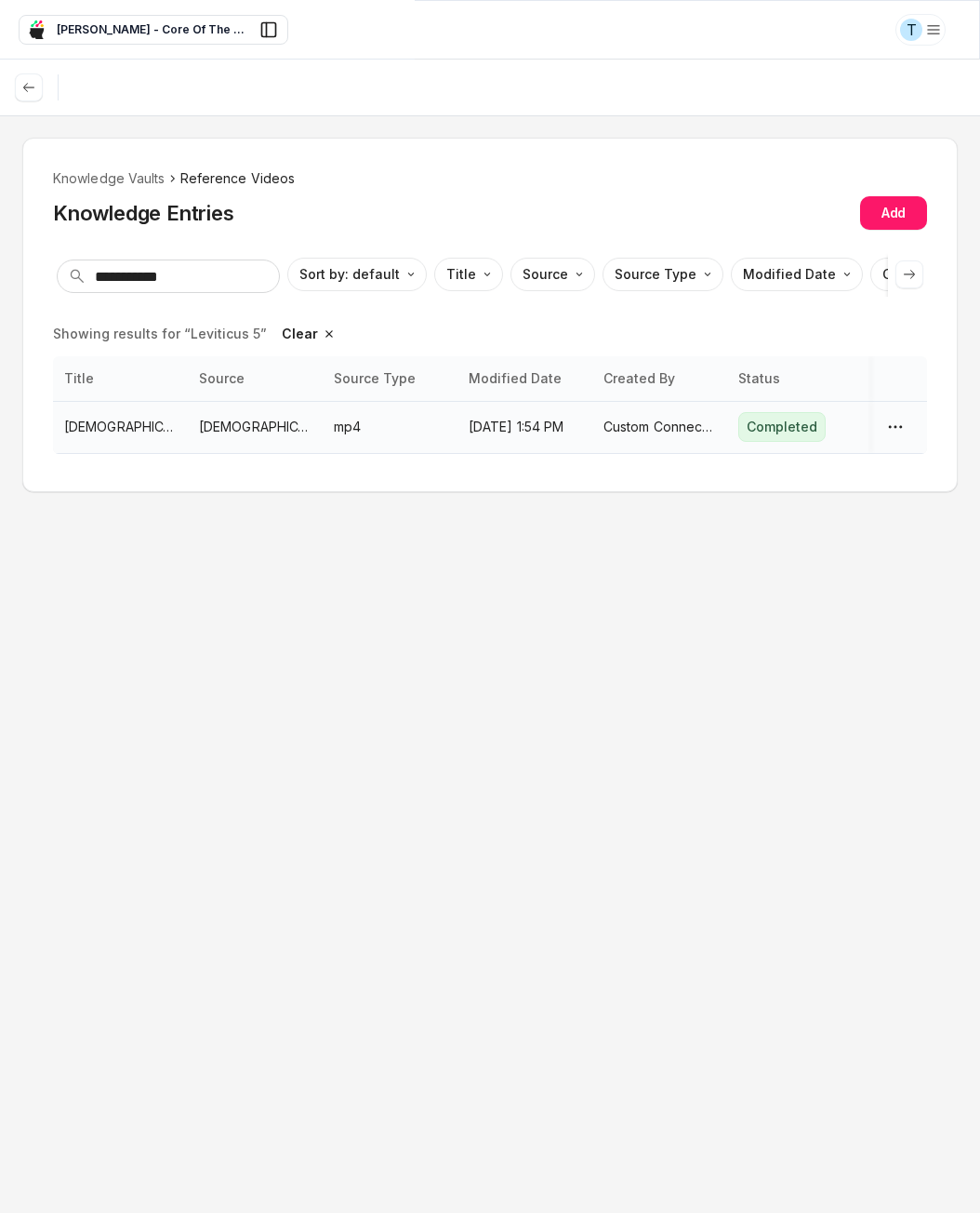 click on "Leviticus 5 Part 2 + Hangout Session.mp4" at bounding box center (255, 427) 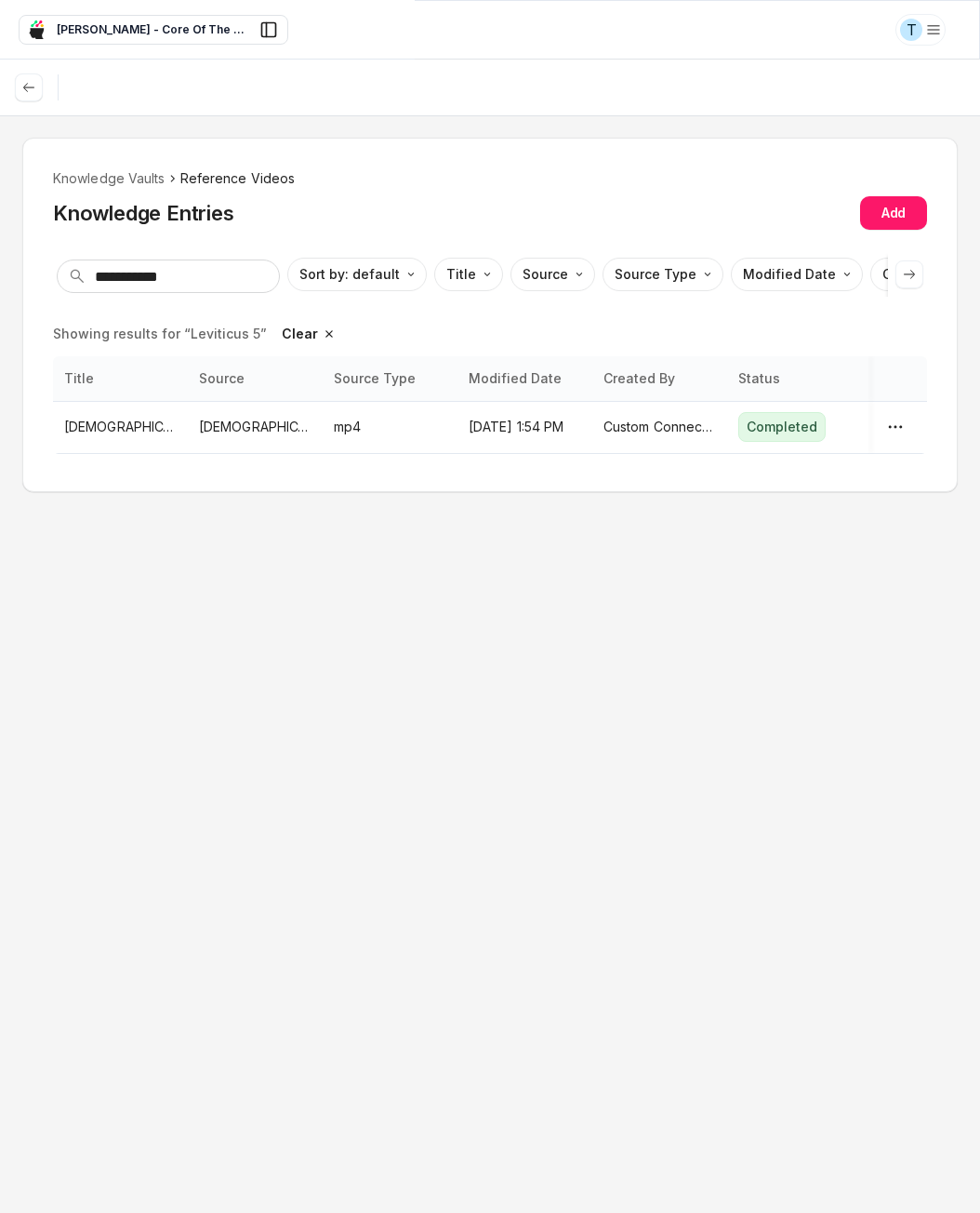 click on "**********" at bounding box center [490, 606] 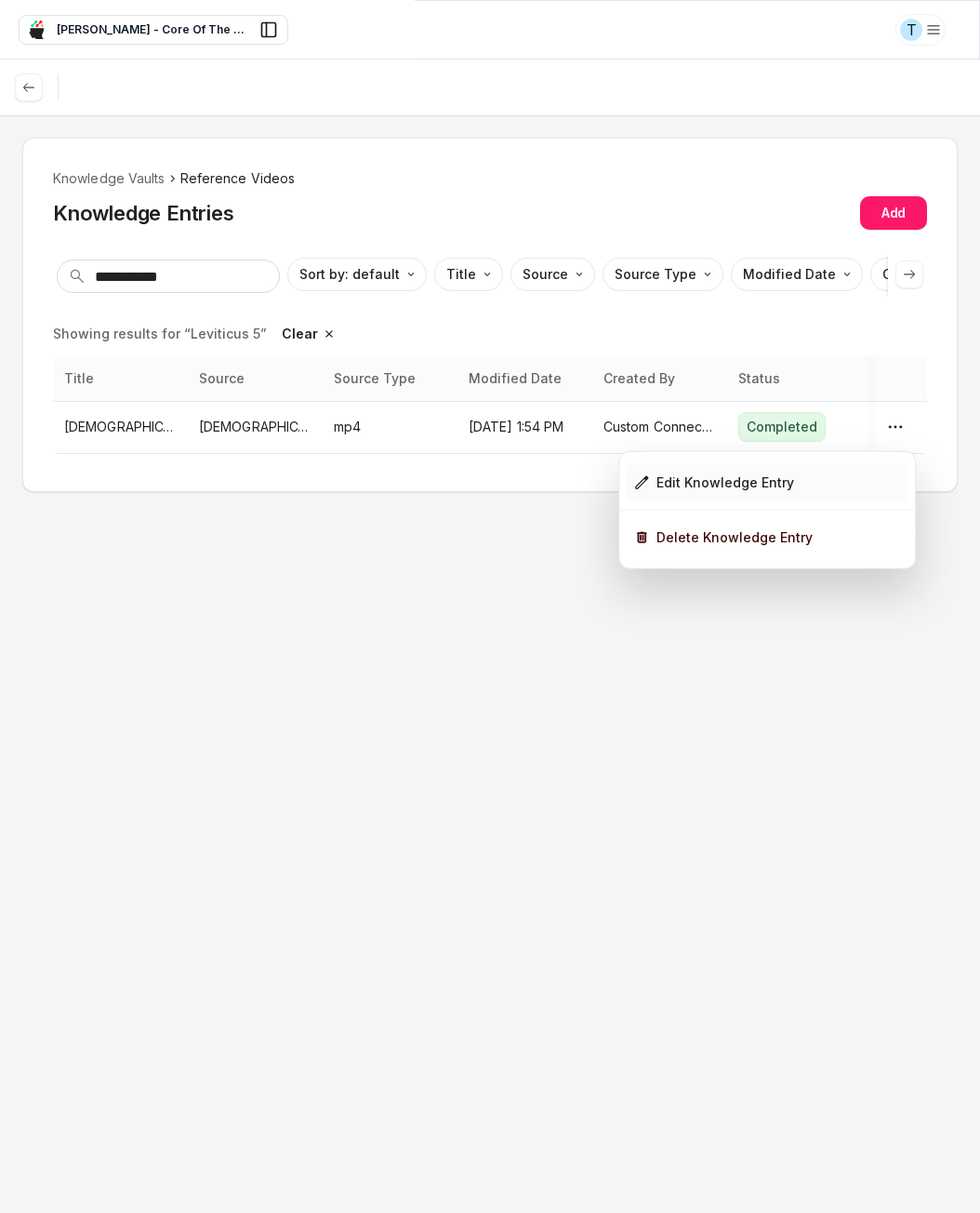 click on "Edit Knowledge Entry" at bounding box center (725, 483) 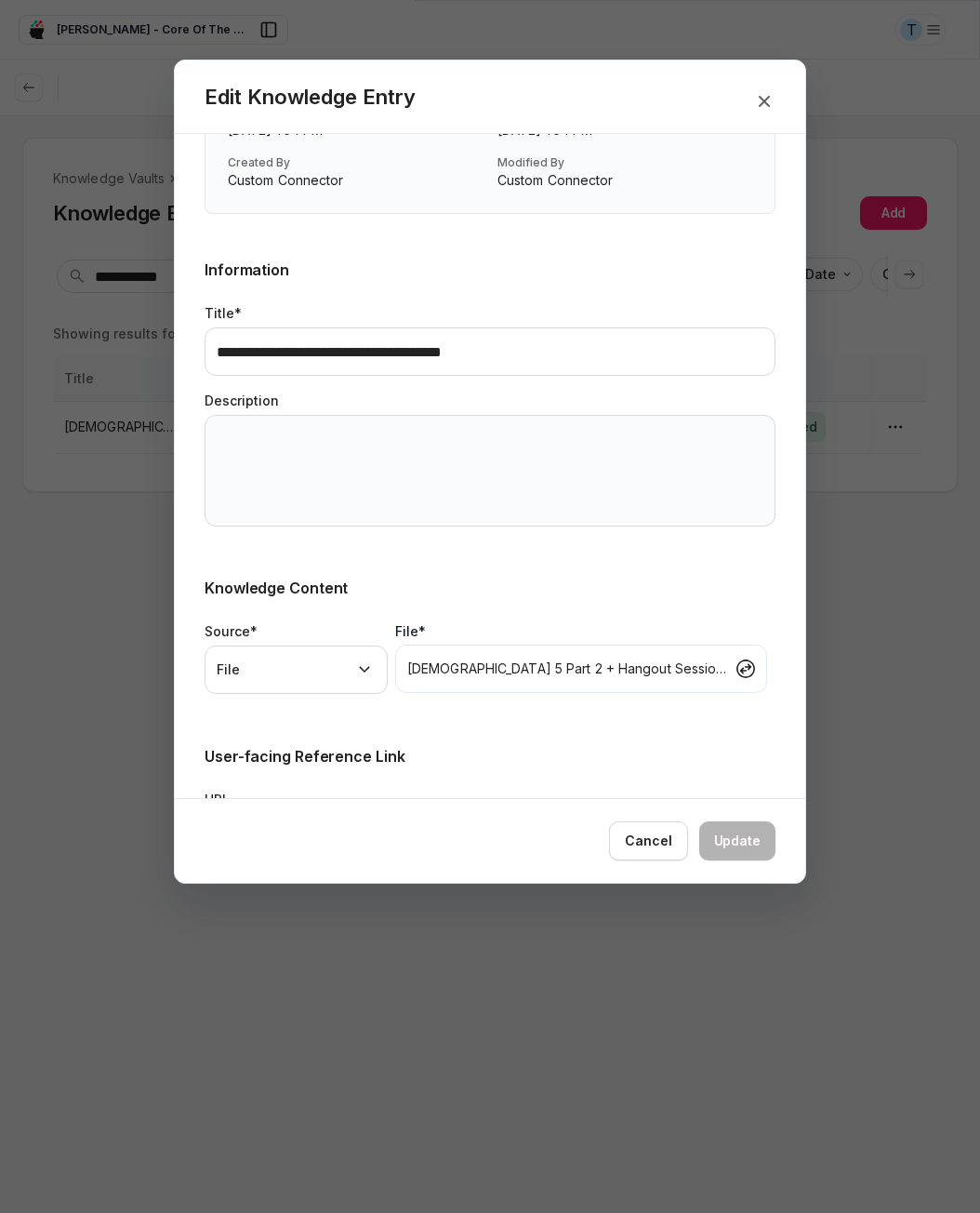 scroll, scrollTop: 220, scrollLeft: 0, axis: vertical 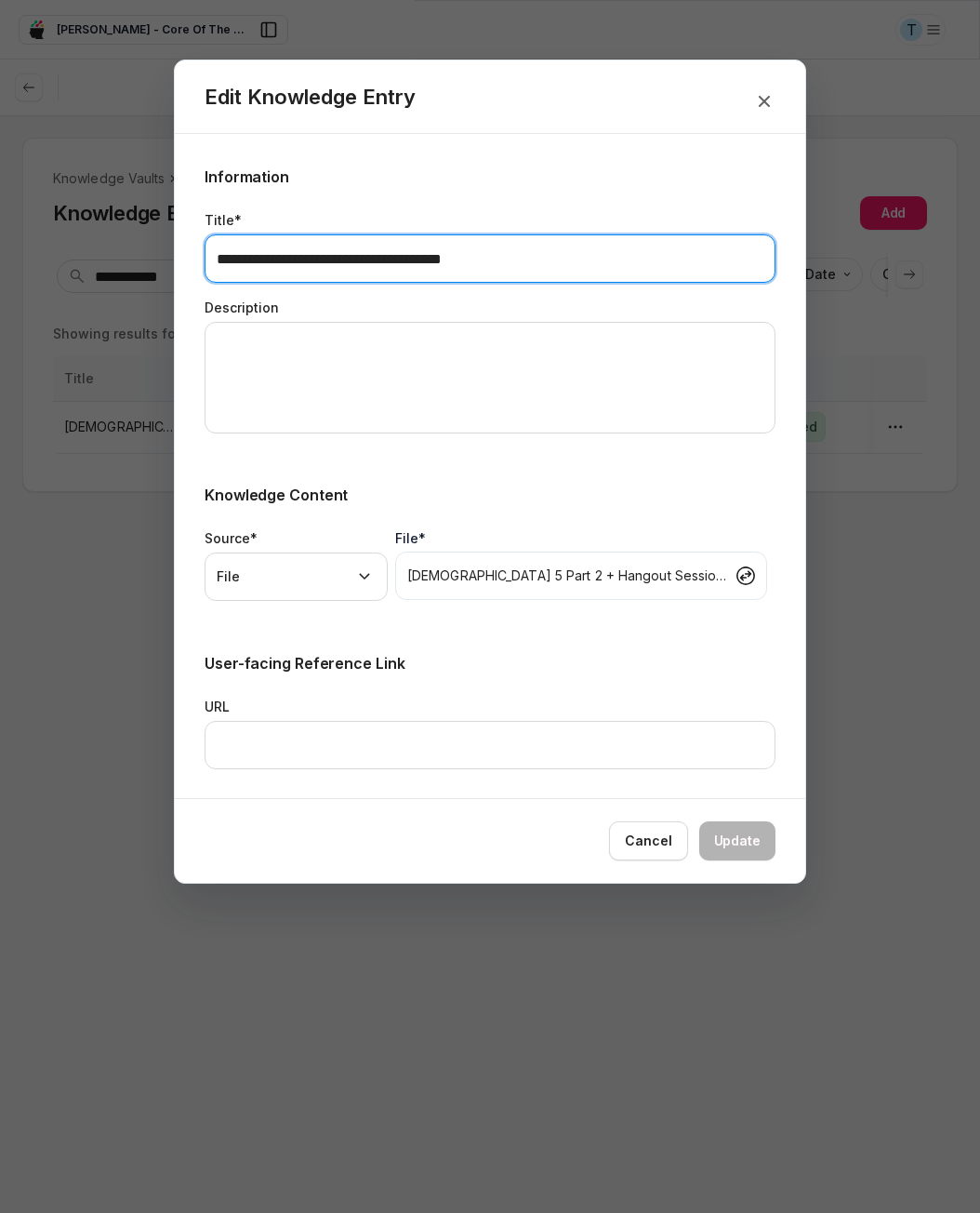 drag, startPoint x: 288, startPoint y: 258, endPoint x: 100, endPoint y: 263, distance: 188.0665 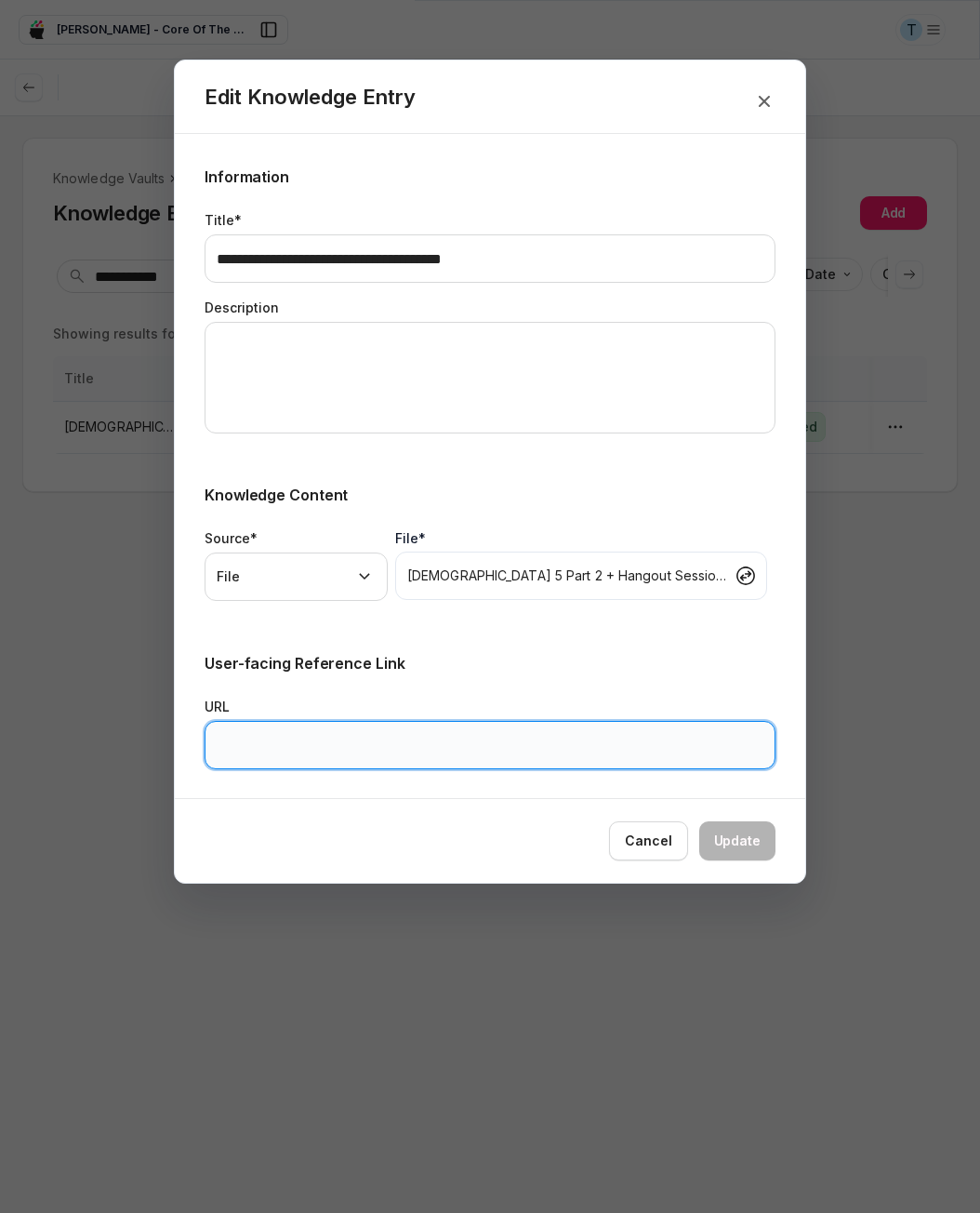 click on "URL" at bounding box center [490, 745] 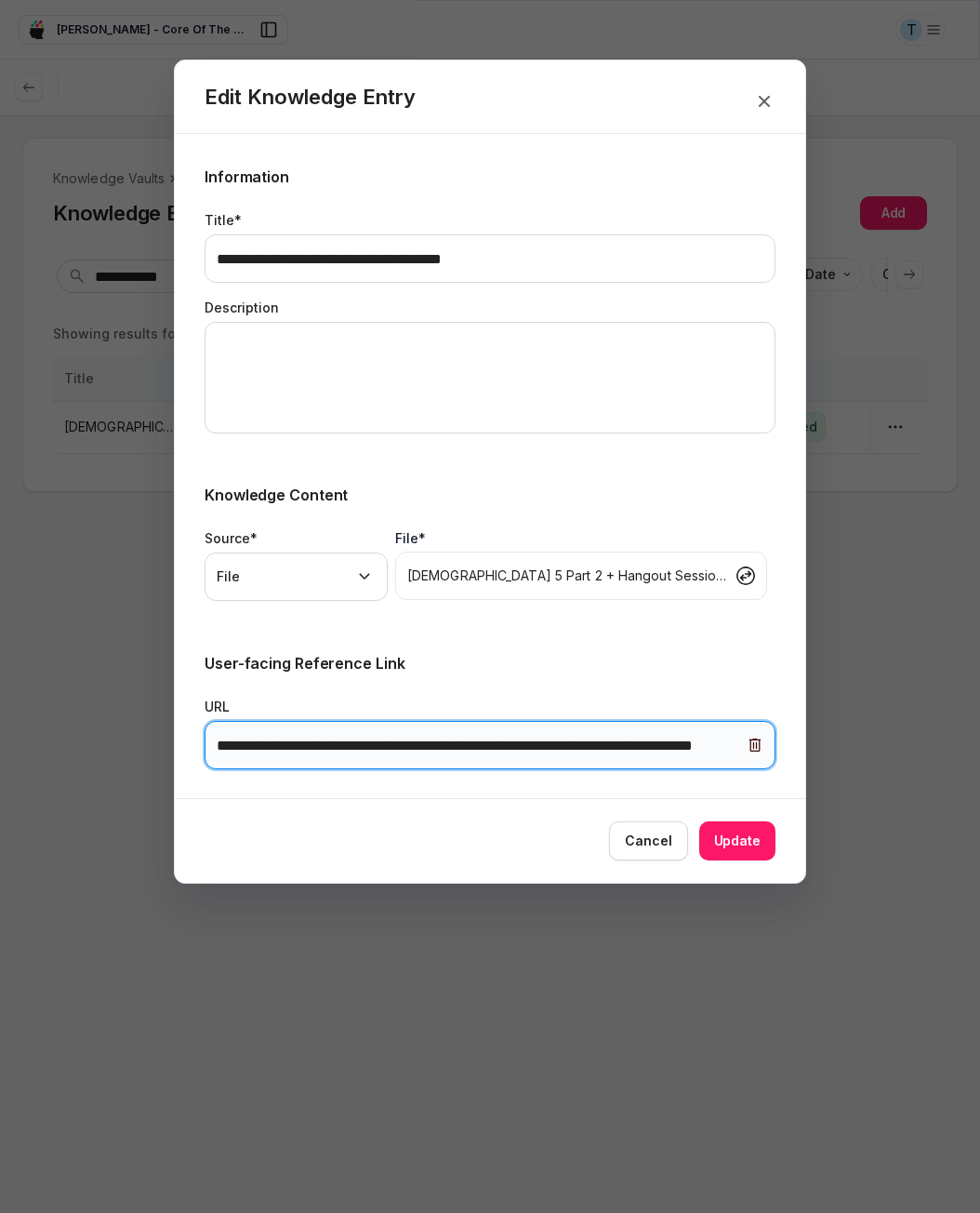 scroll, scrollTop: 0, scrollLeft: 144, axis: horizontal 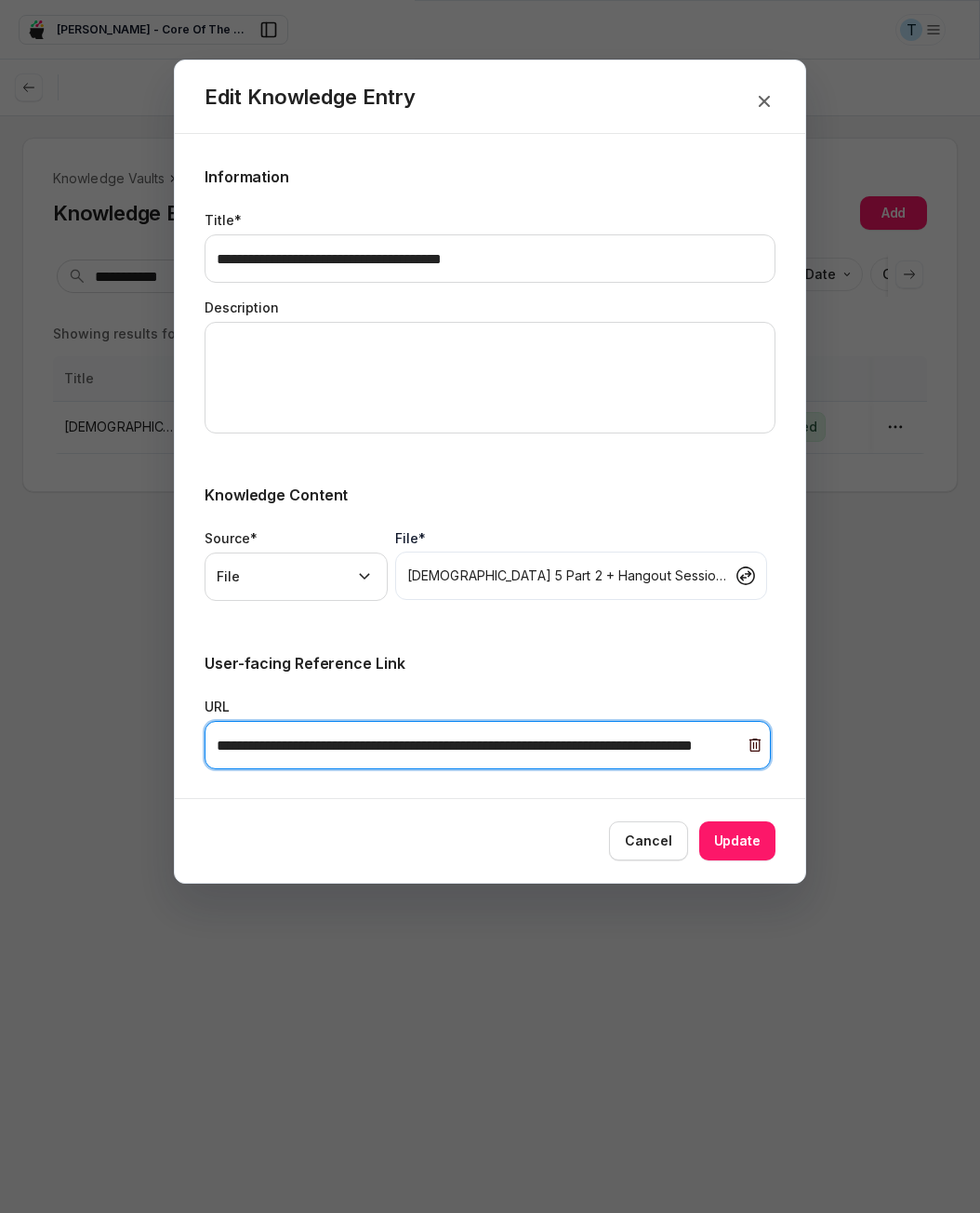 type on "**********" 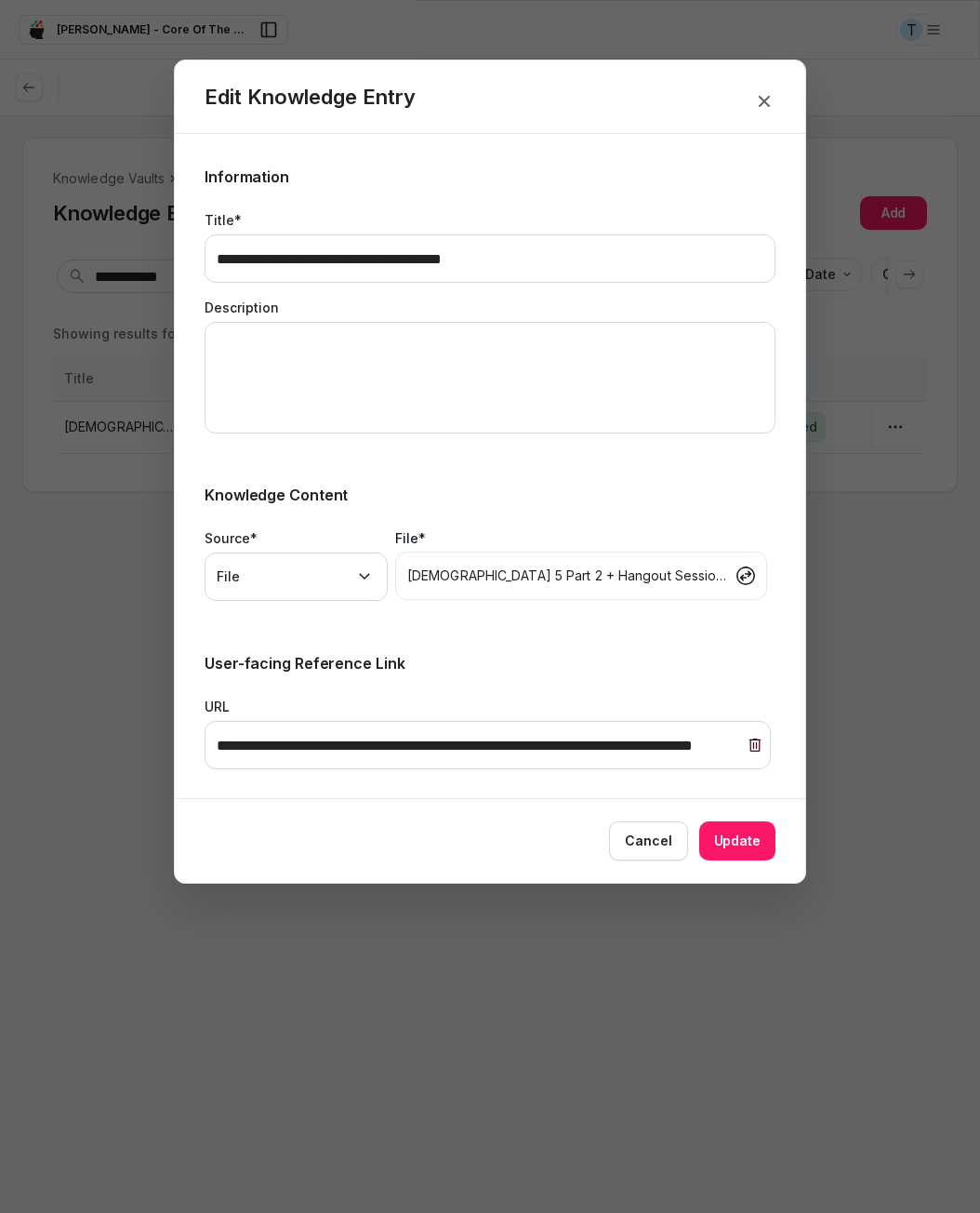 scroll, scrollTop: 0, scrollLeft: 0, axis: both 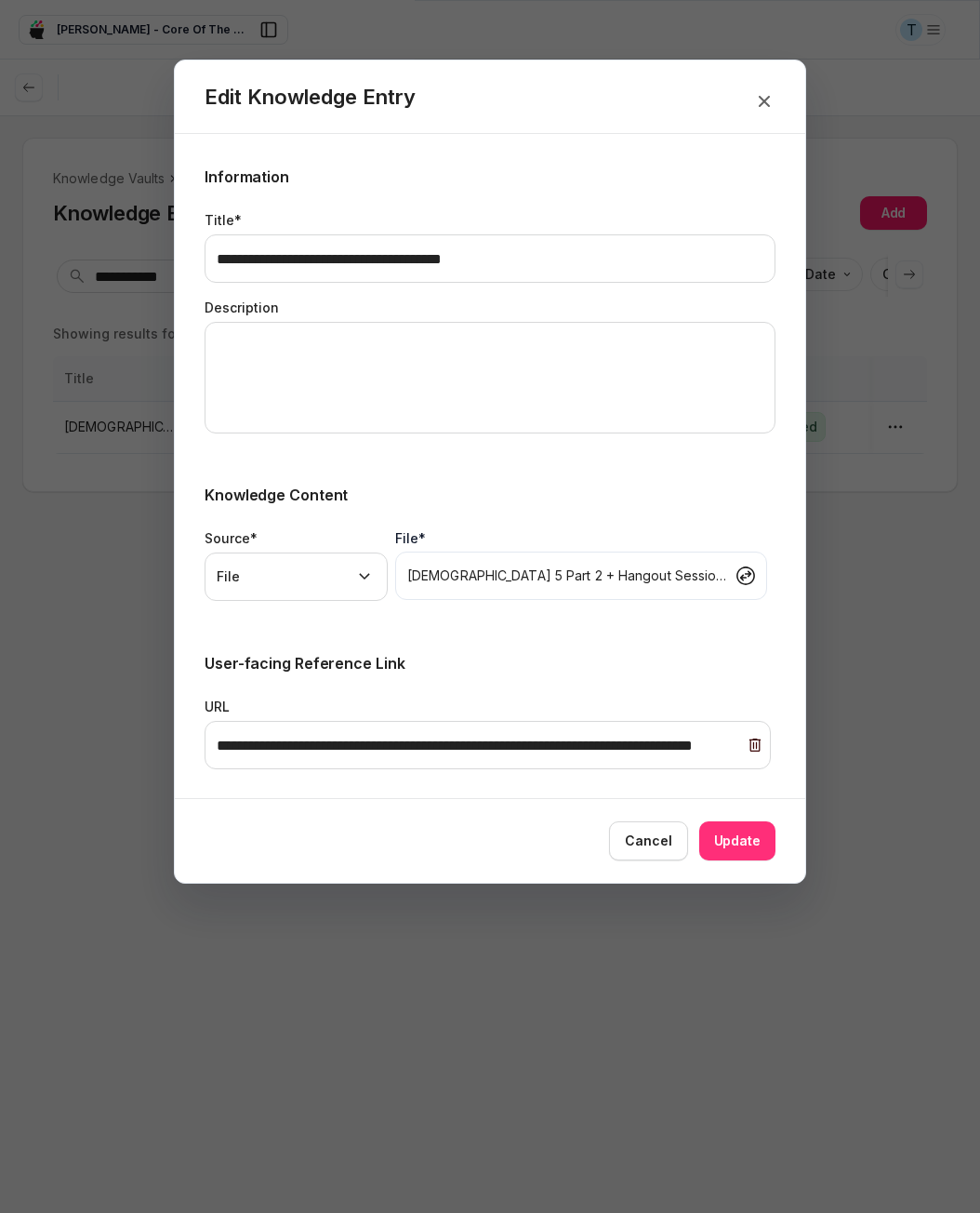 click on "Update" at bounding box center (737, 841) 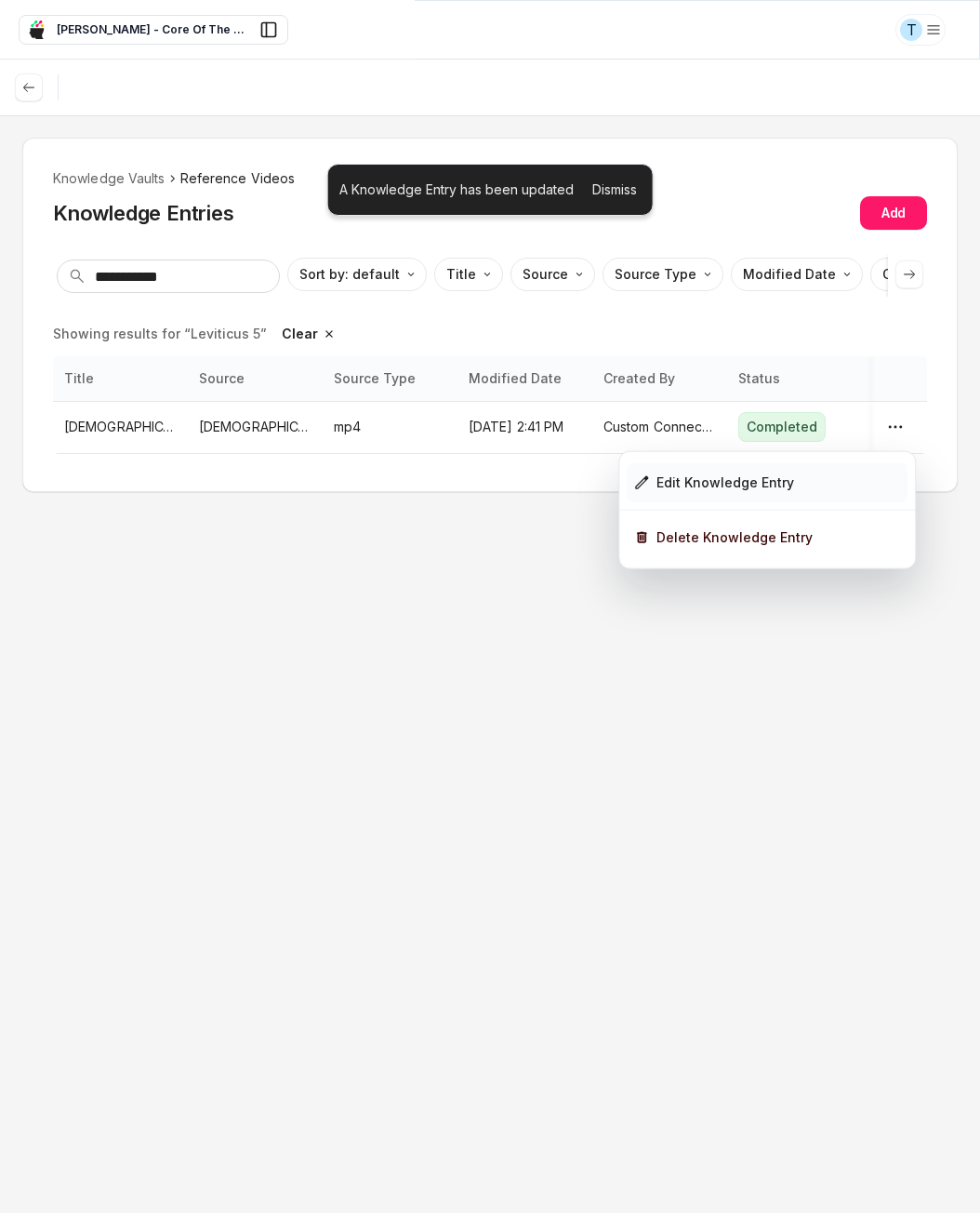 click on "Edit Knowledge Entry" at bounding box center (725, 483) 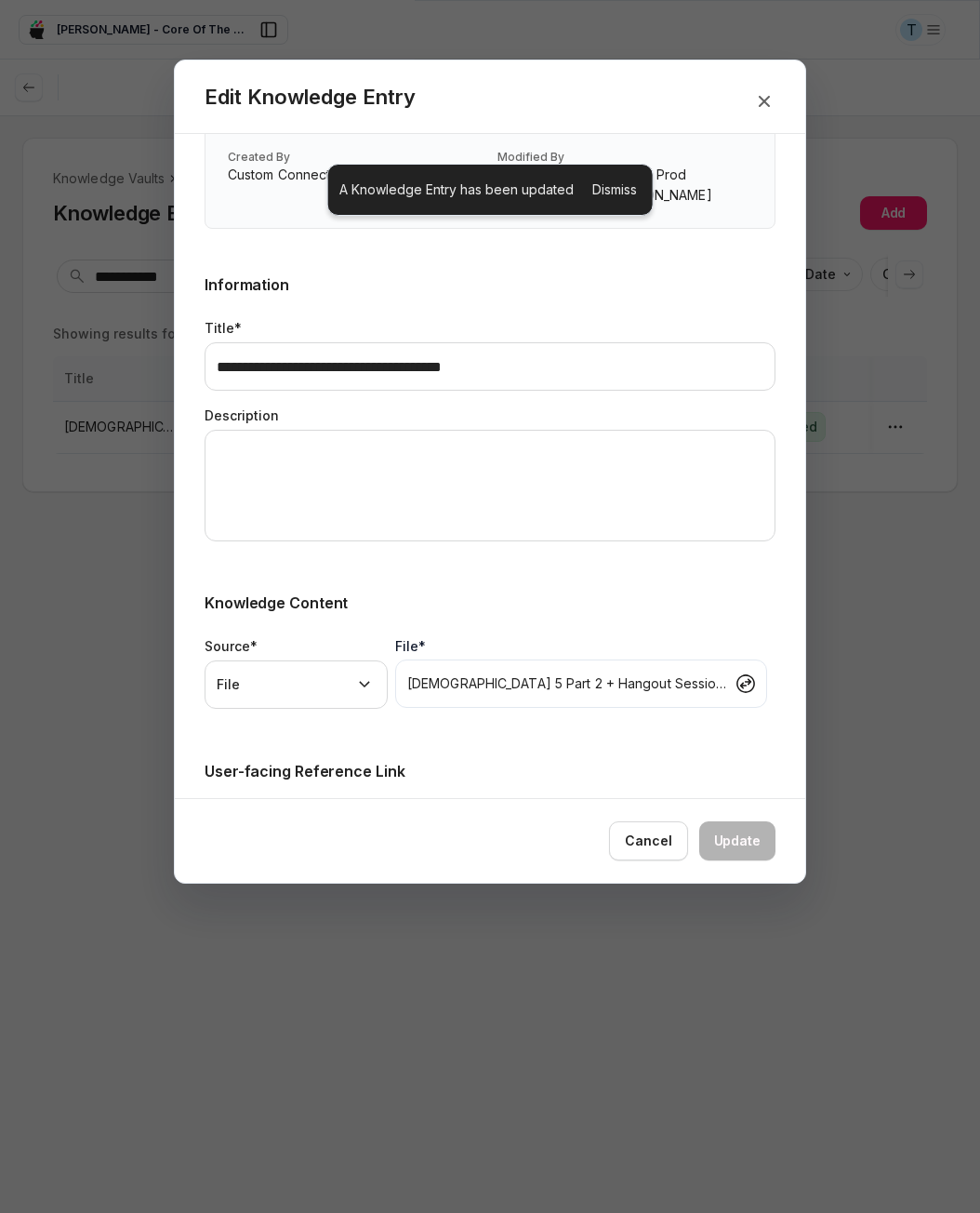 scroll, scrollTop: 220, scrollLeft: 0, axis: vertical 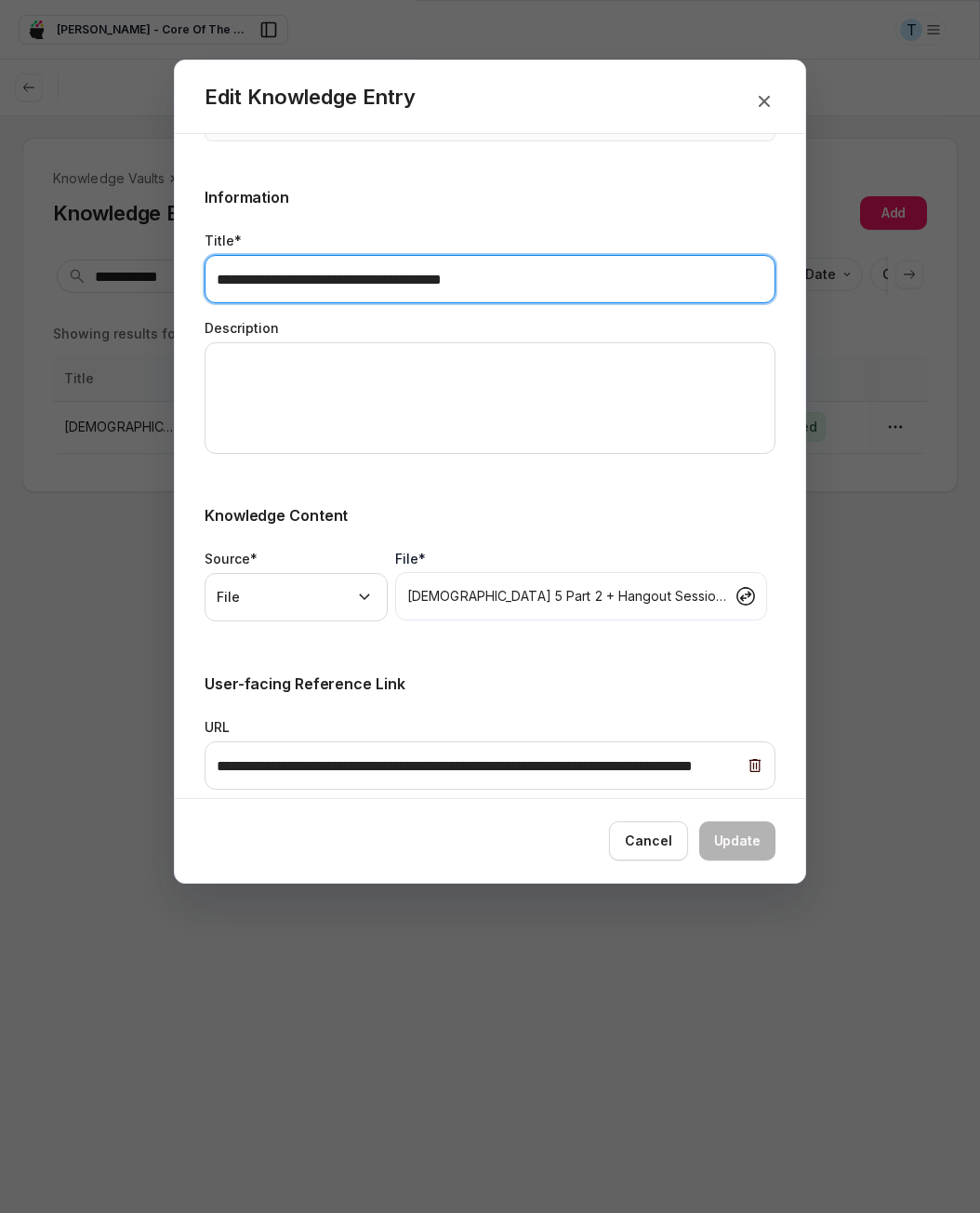 type on "*" 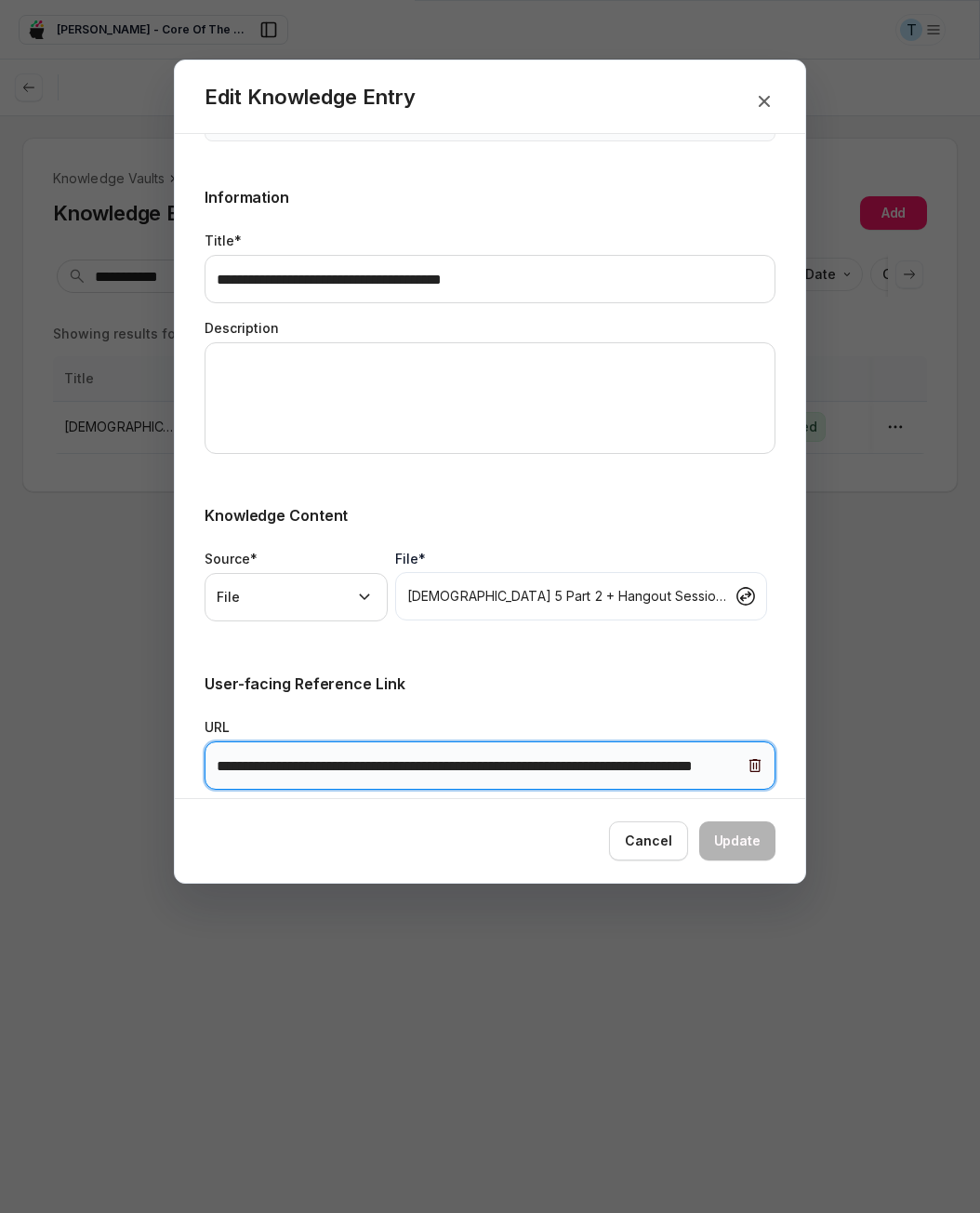click on "**********" at bounding box center (490, 766) 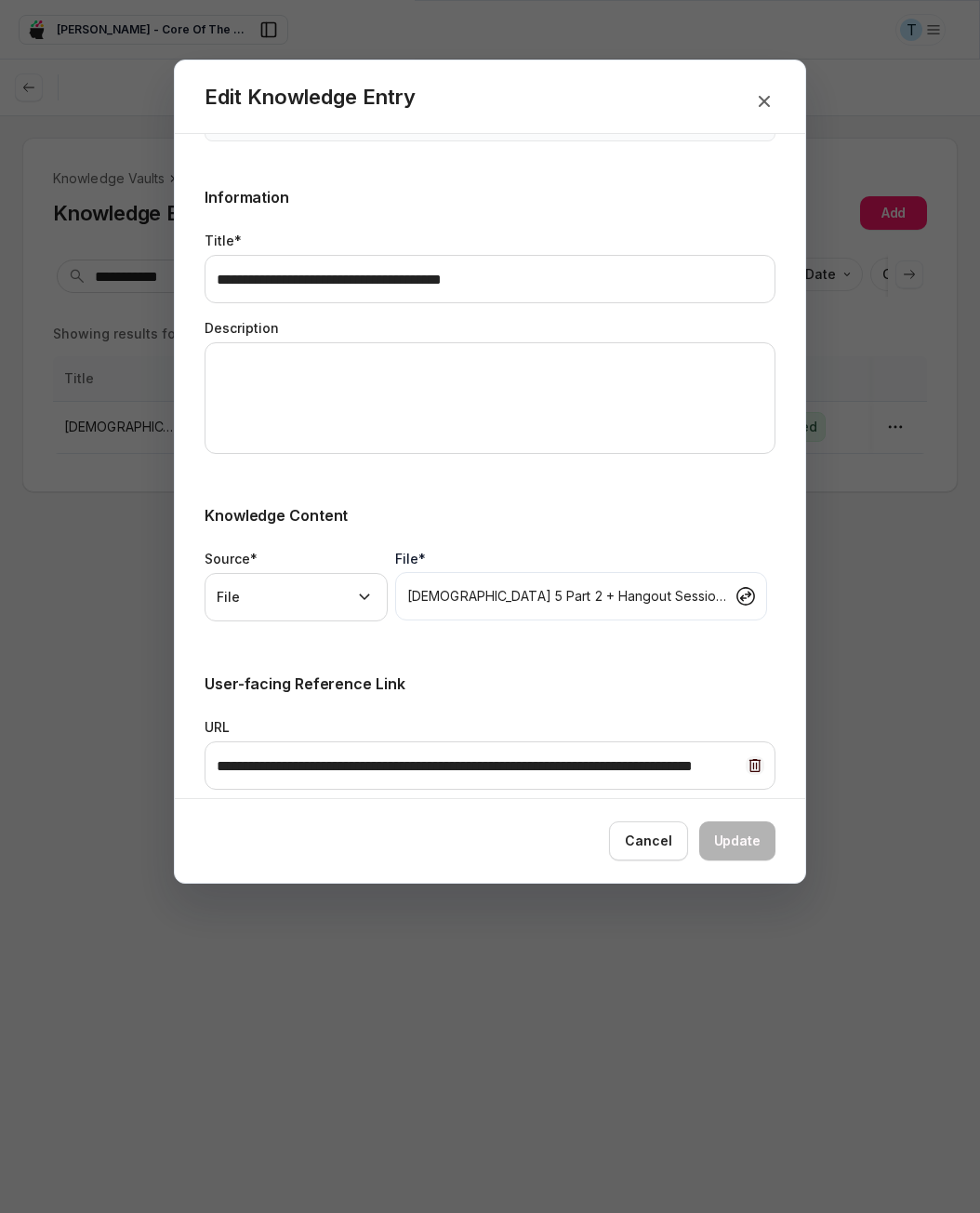 click 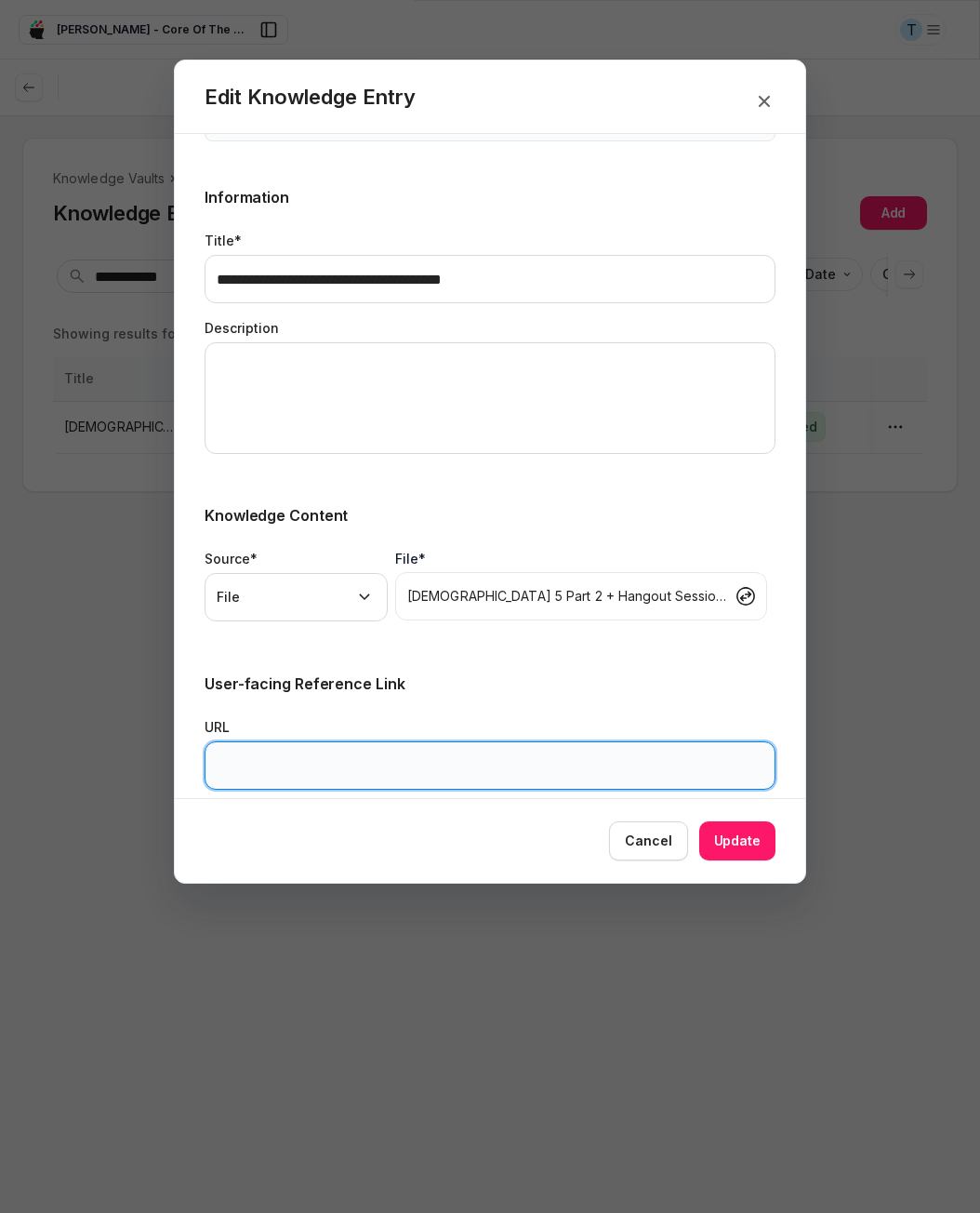 click on "URL" at bounding box center (490, 766) 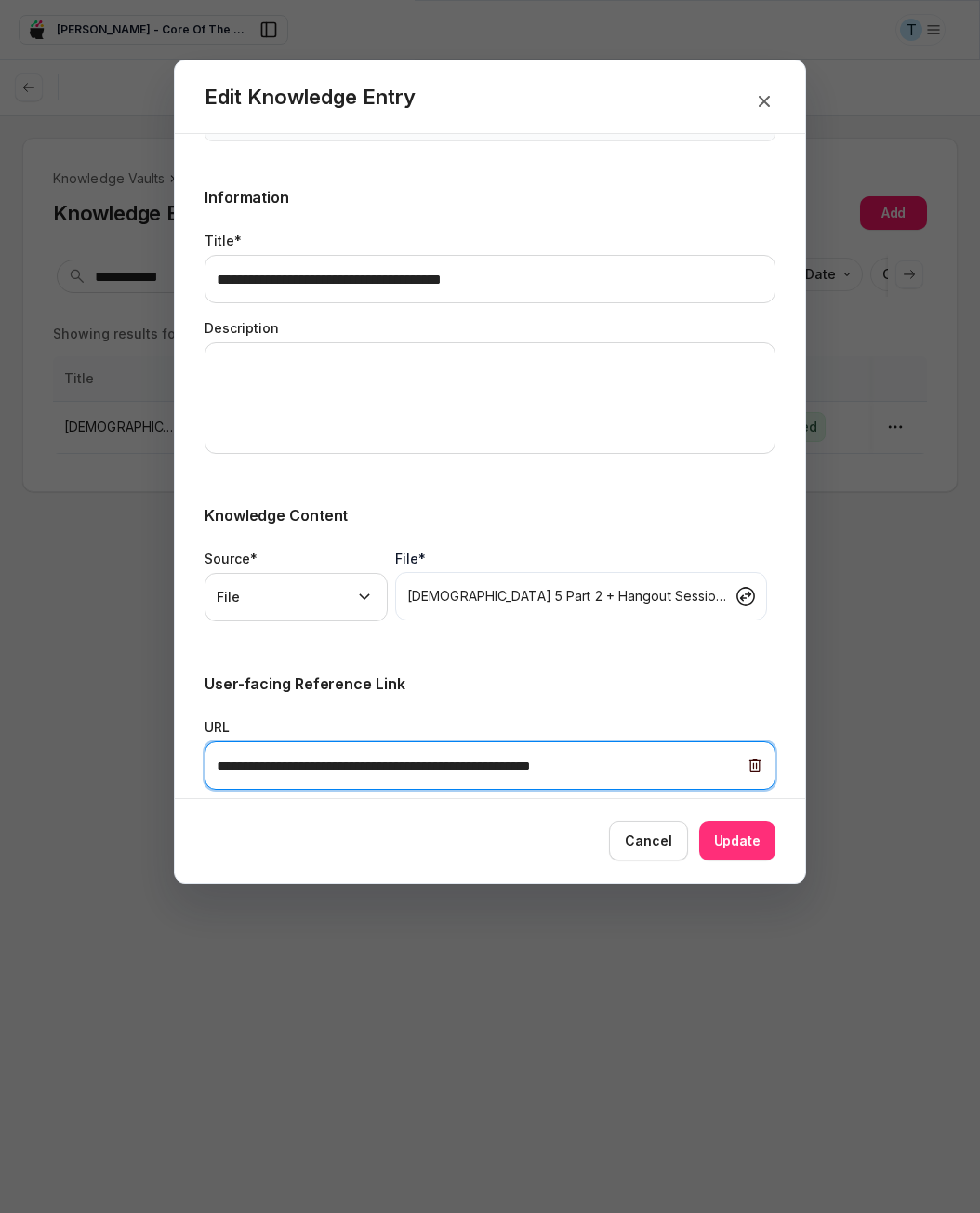 type on "**********" 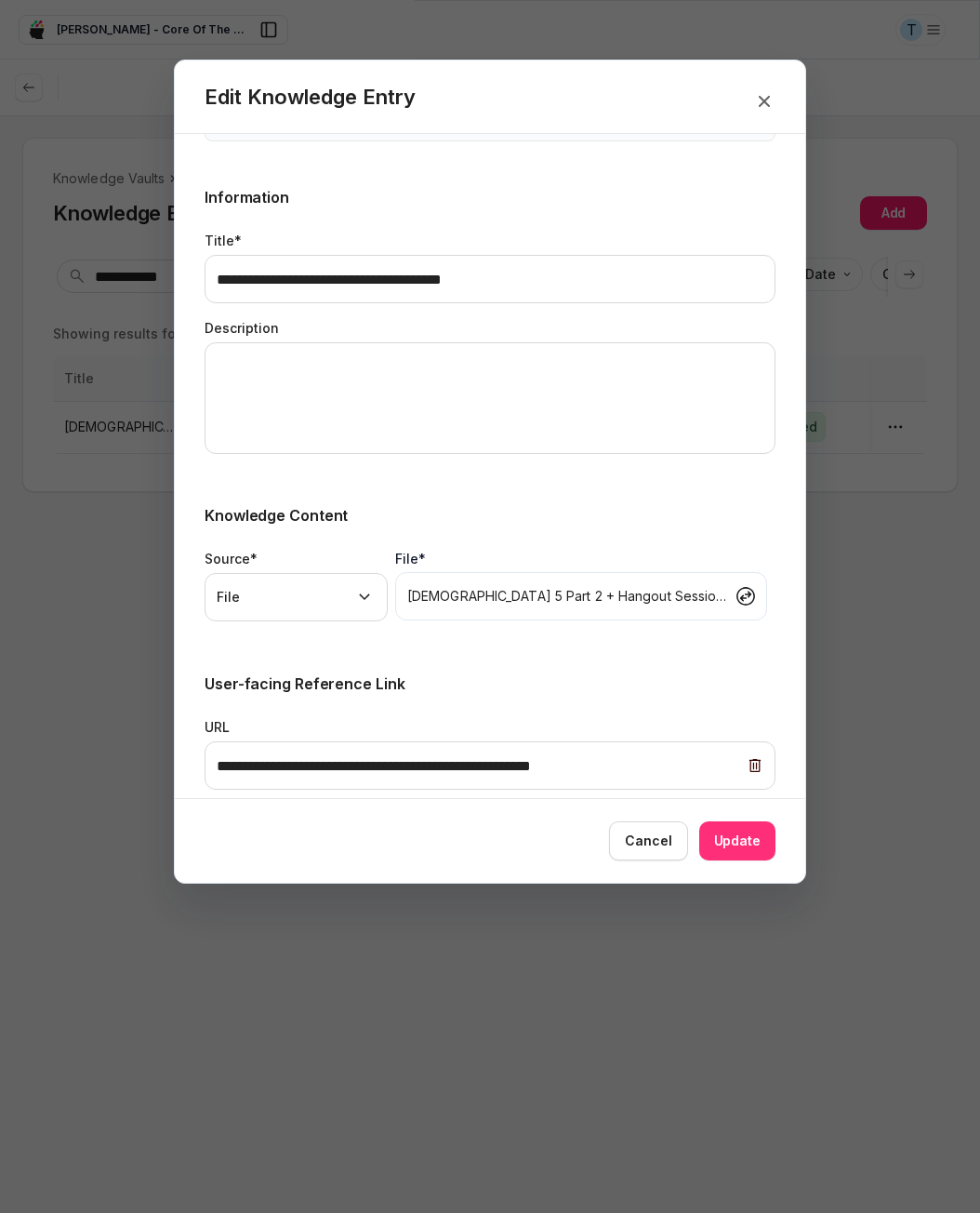 click on "Update" at bounding box center (737, 841) 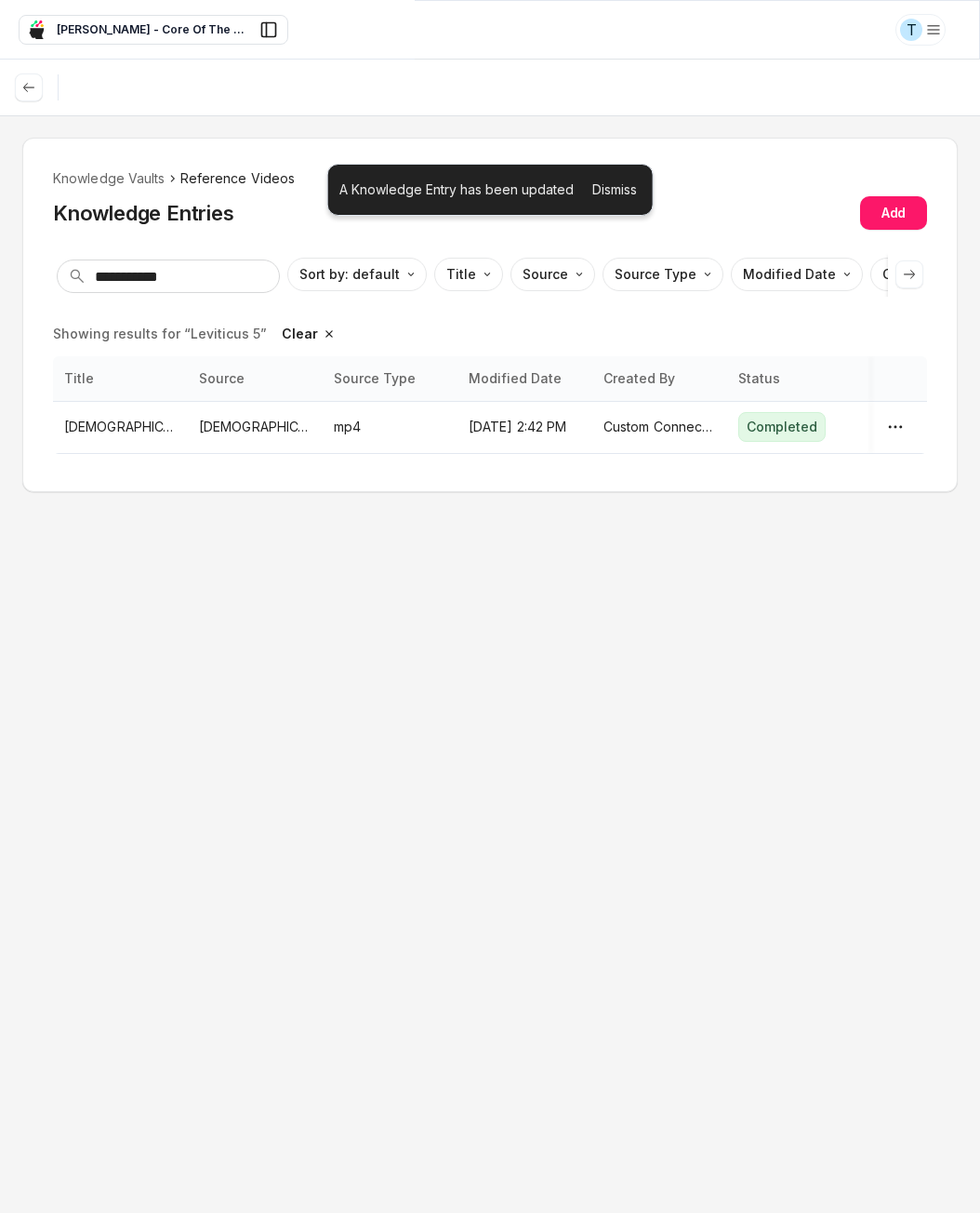 scroll, scrollTop: 0, scrollLeft: 2, axis: horizontal 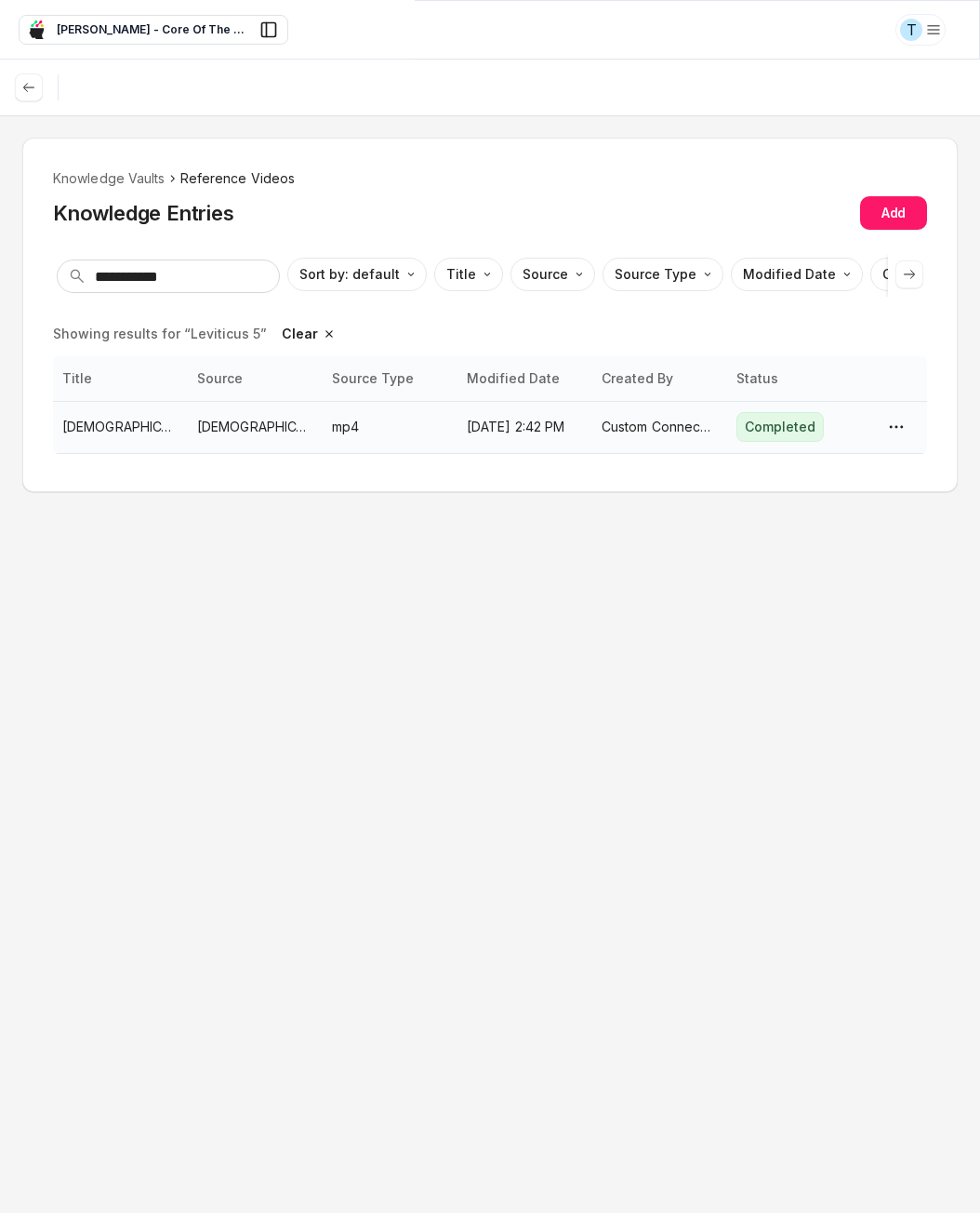 click on "Leviticus 5 Part 2 + Hangout Session.mp4" at bounding box center (118, 427) 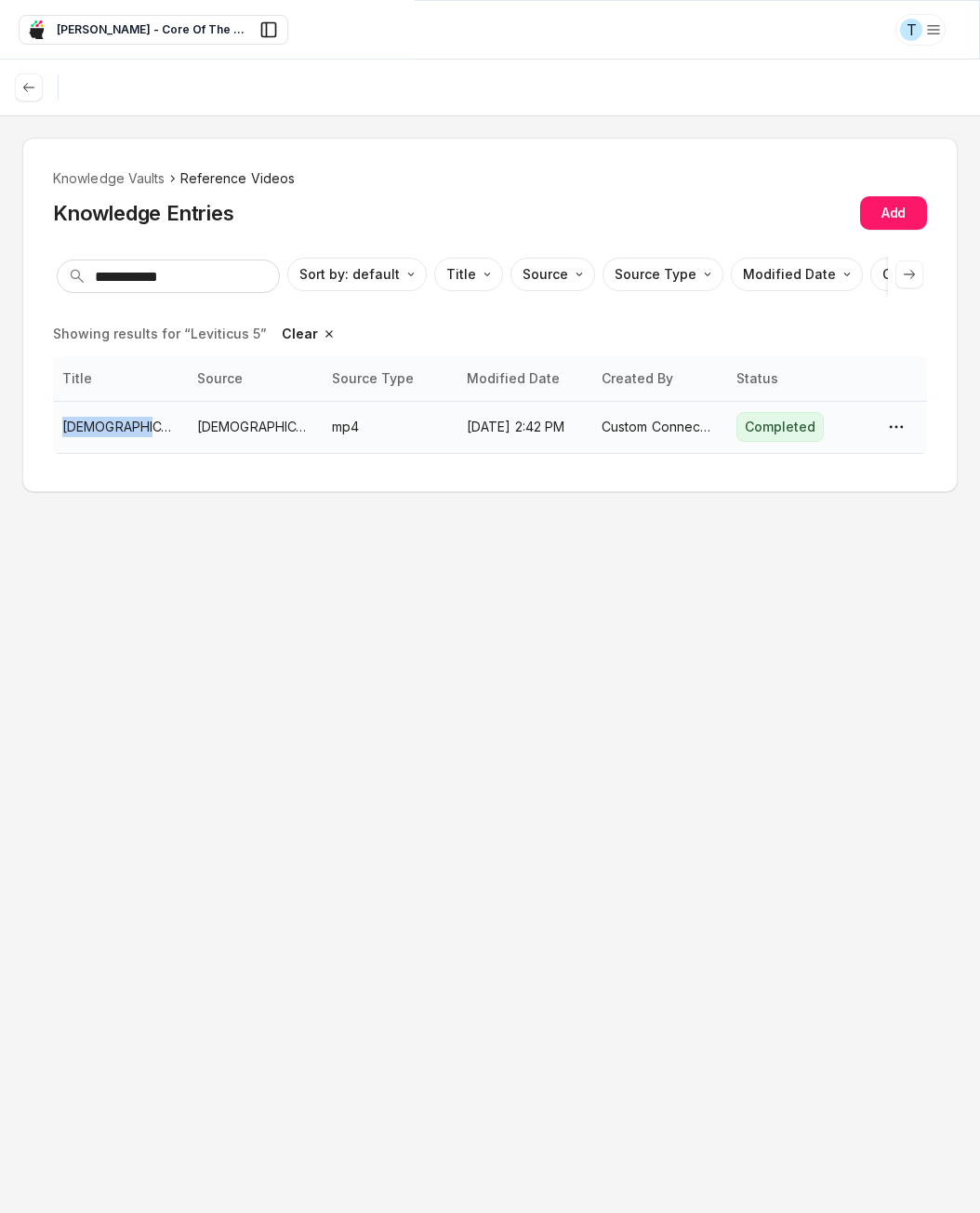 drag, startPoint x: 60, startPoint y: 425, endPoint x: 130, endPoint y: 425, distance: 70 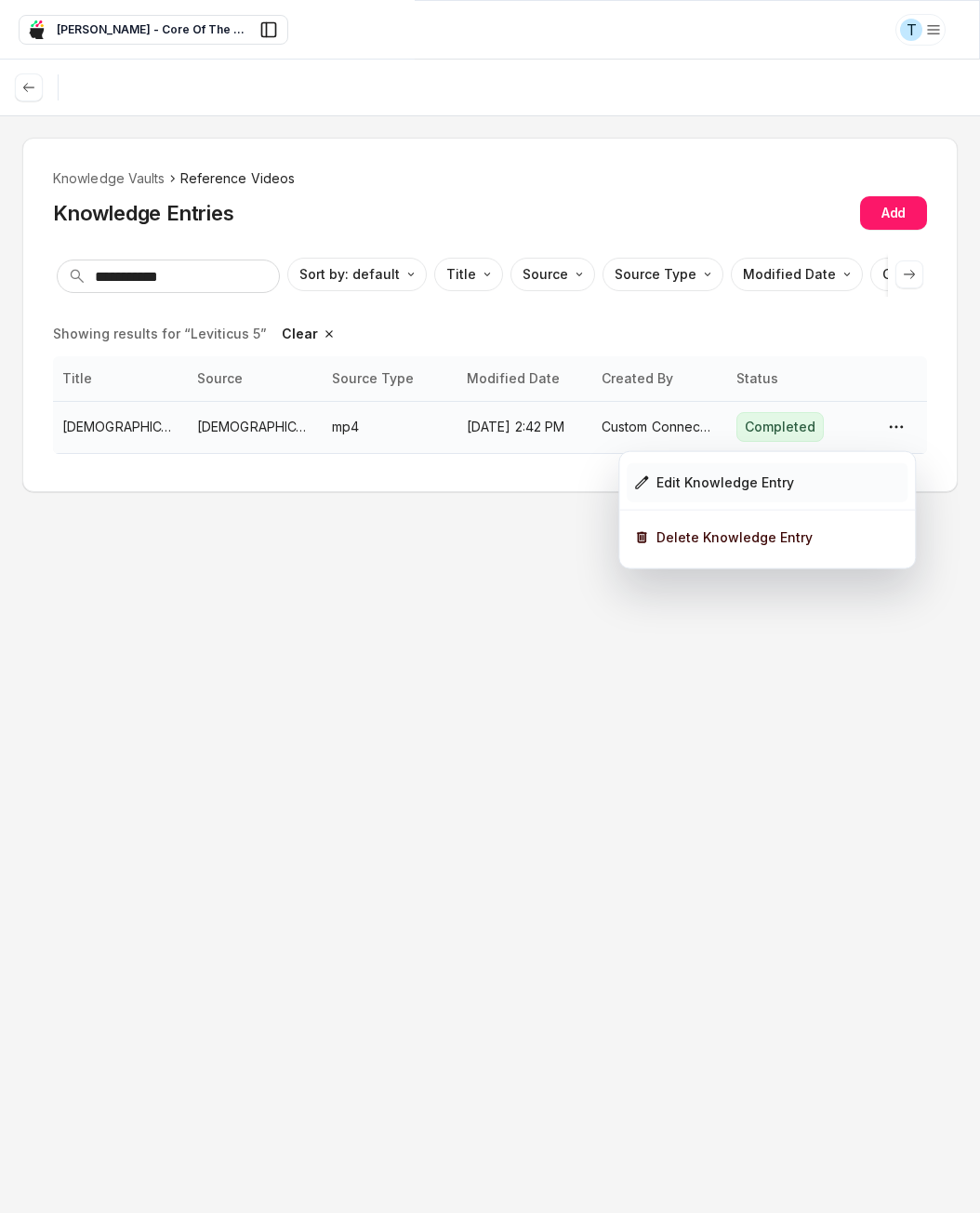 click on "Edit Knowledge Entry" at bounding box center [725, 483] 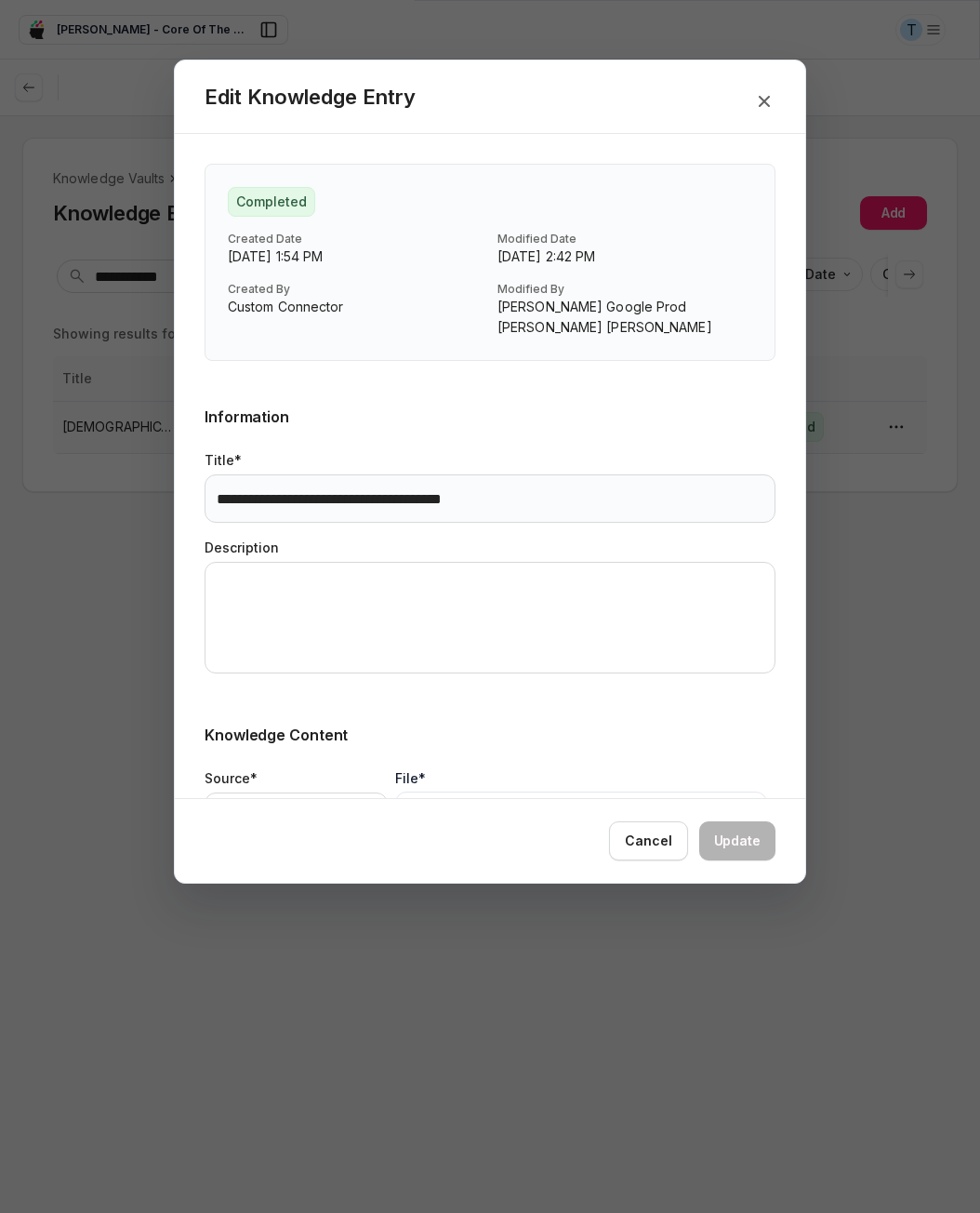 click on "**********" at bounding box center [490, 499] 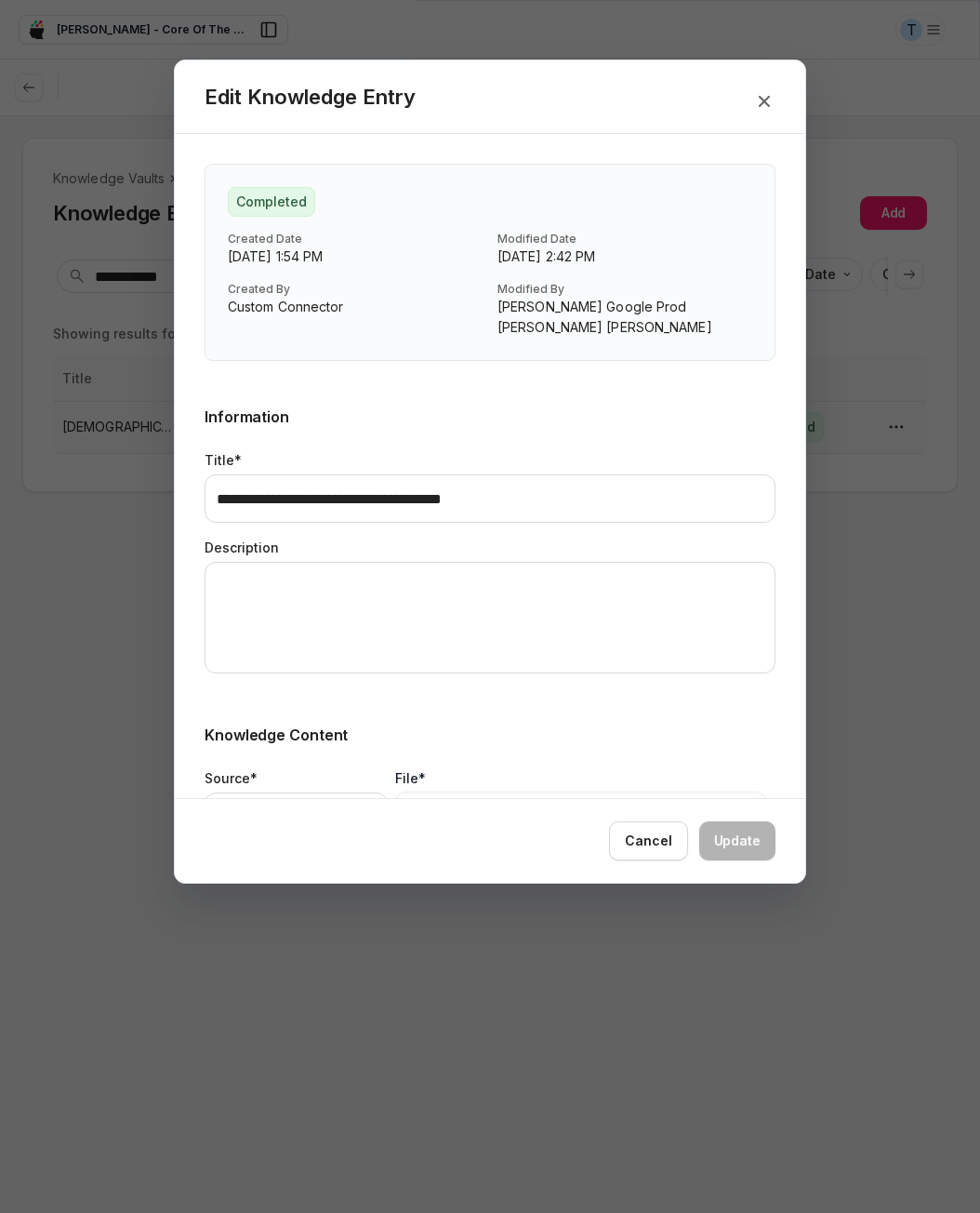 drag, startPoint x: 291, startPoint y: 473, endPoint x: 143, endPoint y: 481, distance: 148.21606 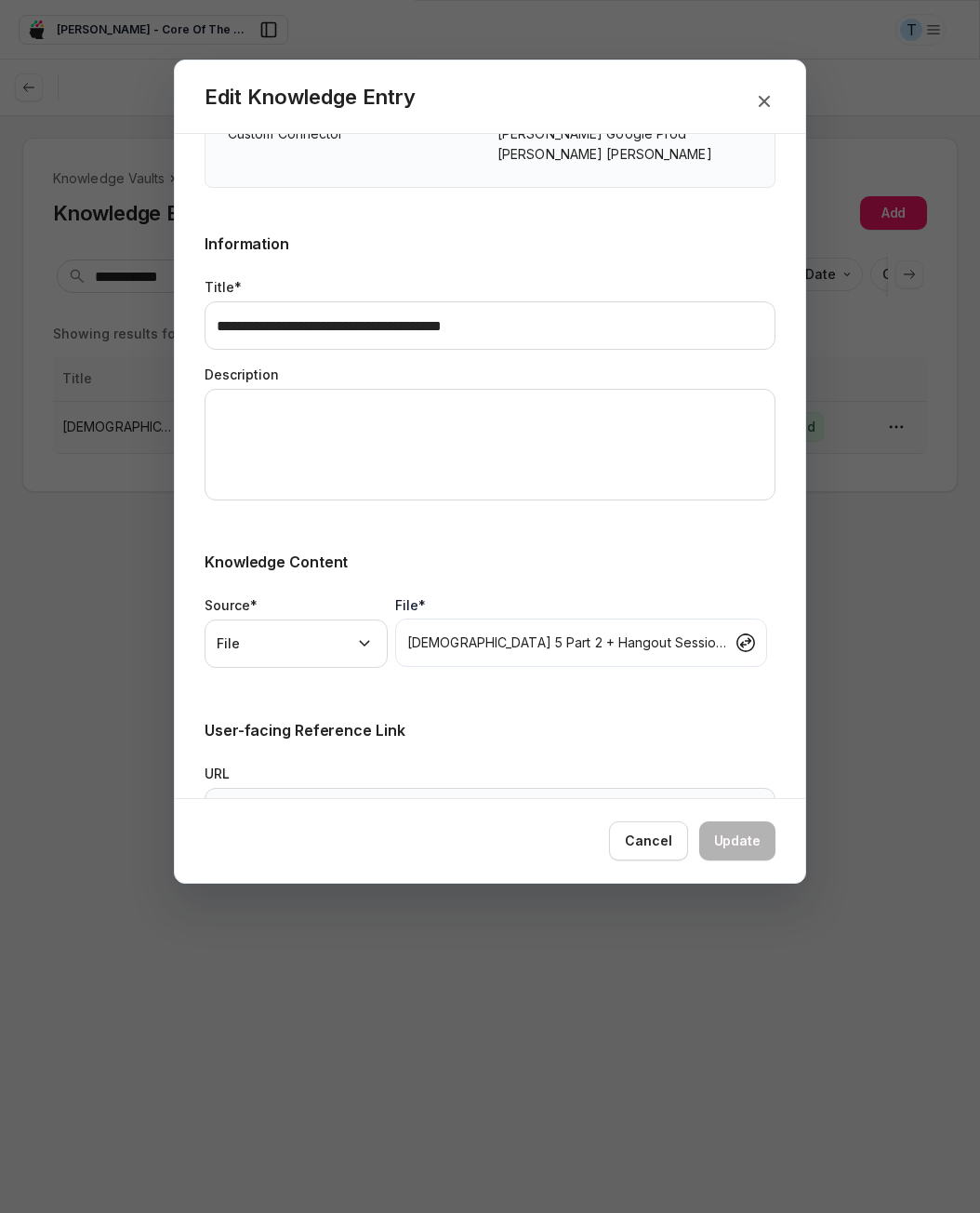 scroll, scrollTop: 220, scrollLeft: 0, axis: vertical 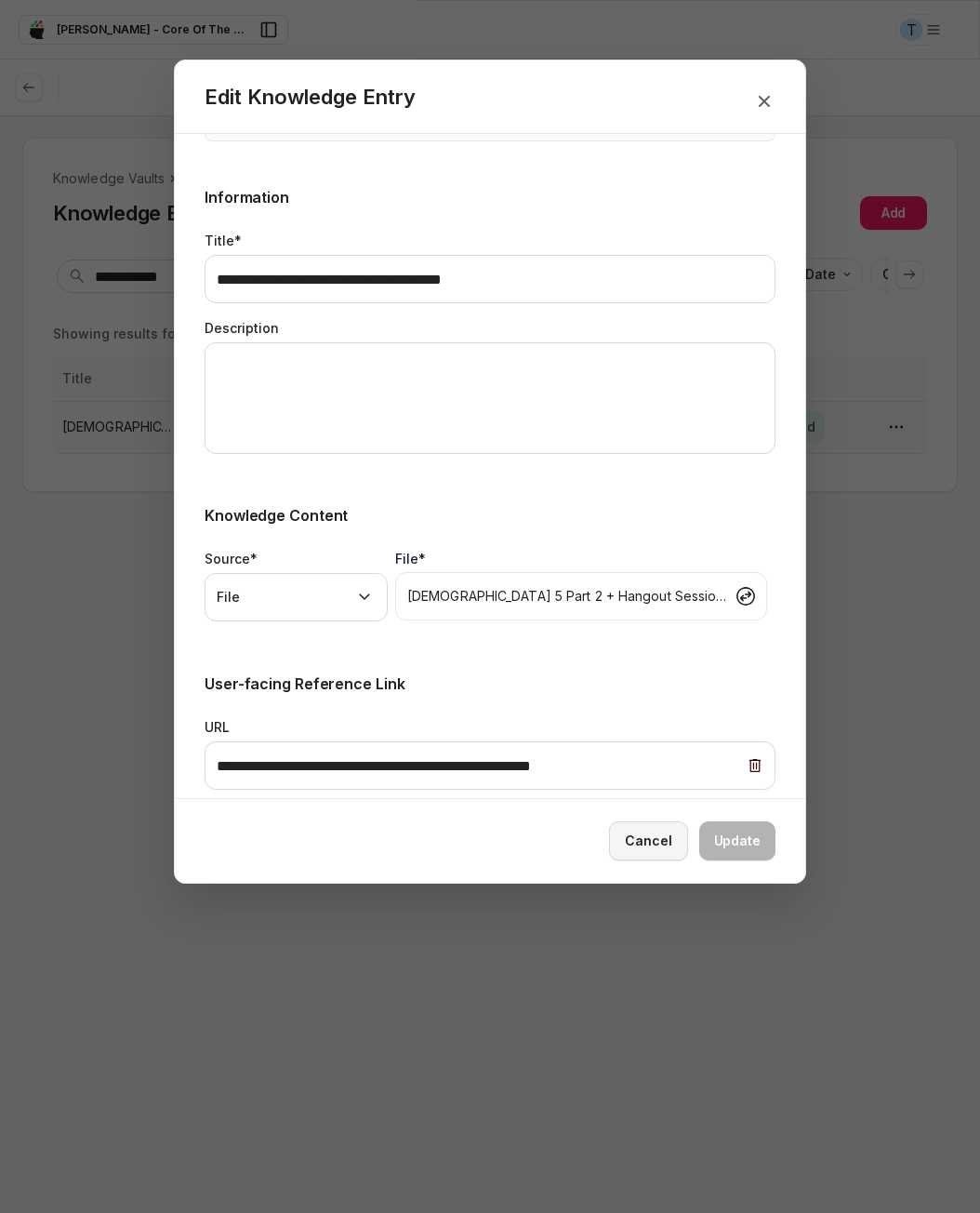 click on "Cancel" at bounding box center (648, 841) 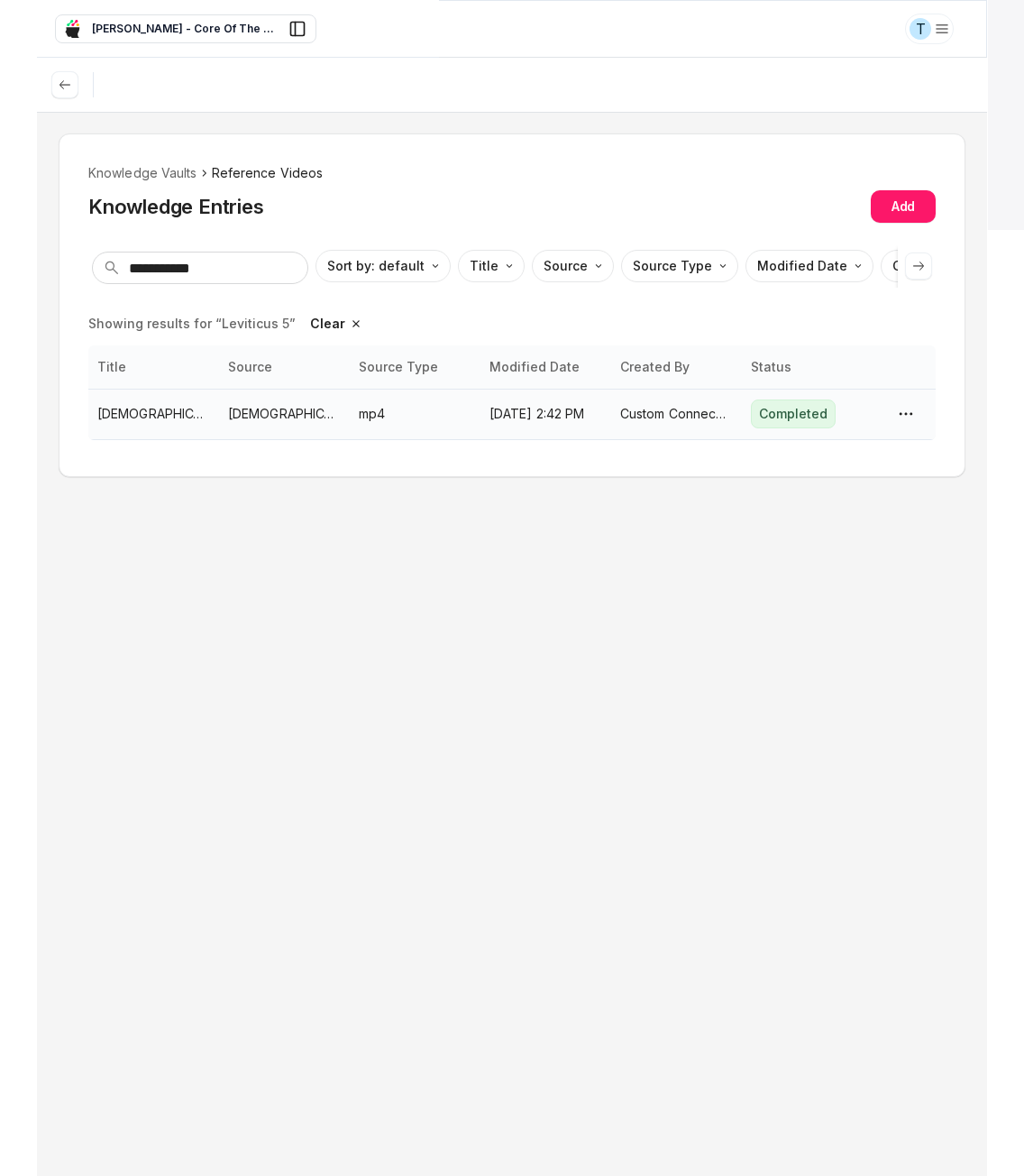 scroll, scrollTop: 0, scrollLeft: 0, axis: both 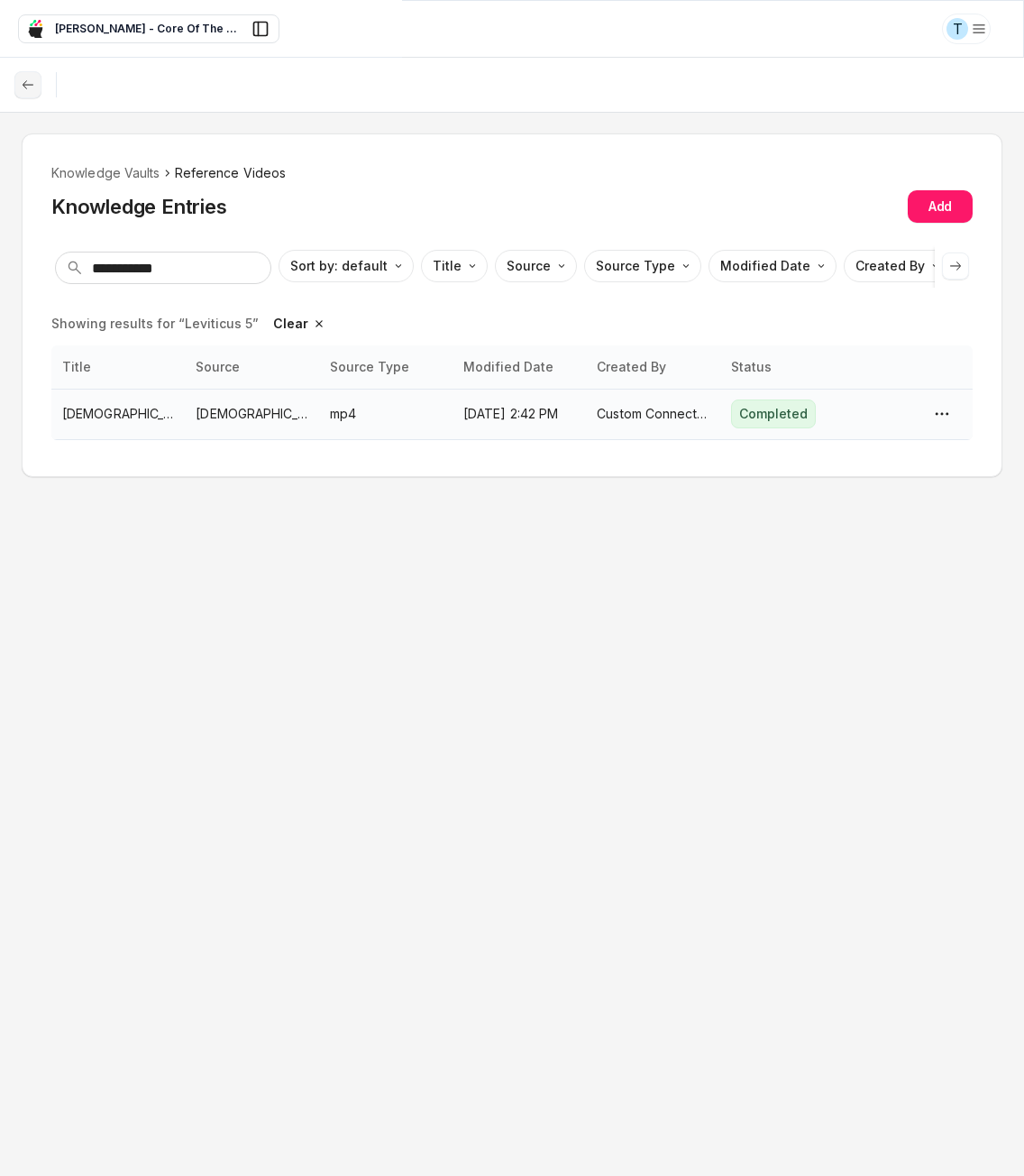 click 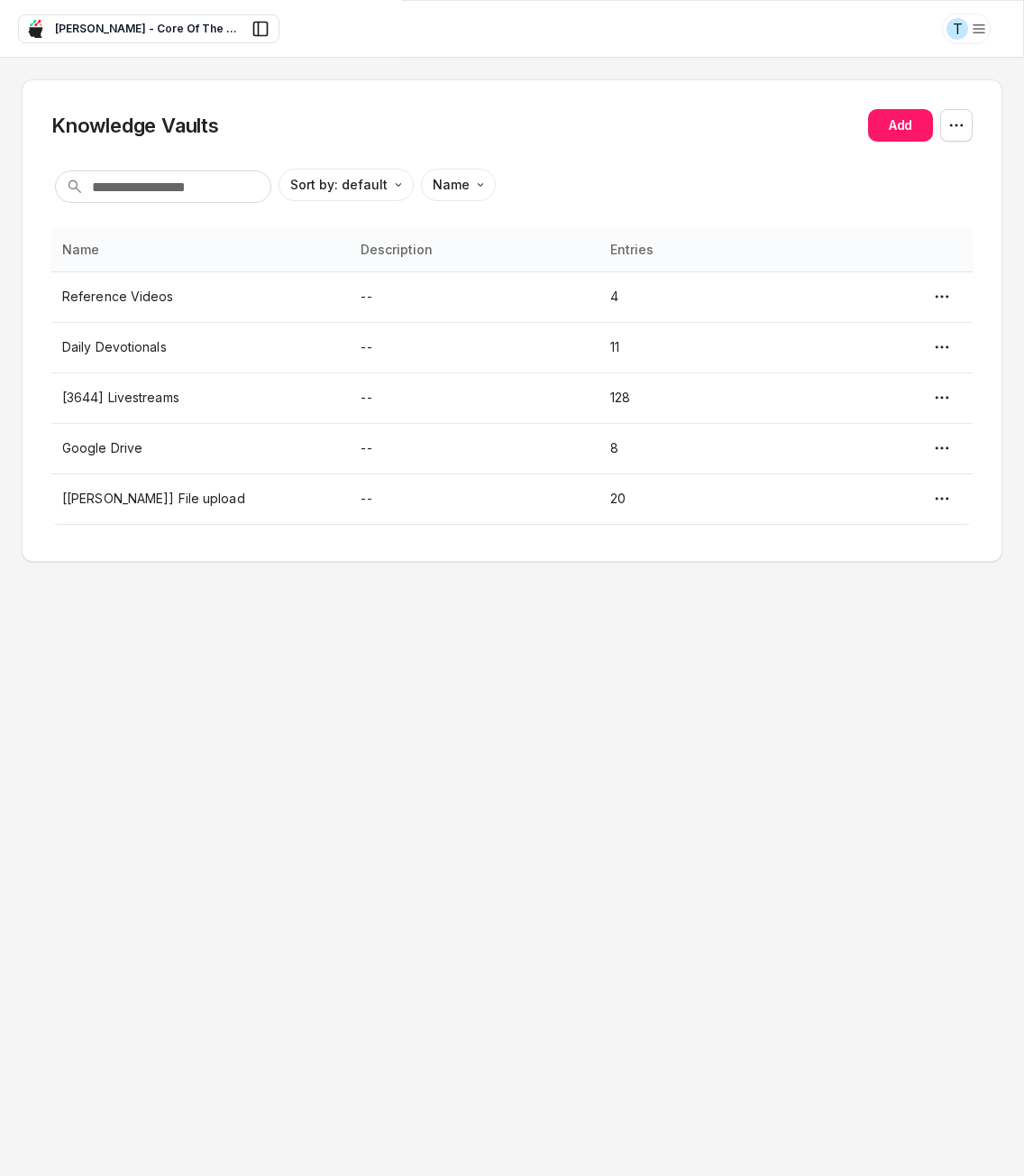 click on "[PERSON_NAME] - Core Of The Heart" at bounding box center [201, 29] 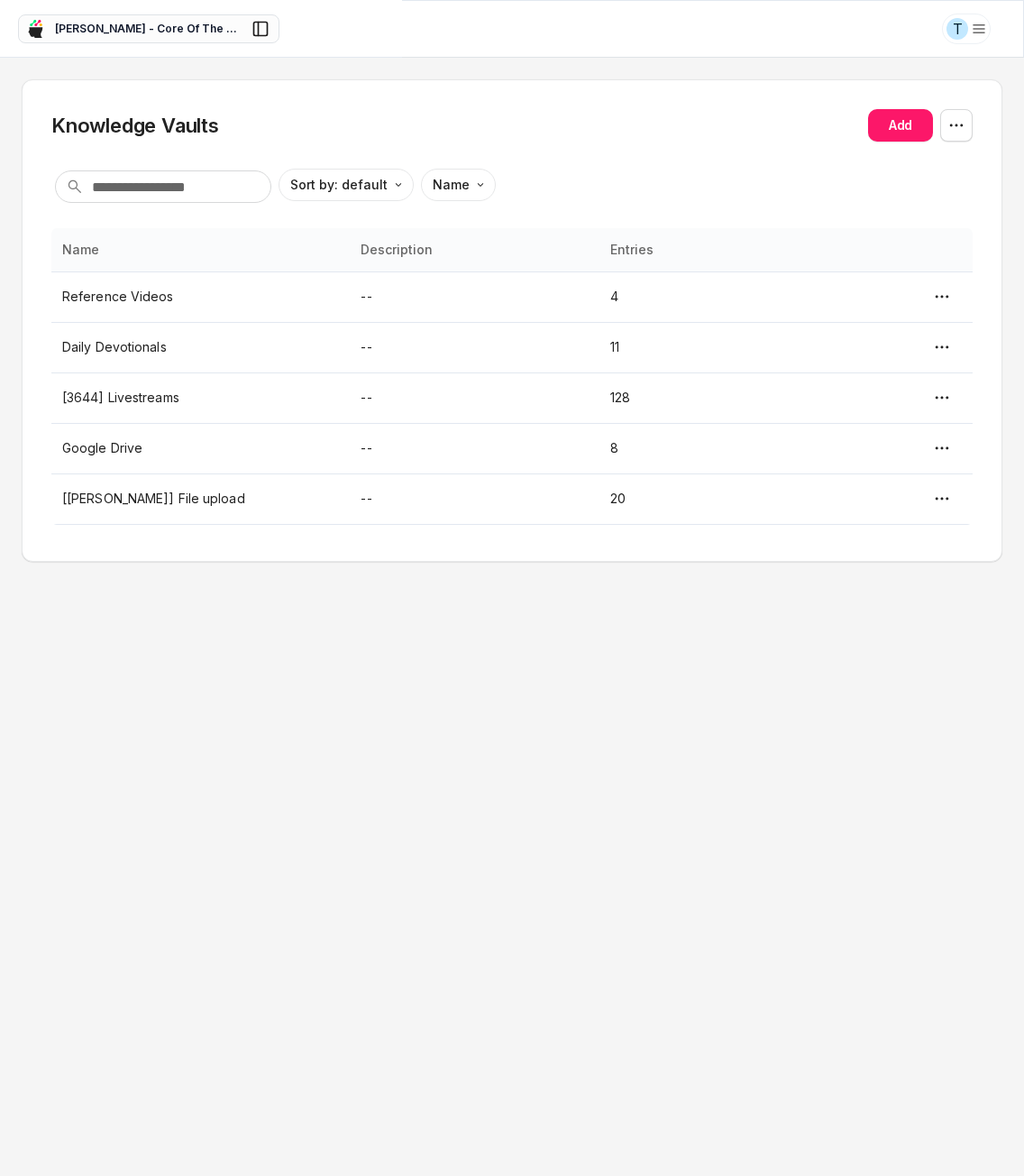 click on "[PERSON_NAME] - Core Of The Heart" at bounding box center (149, 29) 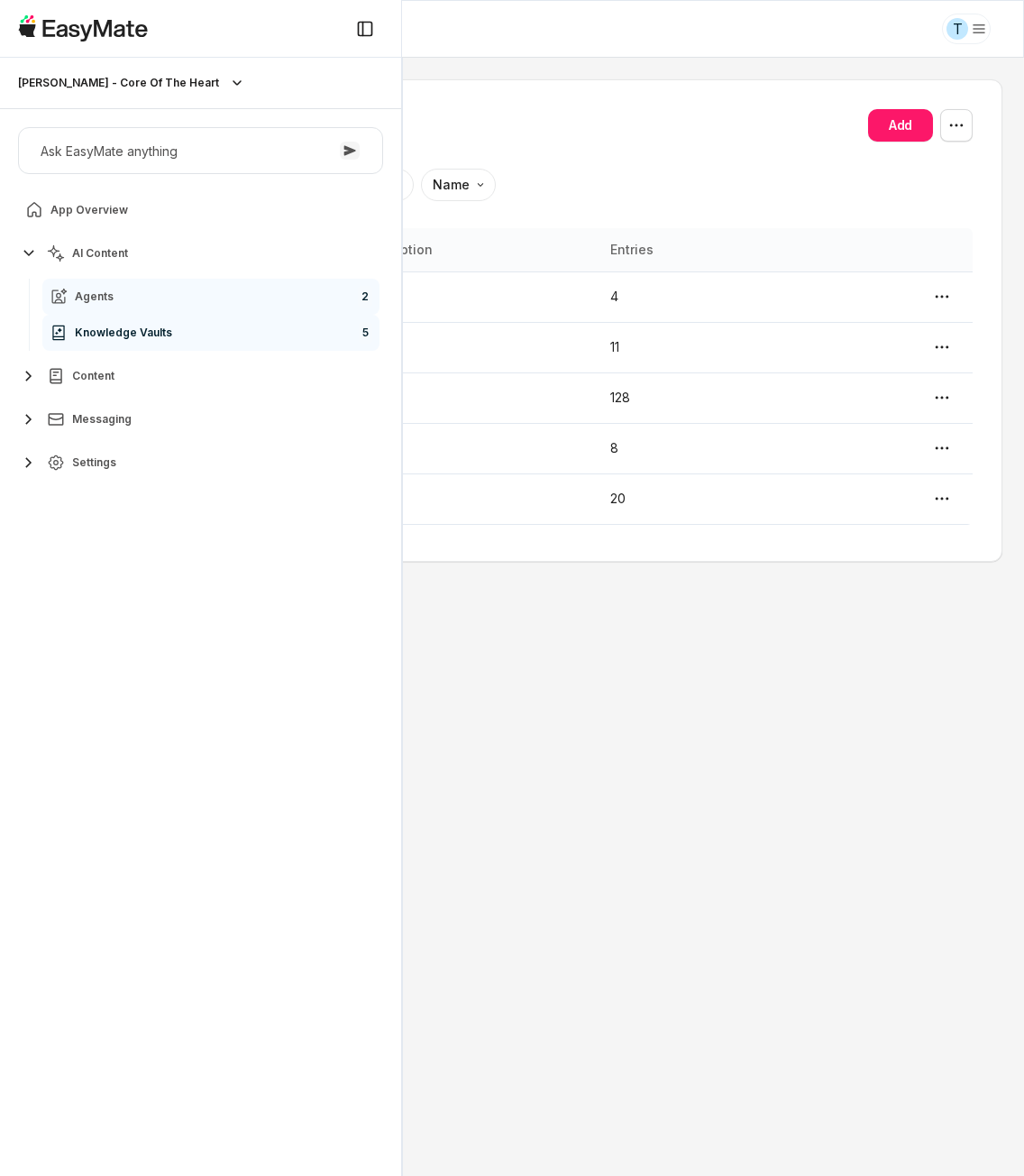 click on "Agents 2" at bounding box center [211, 297] 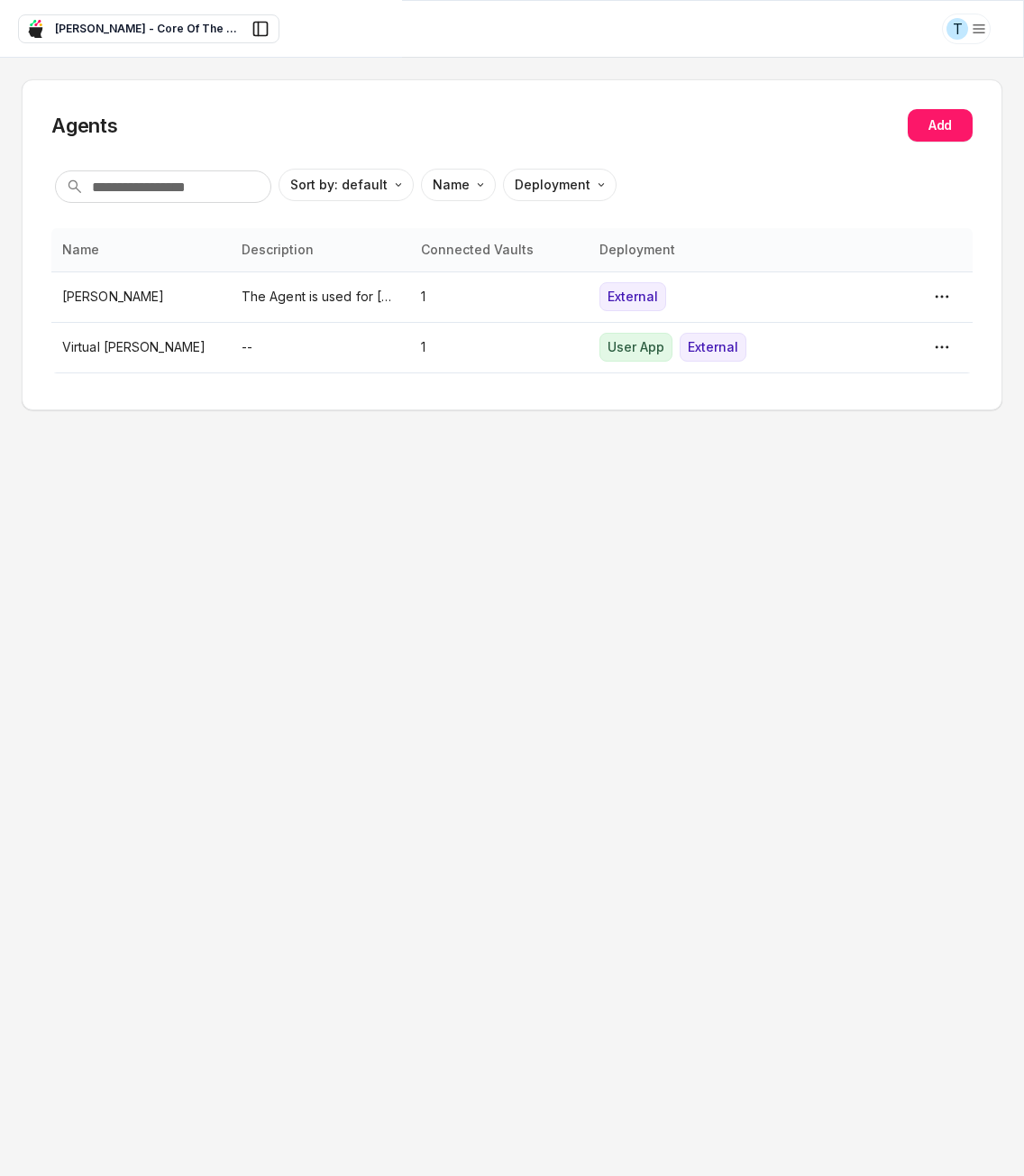 click on "Agents Add" at bounding box center [512, 125] 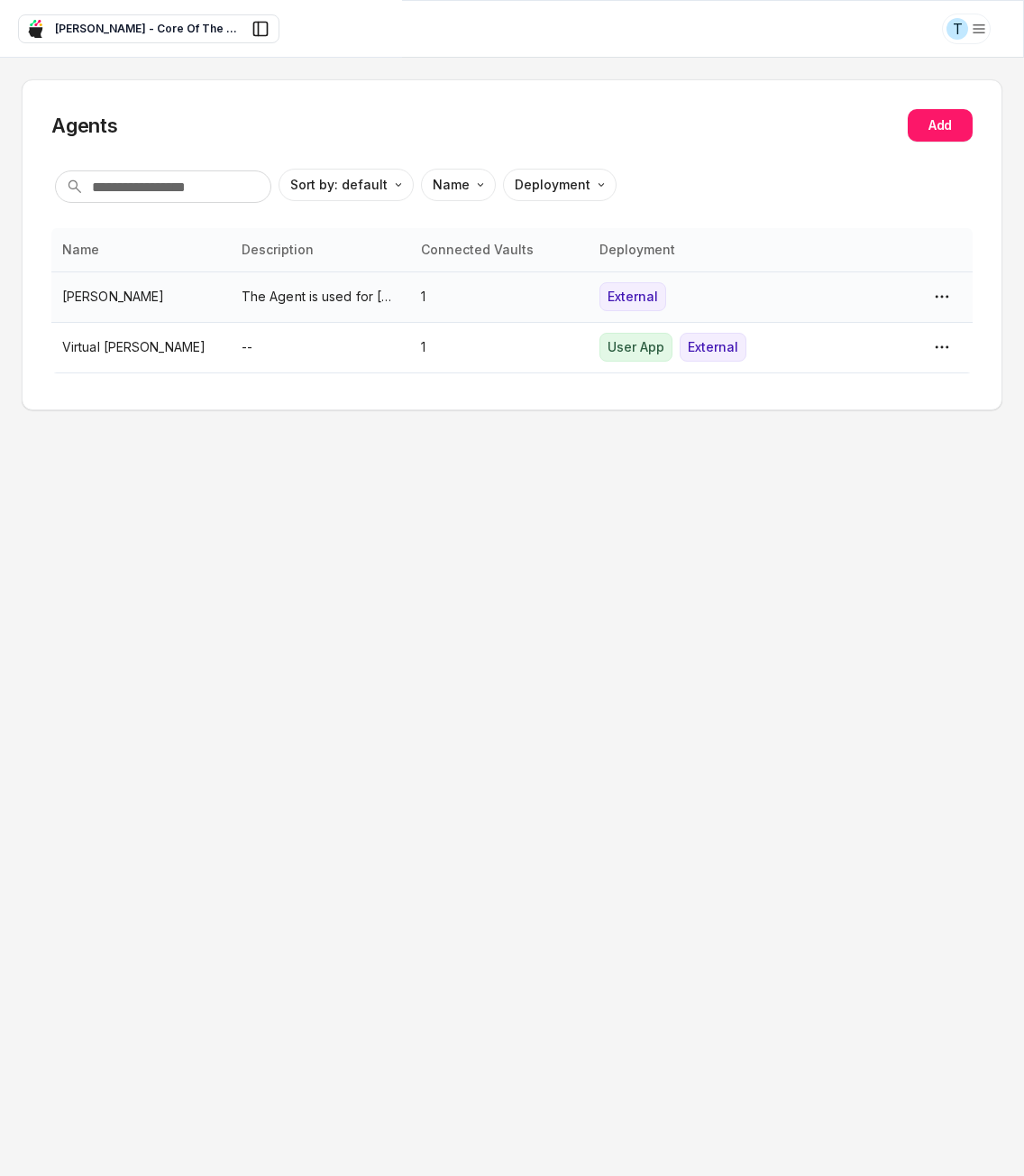 click on "The Agent is used for [URL][PERSON_NAME][DOMAIN_NAME] website" at bounding box center [320, 297] 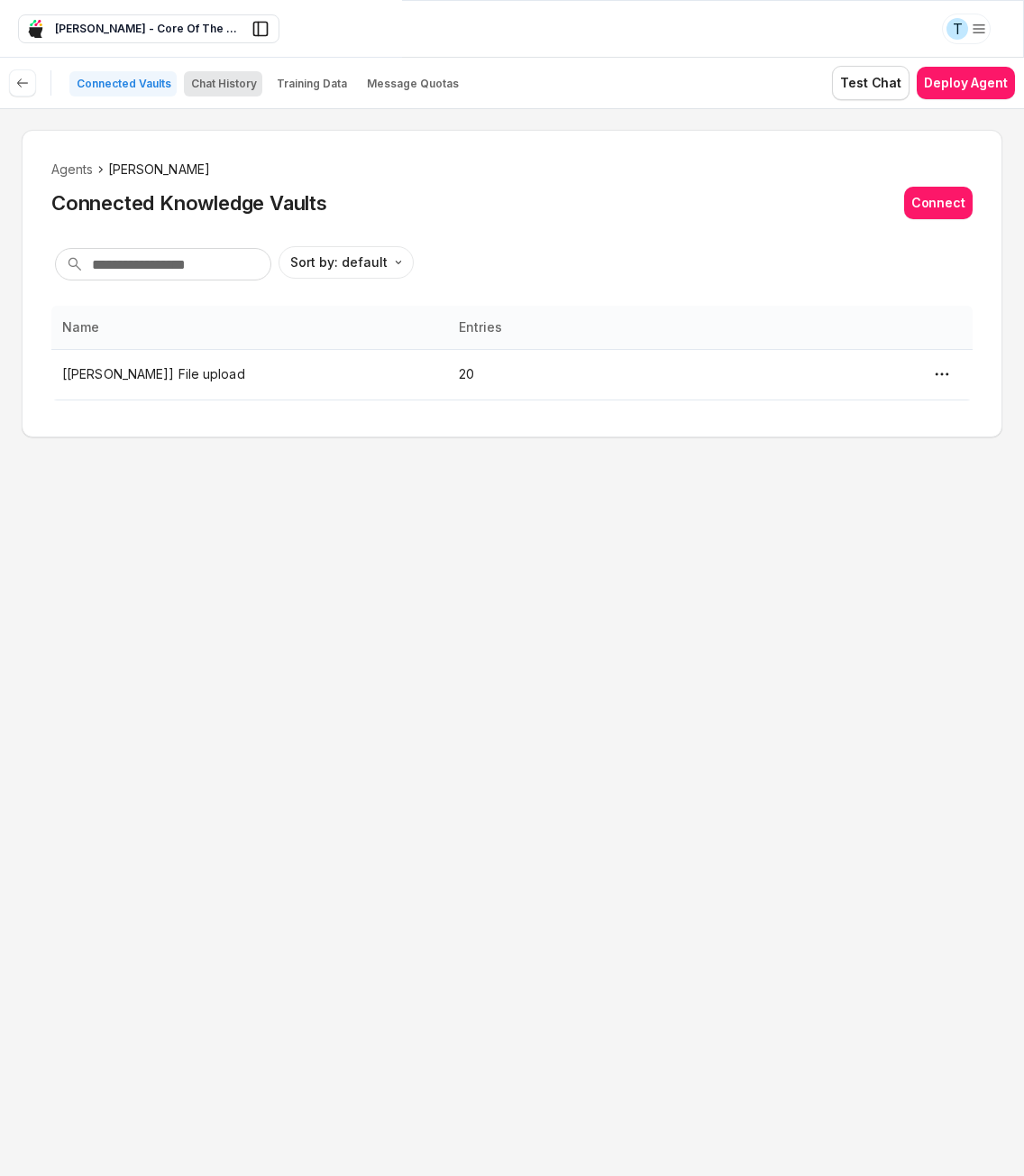 click on "Chat History" at bounding box center (224, 84) 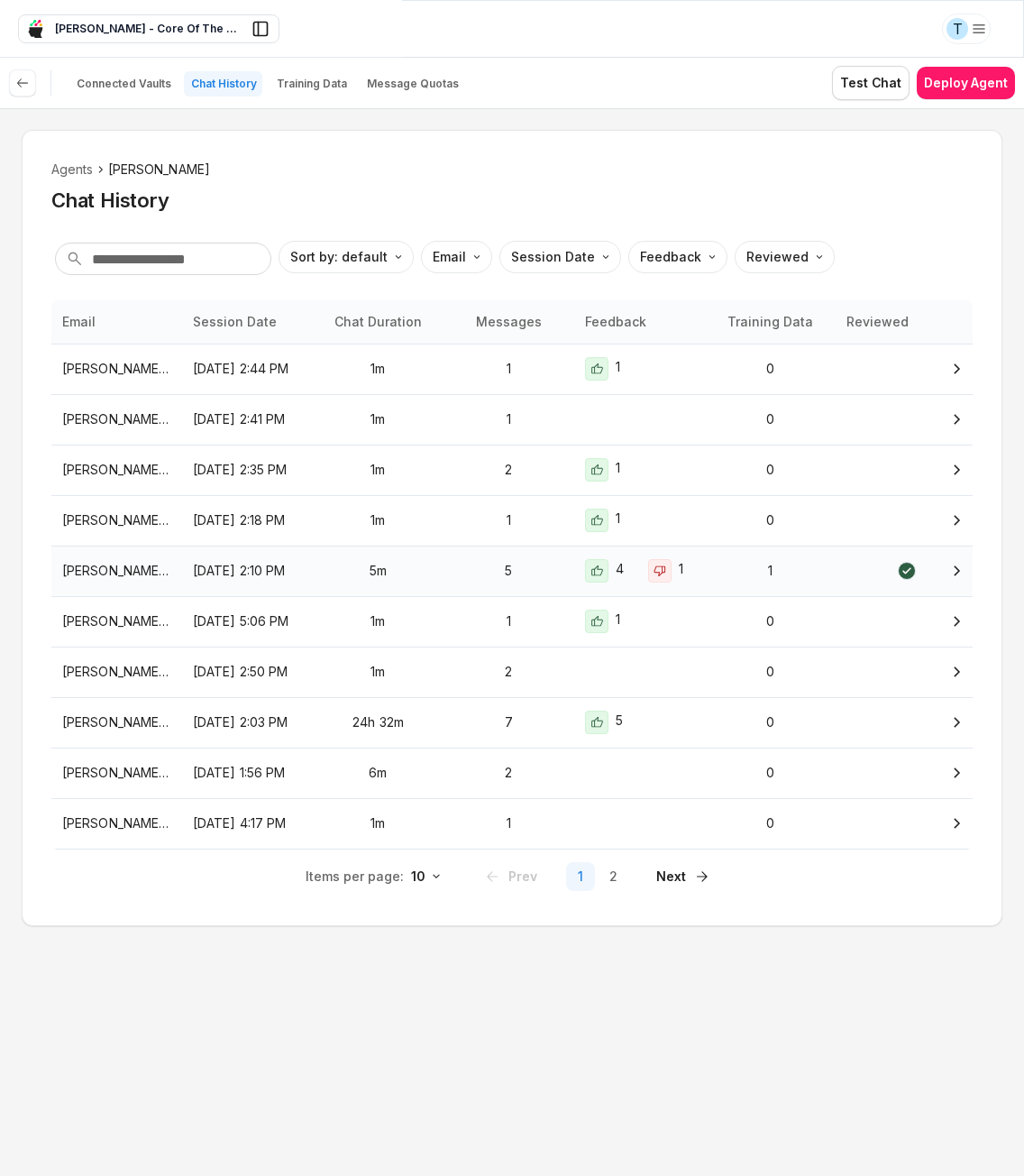 click on "Jul 1, 2025, 2:10 PM" at bounding box center (247, 571) 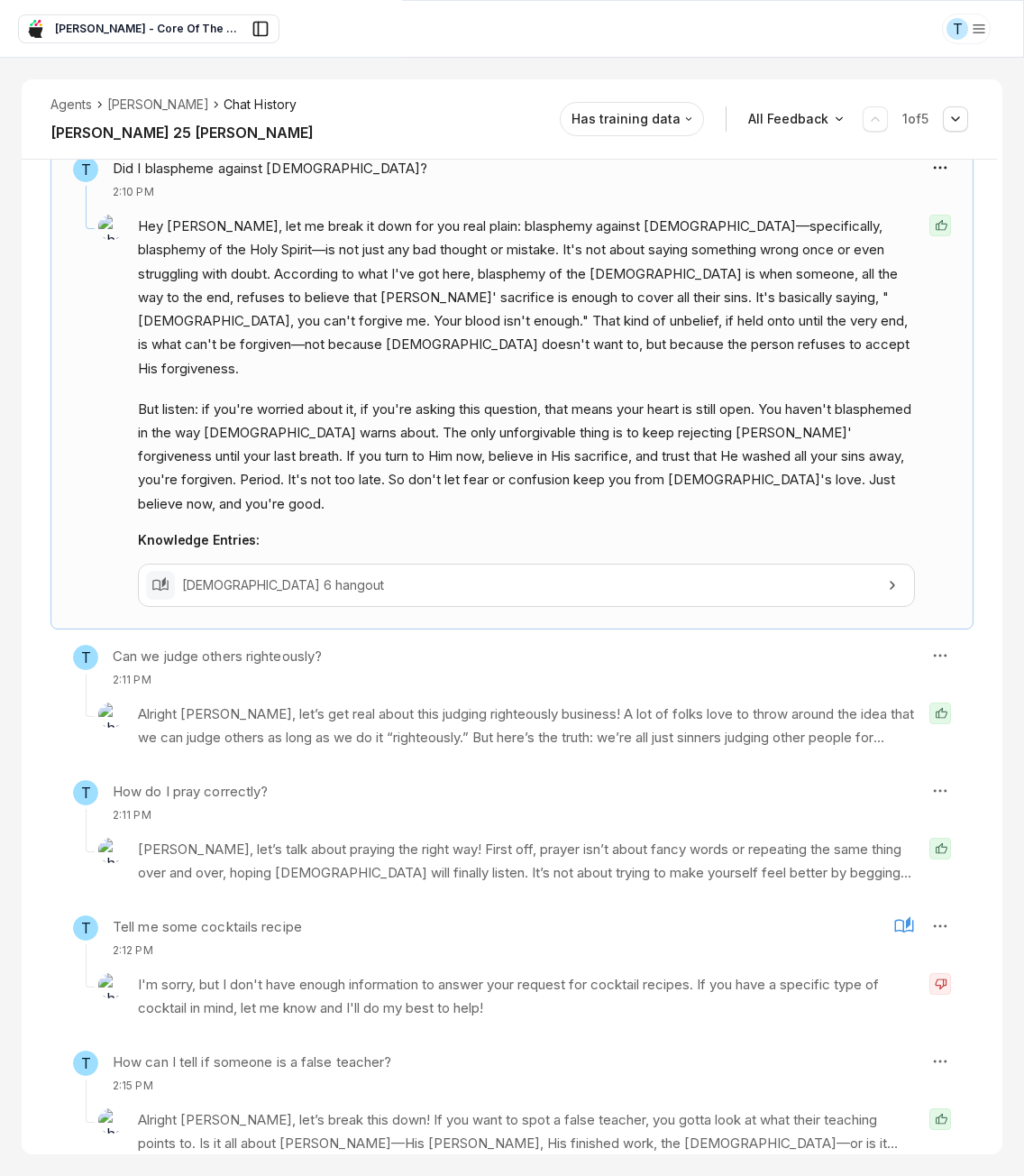 scroll, scrollTop: 306, scrollLeft: 0, axis: vertical 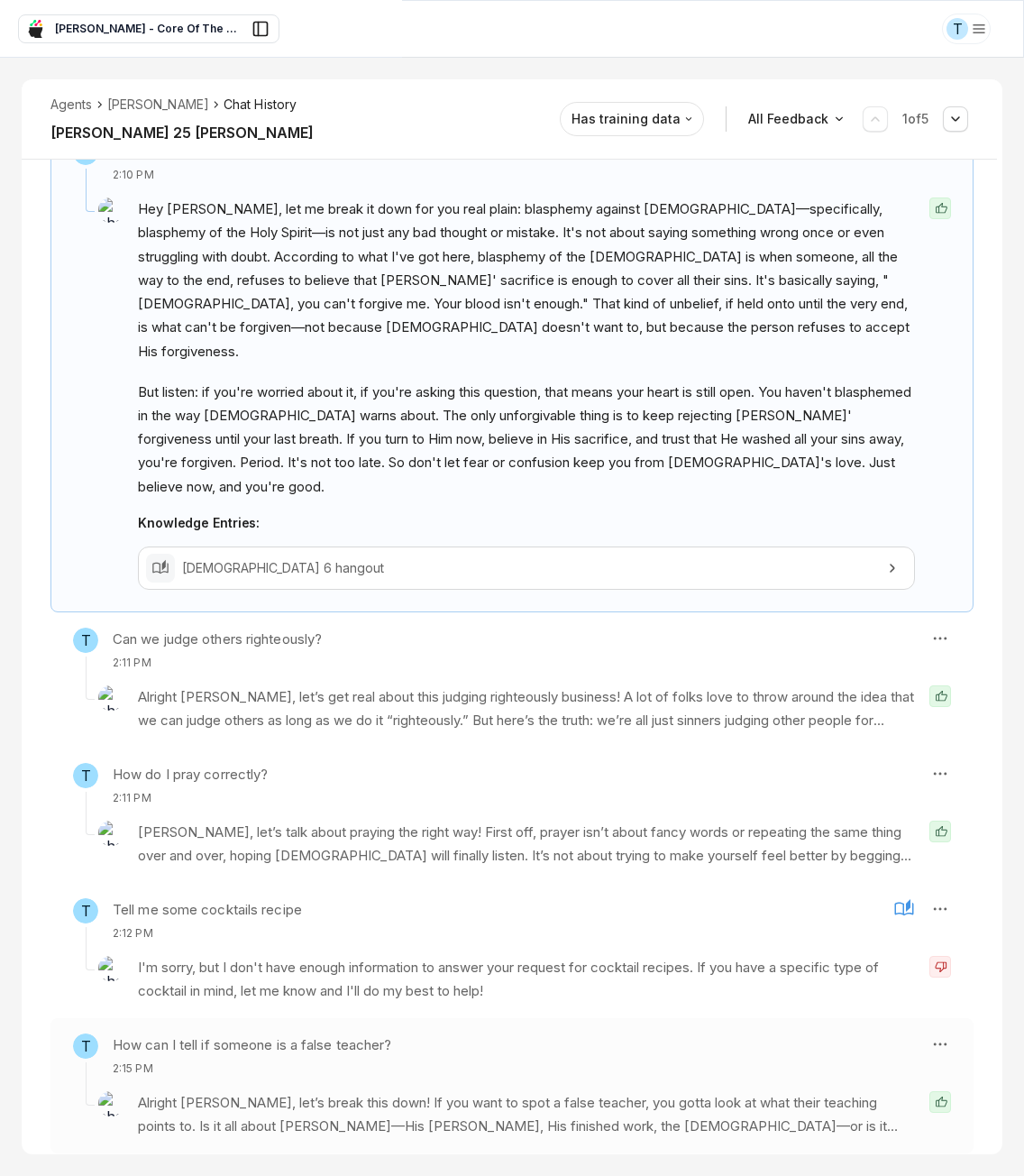 click on "Alright Tuyet, let’s break this down! If you want to spot a false teacher, you gotta look at what their teaching points to. Is it all about Jesus—His grace, His finished work, the Gospel—or is it about you, your effort, your works, and making you feel like you gotta do more to be accepted by God? If a teaching makes you focus on yourself, your performance, or leaves you feeling fearful, proud, or in bondage, that’s a big red flag. The real Gospel always points to Jesus and what He did, not what you gotta do to earn it." at bounding box center [526, 1115] 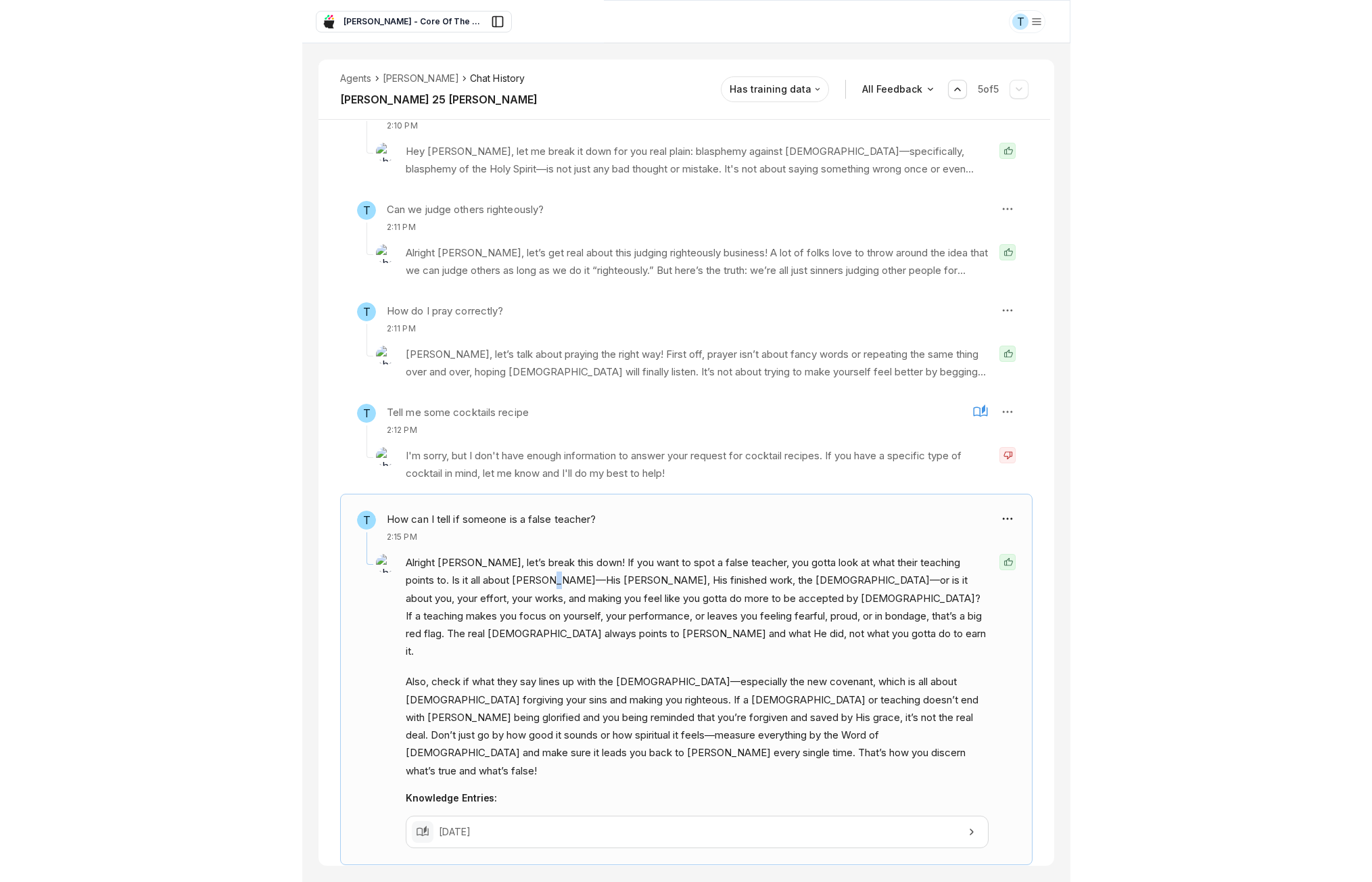 scroll, scrollTop: 211, scrollLeft: 0, axis: vertical 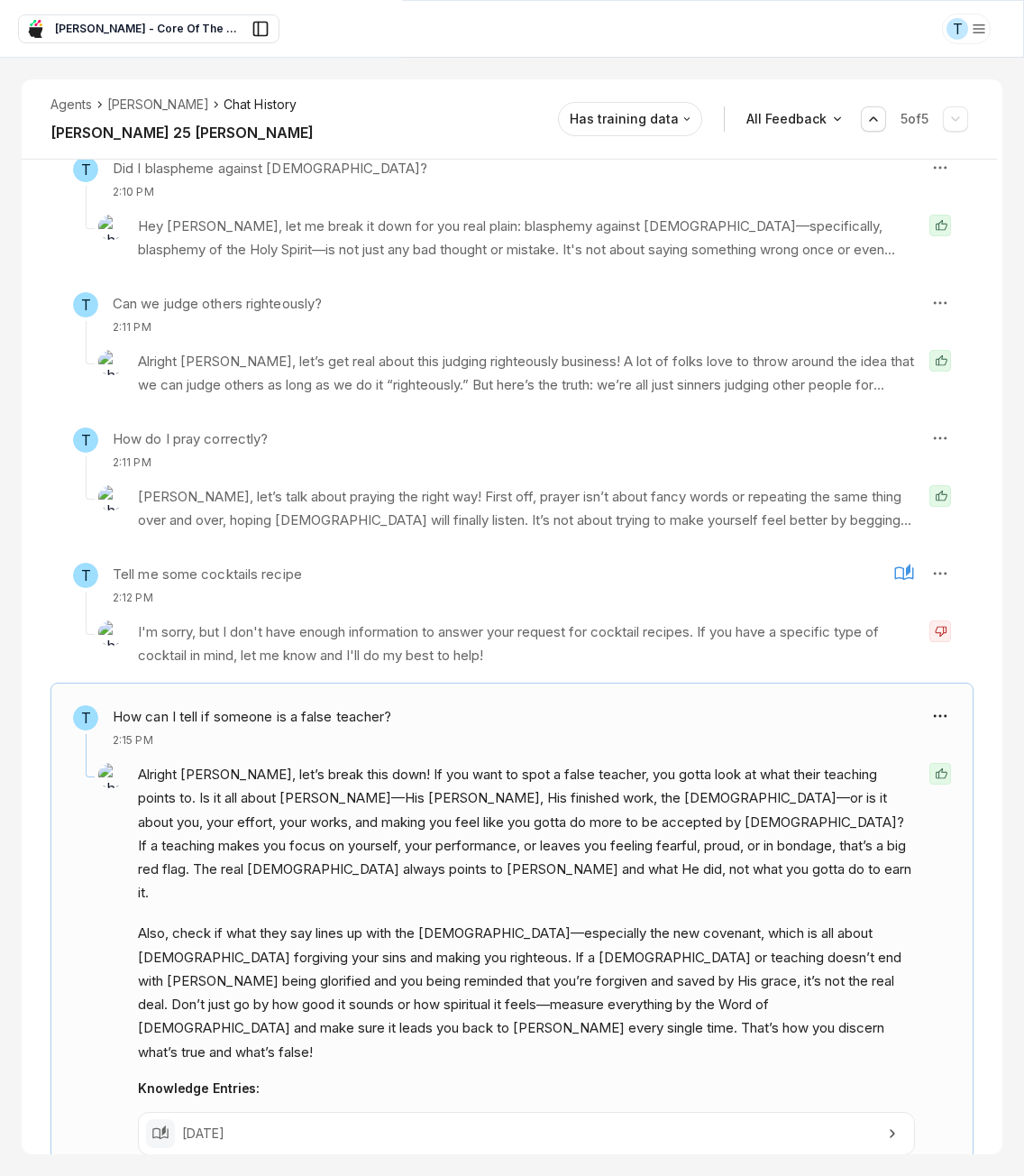 click on "2025-04-15" at bounding box center (526, 1134) 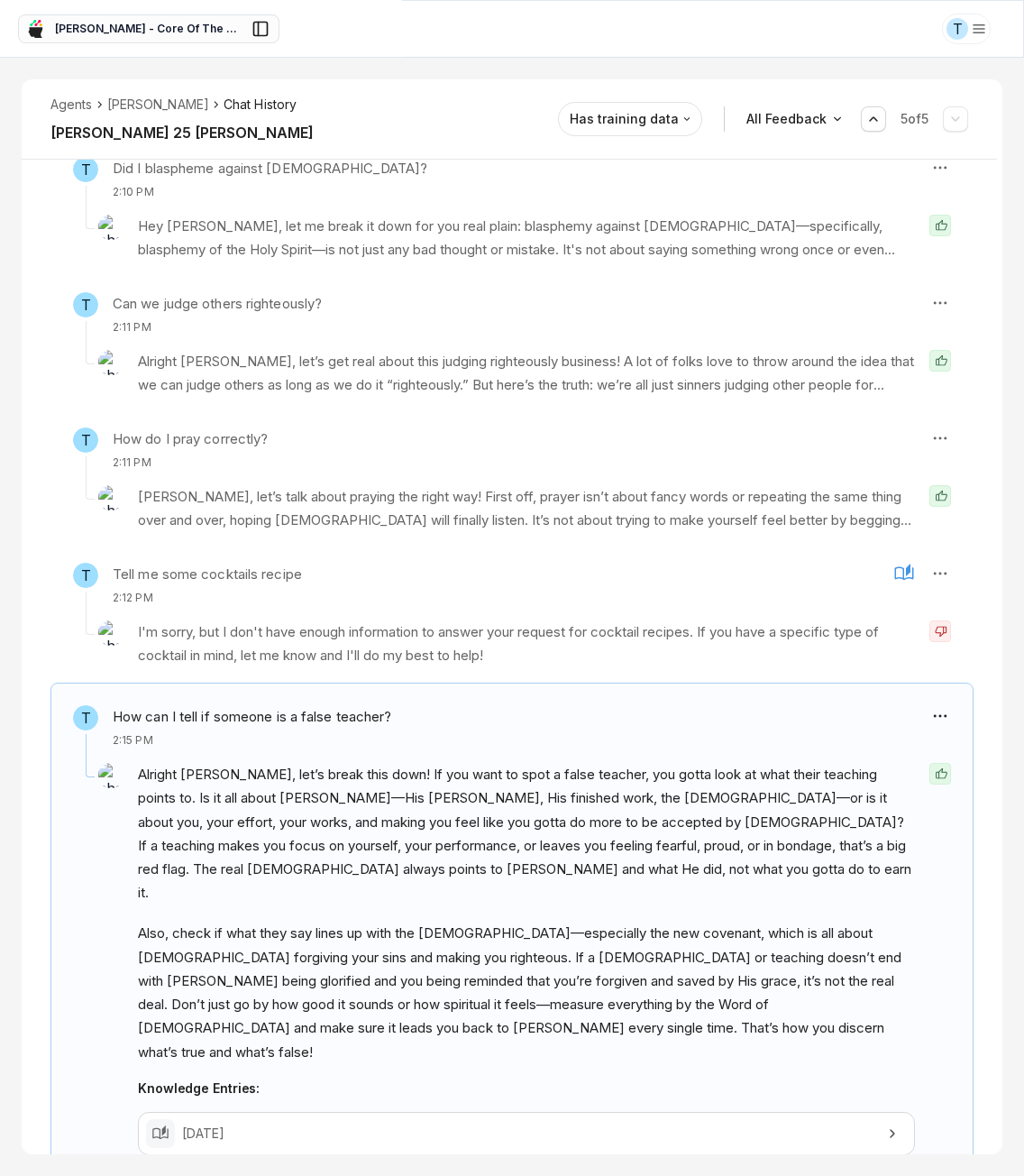 click on "Sam - Core Of The Heart" at bounding box center [149, 29] 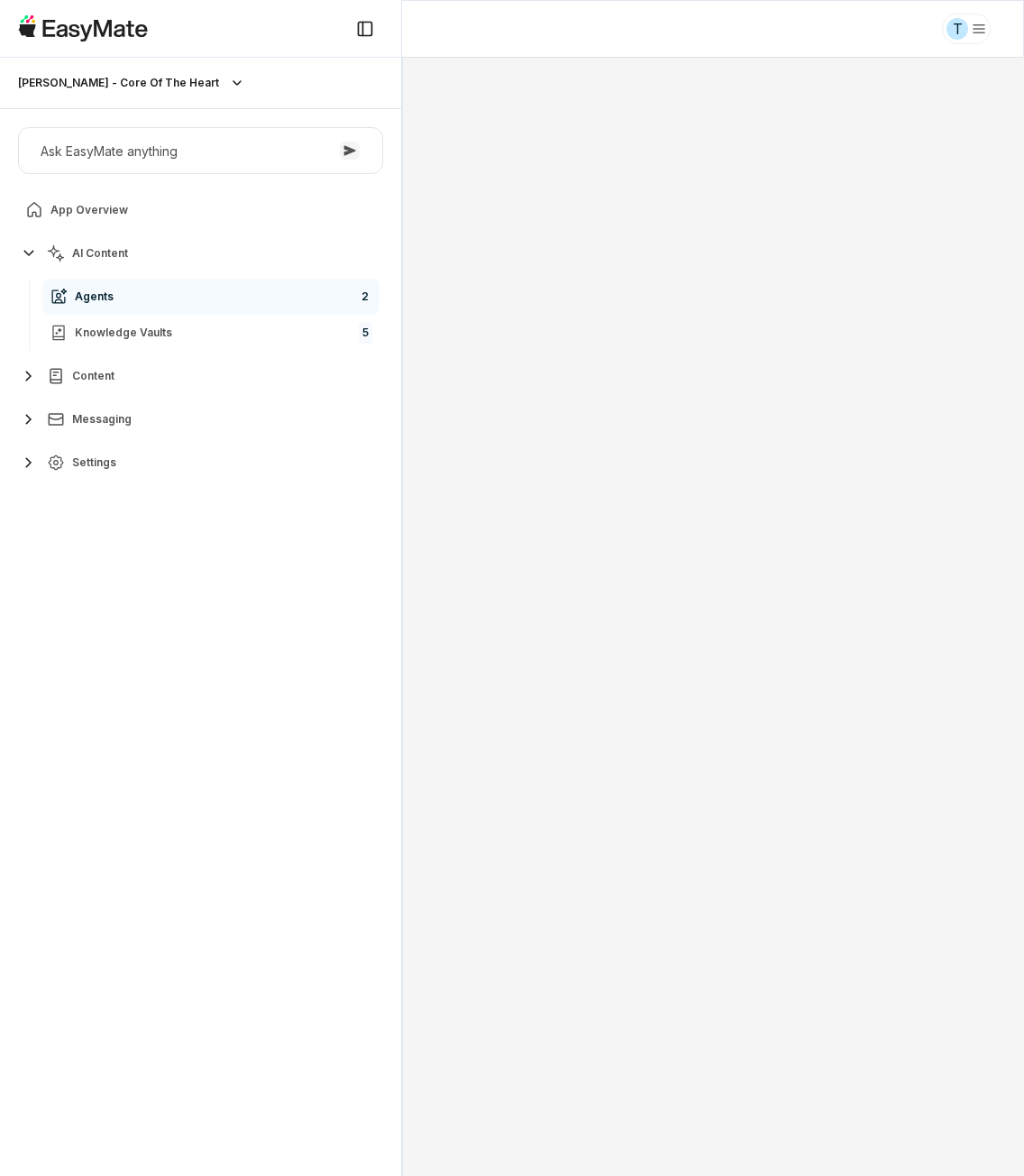type on "*" 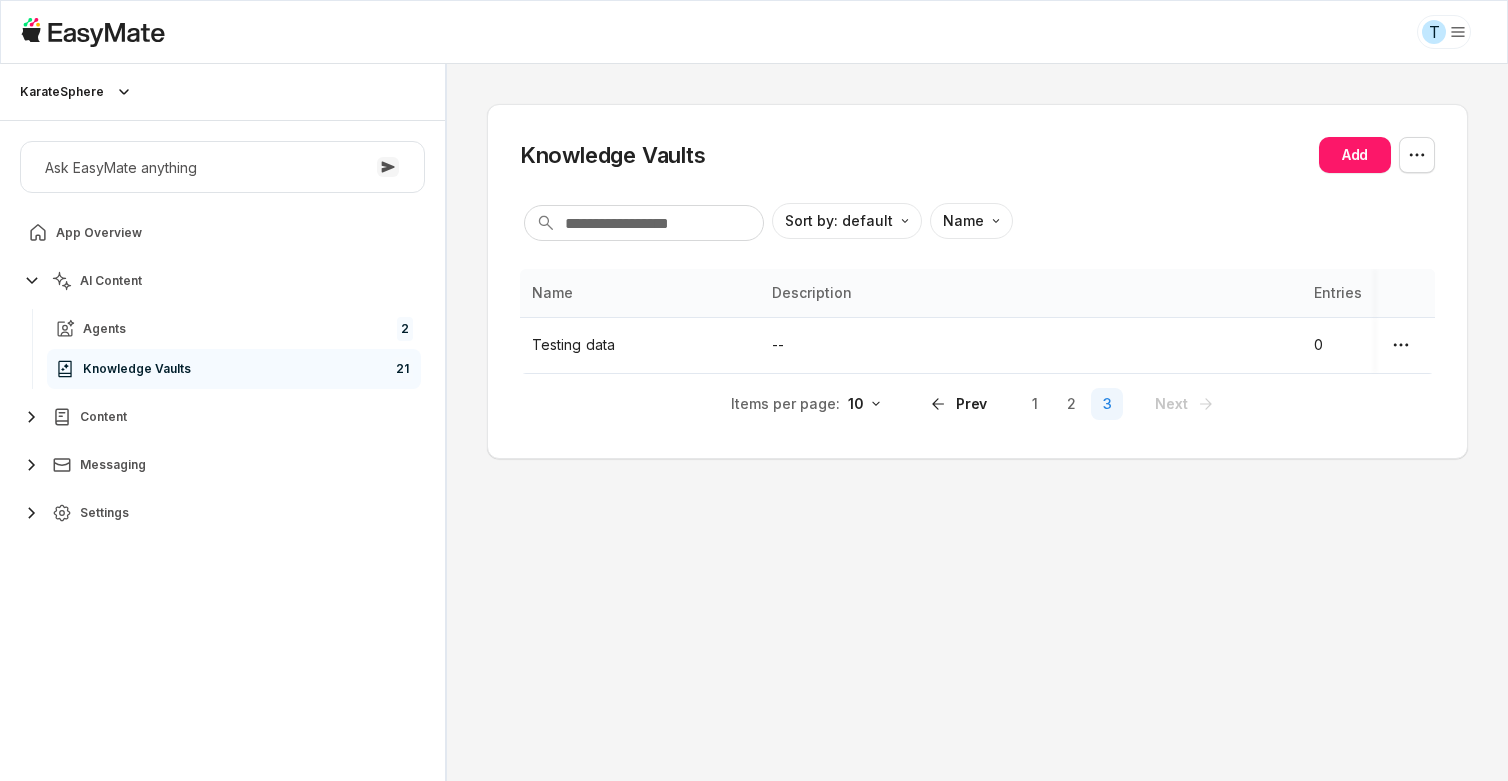 scroll, scrollTop: 0, scrollLeft: 0, axis: both 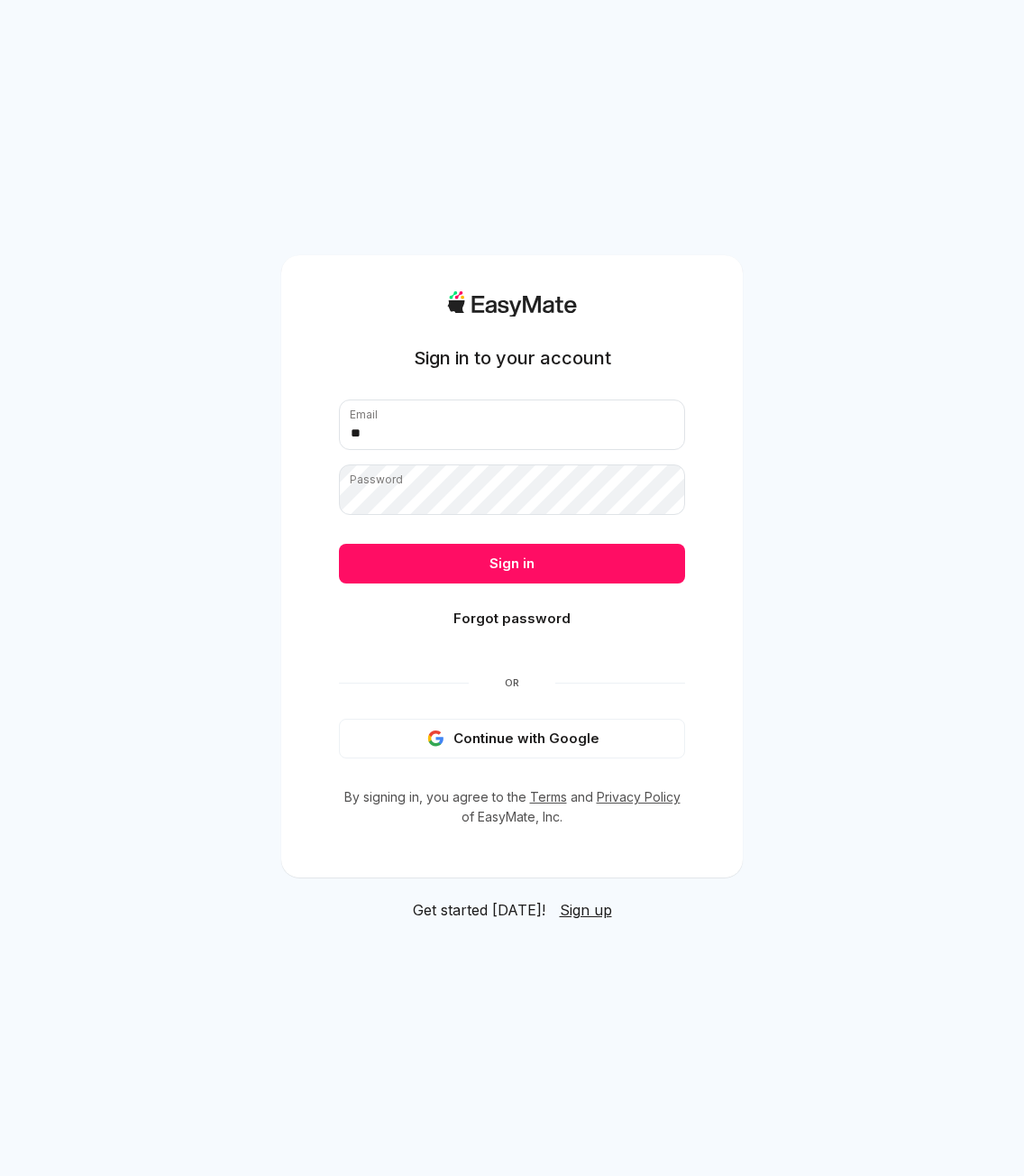 type on "*" 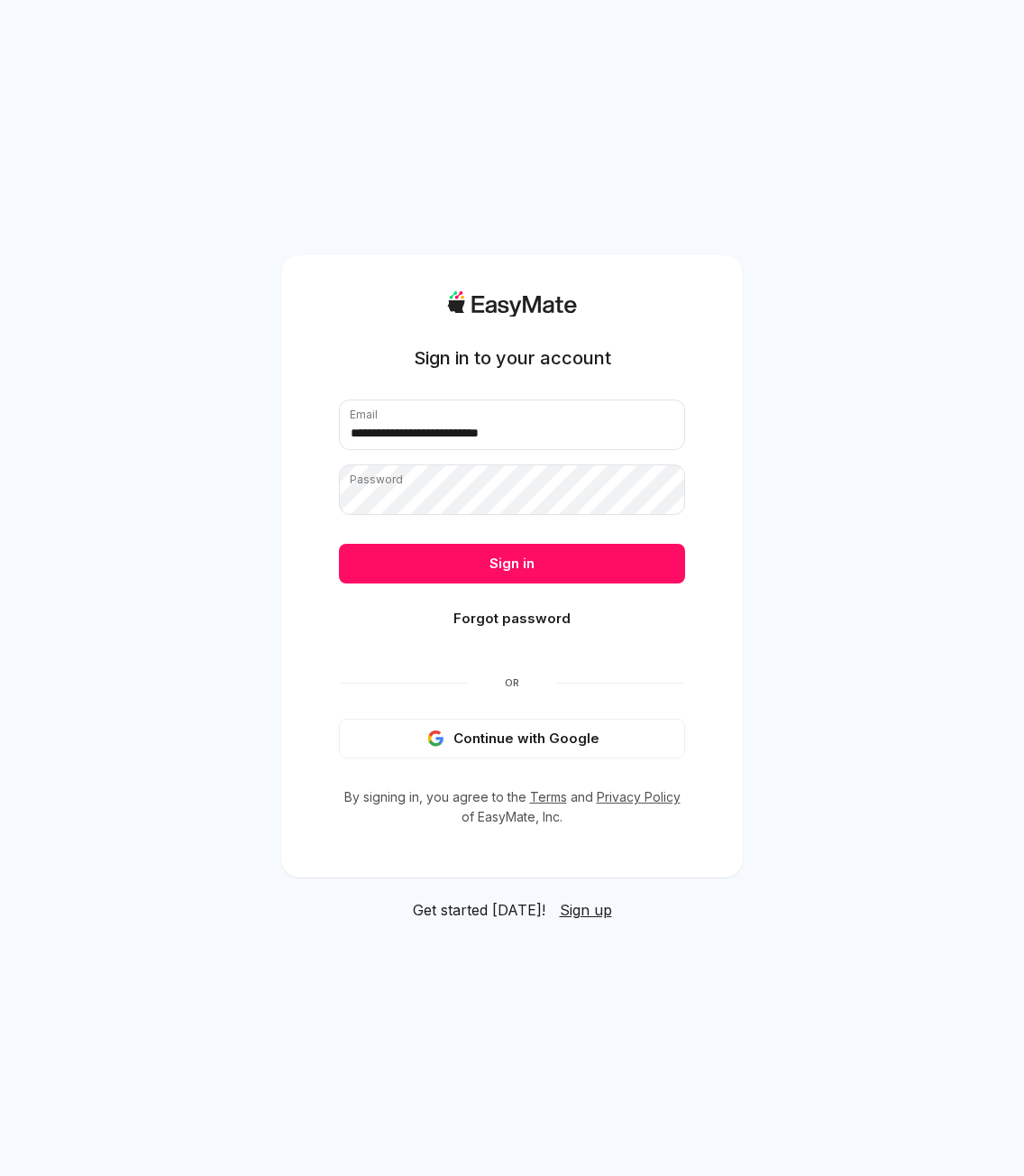 type on "**********" 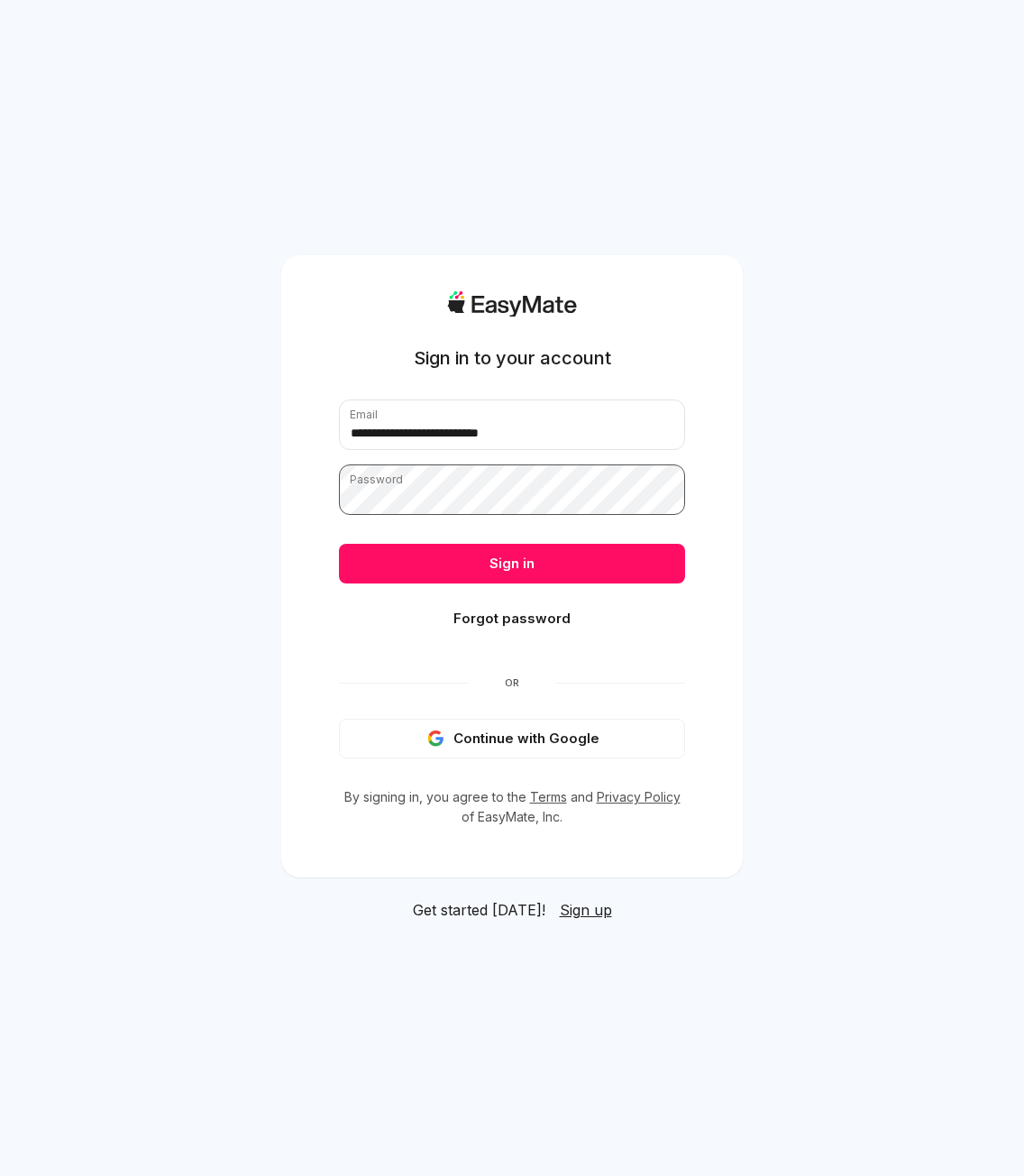 click on "Sign in" at bounding box center [512, 564] 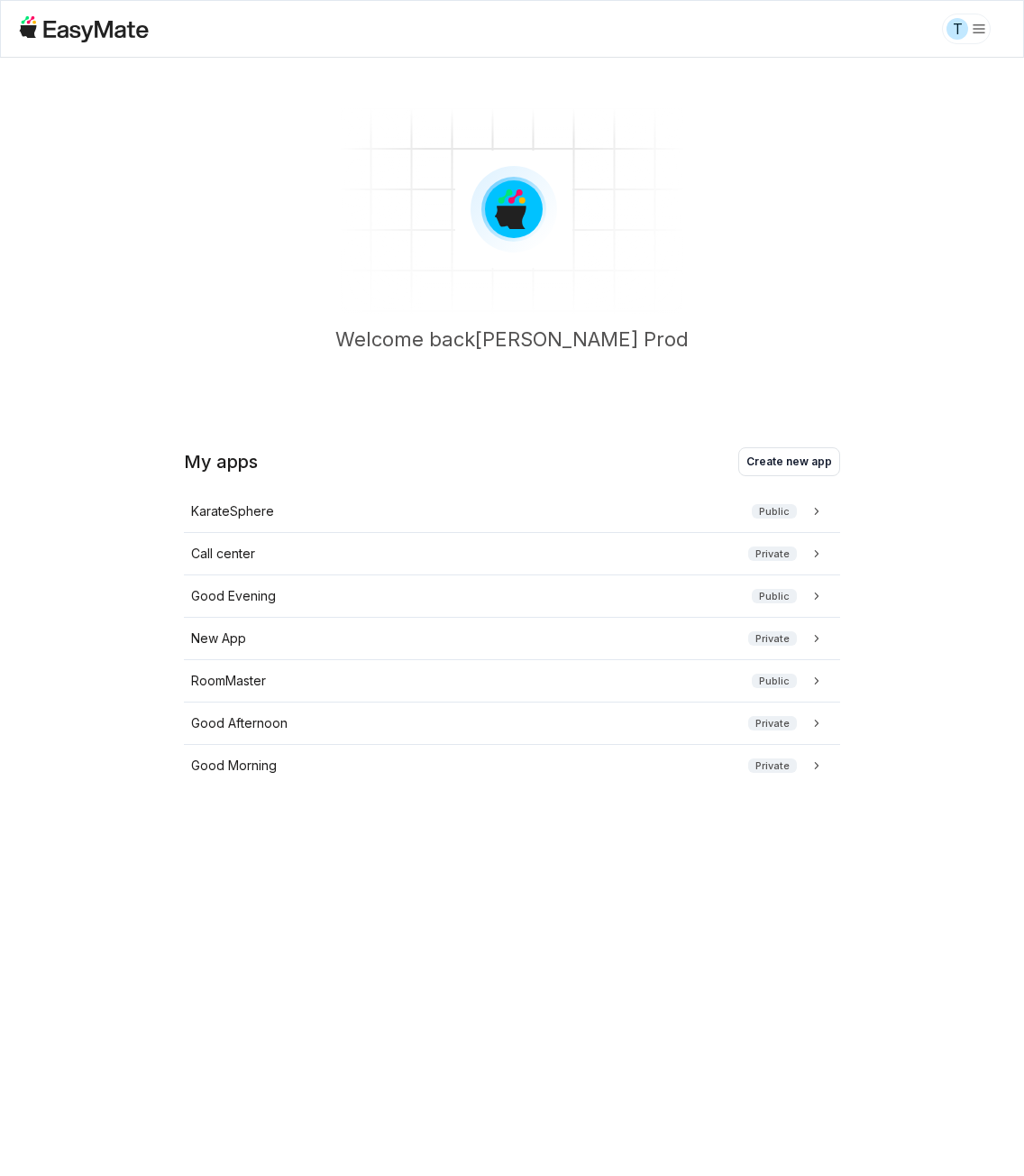 click on "T Welcome back  [PERSON_NAME] Prod My apps Create new app KarateSphere Public Call center  Private Good Evening Public New App Private RoomMaster Public Good Afternoon Private Good Morning Private Christmas Reviews Private Tet Holidays Private [DATE] Public Xtrips Review Public HealthQuest Private Learner reviews Public Culinary Quest Private Learning about AI Private Generative AI for Everyone Public" at bounding box center [512, 588] 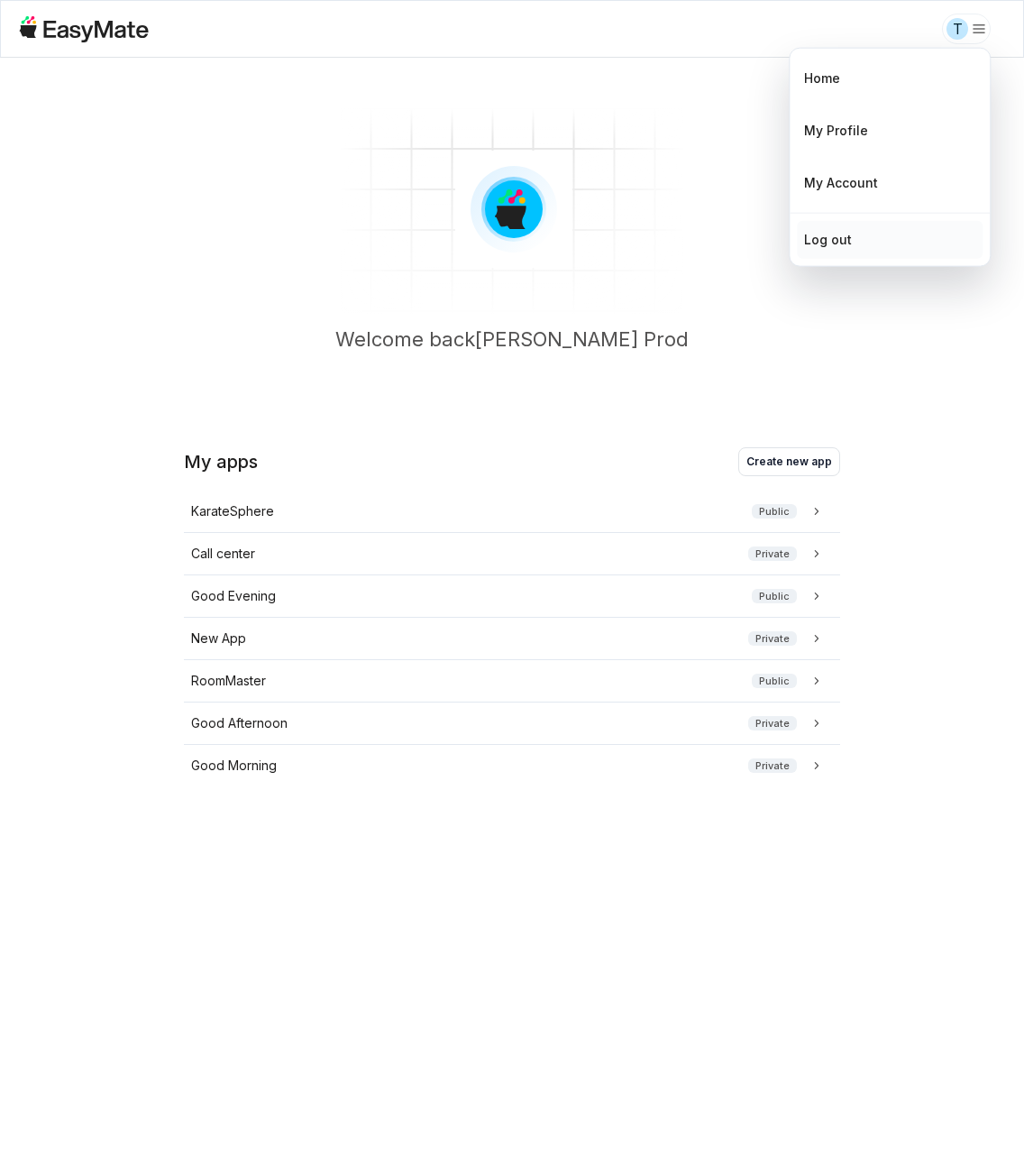 click on "Log out" at bounding box center (890, 240) 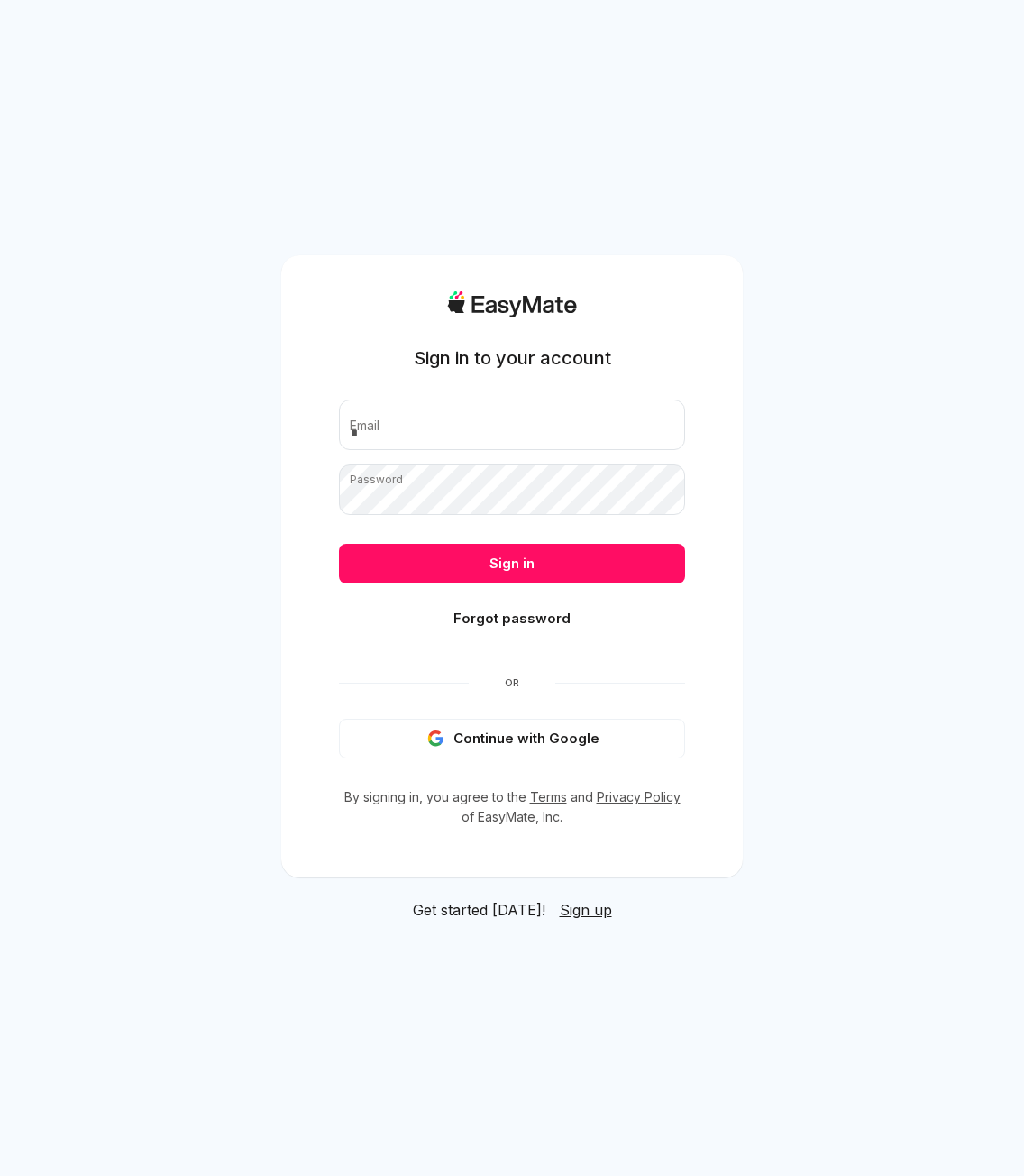 scroll, scrollTop: 0, scrollLeft: 0, axis: both 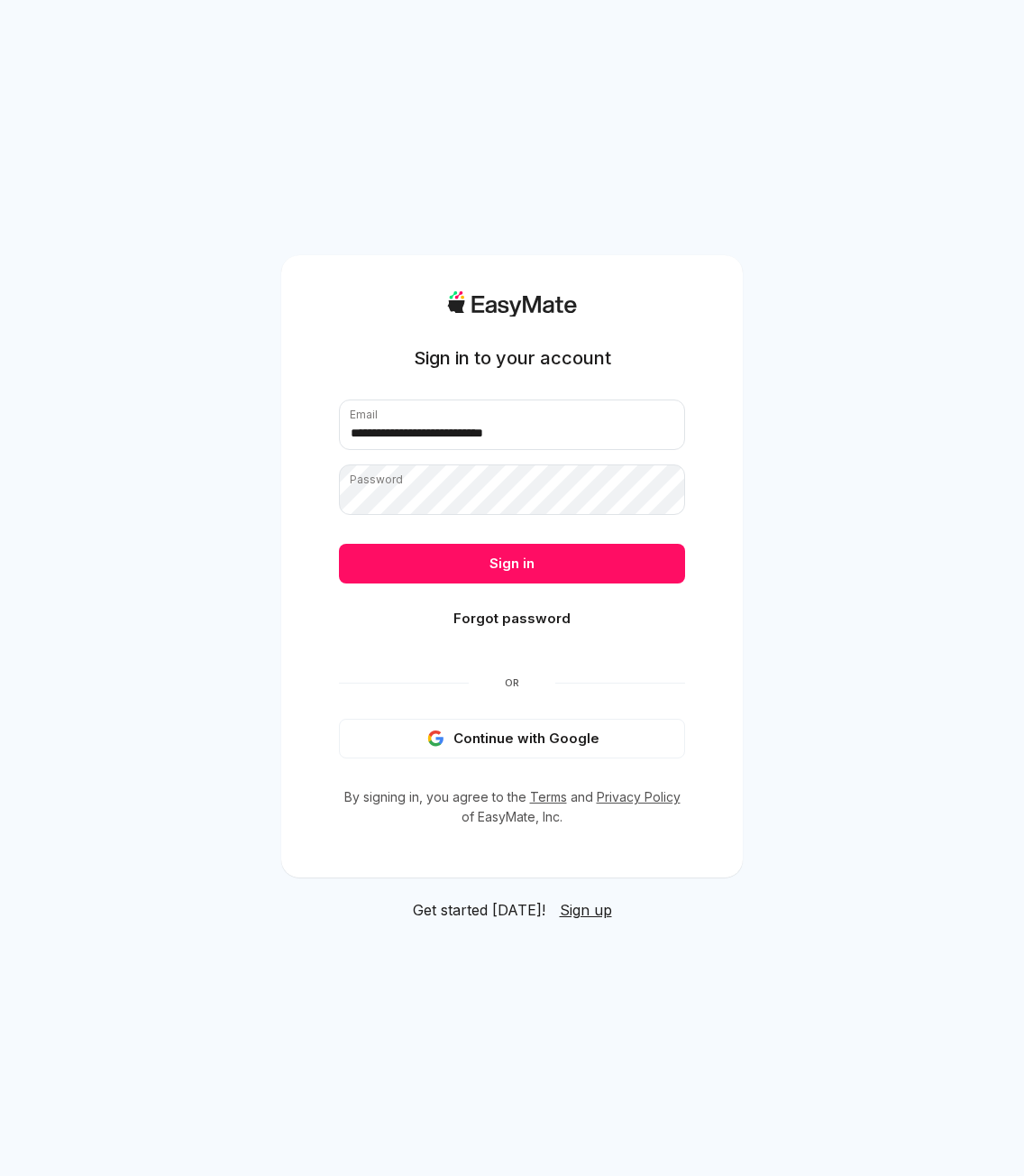 type on "**********" 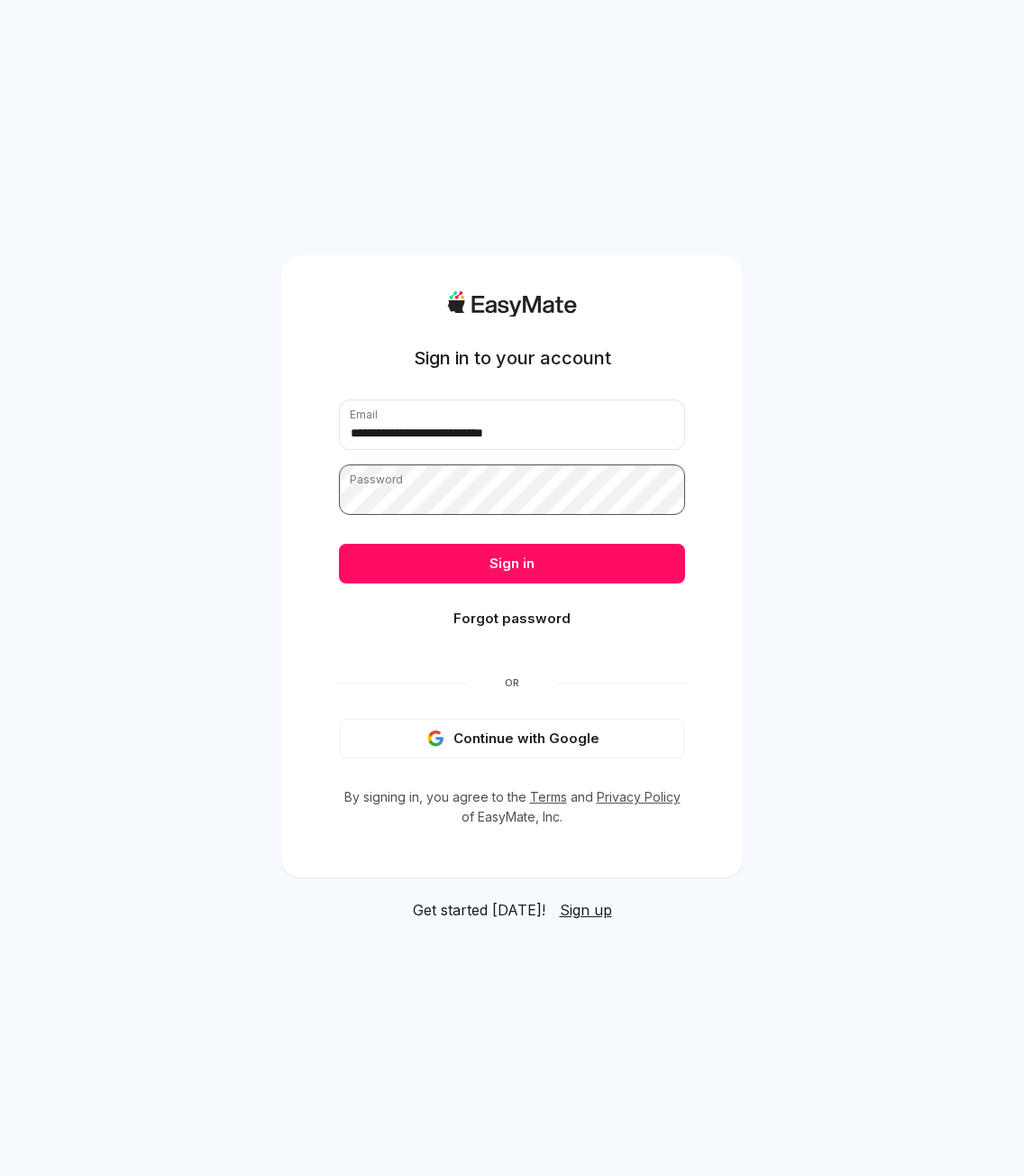 click on "Sign in" at bounding box center (512, 564) 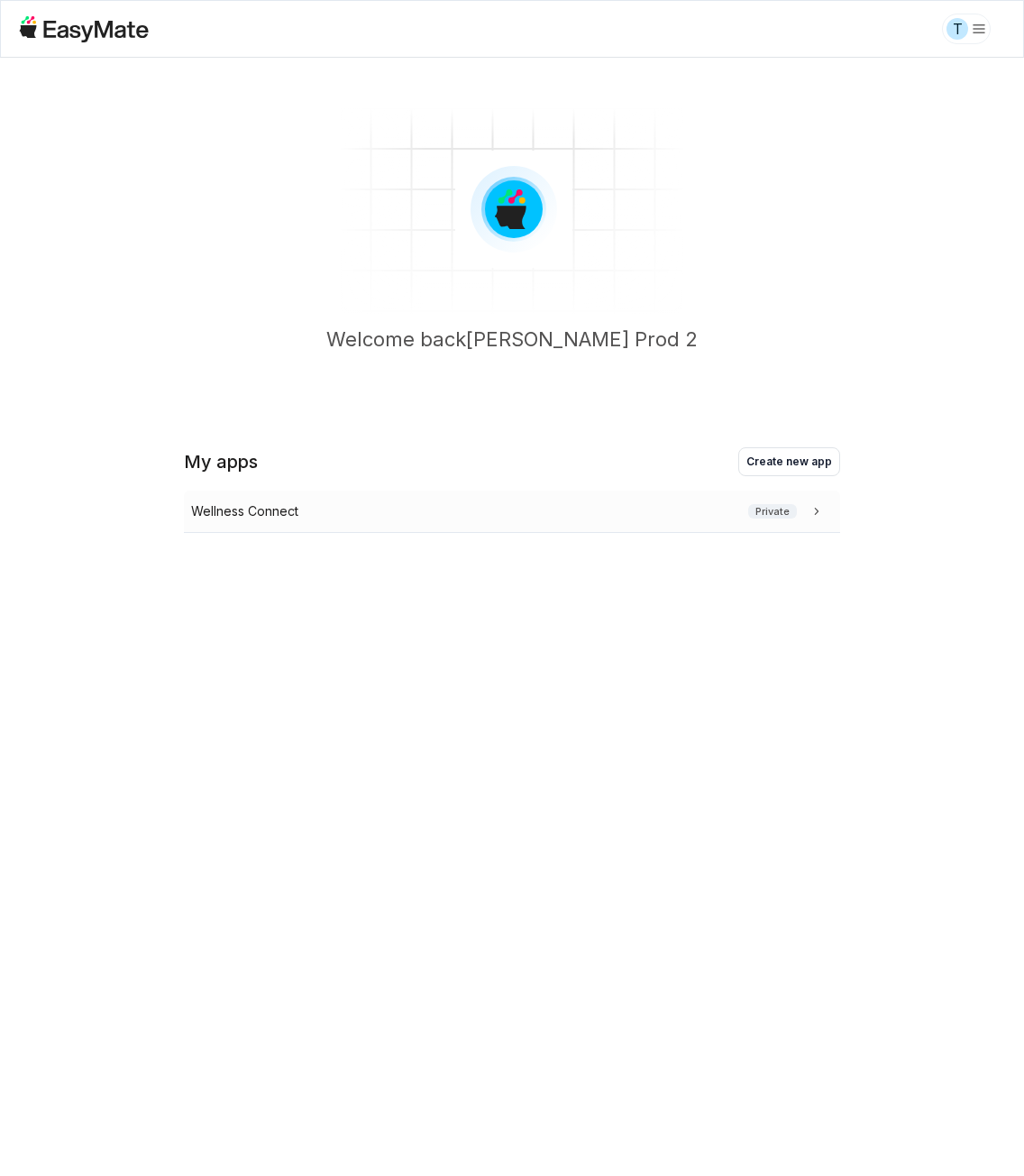 click on "Wellness Connect Private" at bounding box center (512, 511) 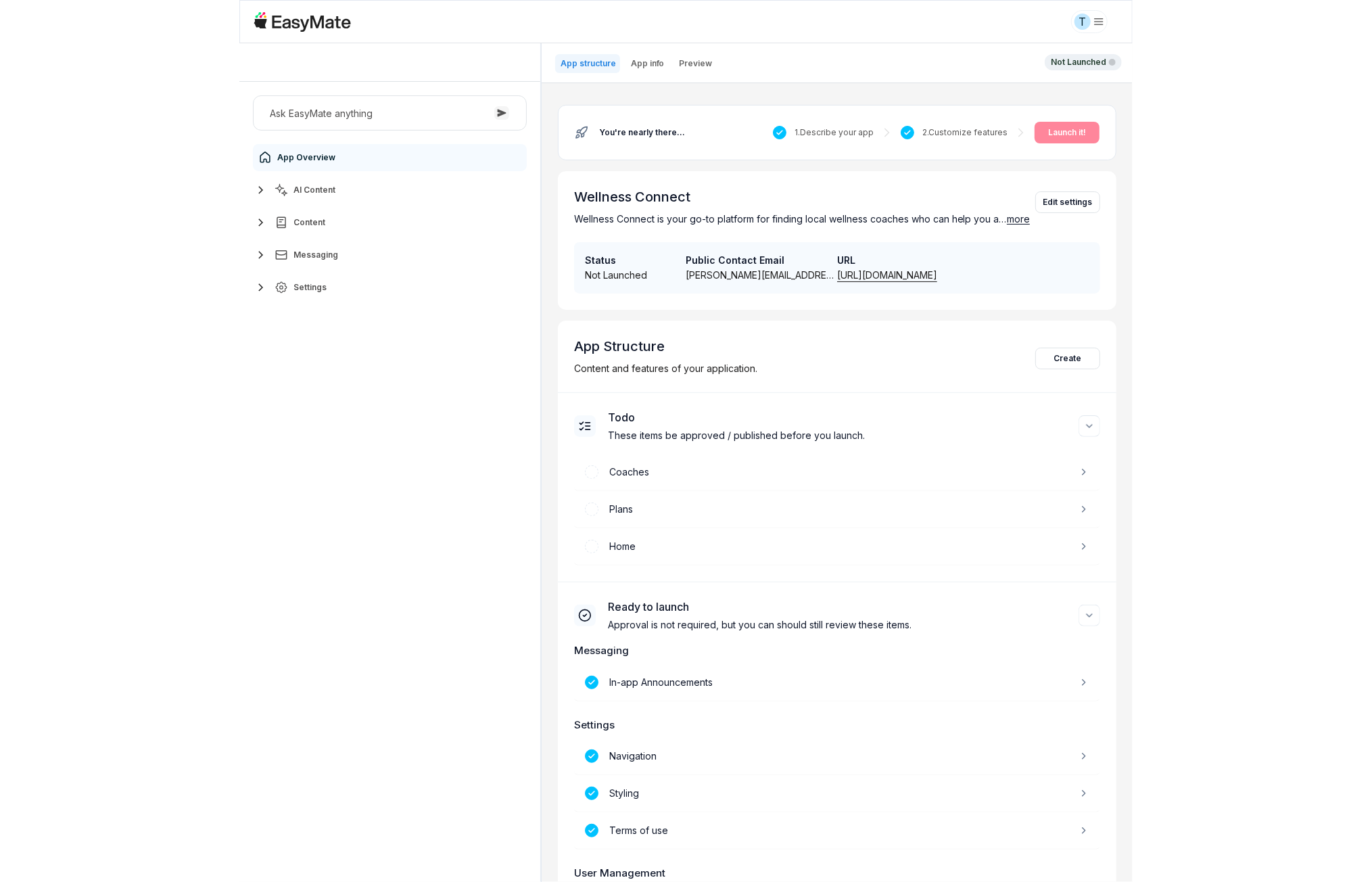scroll, scrollTop: 87, scrollLeft: 0, axis: vertical 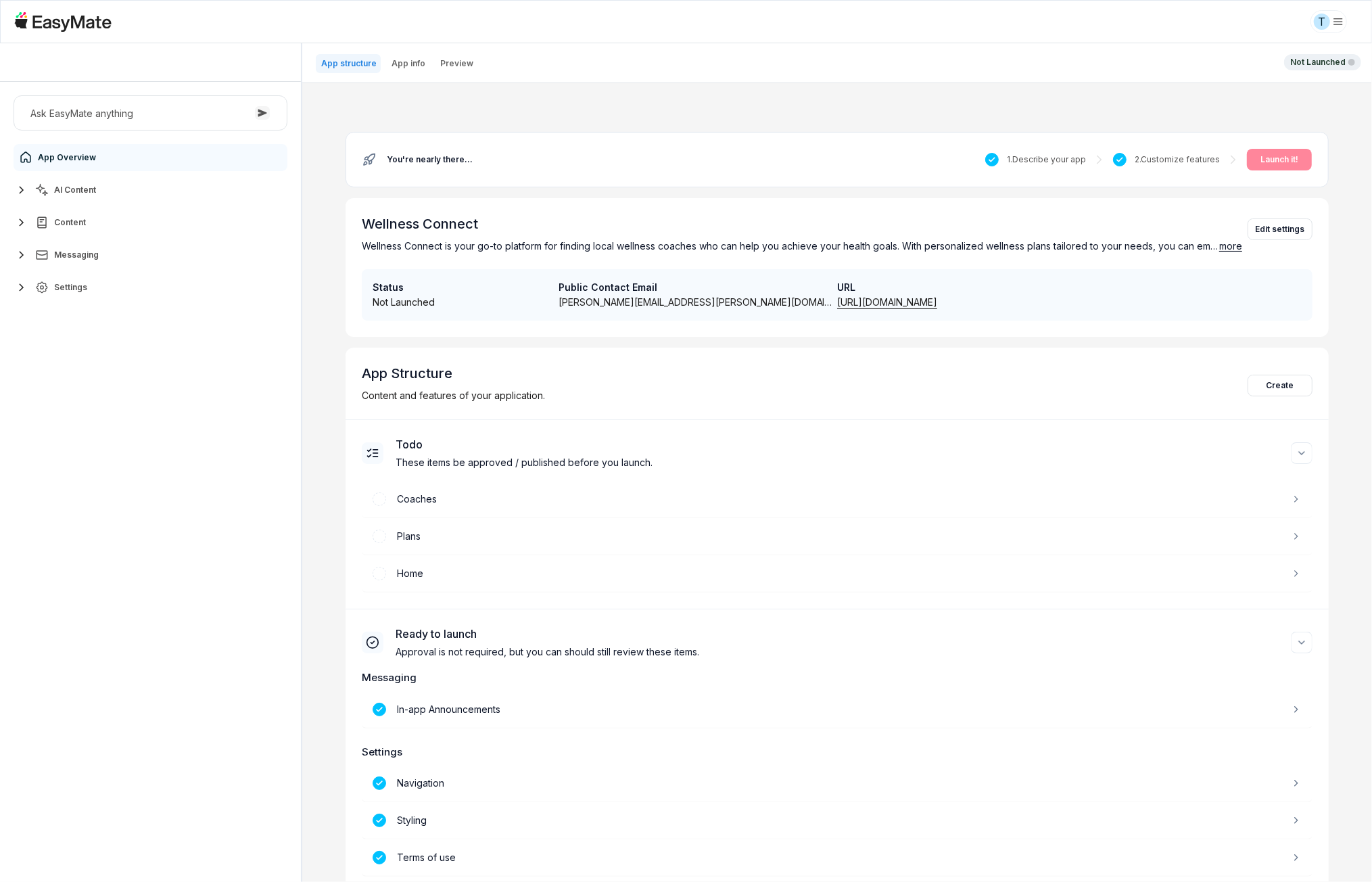click on "T Wellness Connect Ask EasyMate anything App Overview AI Content Content Messaging Settings B How can I help you [DATE]? Scroll to bottom Send App structure App info Preview Not Launched You're nearly there... 1 .  Describe your app 2 .  Customize features Launch it! Wellness Connect Wellness Connect is your go-to platform for finding local wellness coaches who can help you achieve your health goals. With personalized wellness plans tailored to your needs, you can embark on a journey to better health and well-being. more Edit settings Status Not Launched Public Contact Email [PERSON_NAME][EMAIL_ADDRESS][PERSON_NAME][DOMAIN_NAME] URL [URL][DOMAIN_NAME] App Structure Content and features of your application. Create Todo These items be approved / published before you launch. Coaches Plans Home Ready to launch Approval is not required, but you can should still review these items. Messaging In-app Announcements Settings Navigation Styling Terms of use User Management Onboarding *" at bounding box center (686, 441) 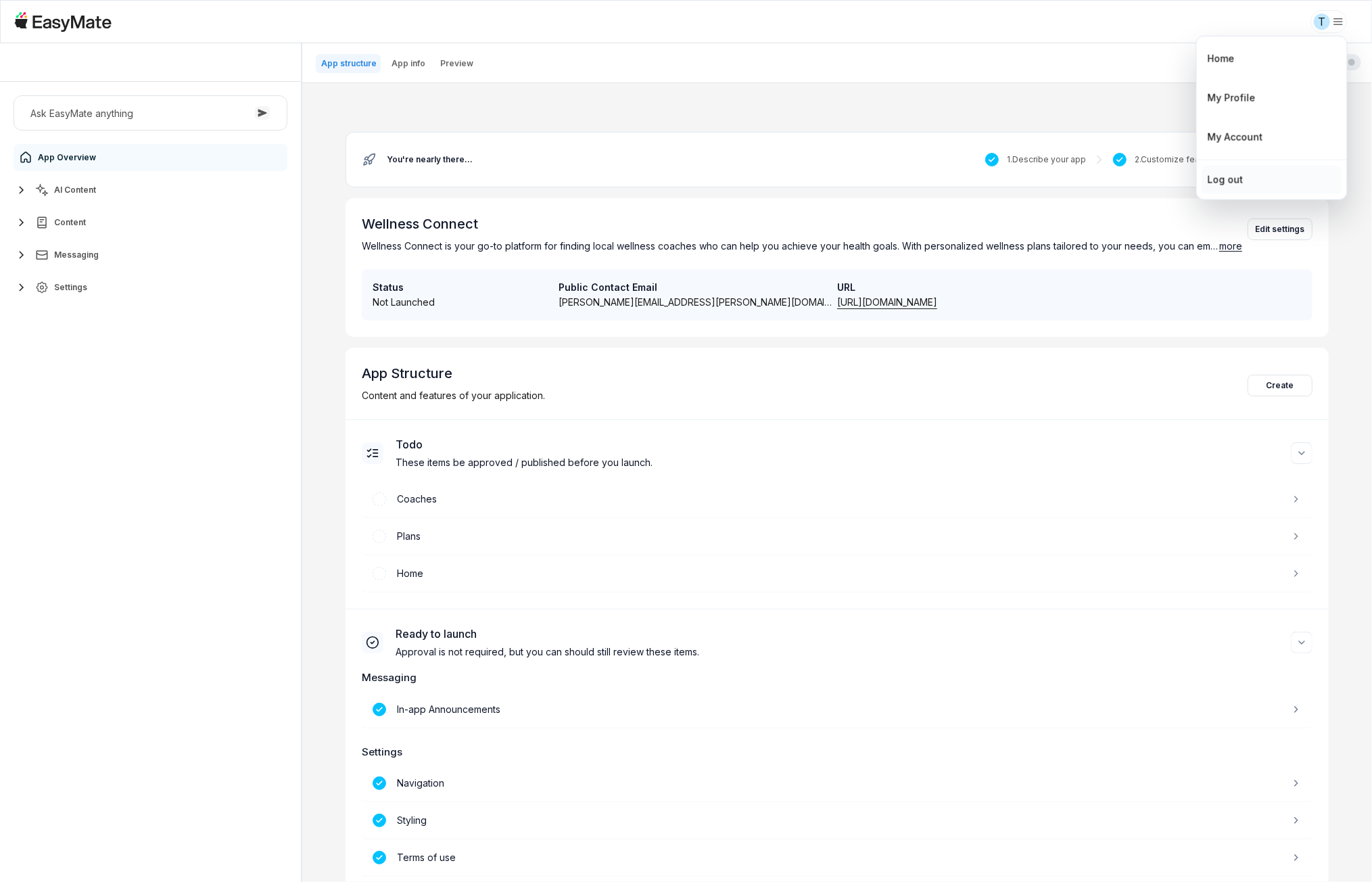 click on "Log out" at bounding box center (1272, 180) 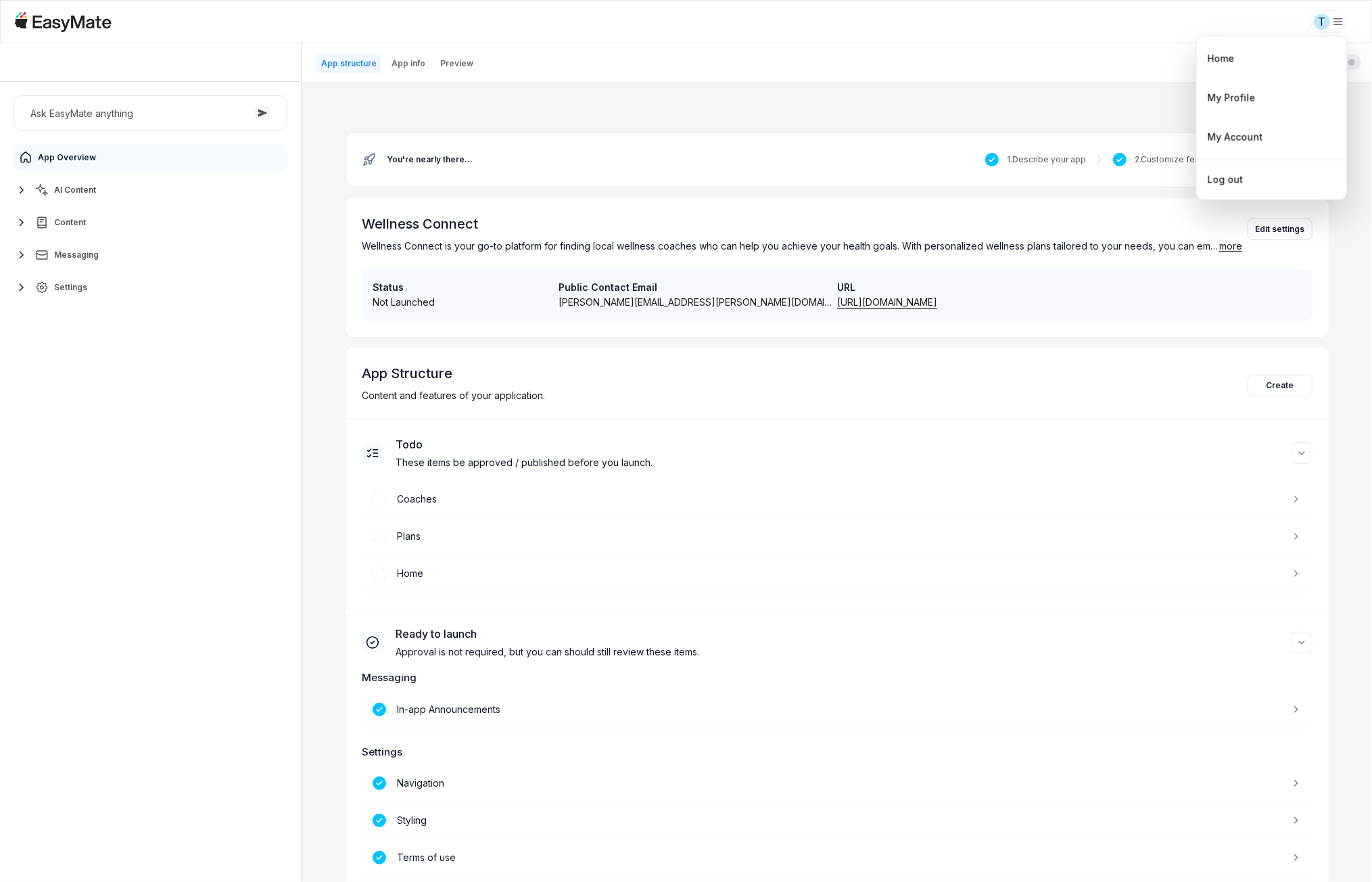 type on "*" 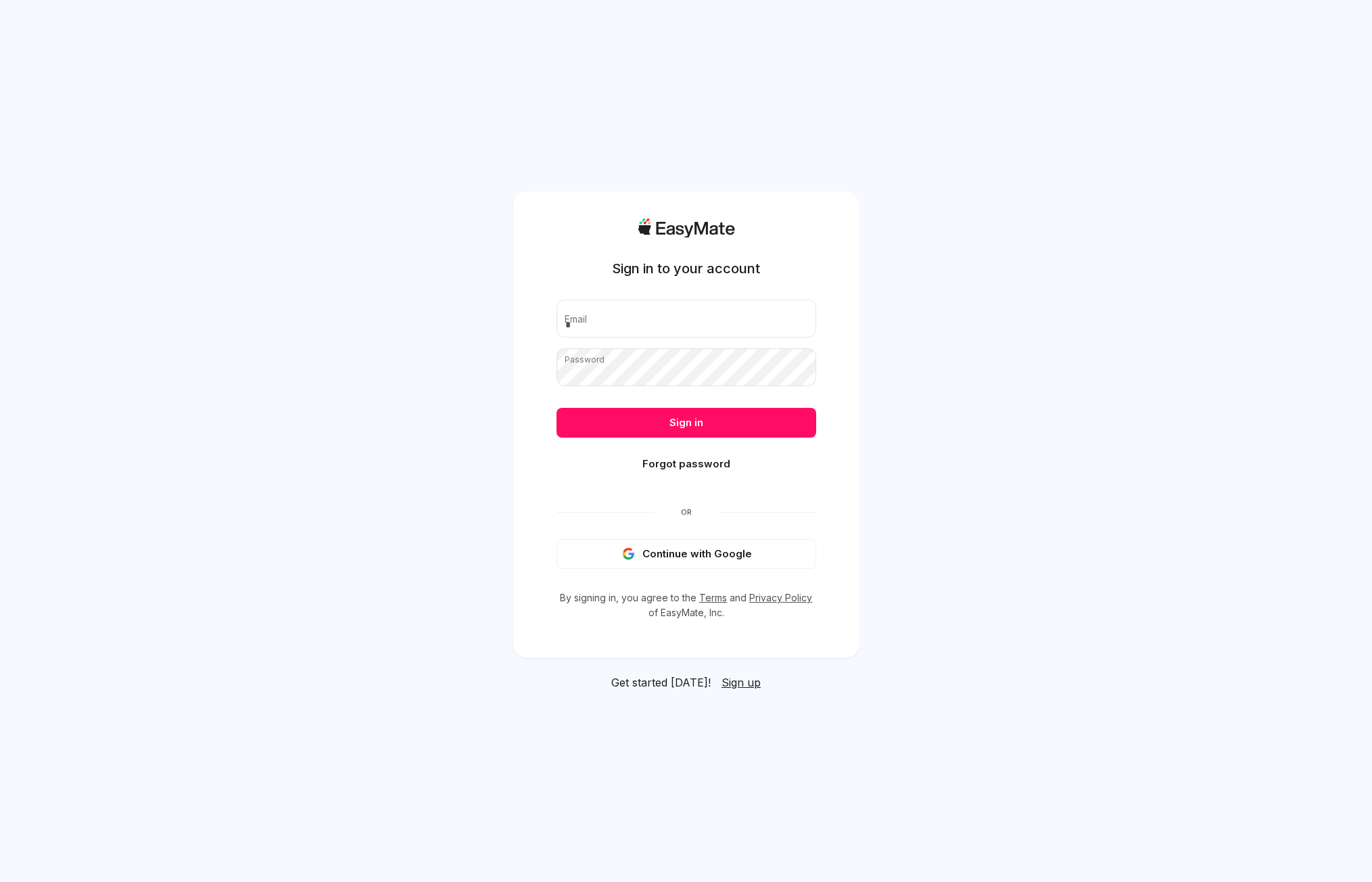 scroll, scrollTop: 0, scrollLeft: 0, axis: both 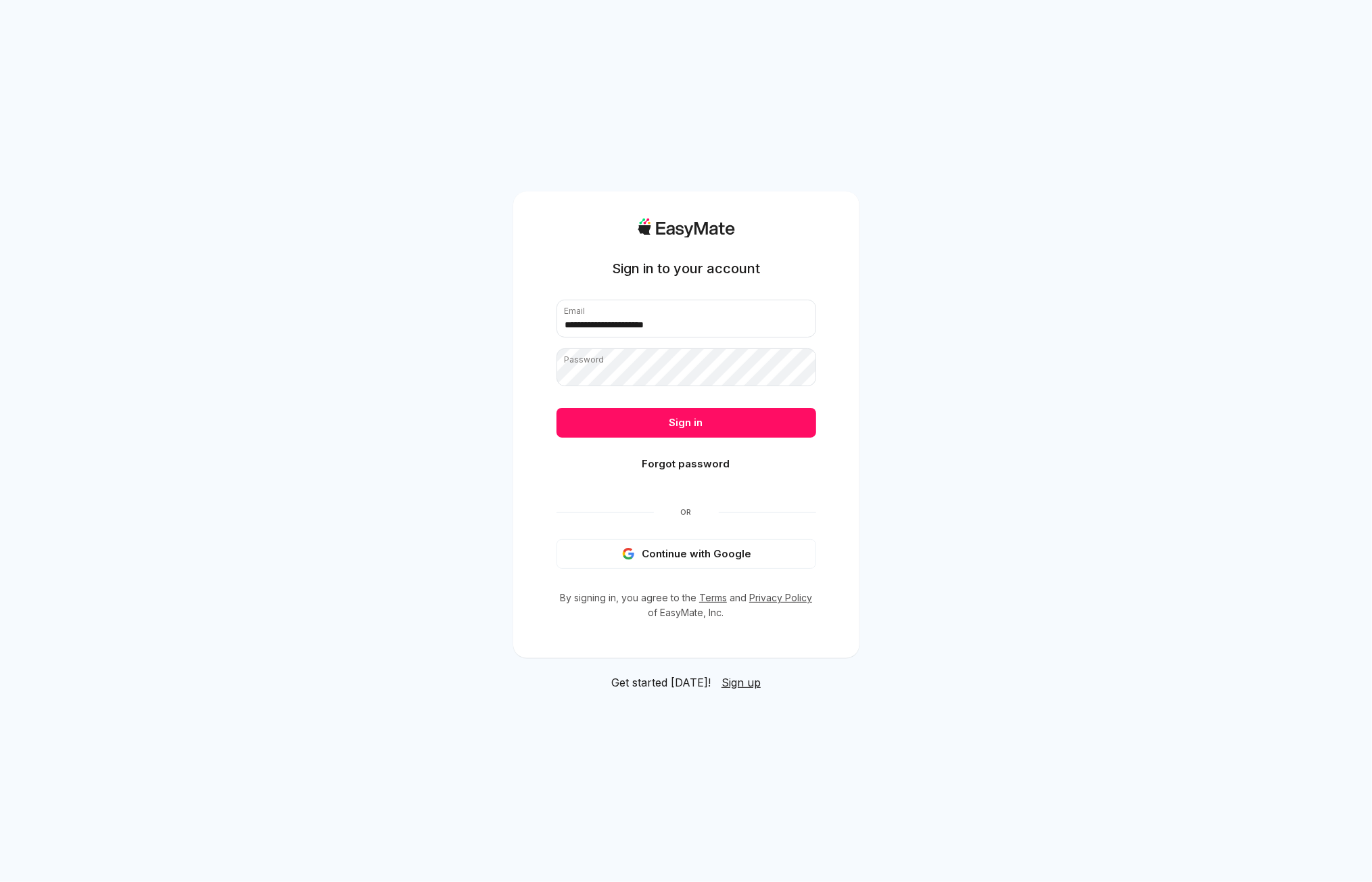 type on "**********" 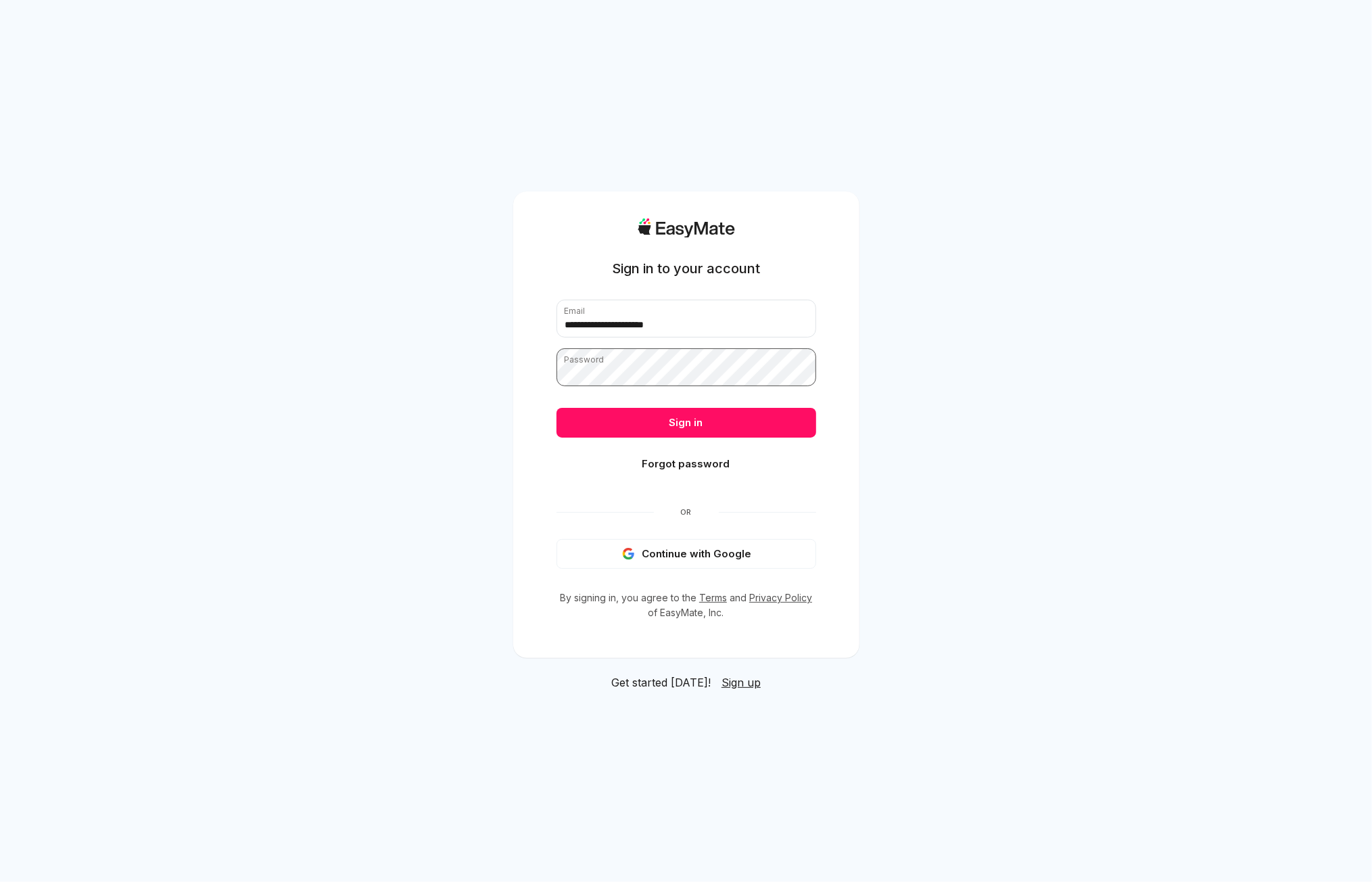 click on "Sign in" at bounding box center (686, 423) 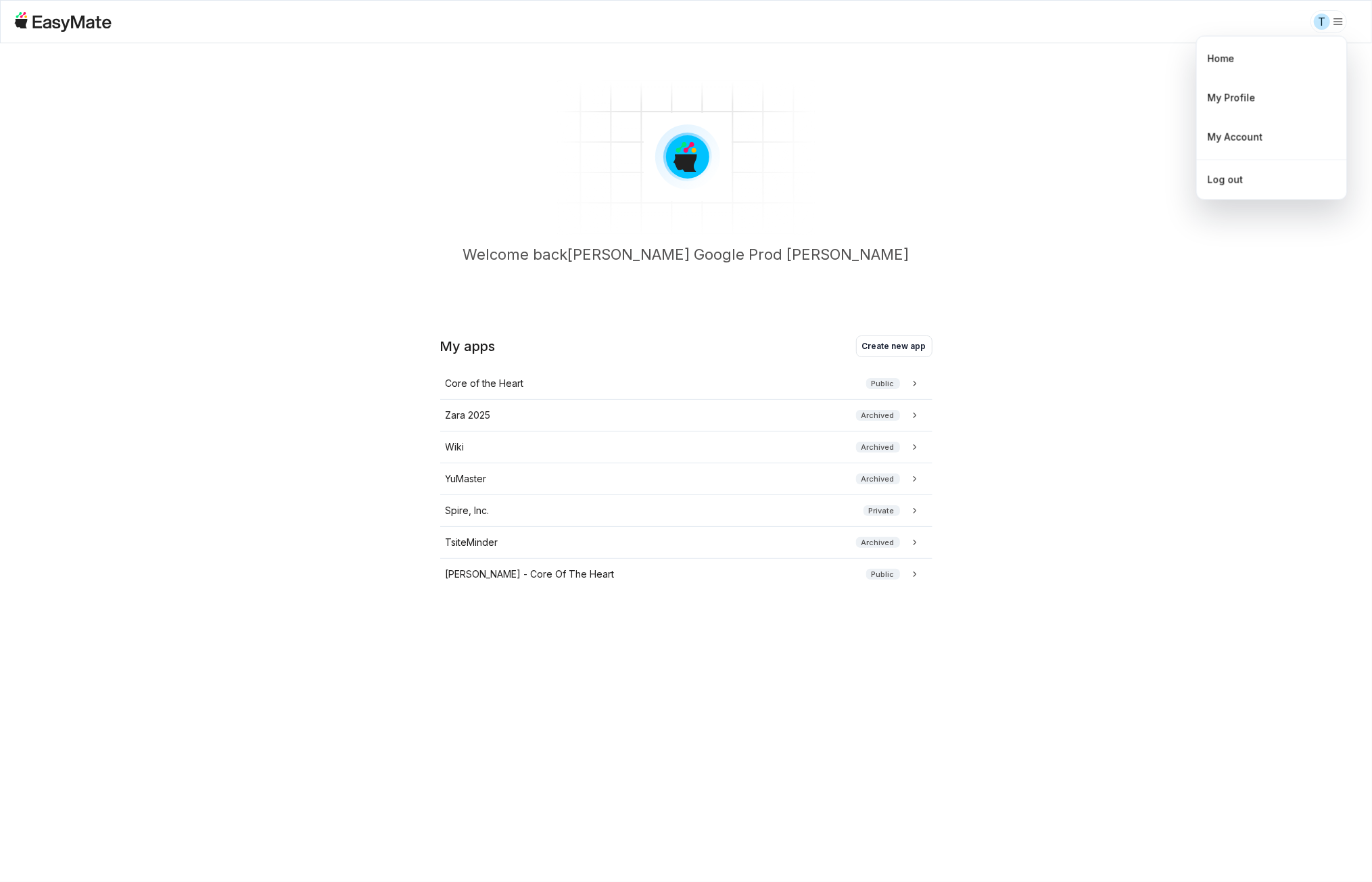 click on "T Welcome back  Tuyet Google Prod Tran My apps Create new app Core of the Heart  Public Zara 2025 Archived Wiki Archived YuMaster Archived Spire, Inc. Private TsiteMinder Archived Sam - Core Of The Heart Public Home My Profile My Account Log out" at bounding box center (686, 441) 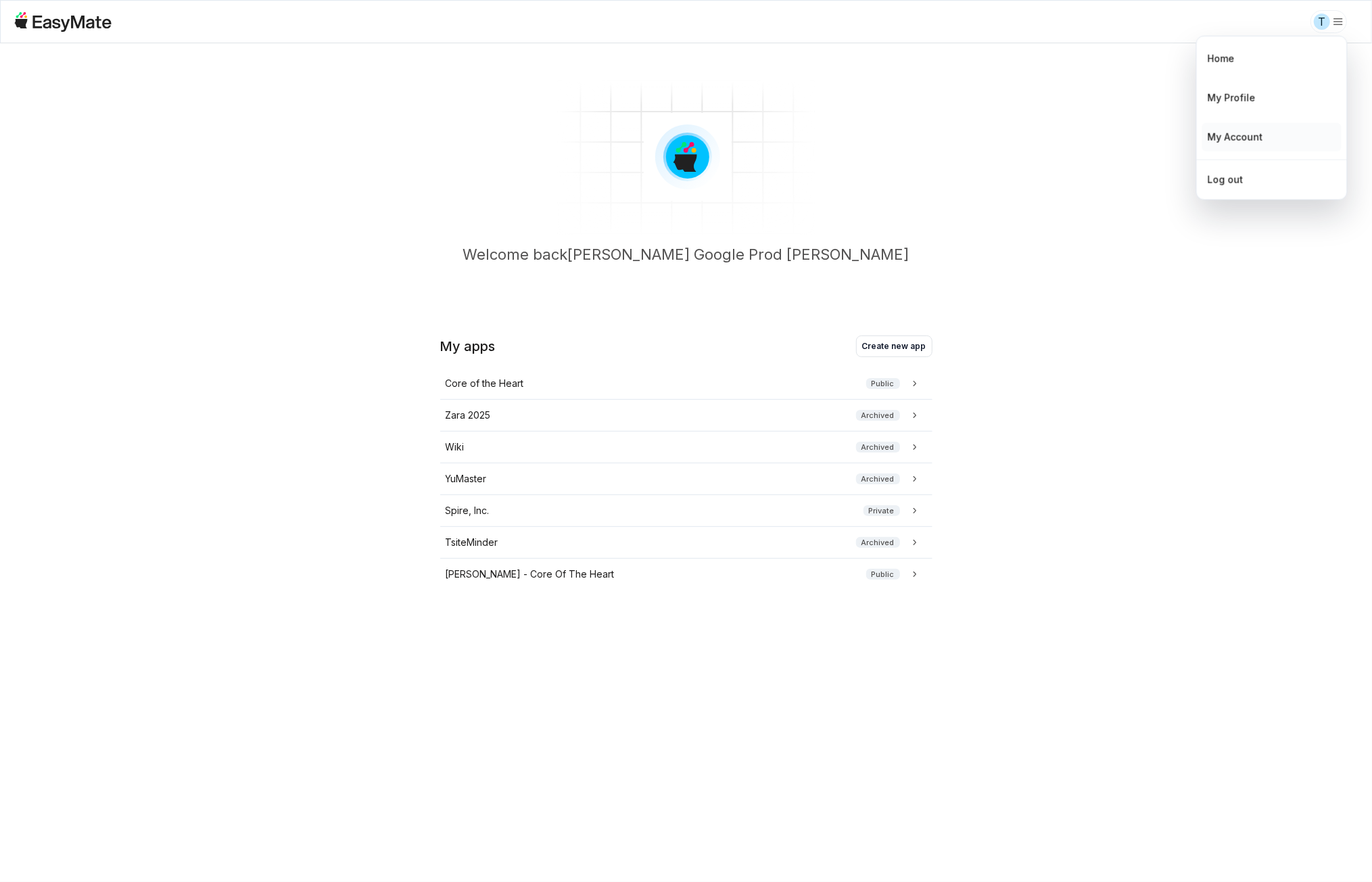 click on "My Account" at bounding box center (1235, 137) 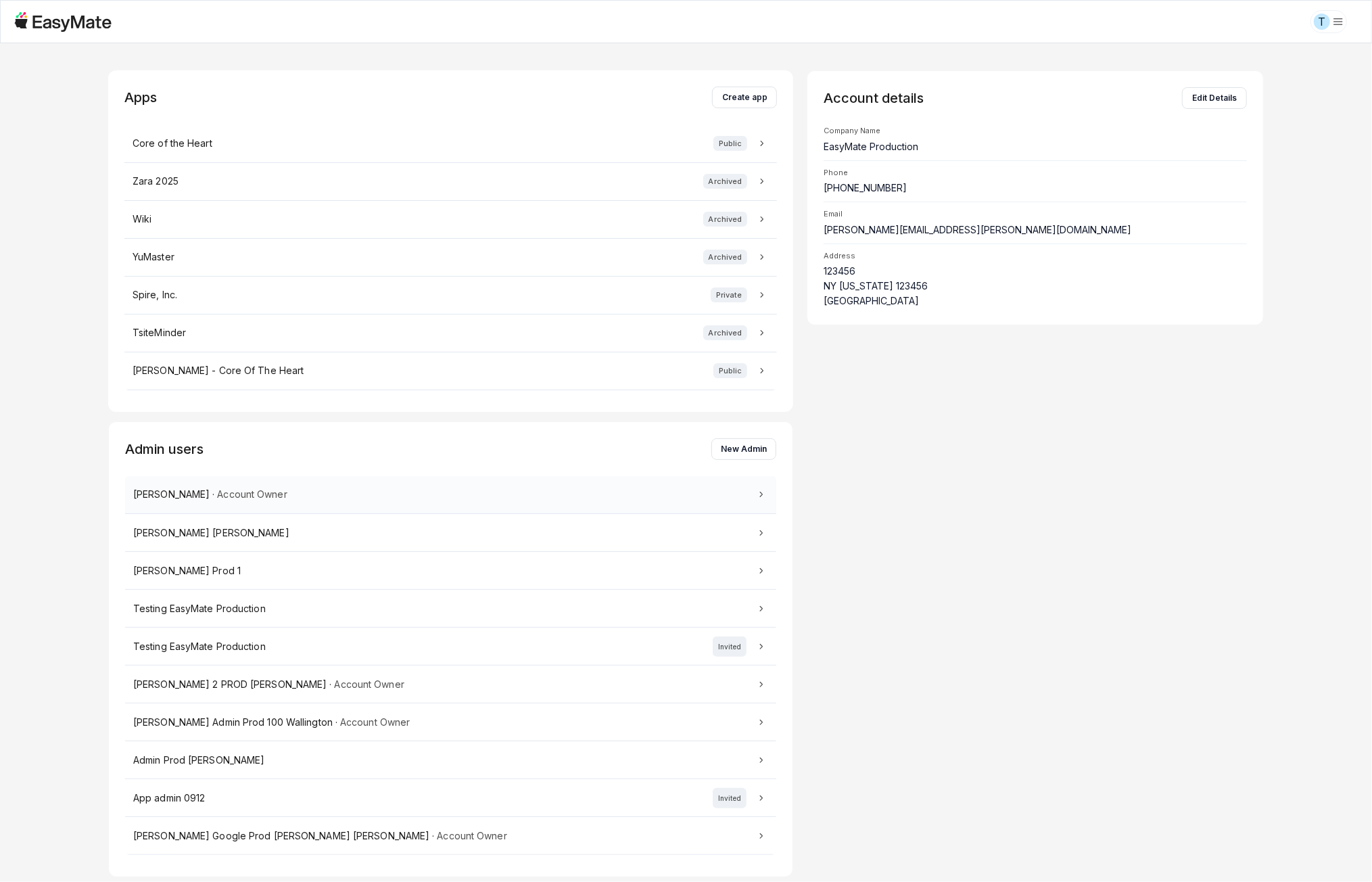click on "Mike    · Account Owner" at bounding box center [450, 494] 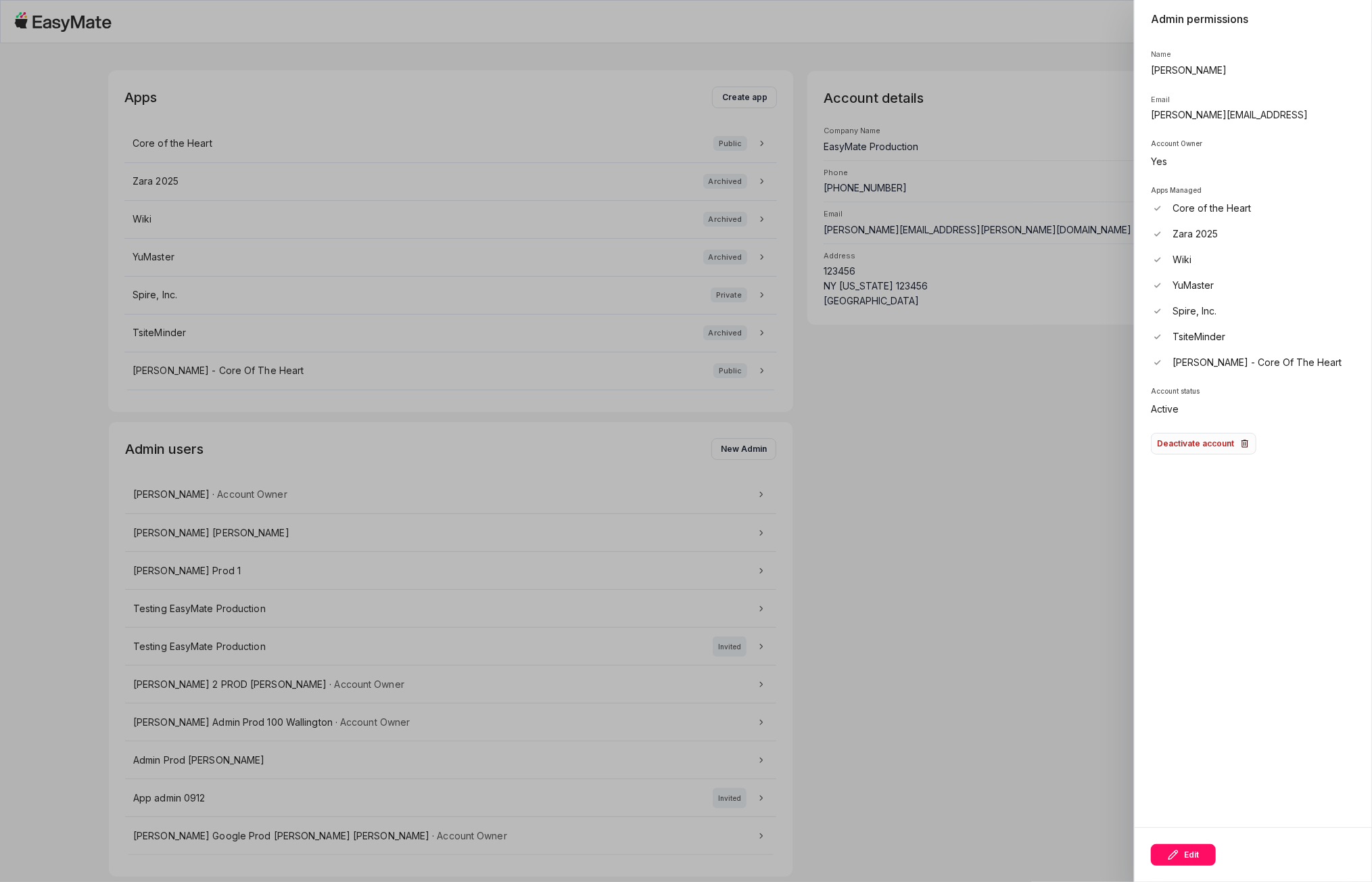 click on "Deactivate account" at bounding box center (1204, 444) 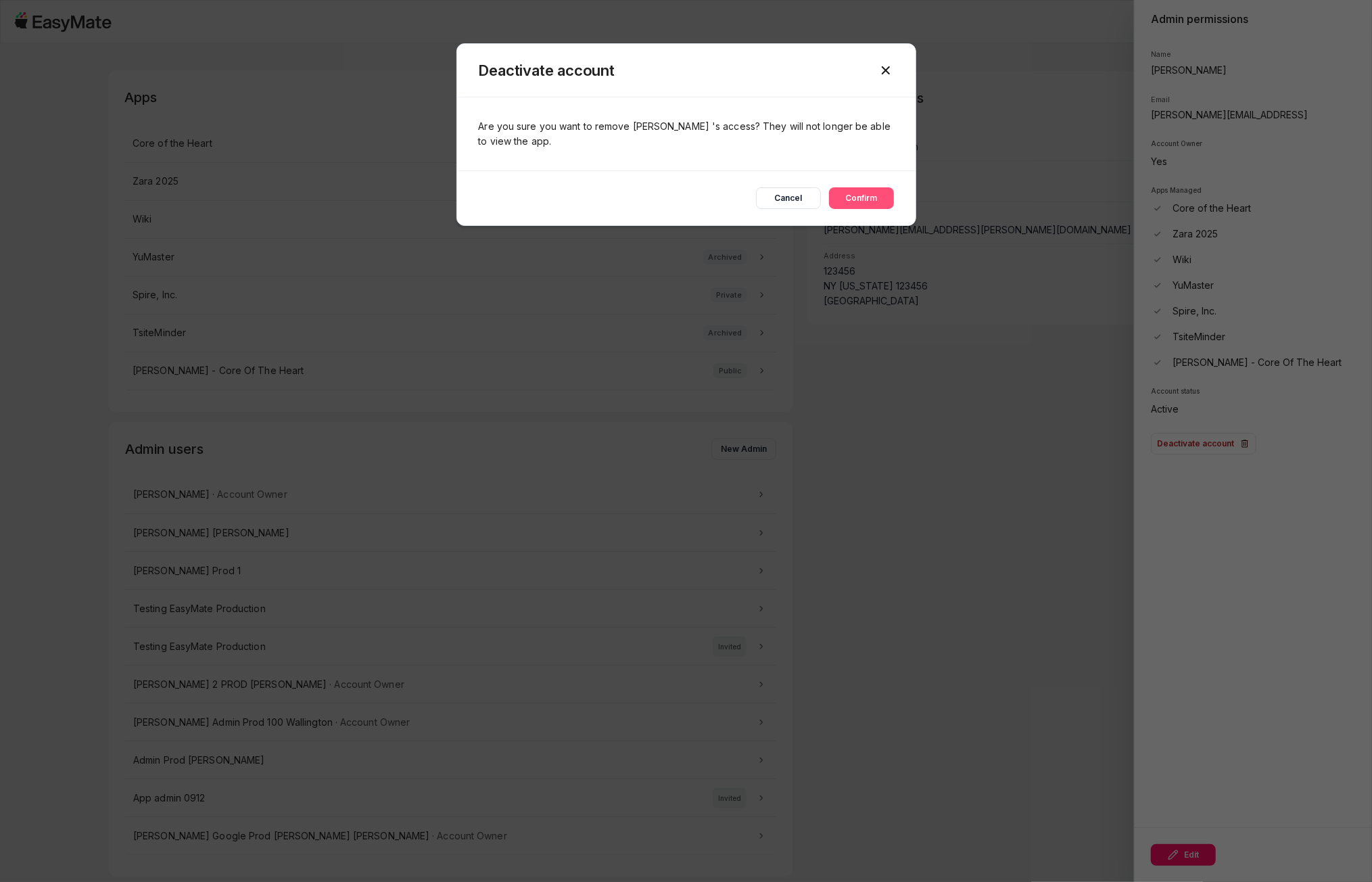 click on "Confirm" at bounding box center [861, 198] 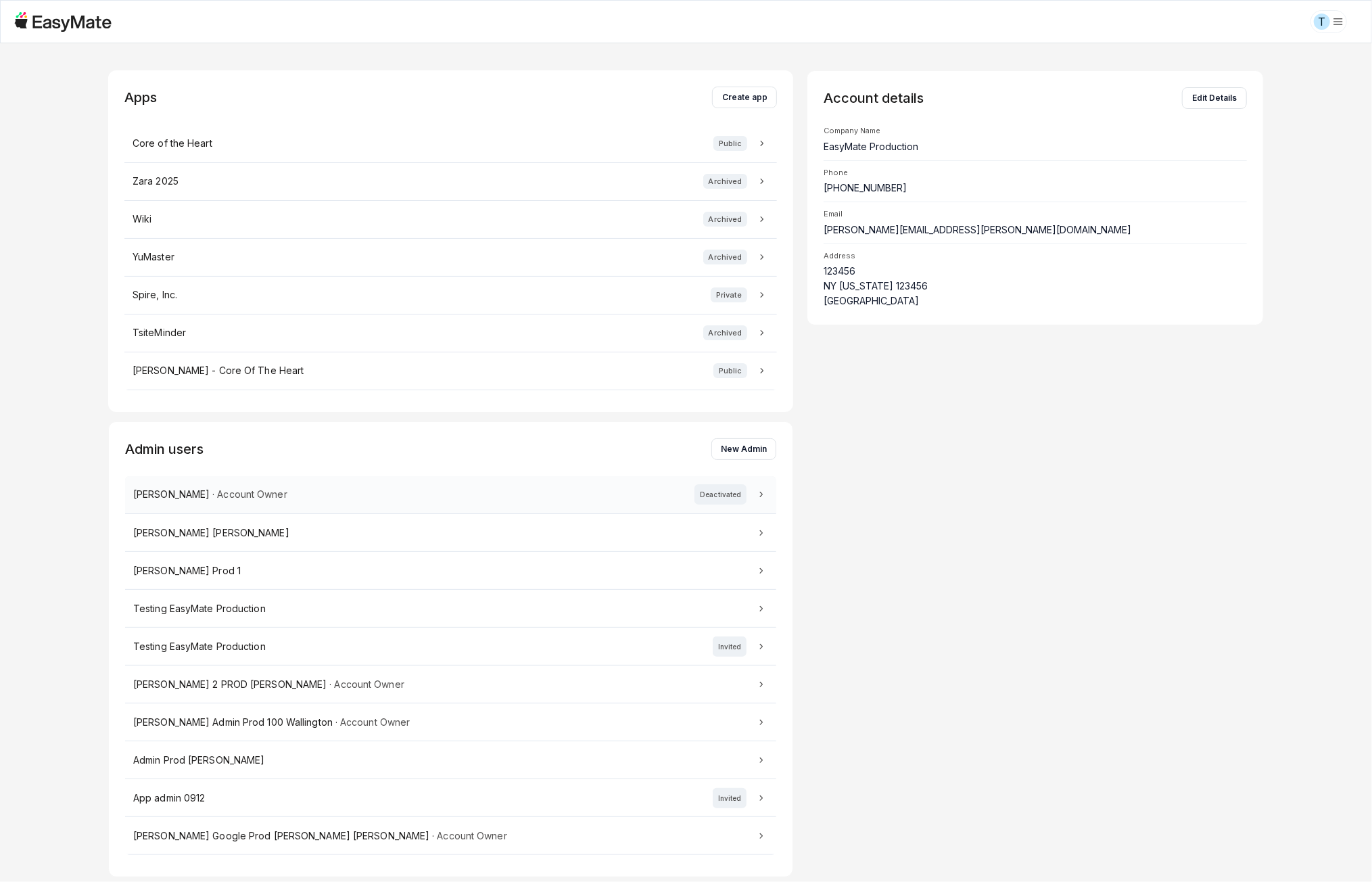 click on "Mike    · Account Owner Deactivated" at bounding box center (450, 494) 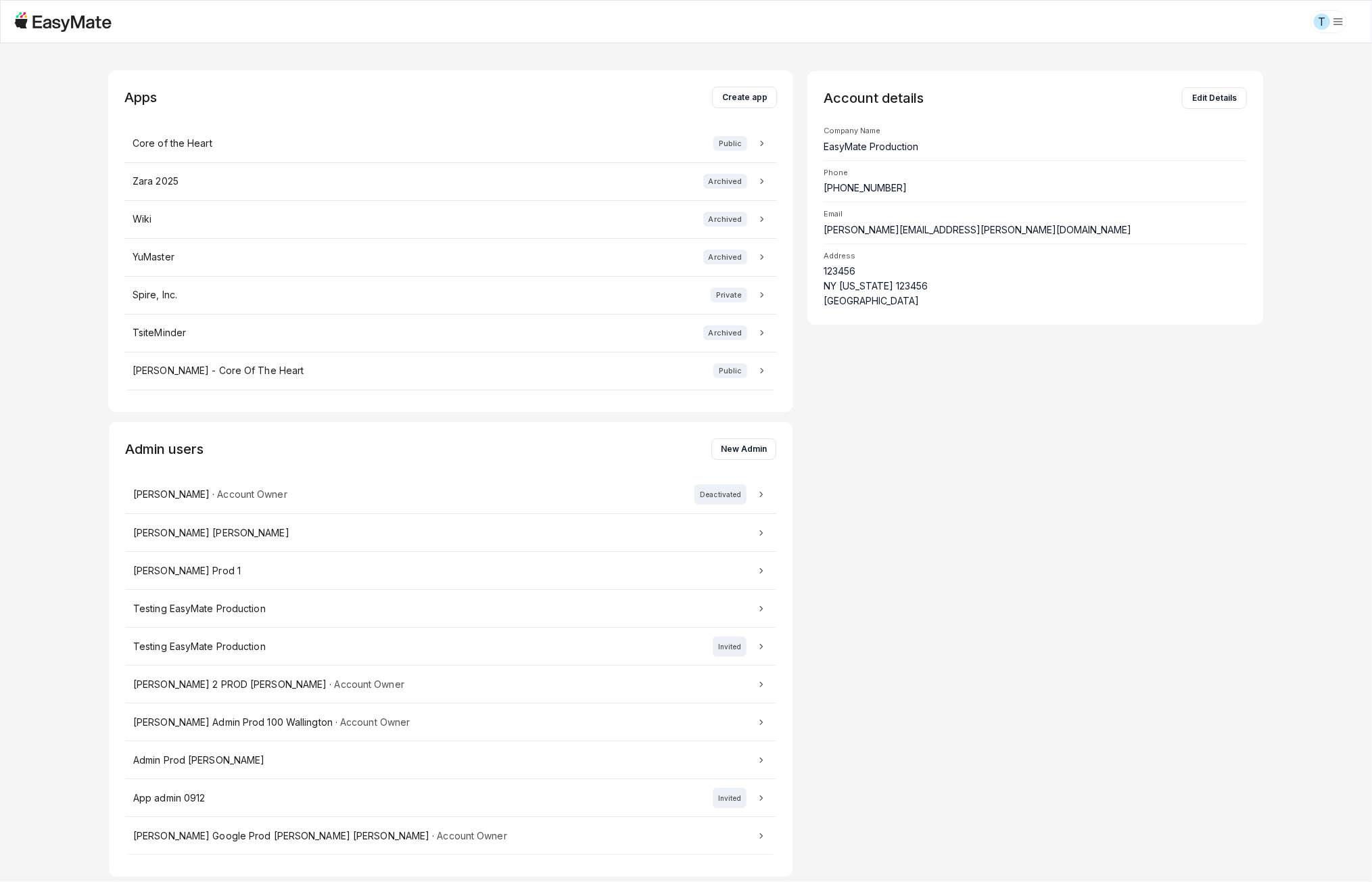 click on "T Apps Create app Core of the Heart  Public Zara 2025 Archived Wiki Archived YuMaster Archived Spire, Inc. Private TsiteMinder Archived Sam - Core Of The Heart Public Admin users New Admin Mike    · Account Owner Deactivated Sam    Sam  Tuyet Prod 1   Testing EasyMate    Production Testing EasyMate    Production Invited Tuyet COTH 2 PROD   Tran · Account Owner Tuyet Admin Prod 100   Wallington · Account Owner Admin Prod   Tran App admin 0912   Invited Tuyet Google Prod Tran   Tran Tran Tran  · Account Owner Account details Edit Details Company Name EasyMate Production Phone +18475555556 Email tuyet.tran@asnet.com.vn Address 123456 NY Alaska 123456 United States" at bounding box center (686, 441) 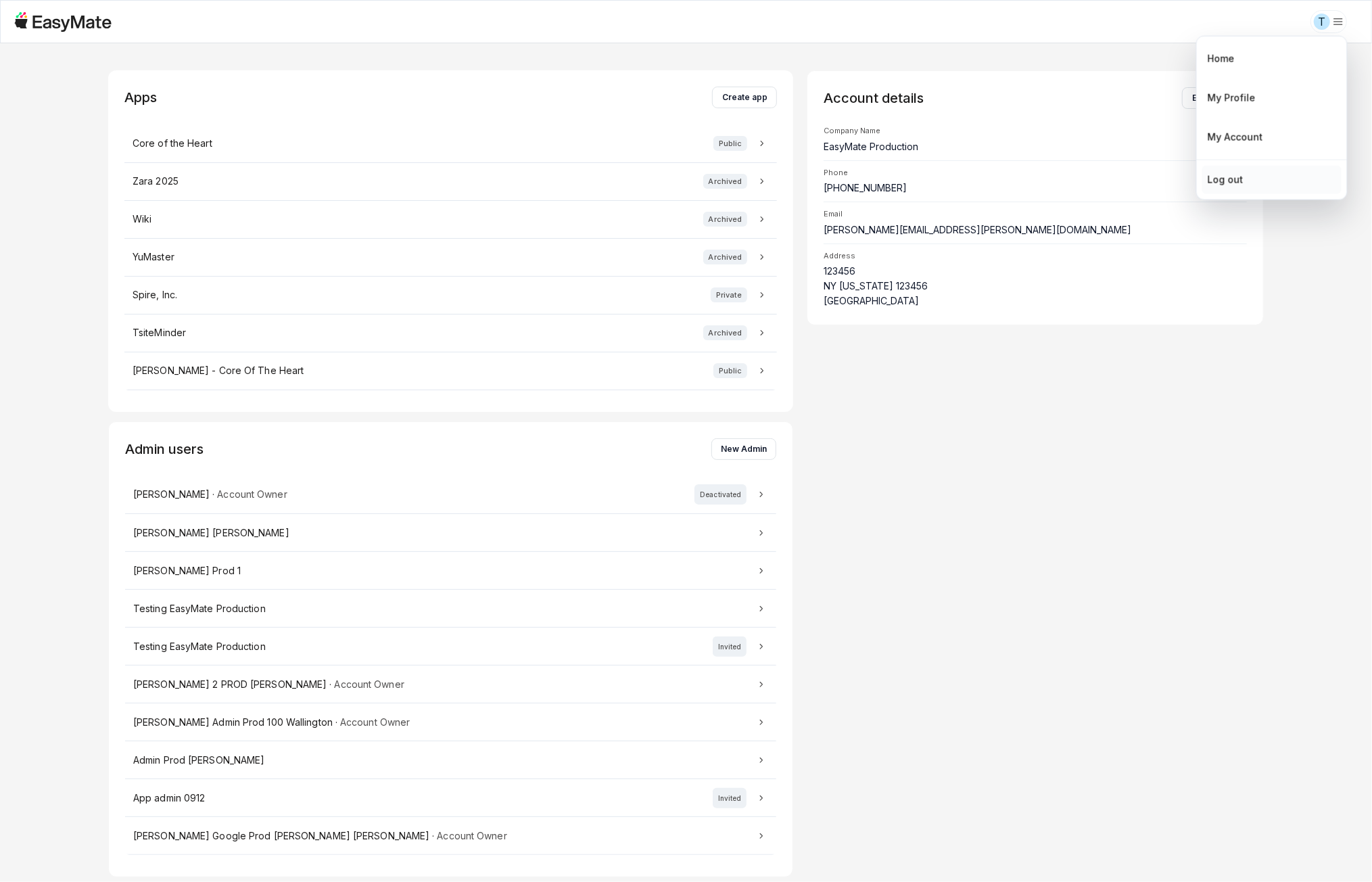 click on "Log out" at bounding box center [1272, 180] 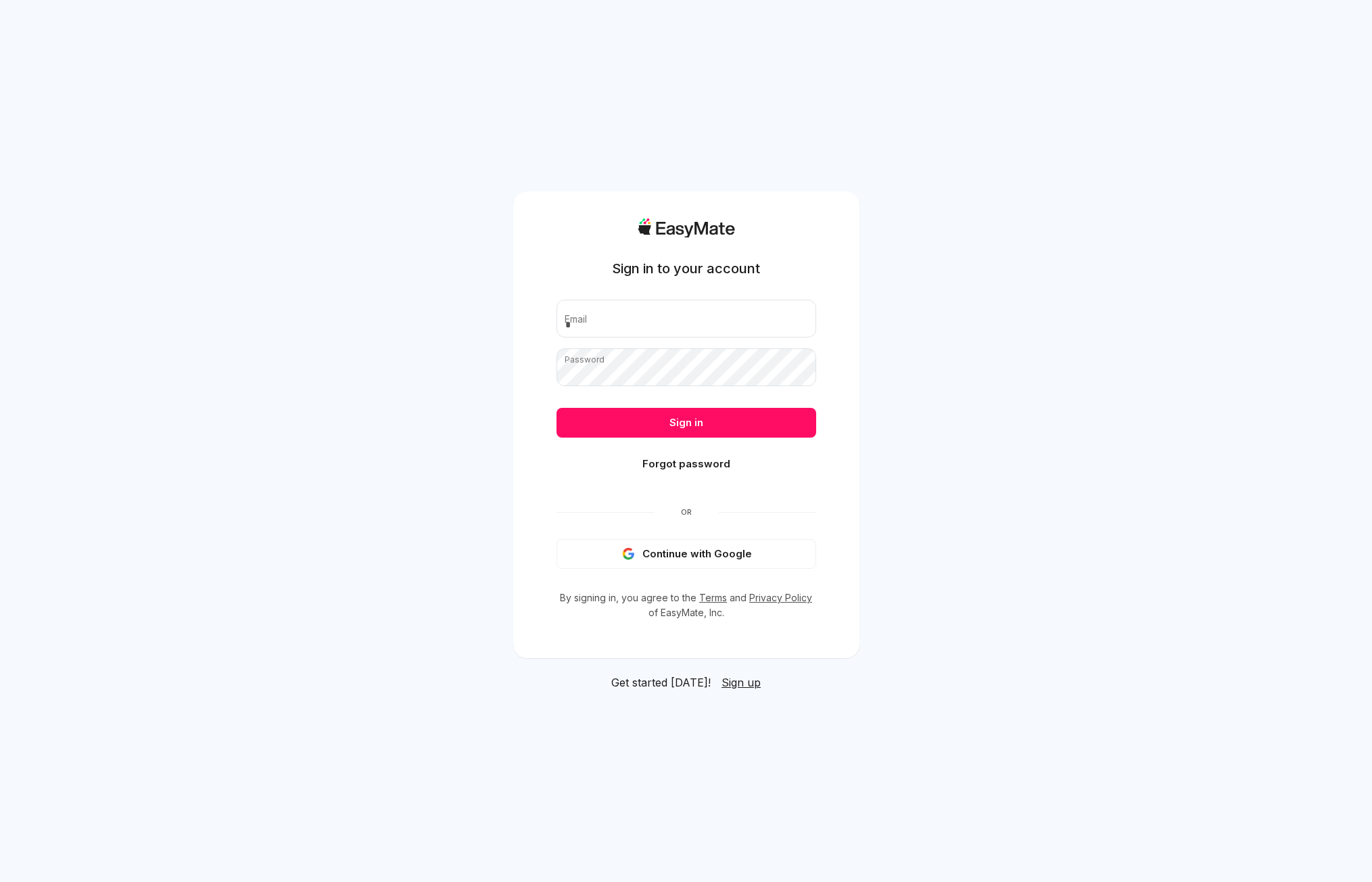 scroll, scrollTop: 0, scrollLeft: 0, axis: both 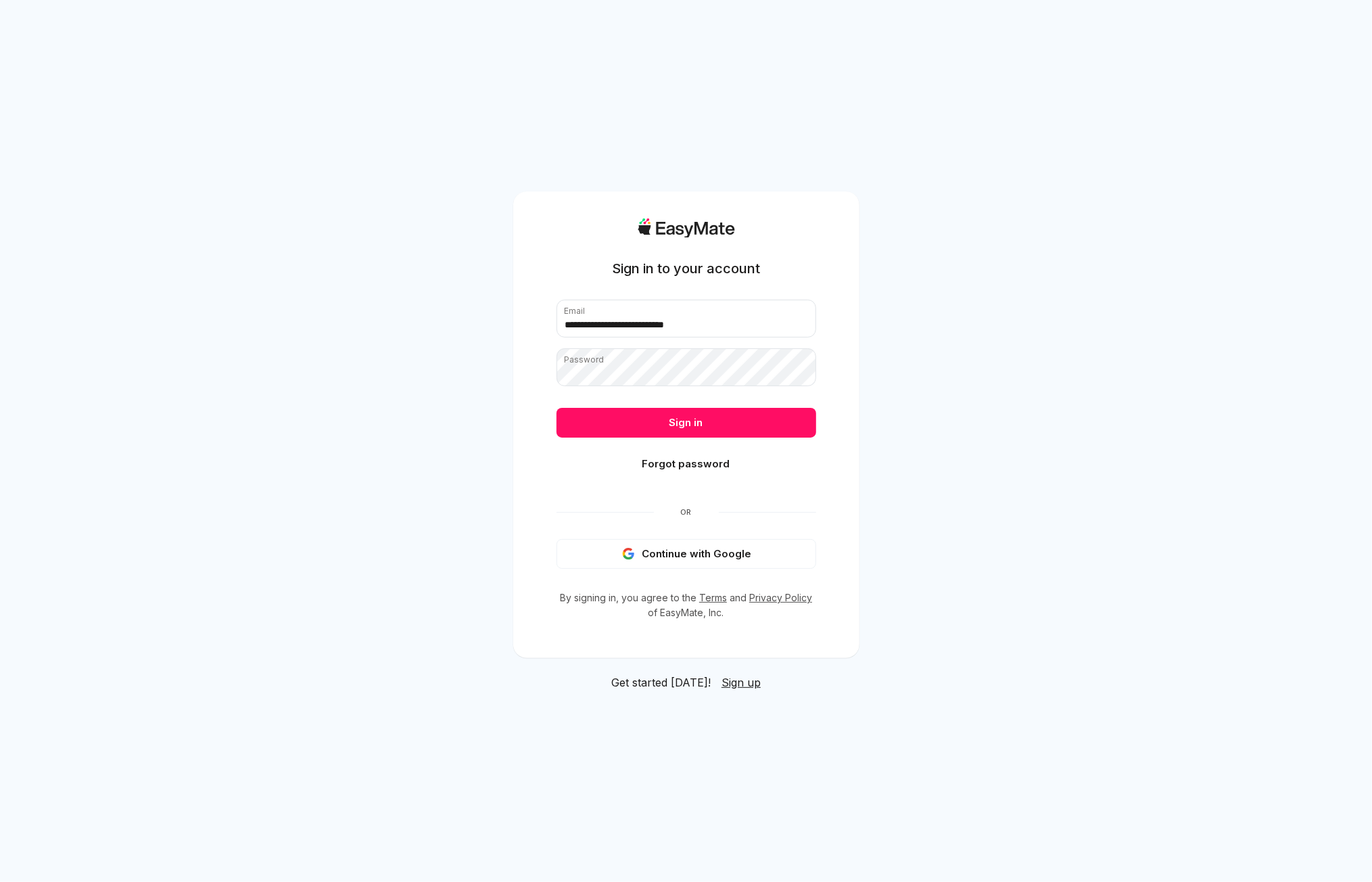 type on "**********" 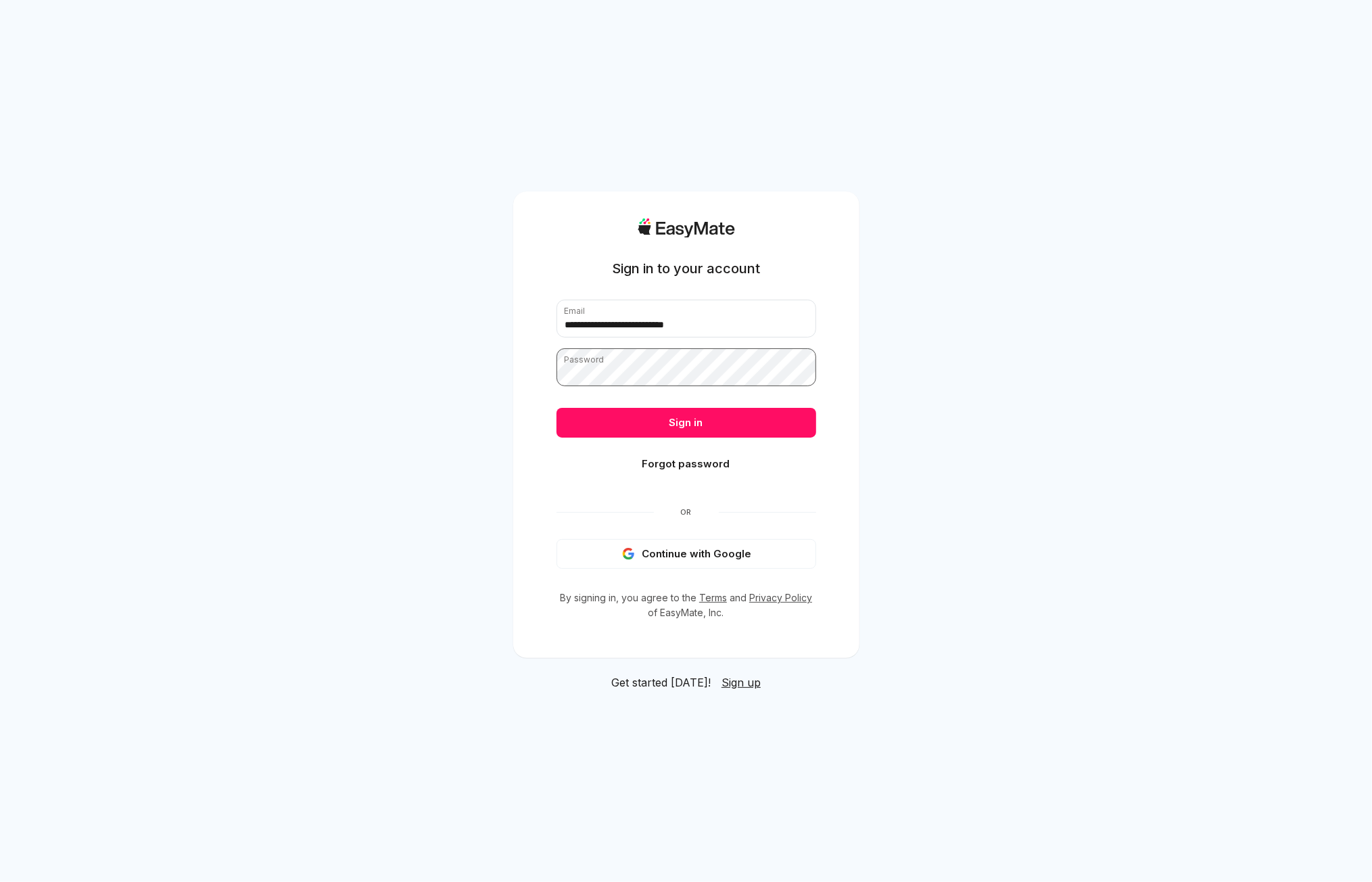 click on "Sign in" at bounding box center [686, 423] 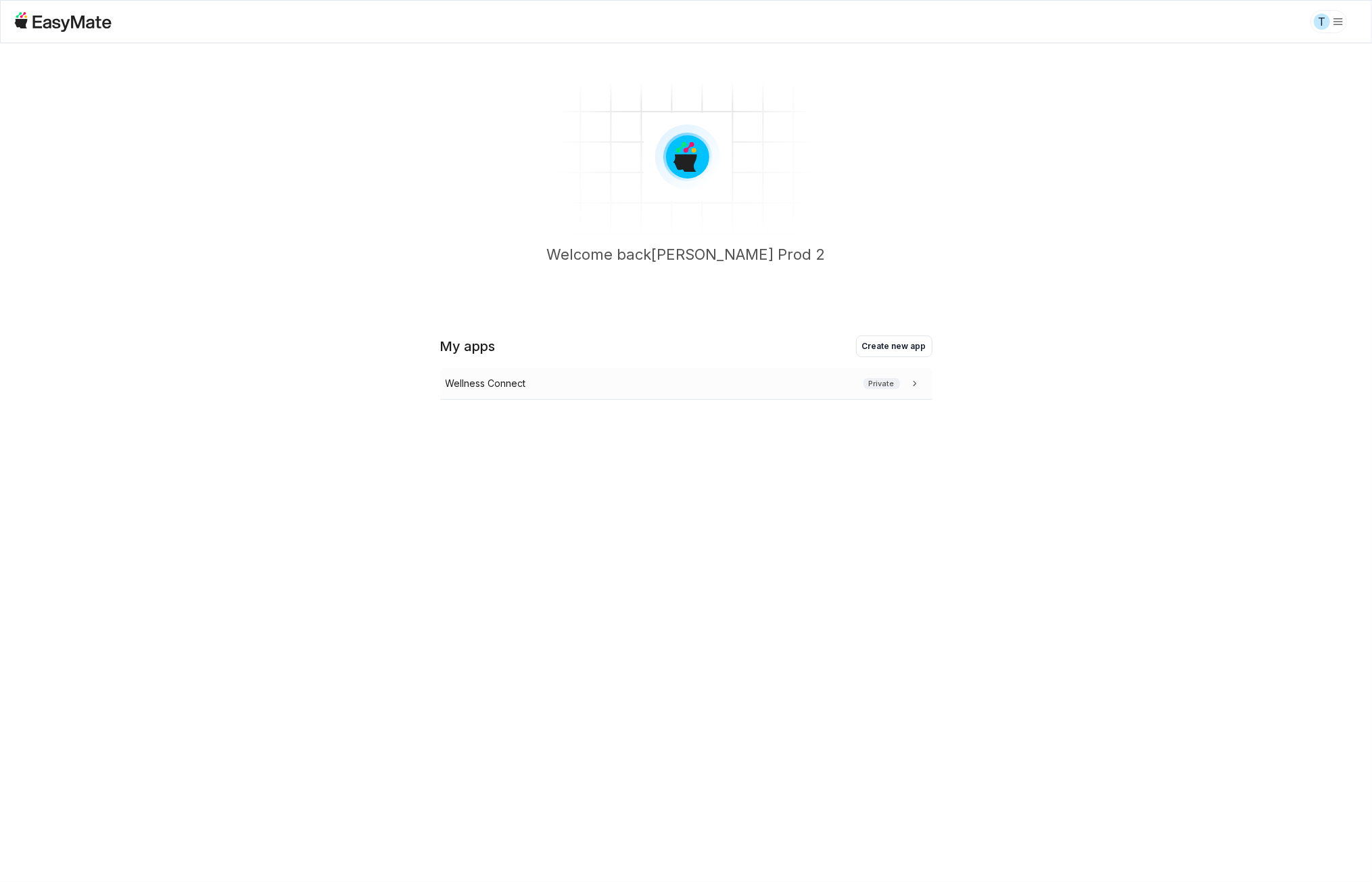 click on "Wellness Connect Private" at bounding box center (686, 384) 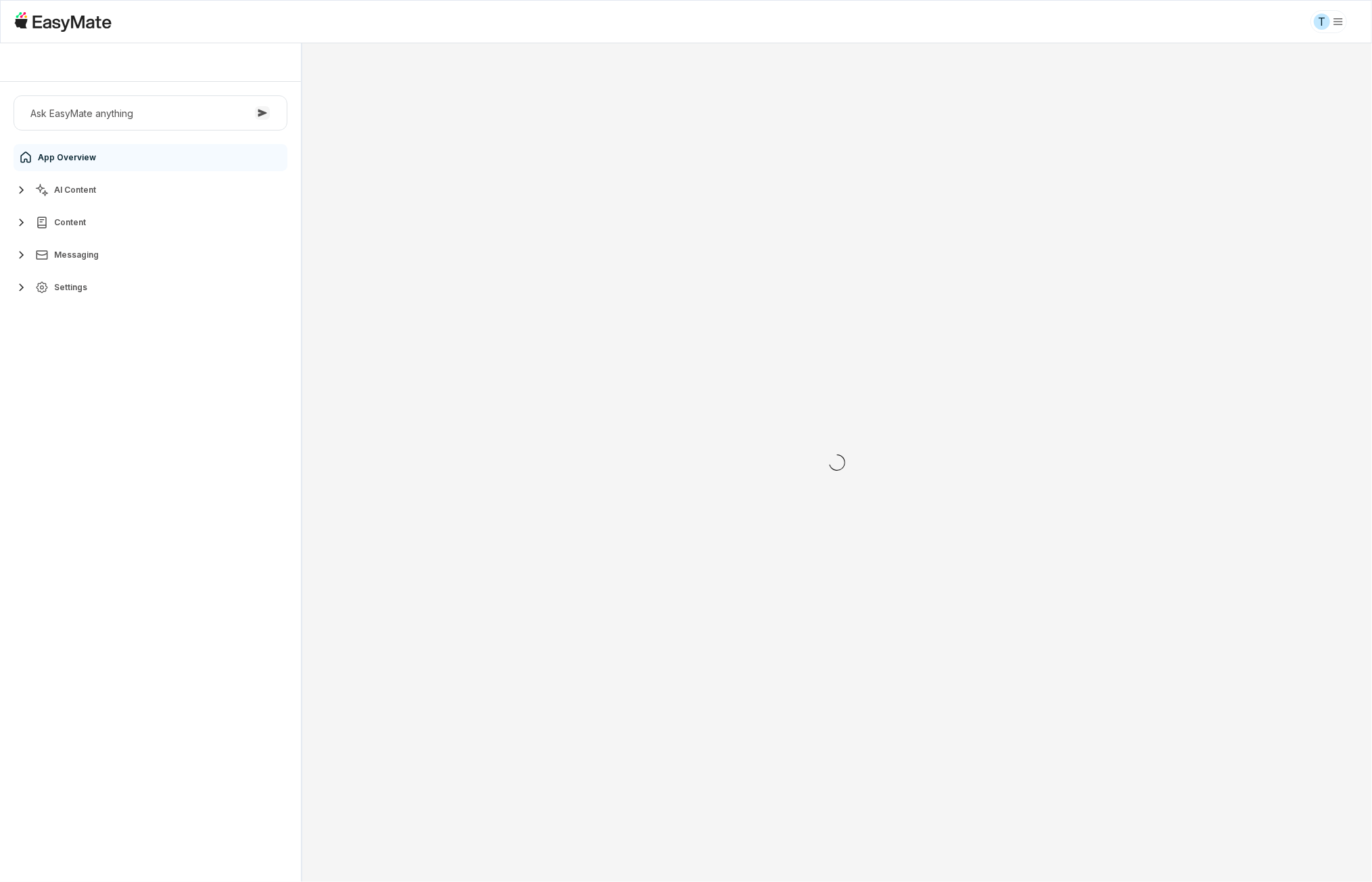 scroll, scrollTop: 0, scrollLeft: 0, axis: both 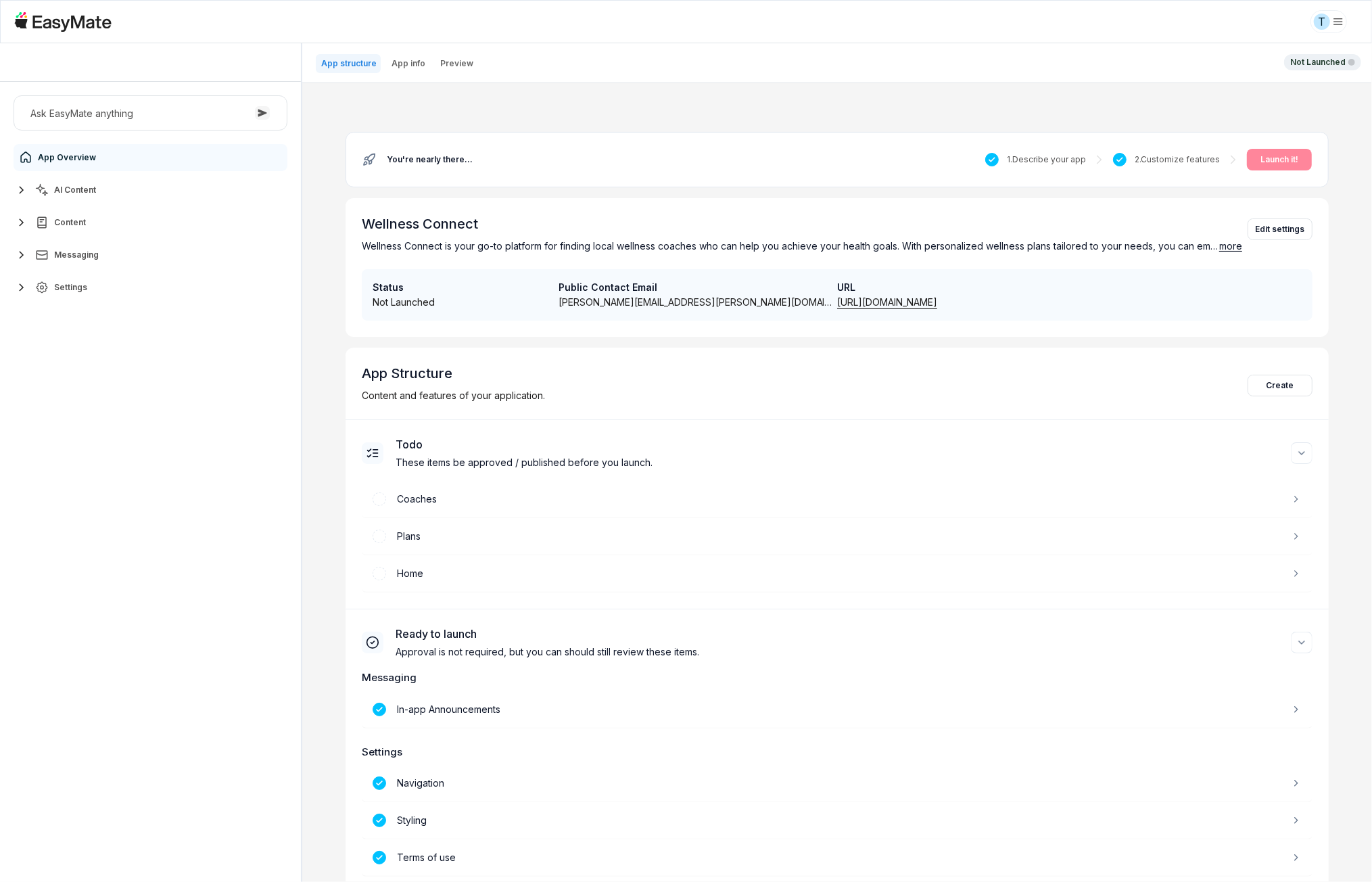 click on "AI Content" at bounding box center (75, 190) 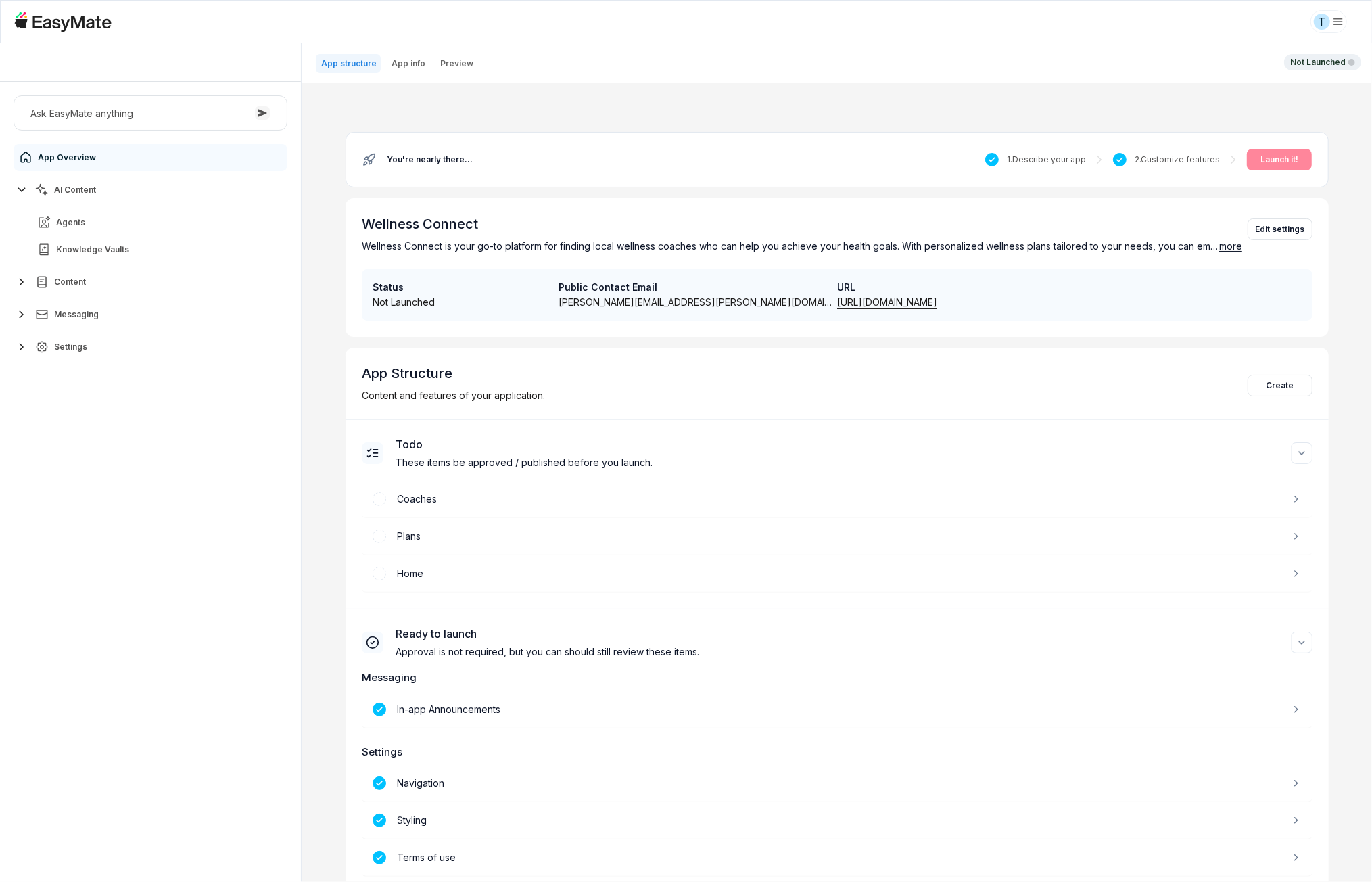 click on "T Wellness Connect Ask EasyMate anything App Overview AI Content Agents Knowledge Vaults Content Messaging Settings B How can I help you [DATE]? Scroll to bottom Send App structure App info Preview Not Launched You're nearly there... 1 .  Describe your app 2 .  Customize features Launch it! Wellness Connect Wellness Connect is your go-to platform for finding local wellness coaches who can help you achieve your health goals. With personalized wellness plans tailored to your needs, you can embark on a journey to better health and well-being. more Edit settings Status Not Launched Public Contact Email [PERSON_NAME][EMAIL_ADDRESS][PERSON_NAME][DOMAIN_NAME] URL [URL][DOMAIN_NAME] App Structure Content and features of your application. Create Todo These items be approved / published before you launch. Coaches Plans Home Ready to launch Approval is not required, but you can should still review these items. Messaging In-app Announcements Settings Navigation Styling Terms of use Onboarding *" at bounding box center (686, 441) 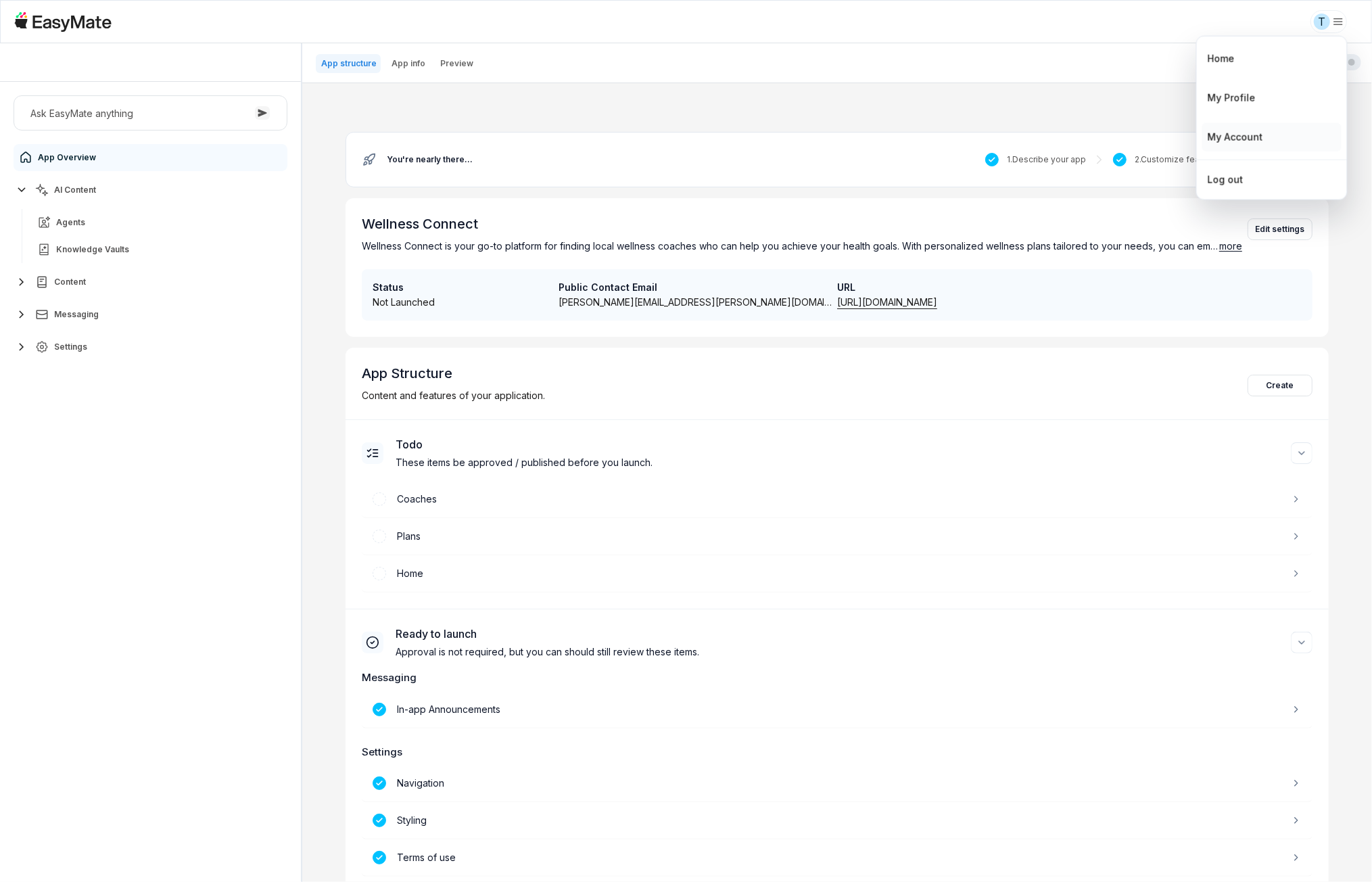 click on "My Account" at bounding box center (1235, 137) 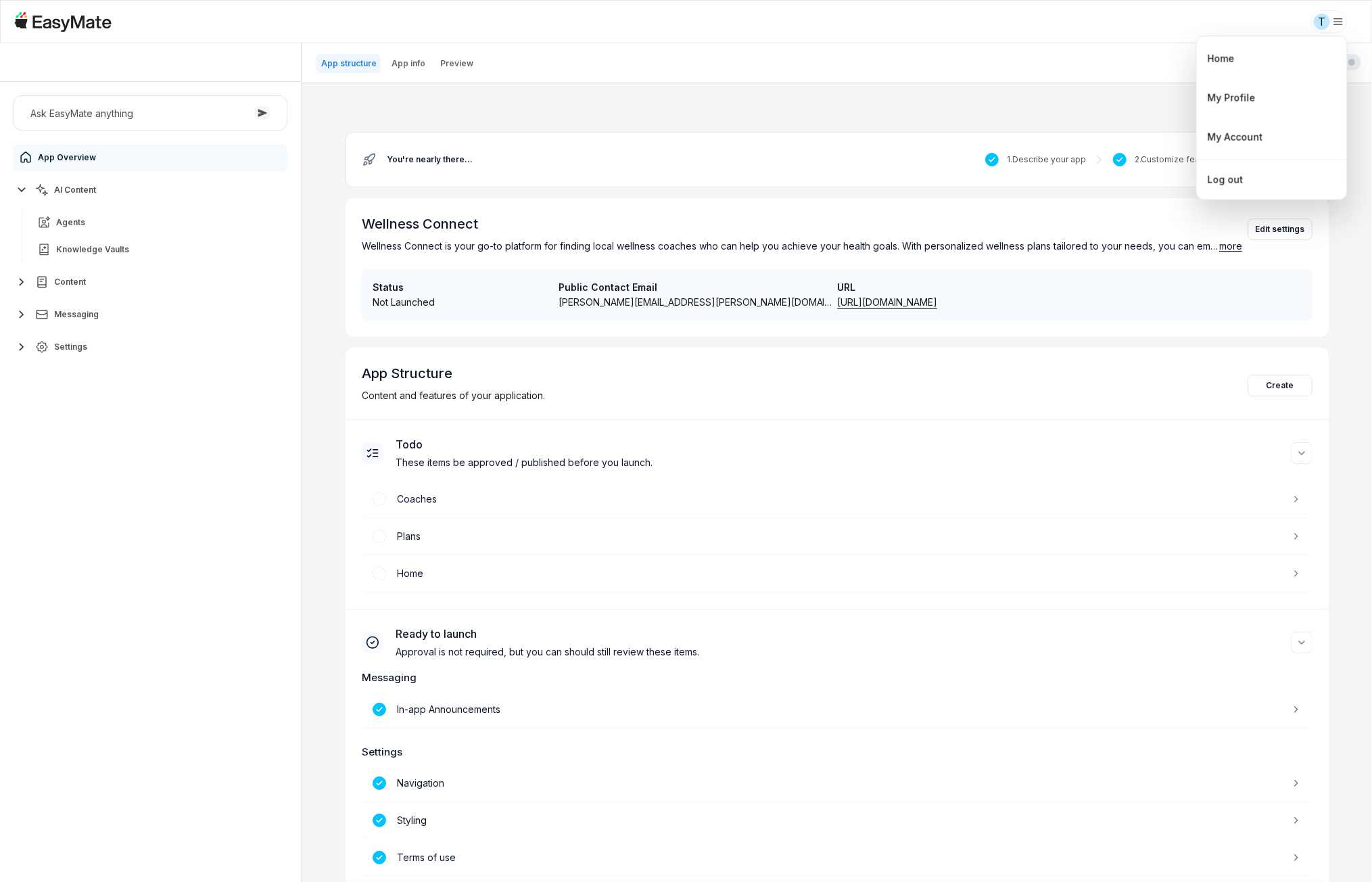 type on "*" 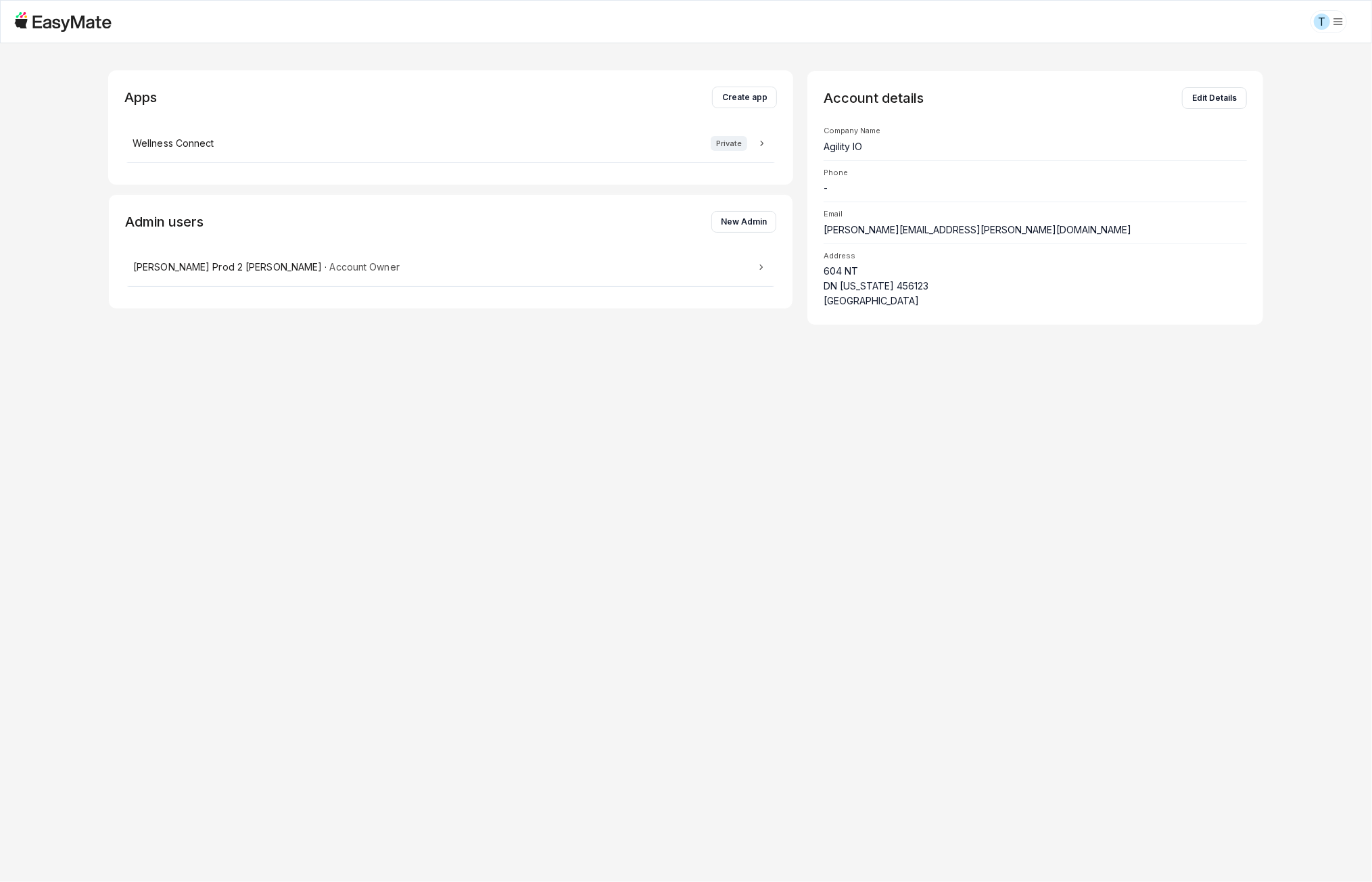click on "T Apps Create app Wellness Connect Private Admin users New Admin [PERSON_NAME] Prod 2   [PERSON_NAME] · Account Owner Account details Edit Details Company Name Agility IO Phone - Email [PERSON_NAME][EMAIL_ADDRESS][PERSON_NAME][DOMAIN_NAME] Address [STREET_ADDRESS][US_STATE] *" at bounding box center (686, 441) 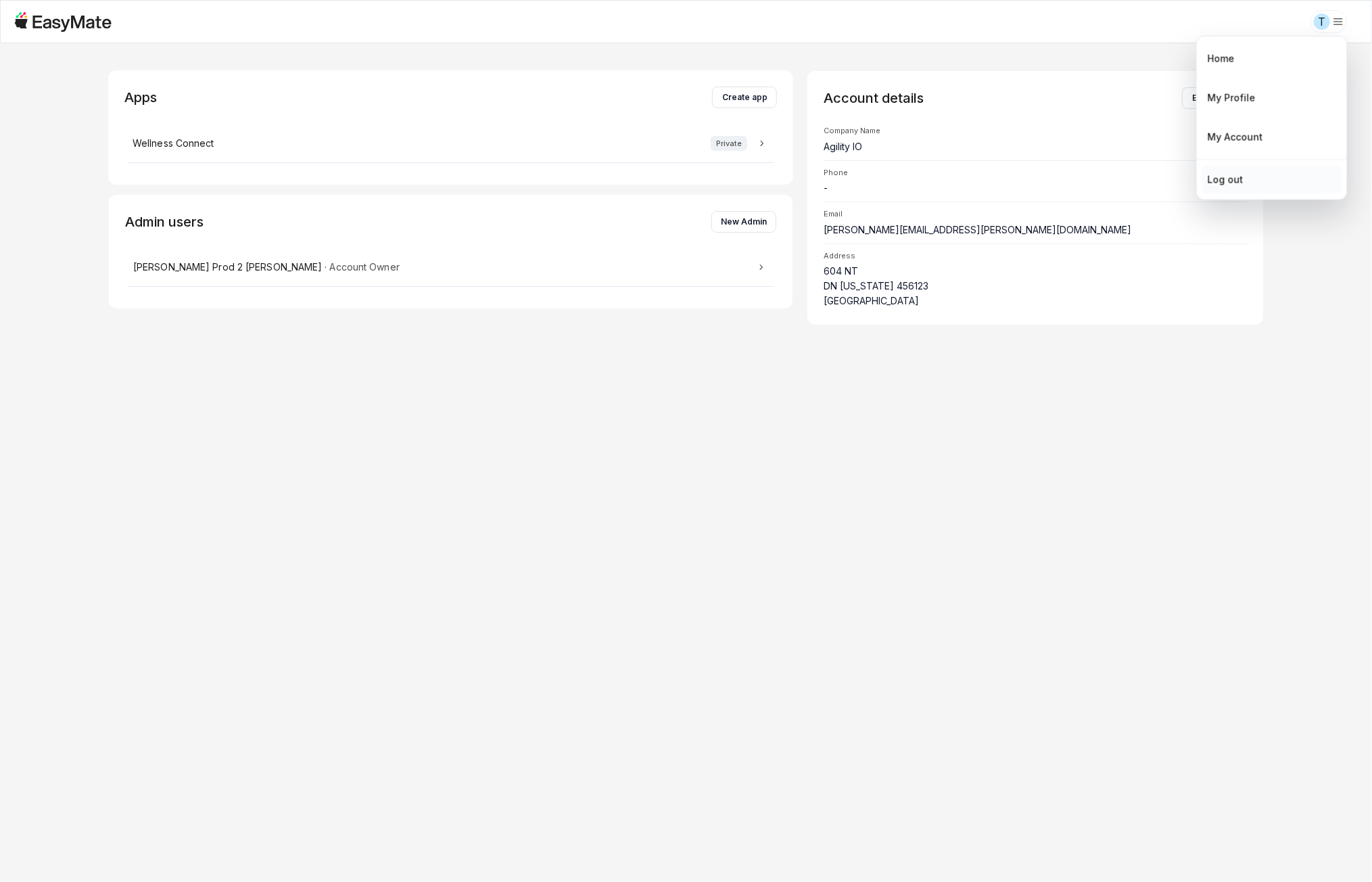 click on "Log out" at bounding box center [1272, 180] 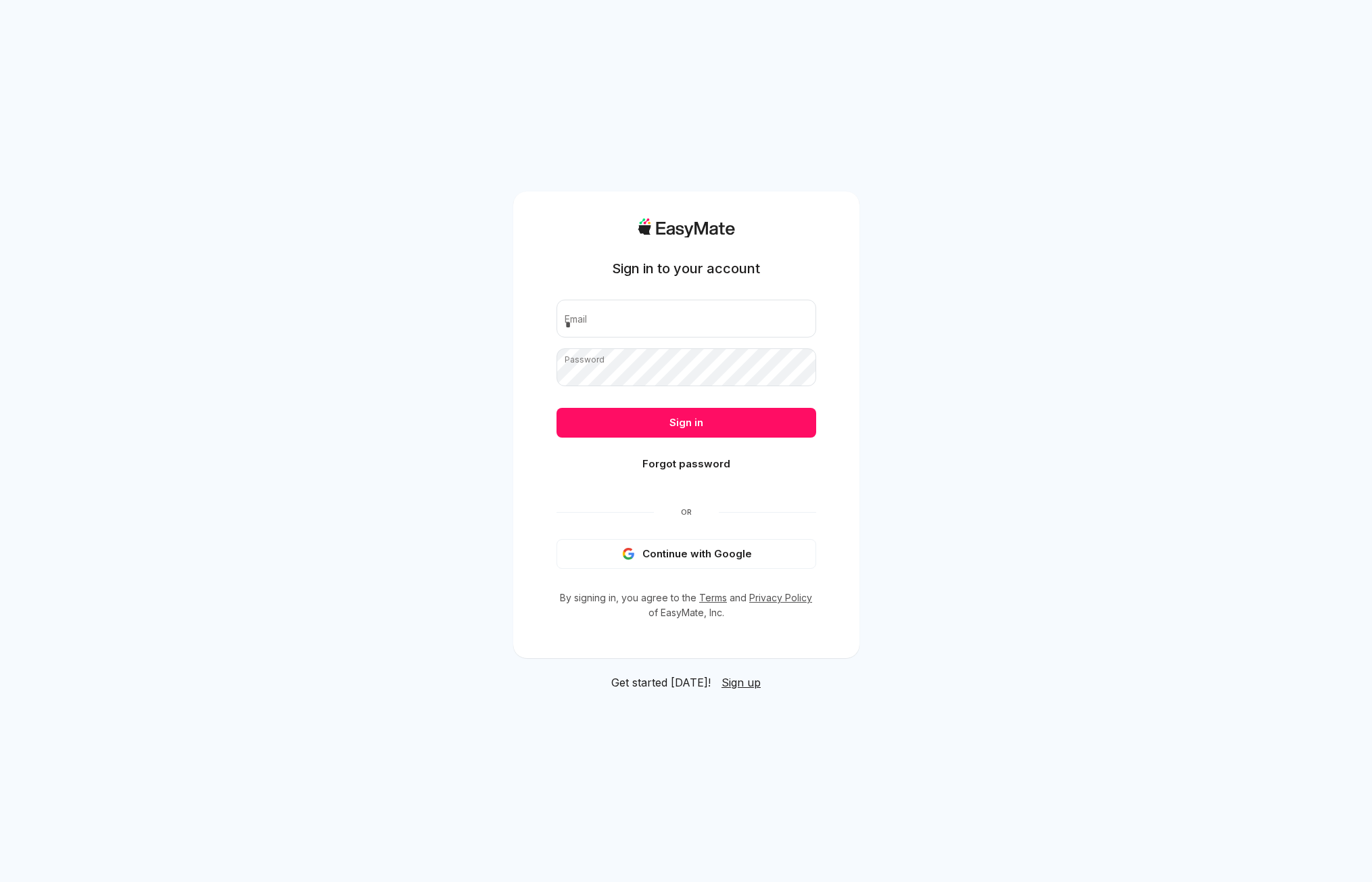 scroll, scrollTop: 0, scrollLeft: 0, axis: both 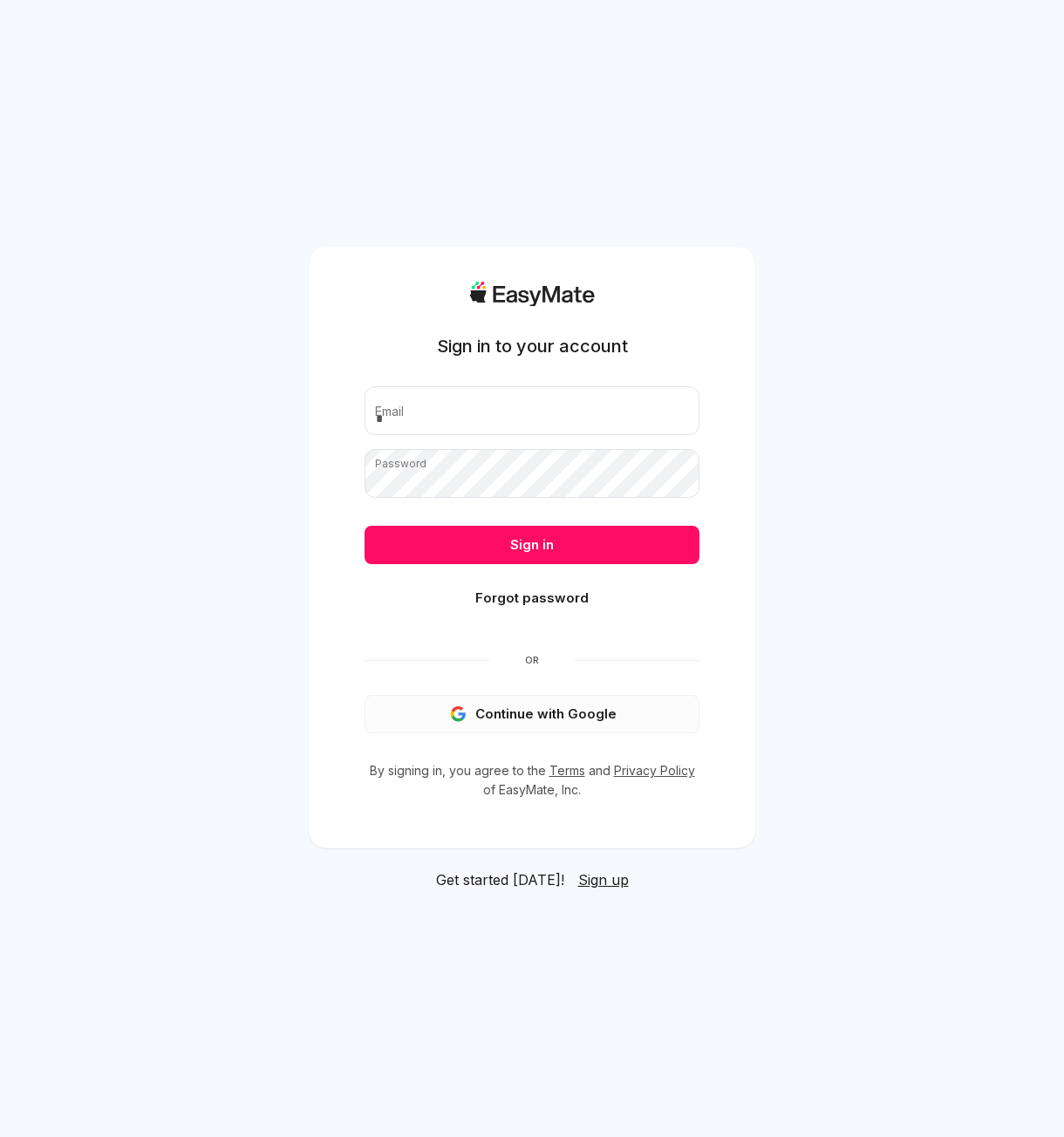 click on "Continue with Google" at bounding box center [532, 714] 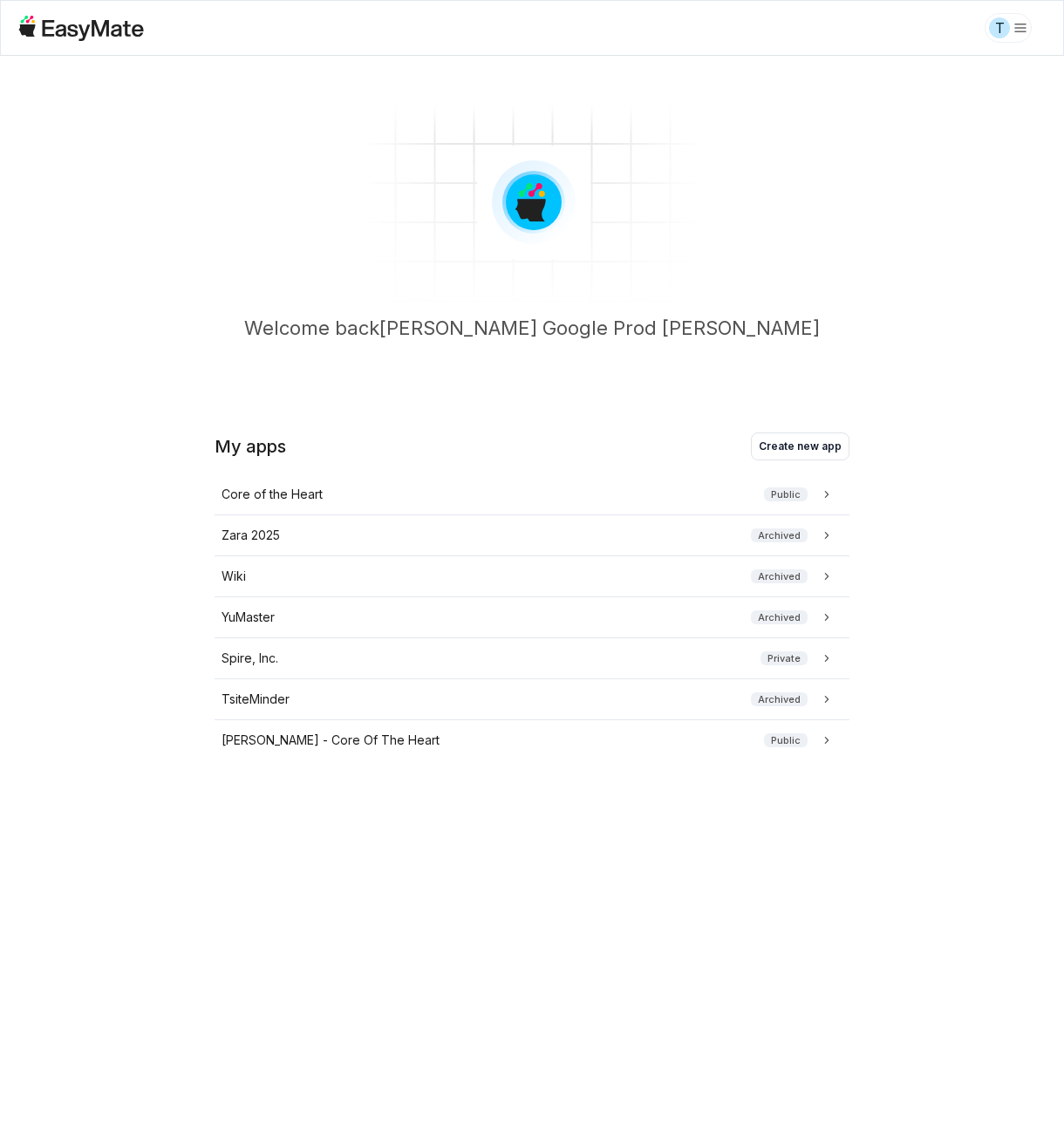 click on "T Welcome back  [PERSON_NAME] Google Prod [PERSON_NAME] My apps Create new app Core of the Heart  Public Zara 2025 Archived Wiki Archived YuMaster Archived Spire, Inc. Private TsiteMinder Archived [PERSON_NAME] - Core Of The Heart Public" at bounding box center [532, 568] 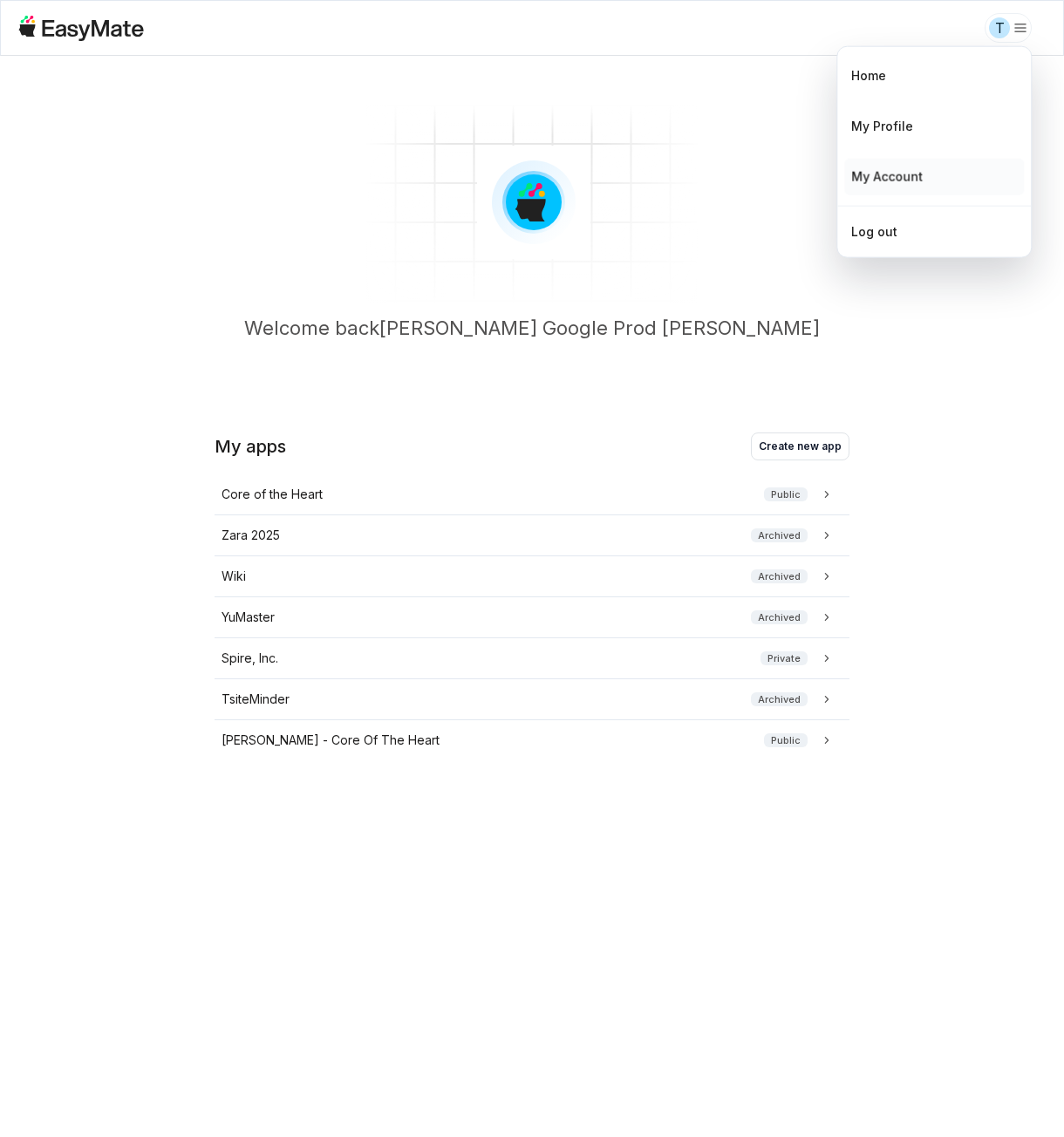 click on "My Account" at bounding box center [934, 177] 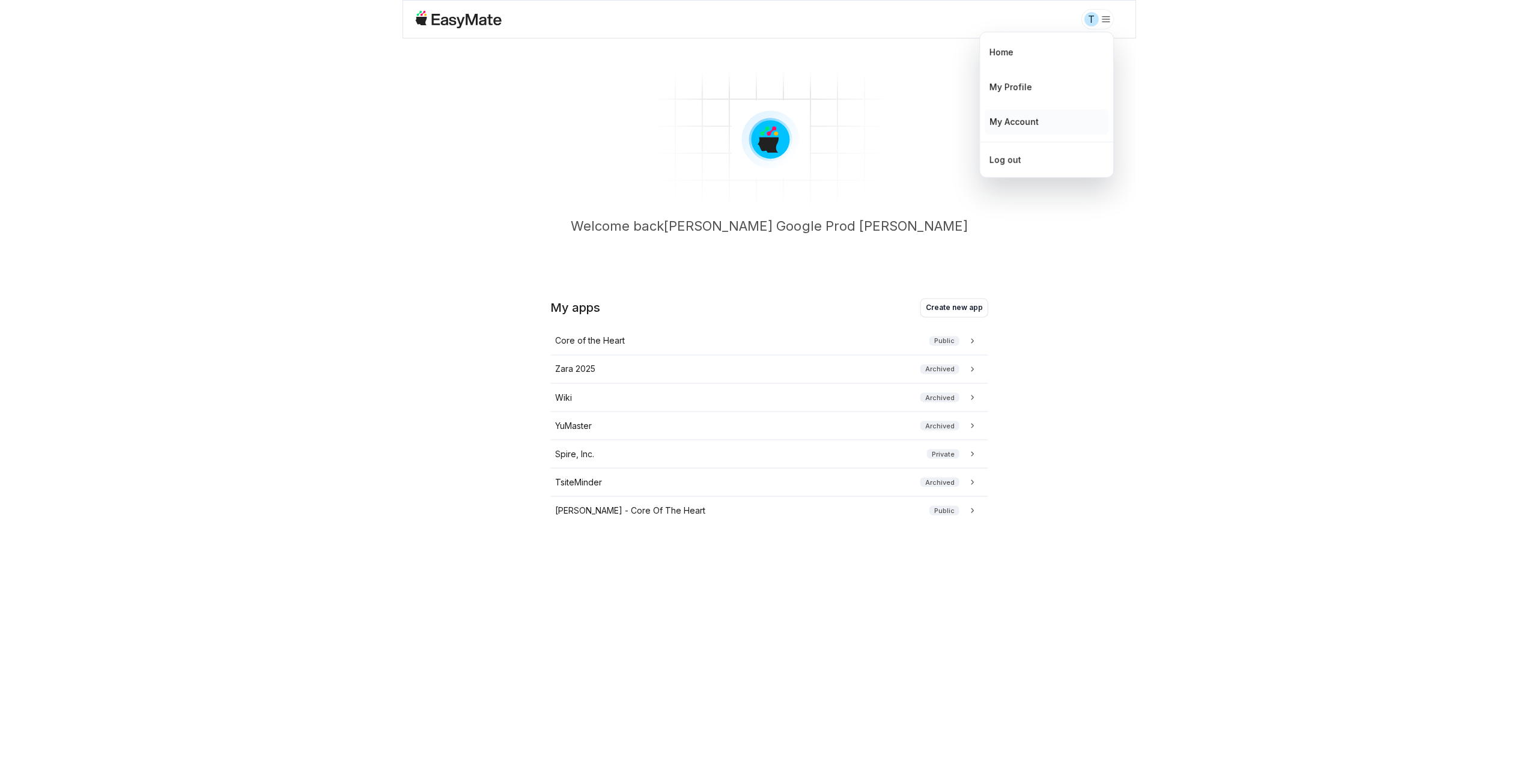 scroll, scrollTop: 0, scrollLeft: 0, axis: both 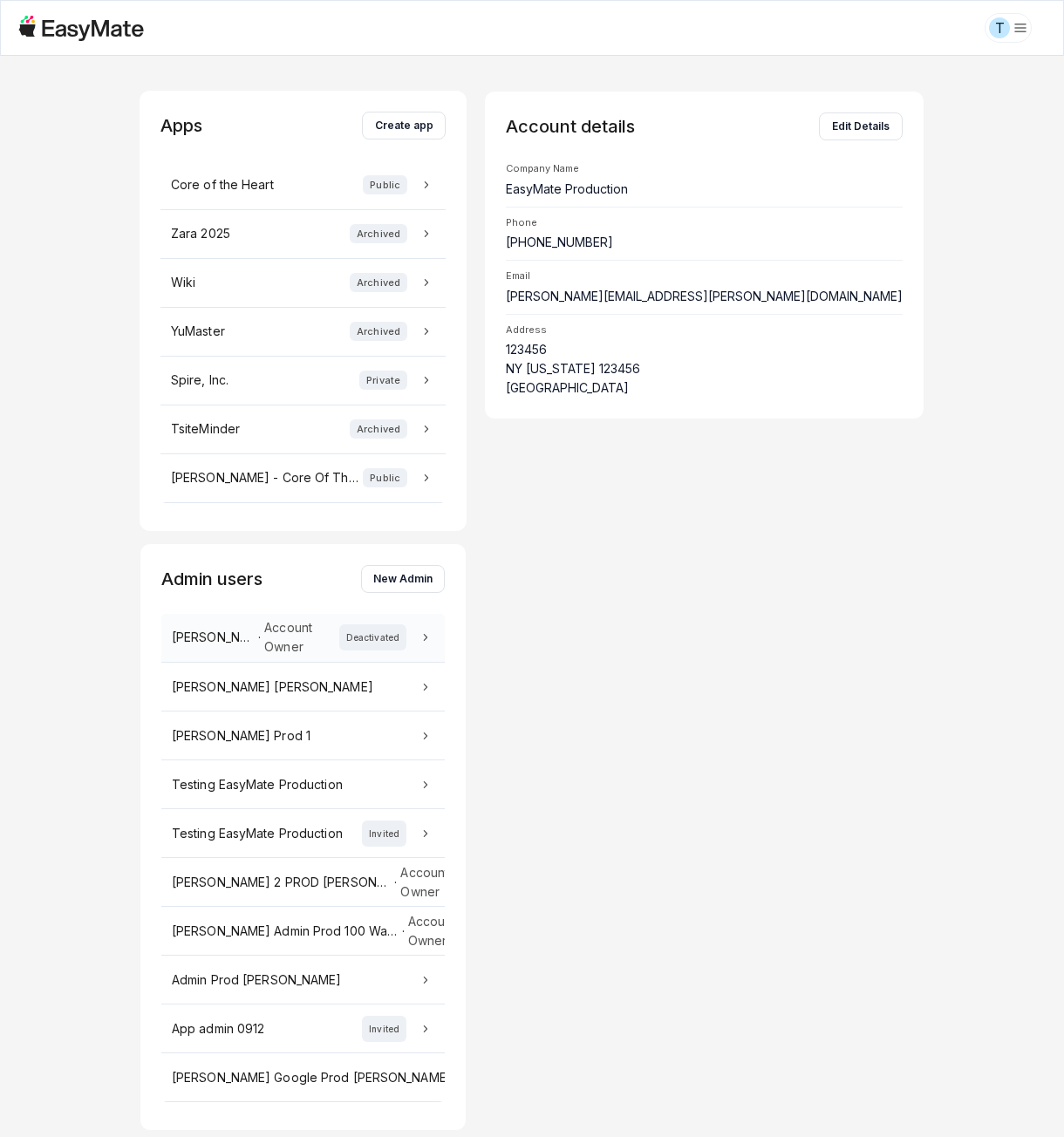 click on "Deactivated" at bounding box center (372, 637) 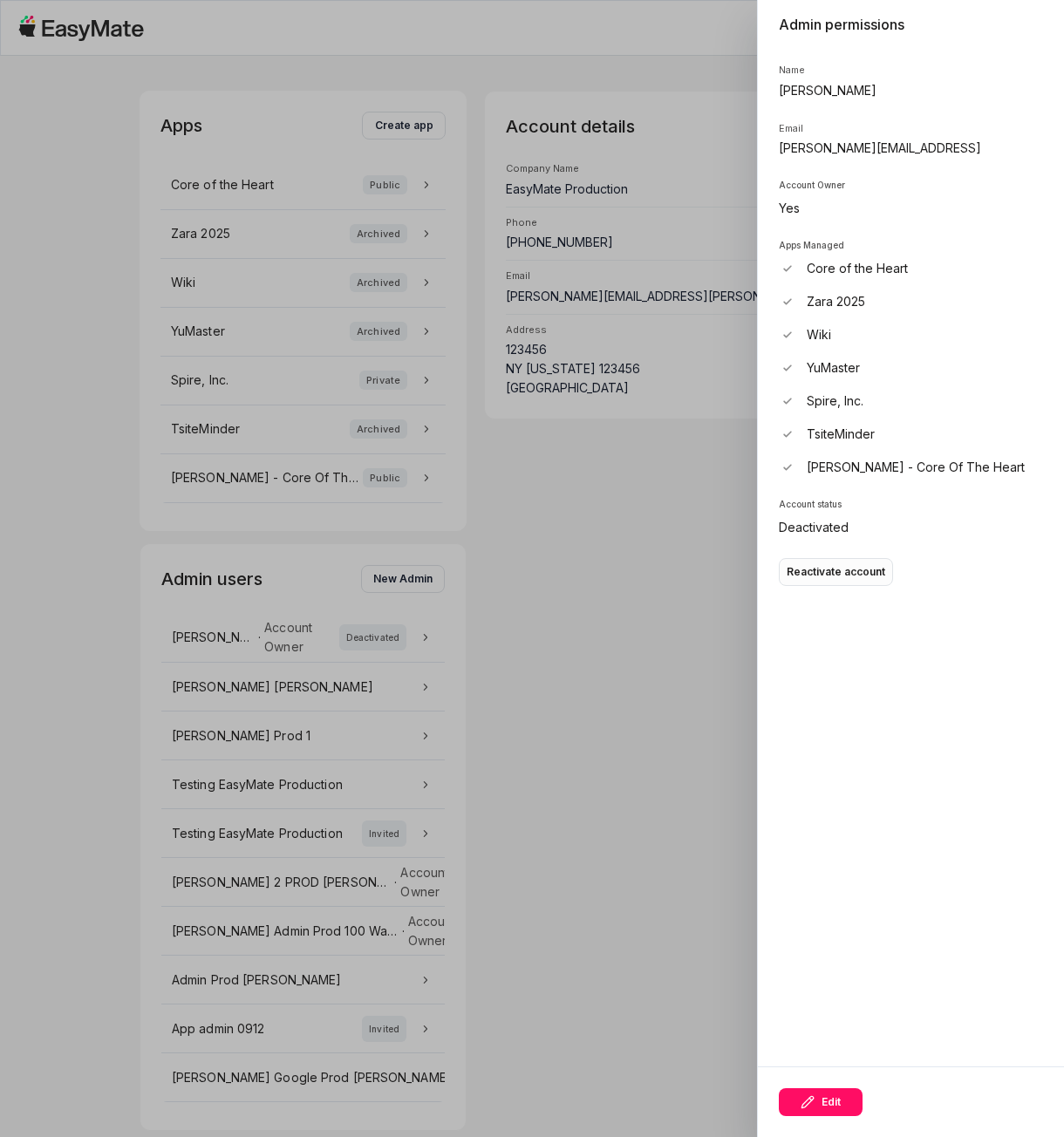 click on "Reactivate account" at bounding box center [836, 572] 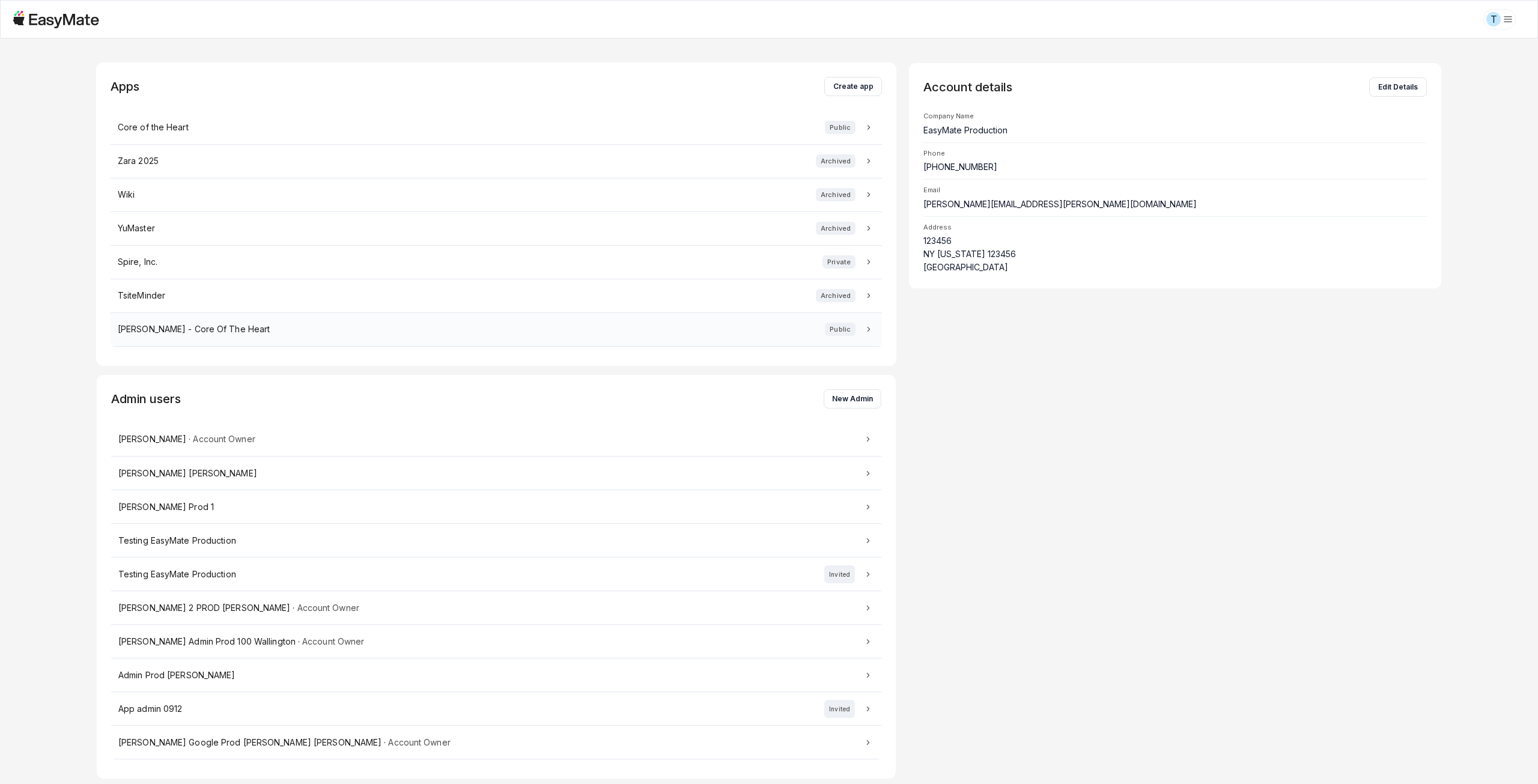 click on "[PERSON_NAME] - Core Of The Heart Public" at bounding box center (496, 329) 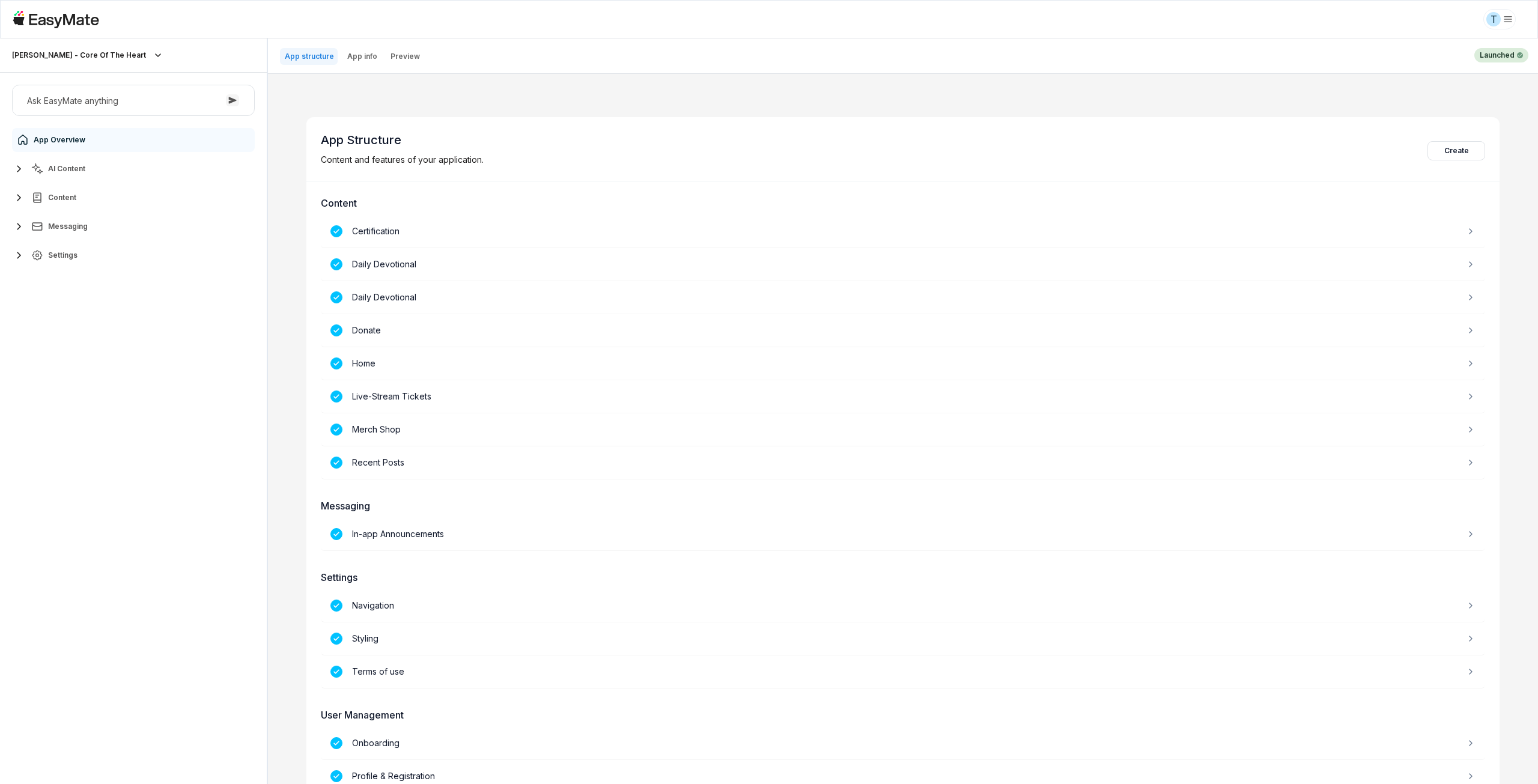 click on "AI Content" at bounding box center [133, 169] 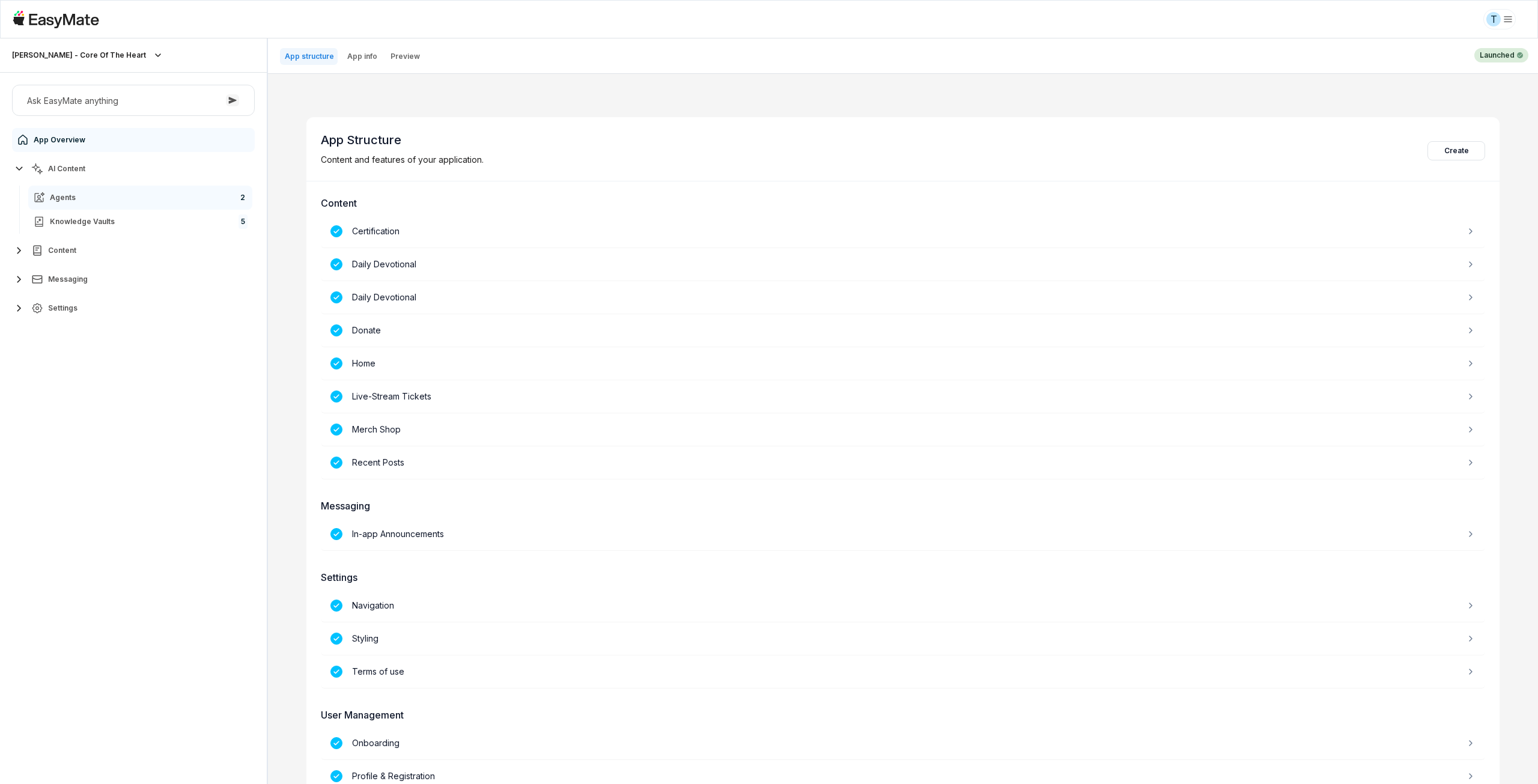 click on "Agents 2" at bounding box center [140, 198] 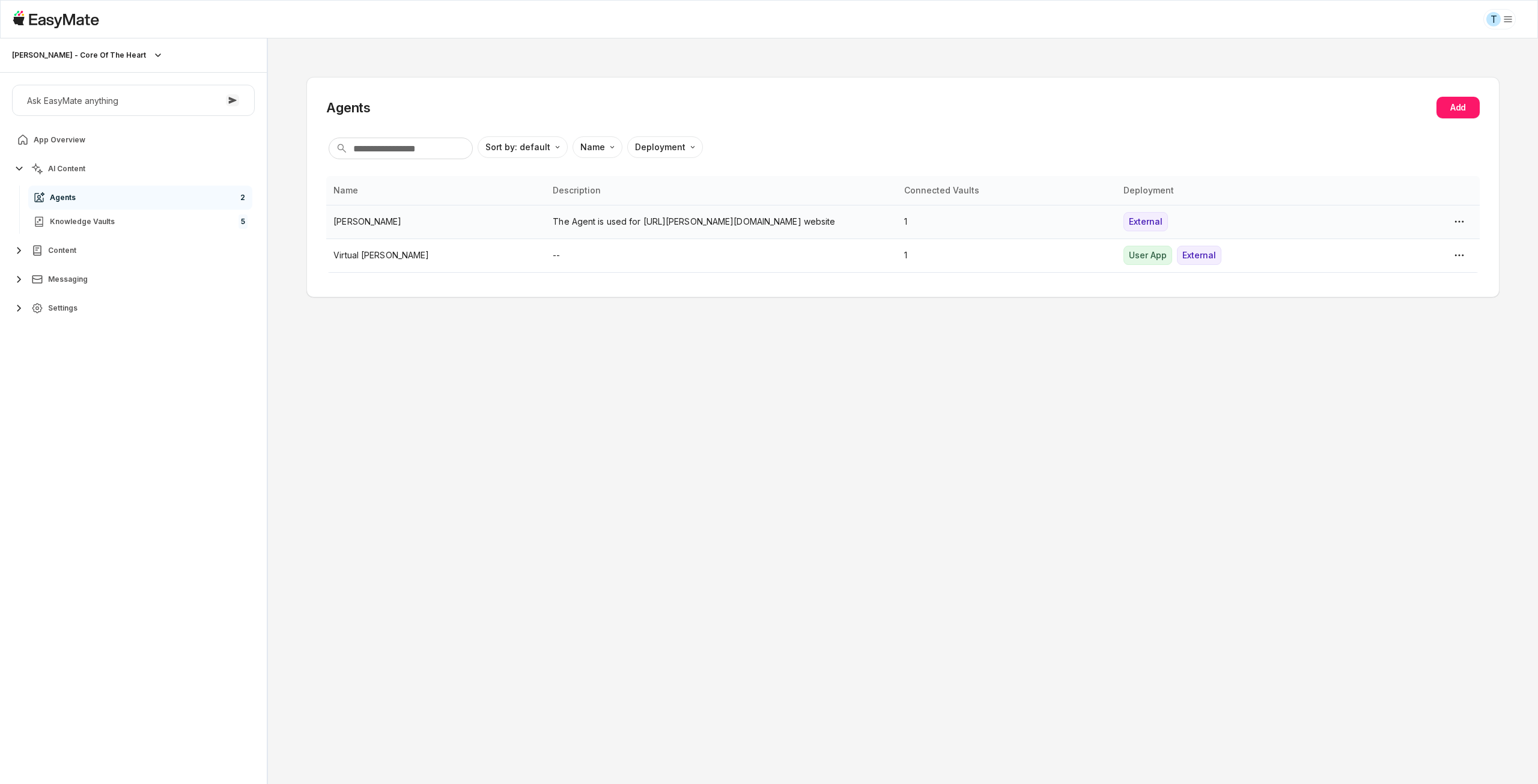 click on "1" at bounding box center [1006, 222] 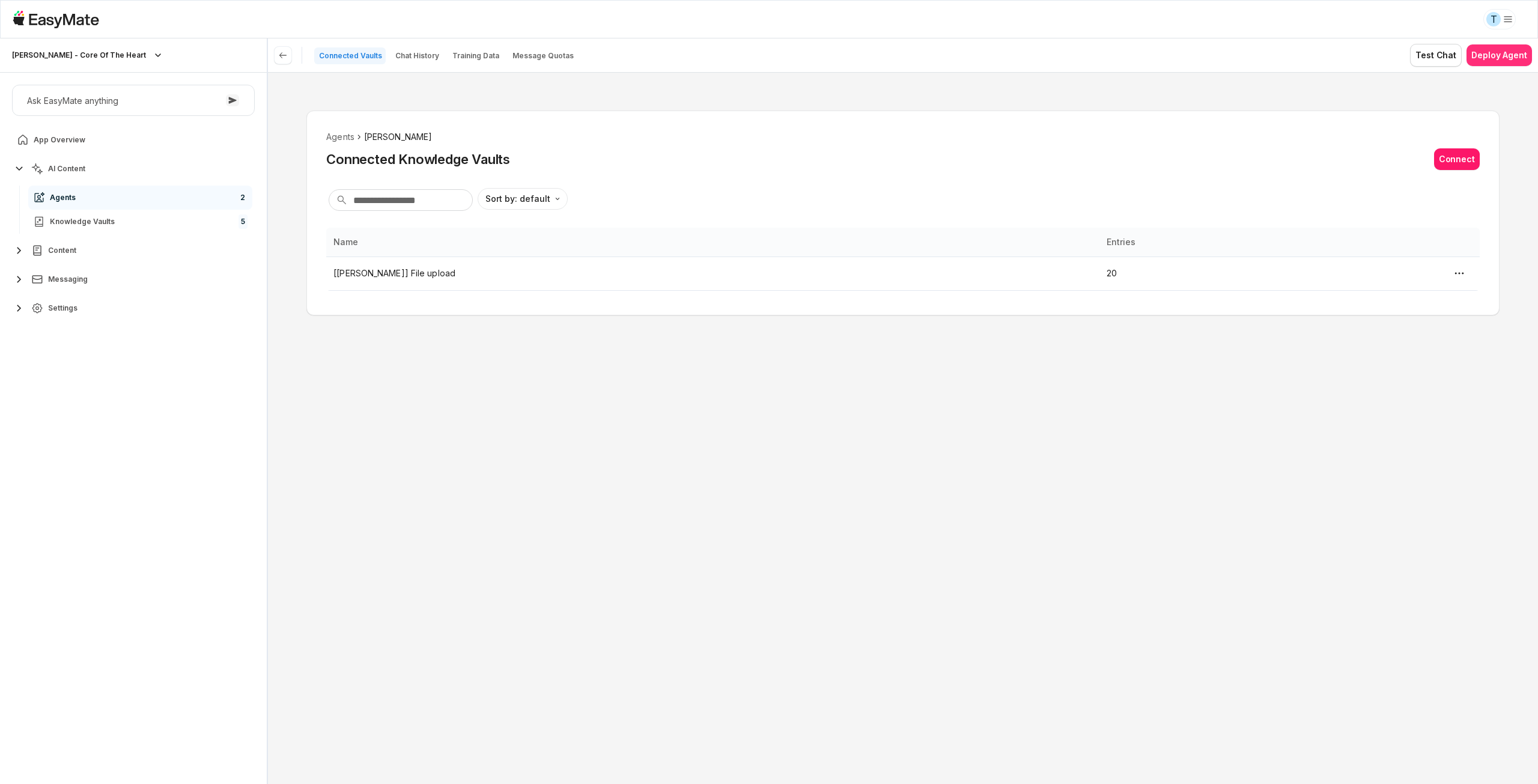 click on "Deploy Agent" at bounding box center (1499, 55) 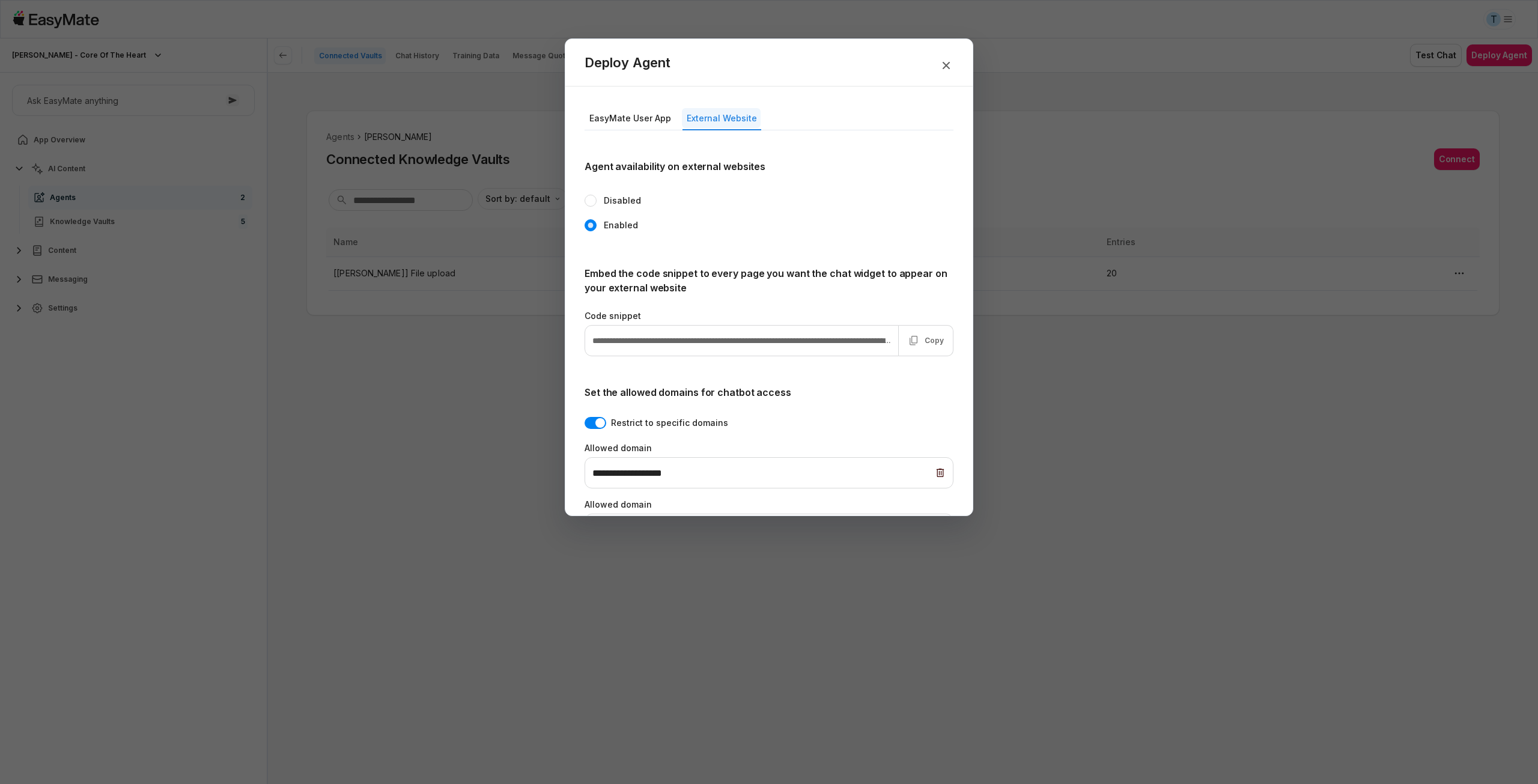 click on "External Website" at bounding box center (721, 118) 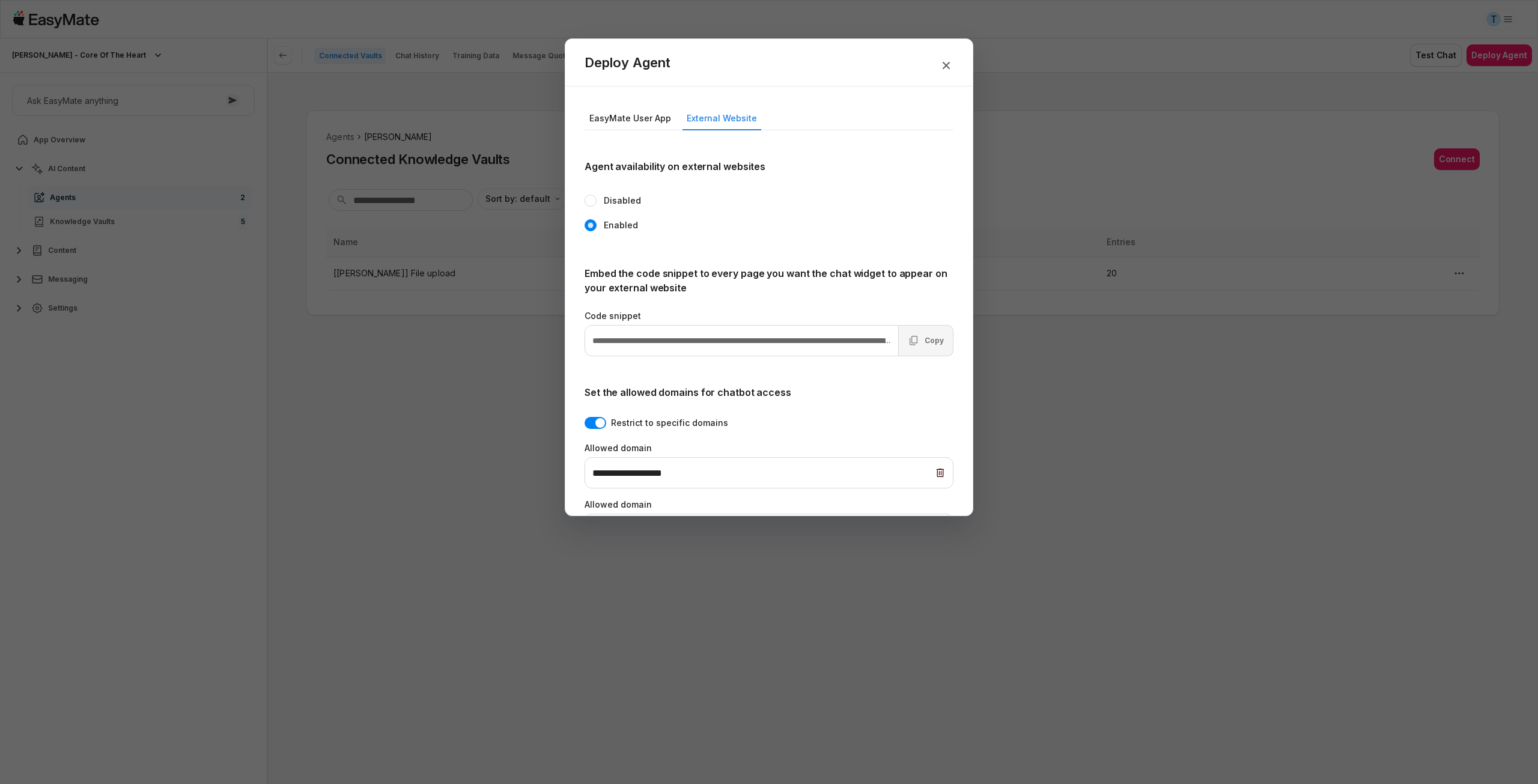 click on "Copy" at bounding box center (926, 341) 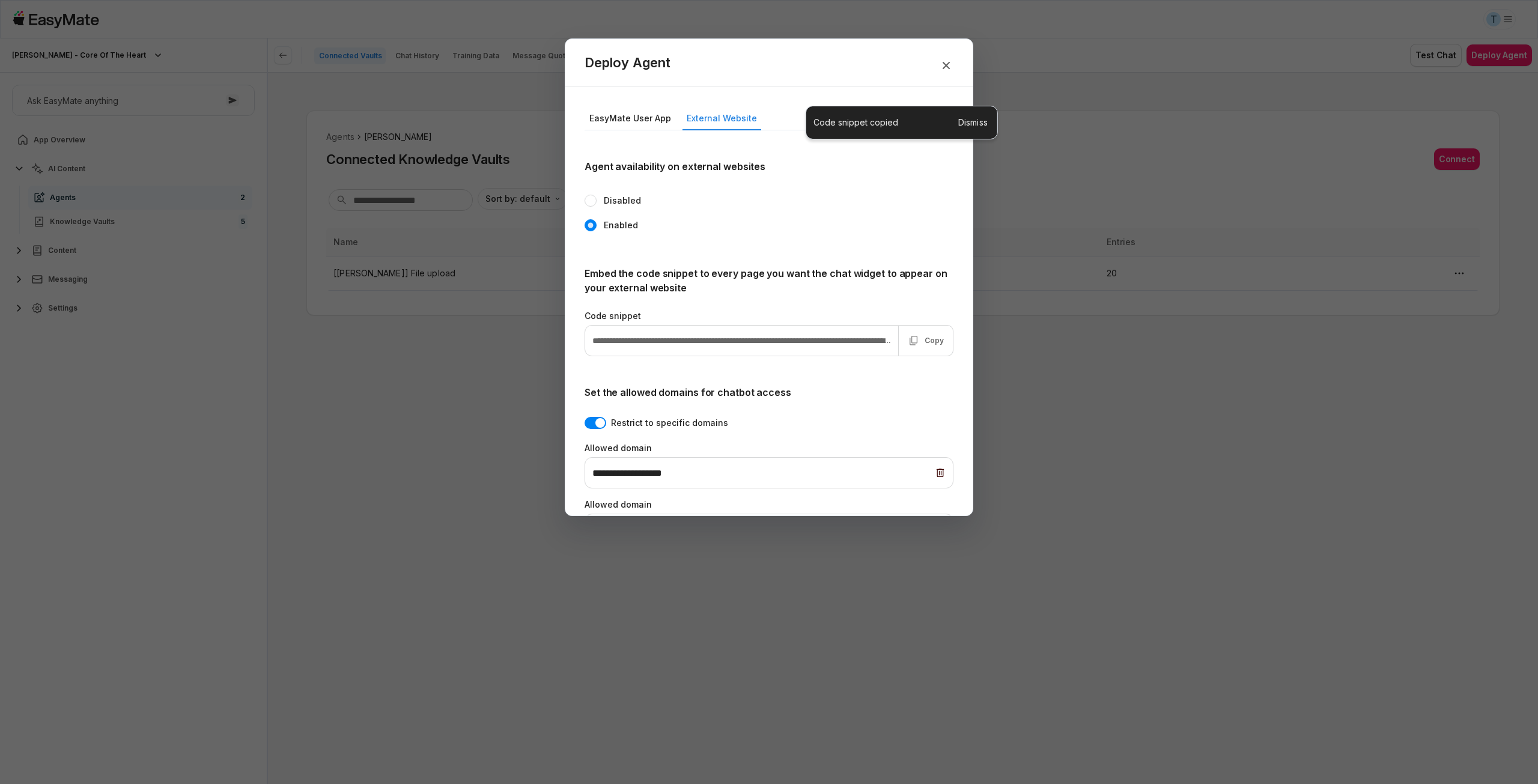 click on "Deploy Agent" at bounding box center (769, 62) 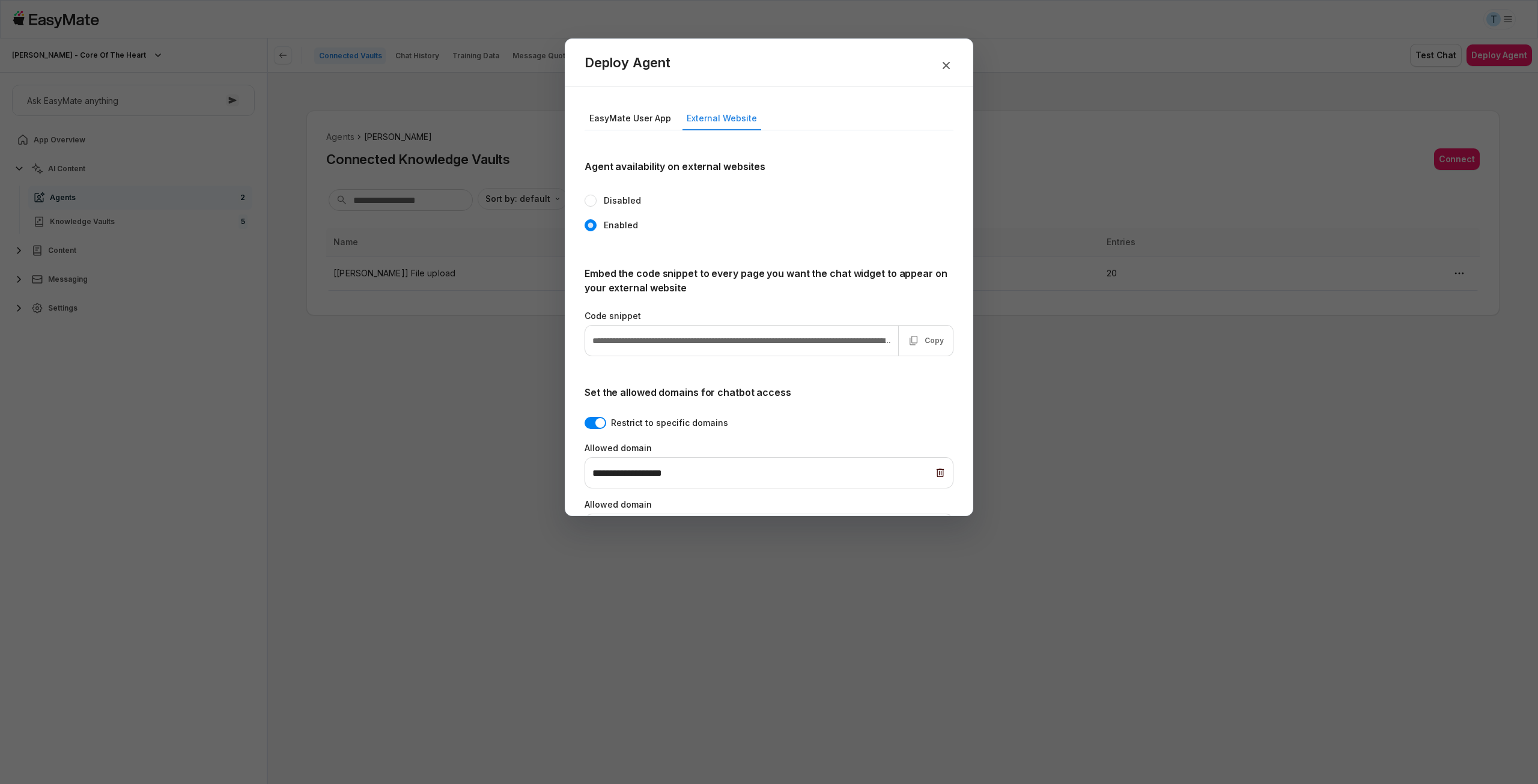 type on "*" 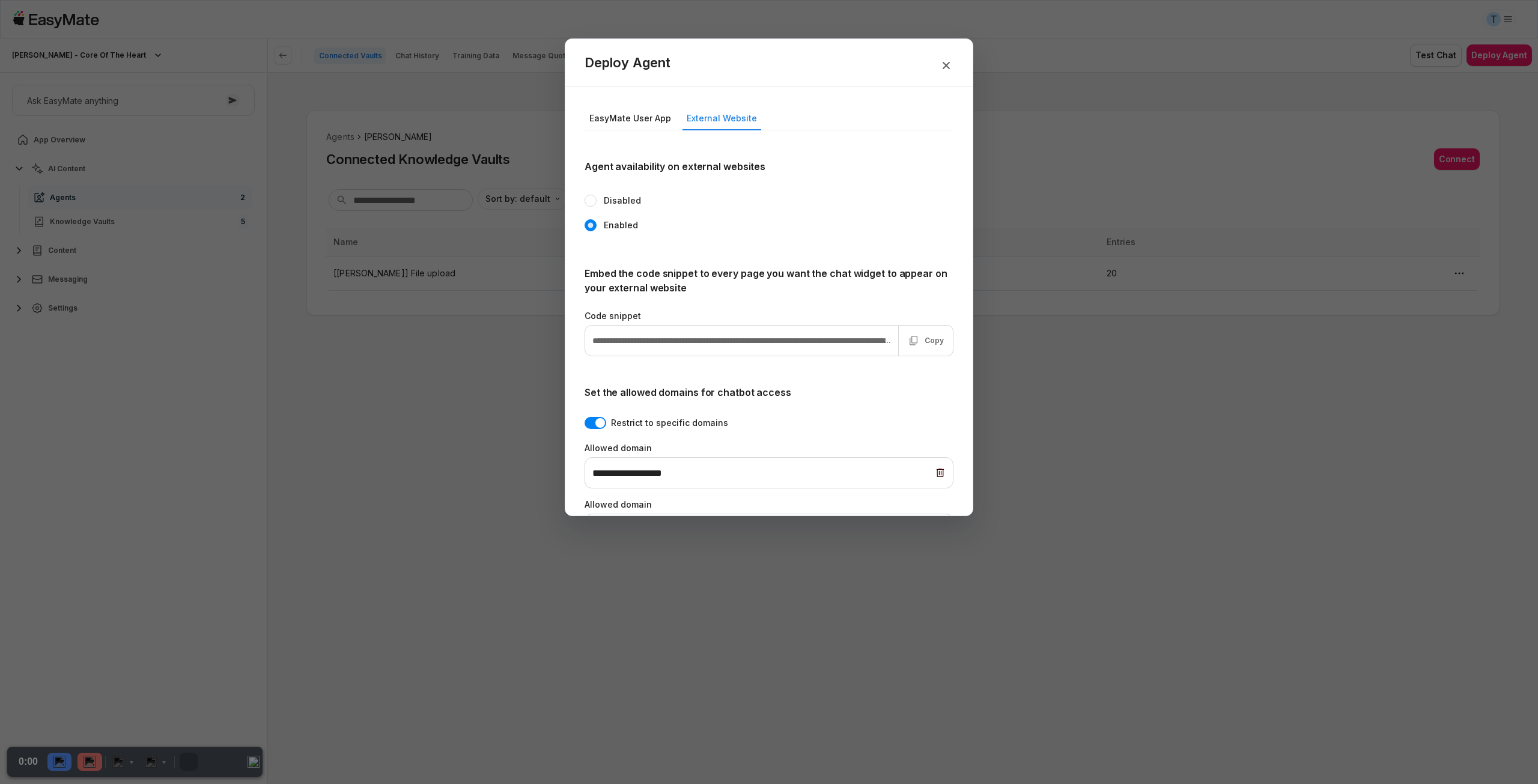 type on "*" 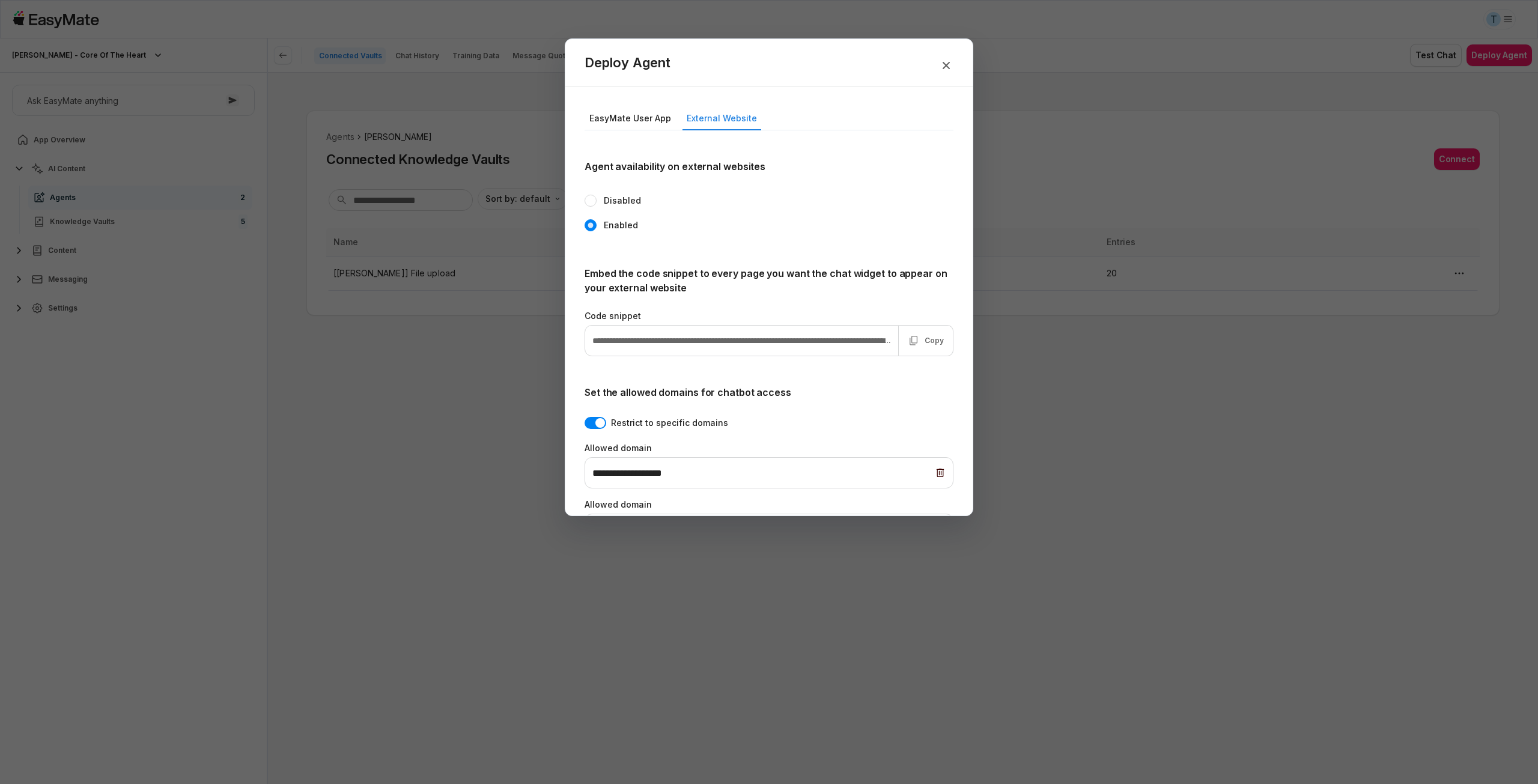 type on "*" 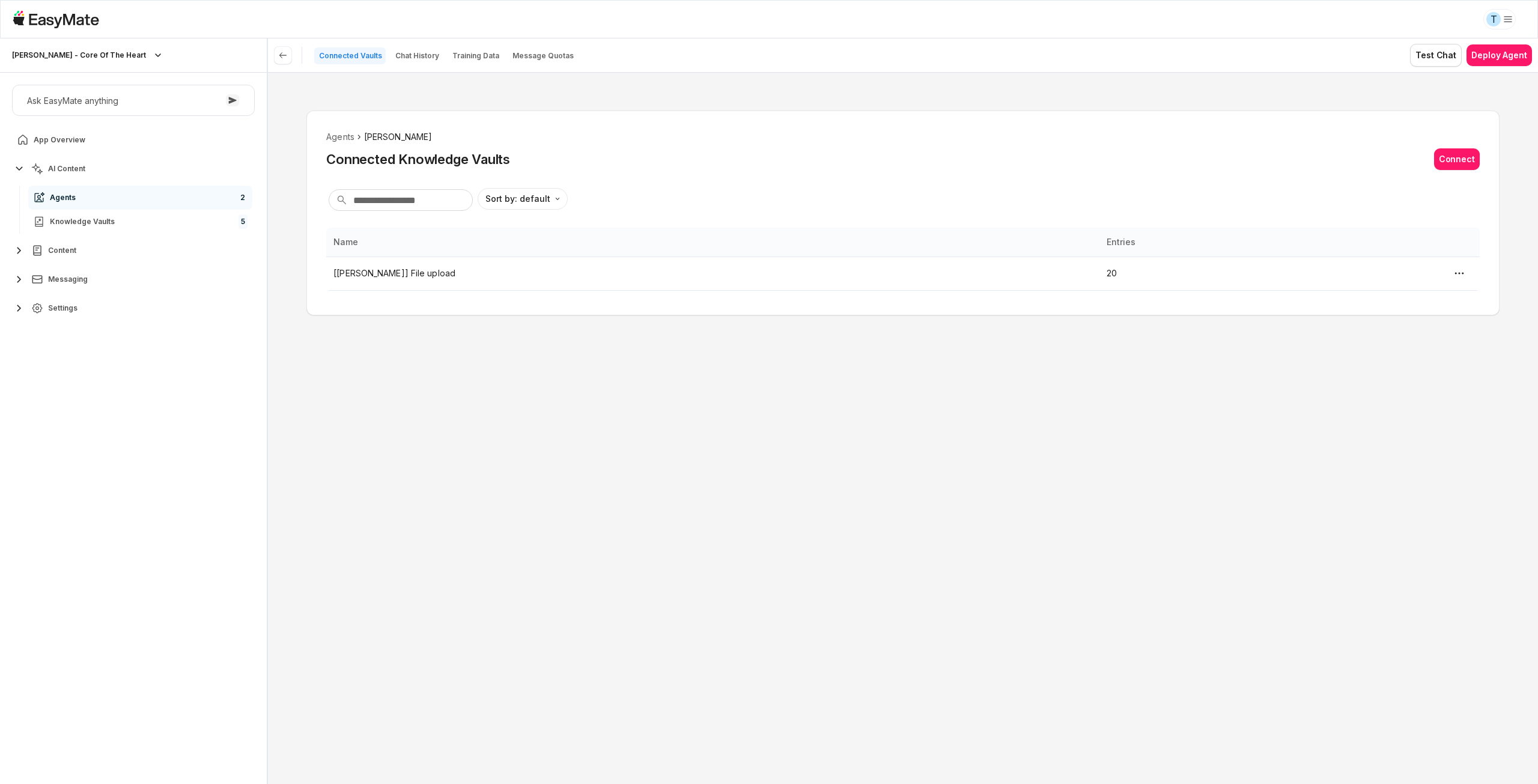 type on "*" 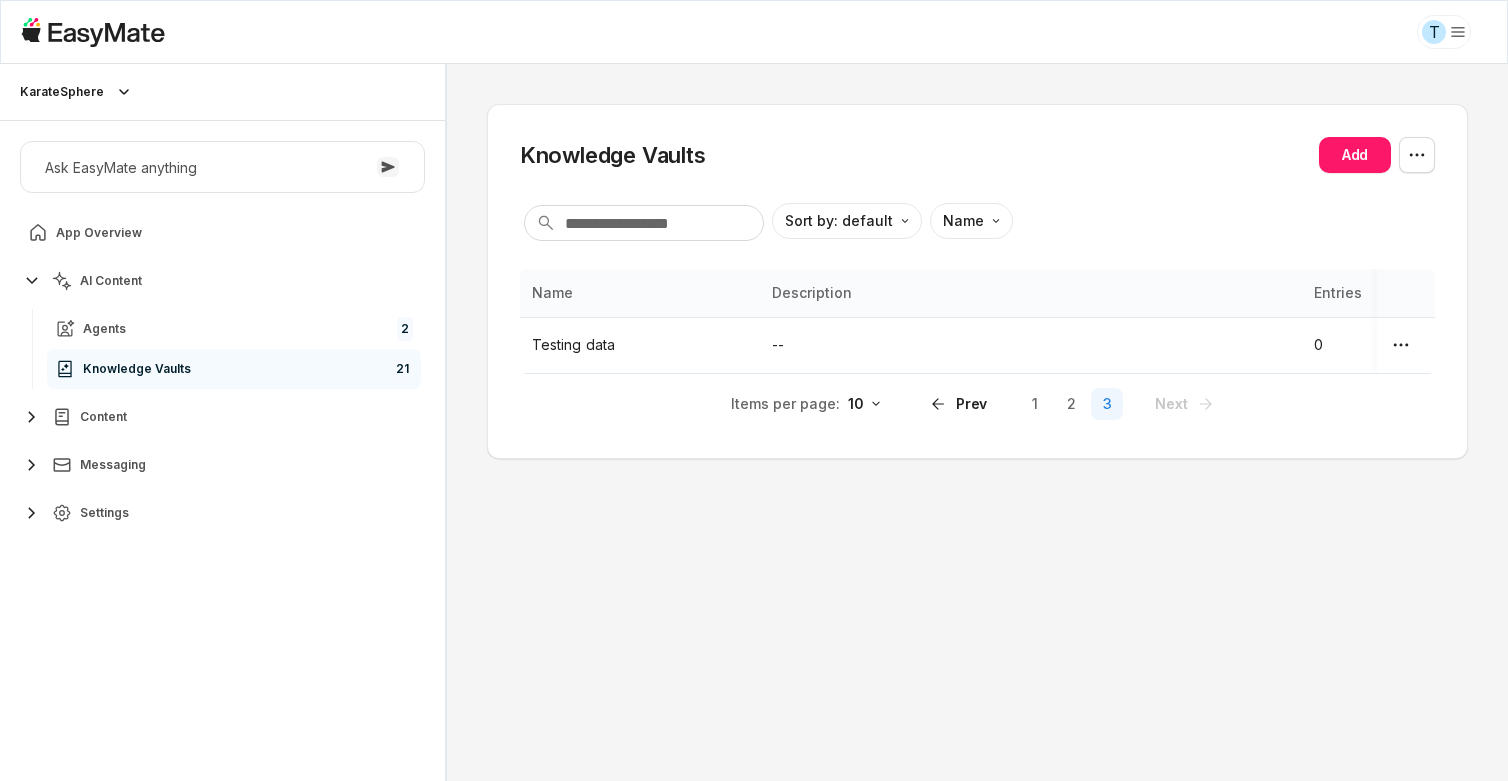 scroll, scrollTop: 0, scrollLeft: 0, axis: both 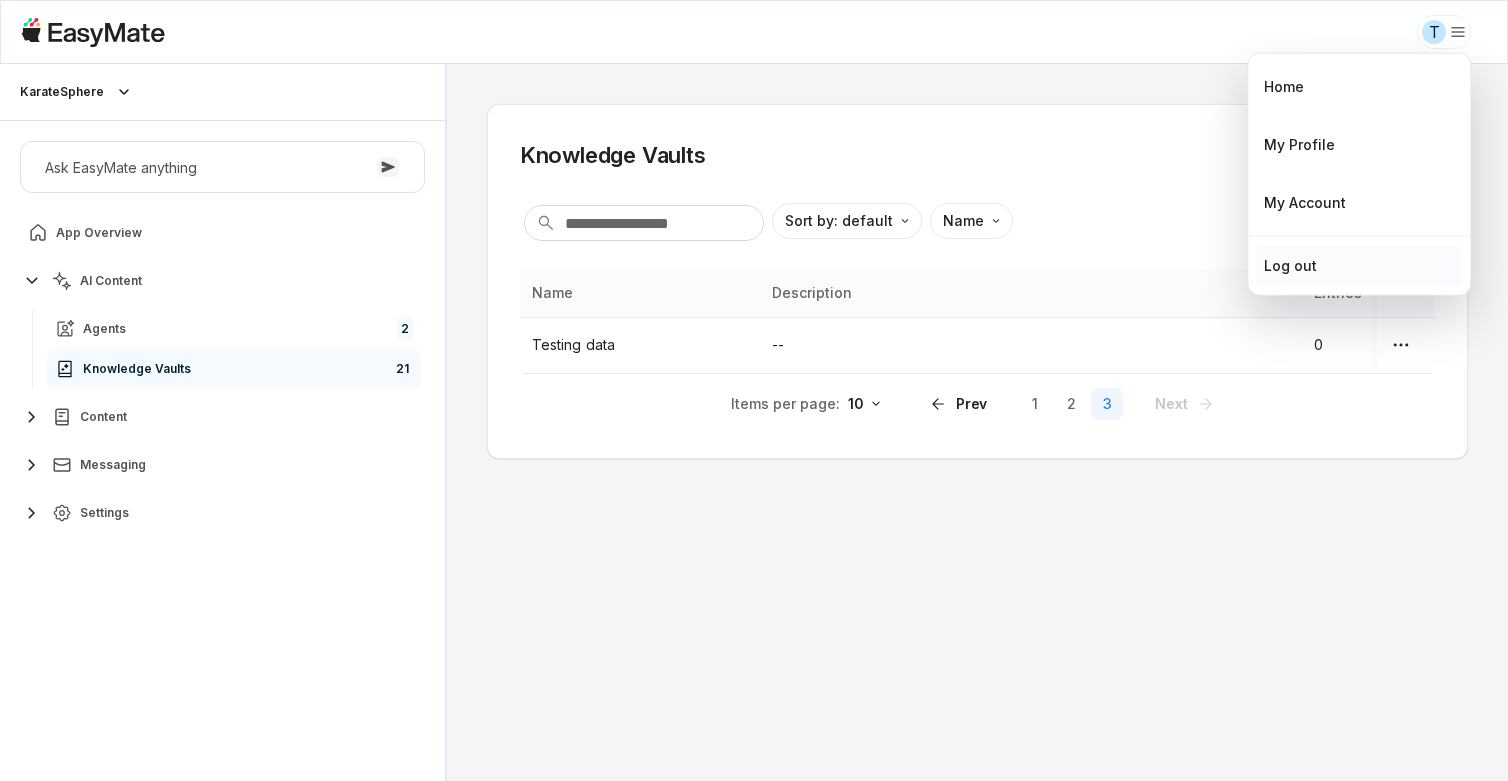 click on "Log out" at bounding box center (1290, 266) 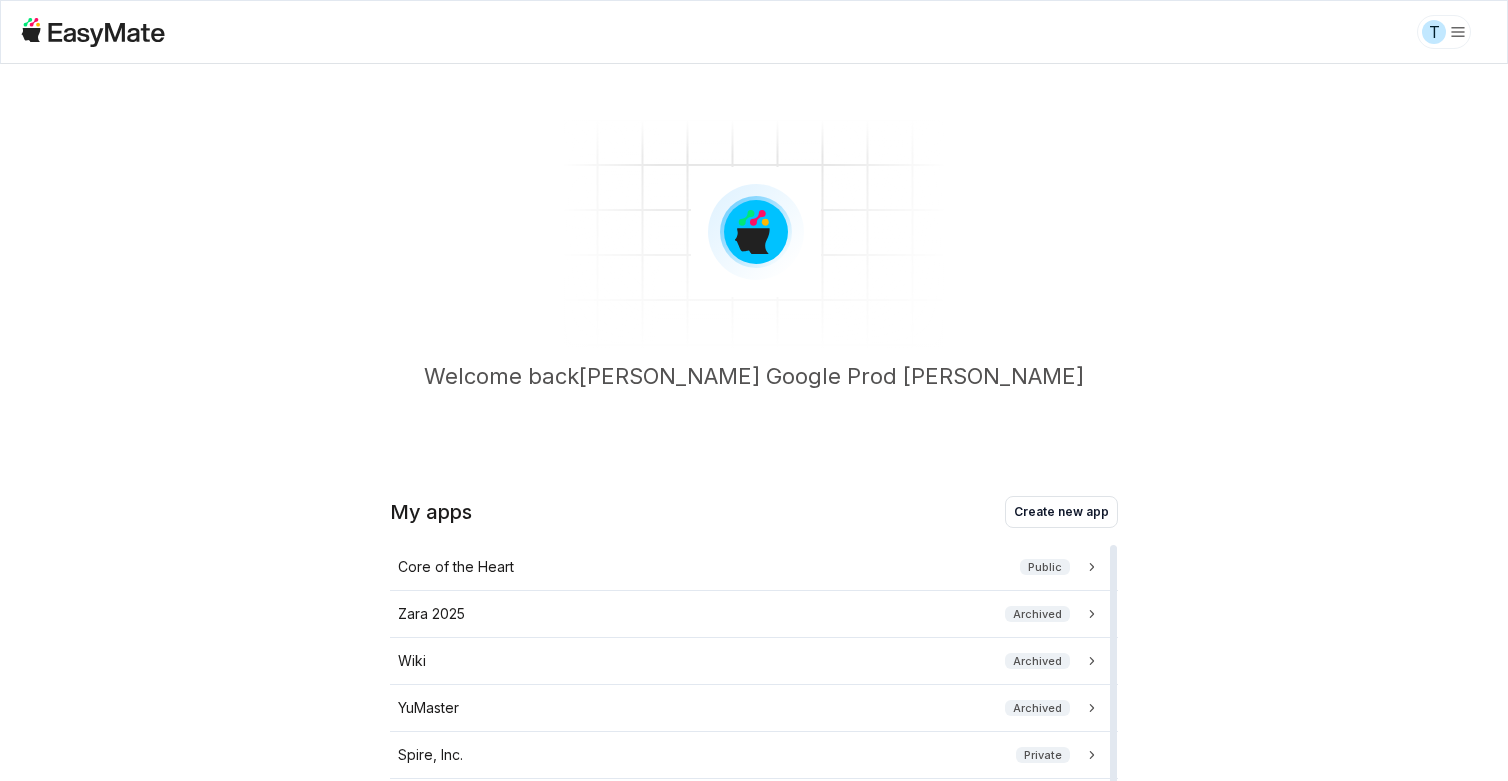 scroll, scrollTop: 0, scrollLeft: 0, axis: both 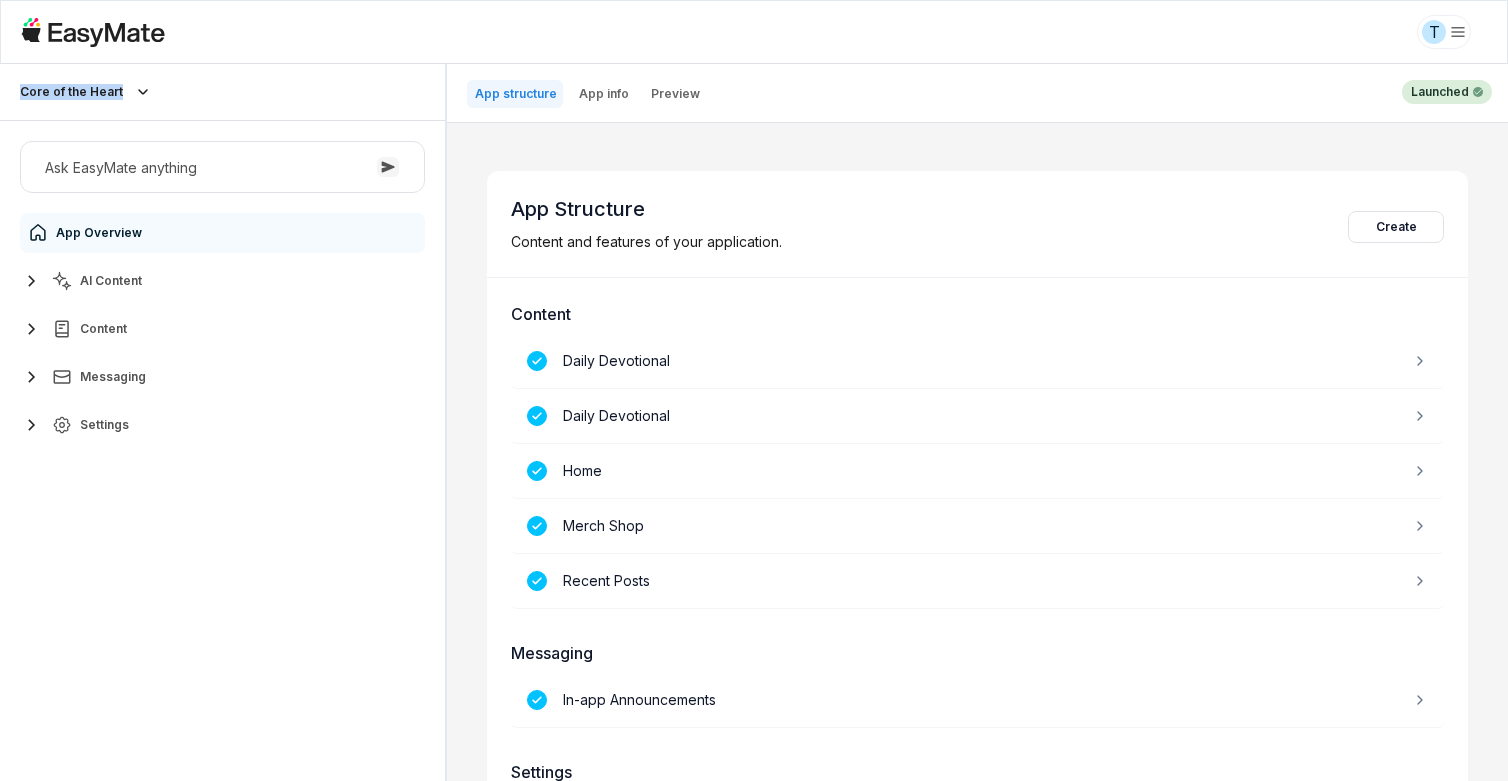 drag, startPoint x: 9, startPoint y: 95, endPoint x: 126, endPoint y: 96, distance: 117.00427 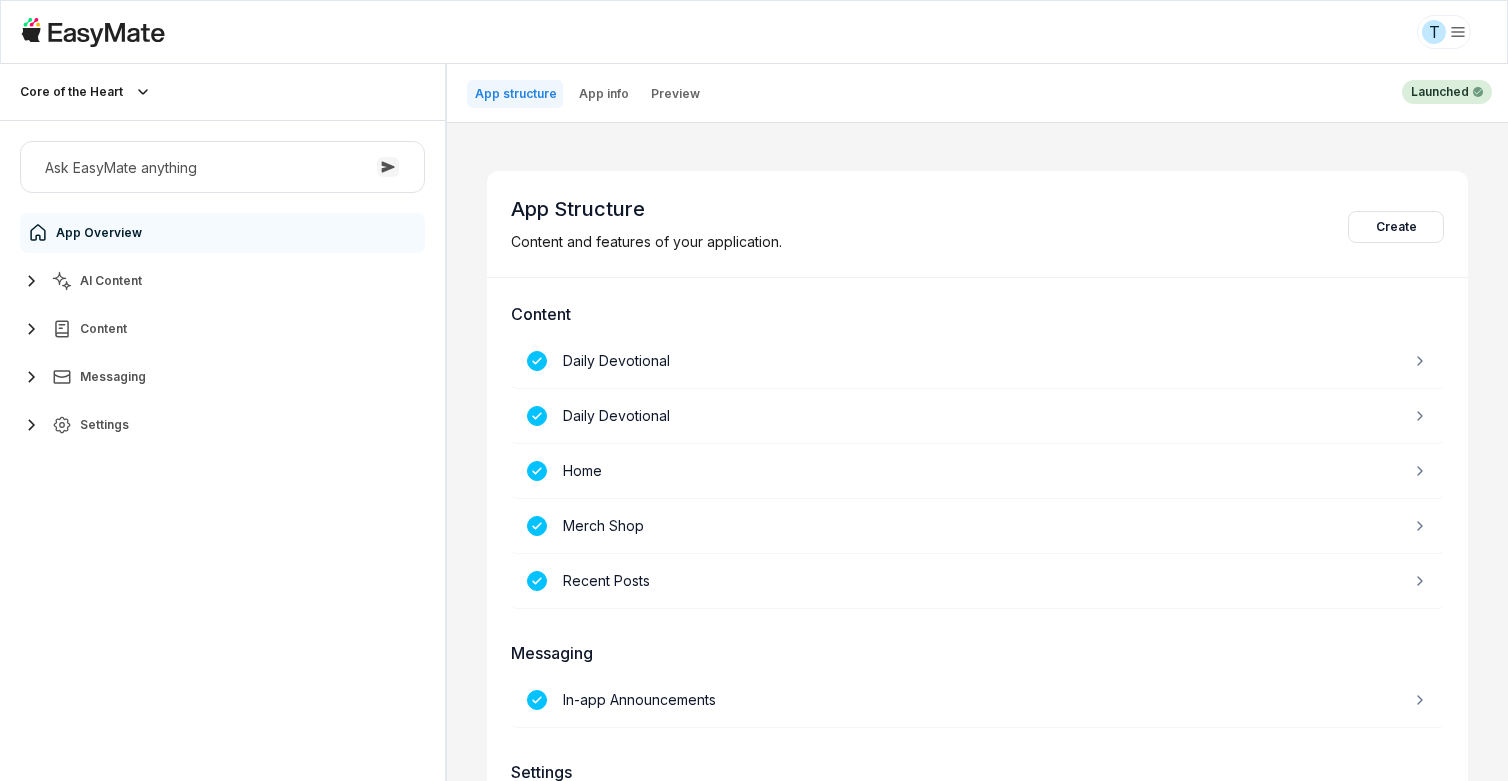 click on "Core of the Heart" at bounding box center [222, 92] 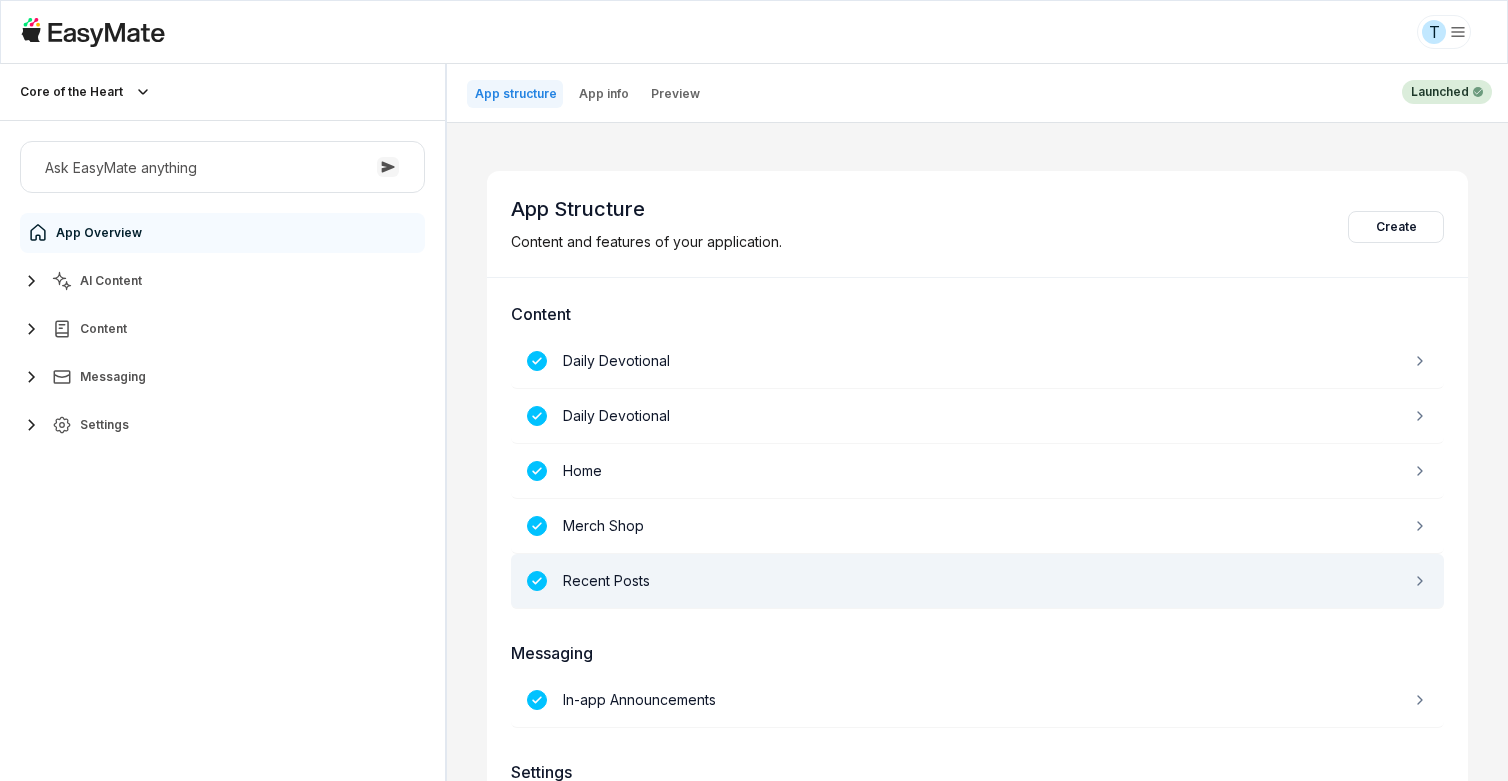 type on "*" 